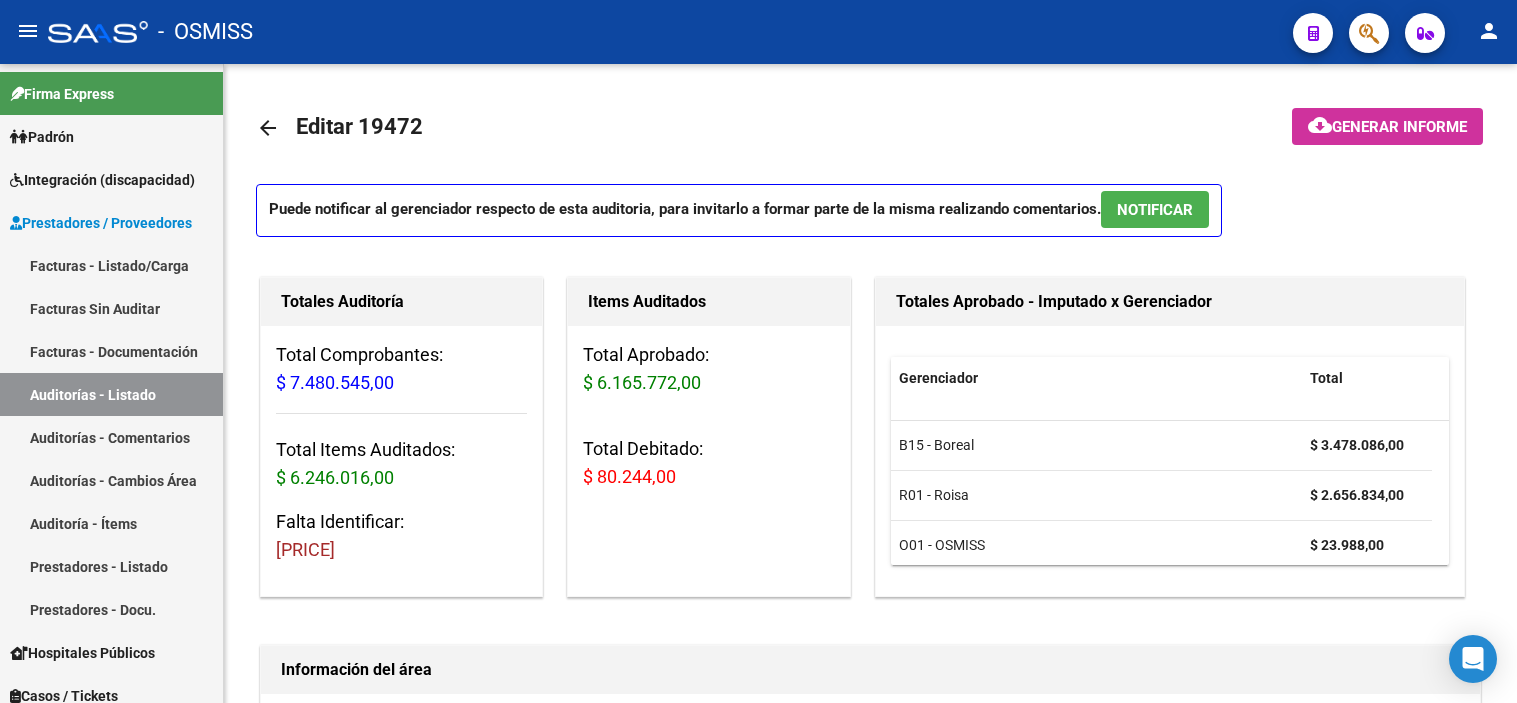 scroll, scrollTop: 0, scrollLeft: 0, axis: both 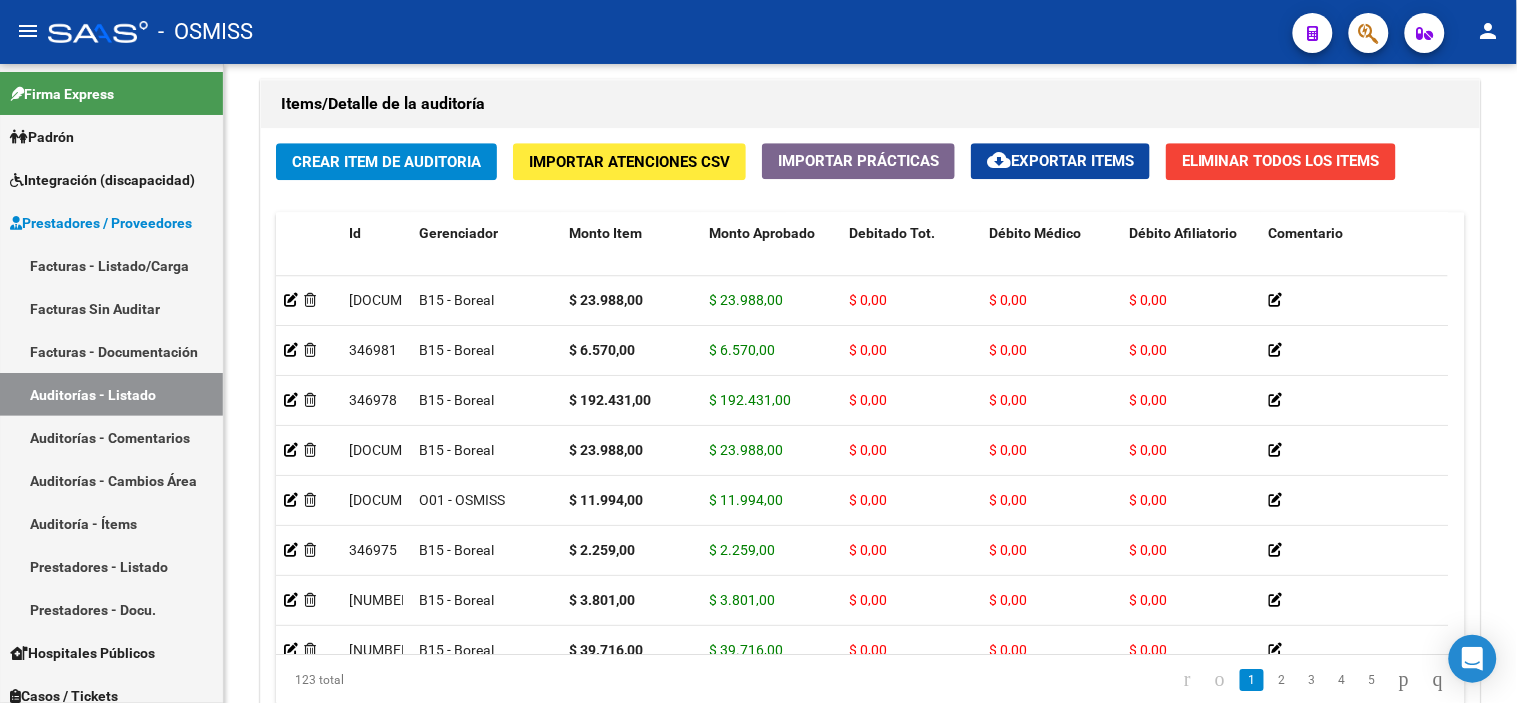 click on "-   OSMISS" 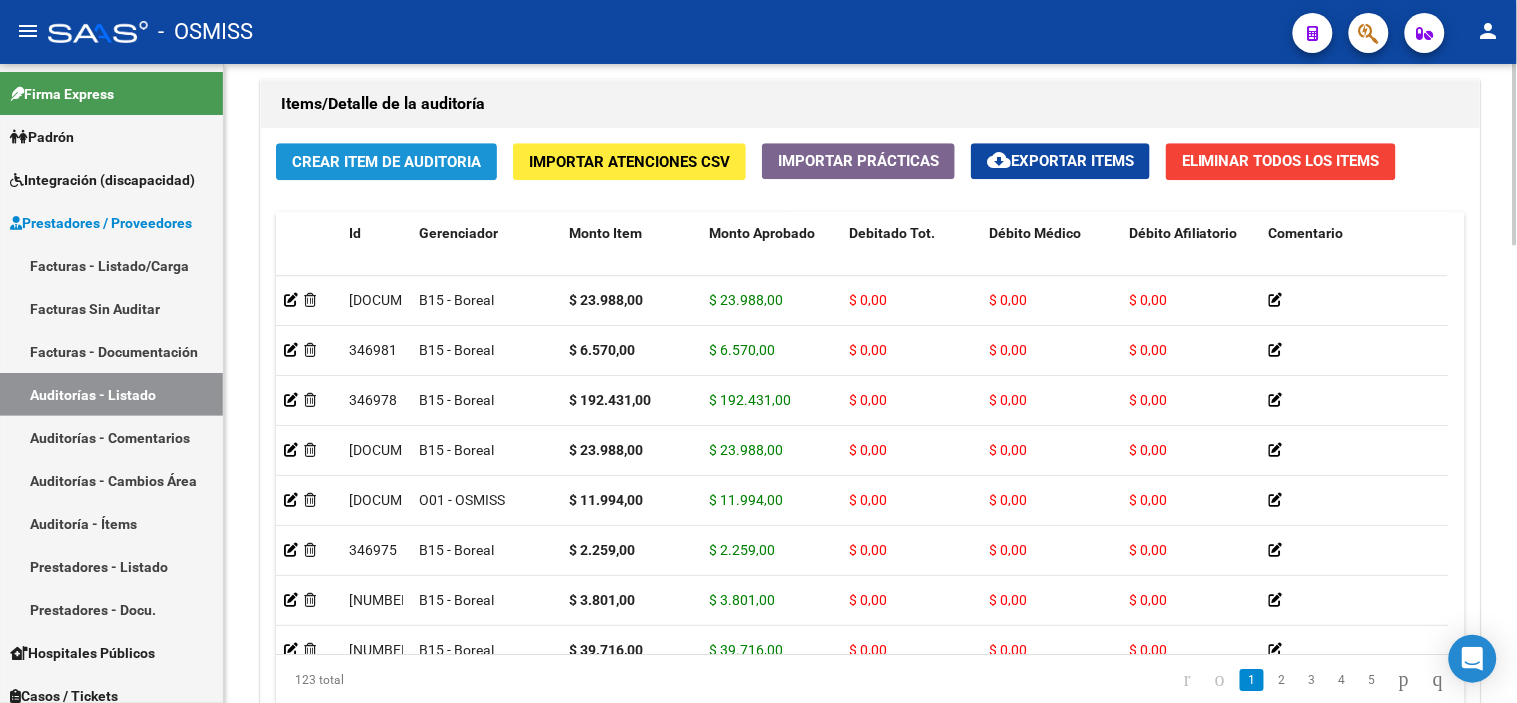 click on "Crear Item de Auditoria" 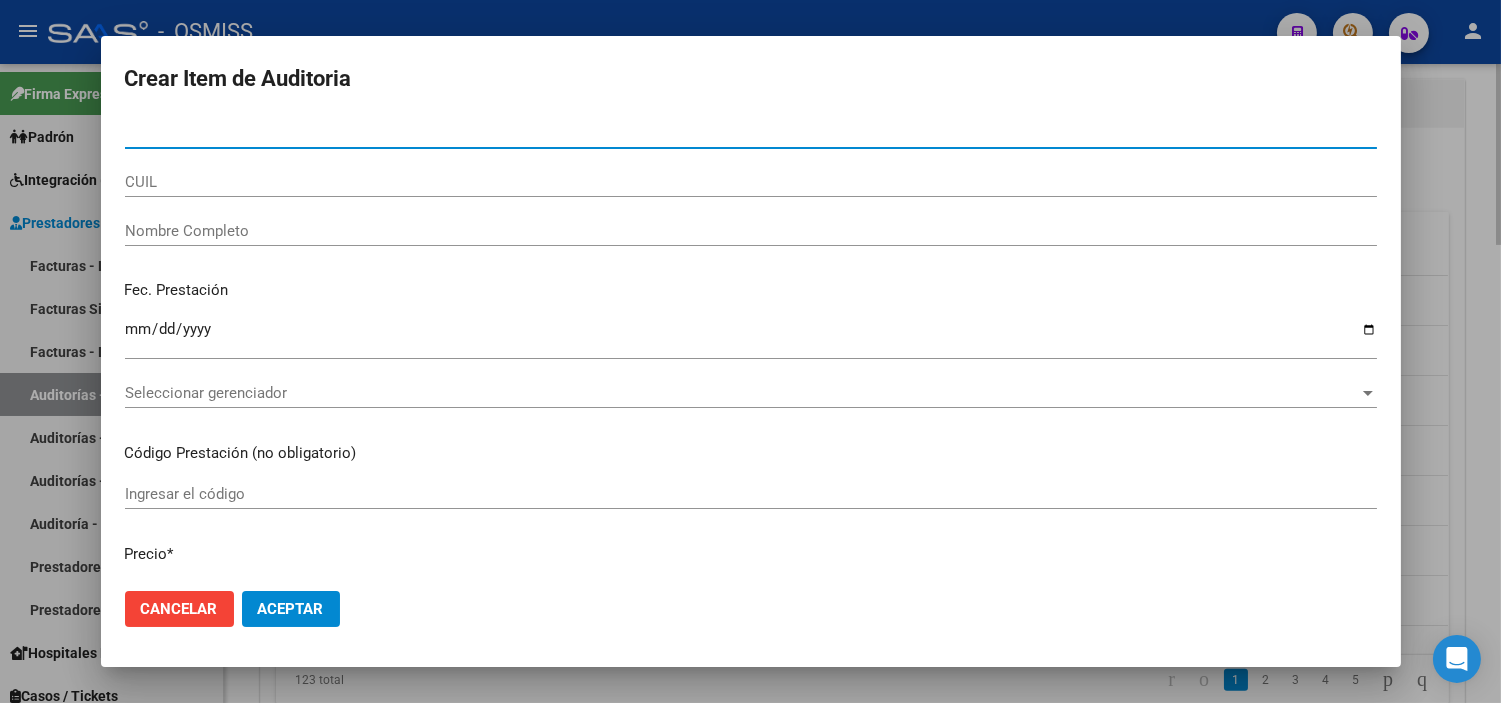 type on "30177190" 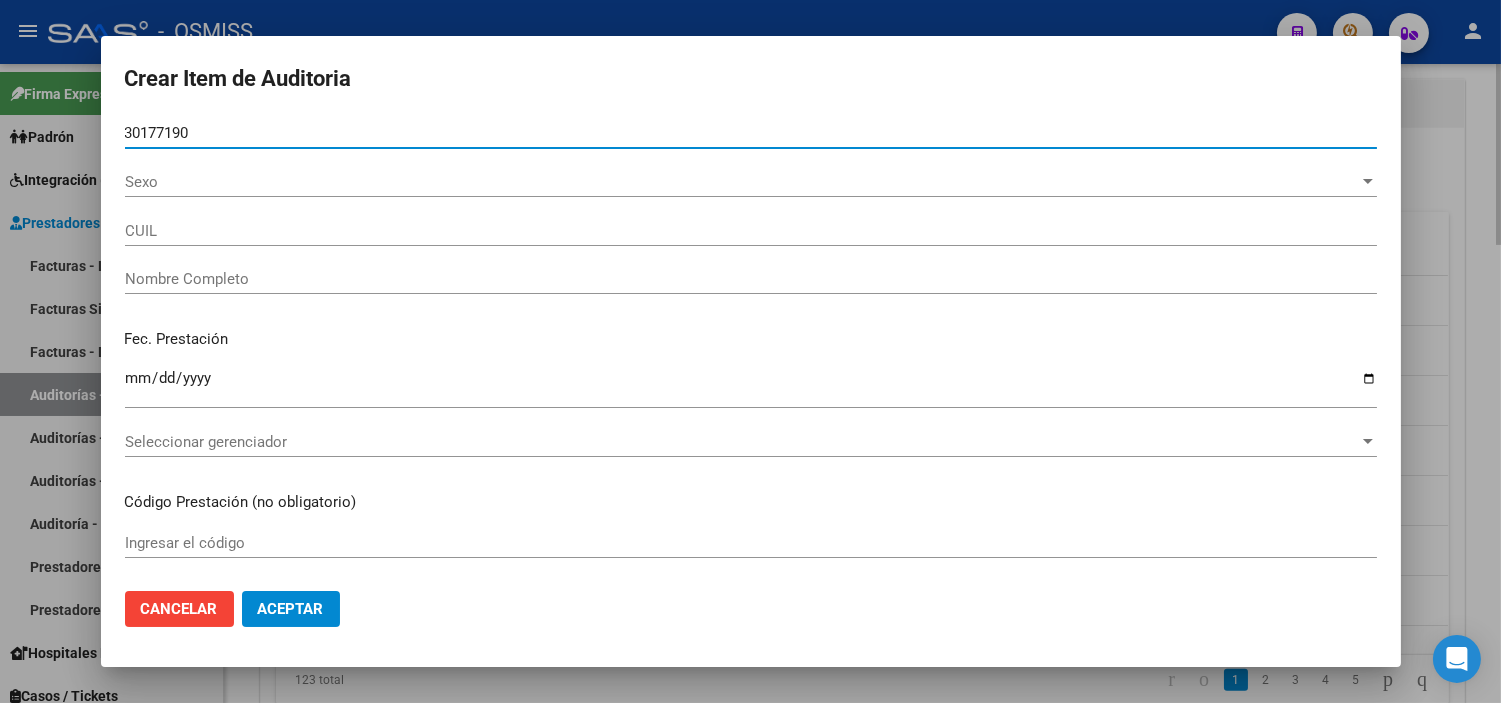 type on "[DOCUMENT]" 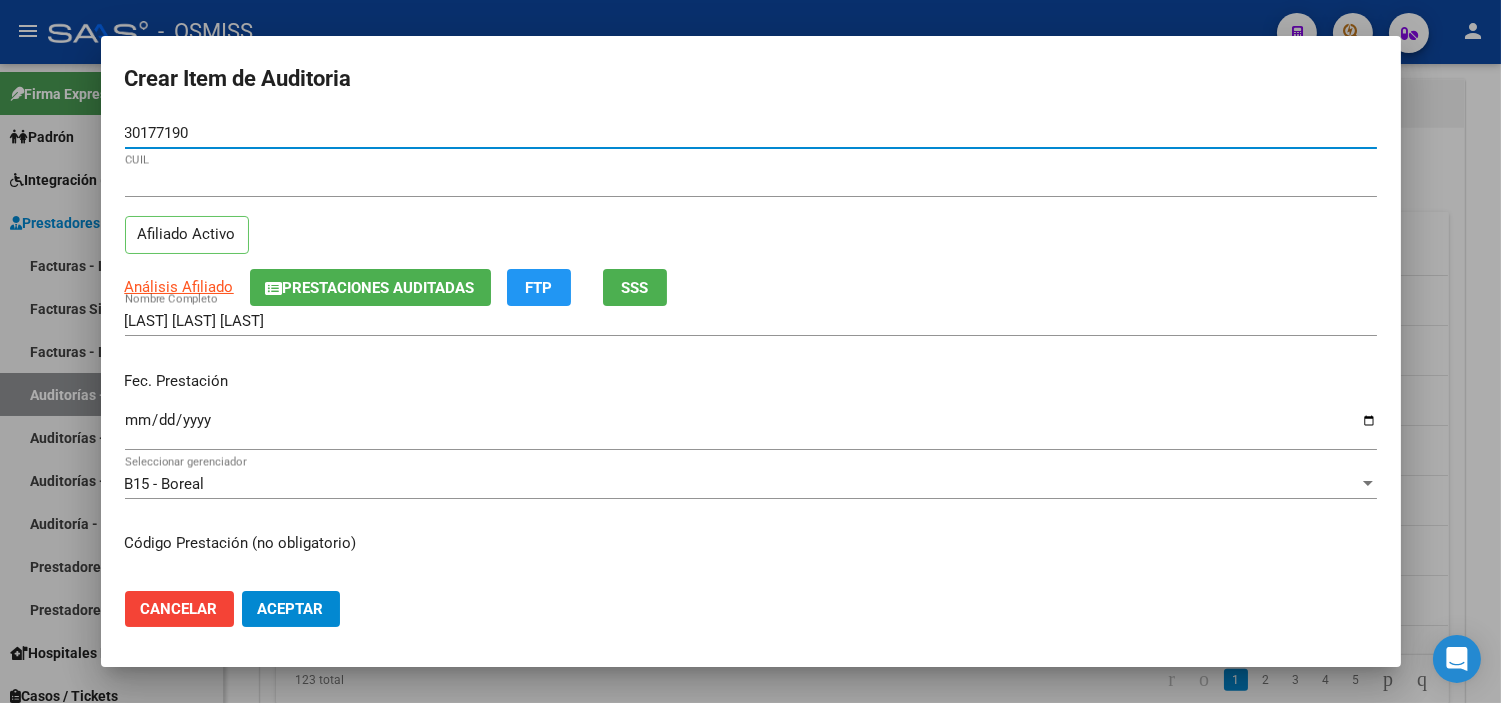 type on "30177190" 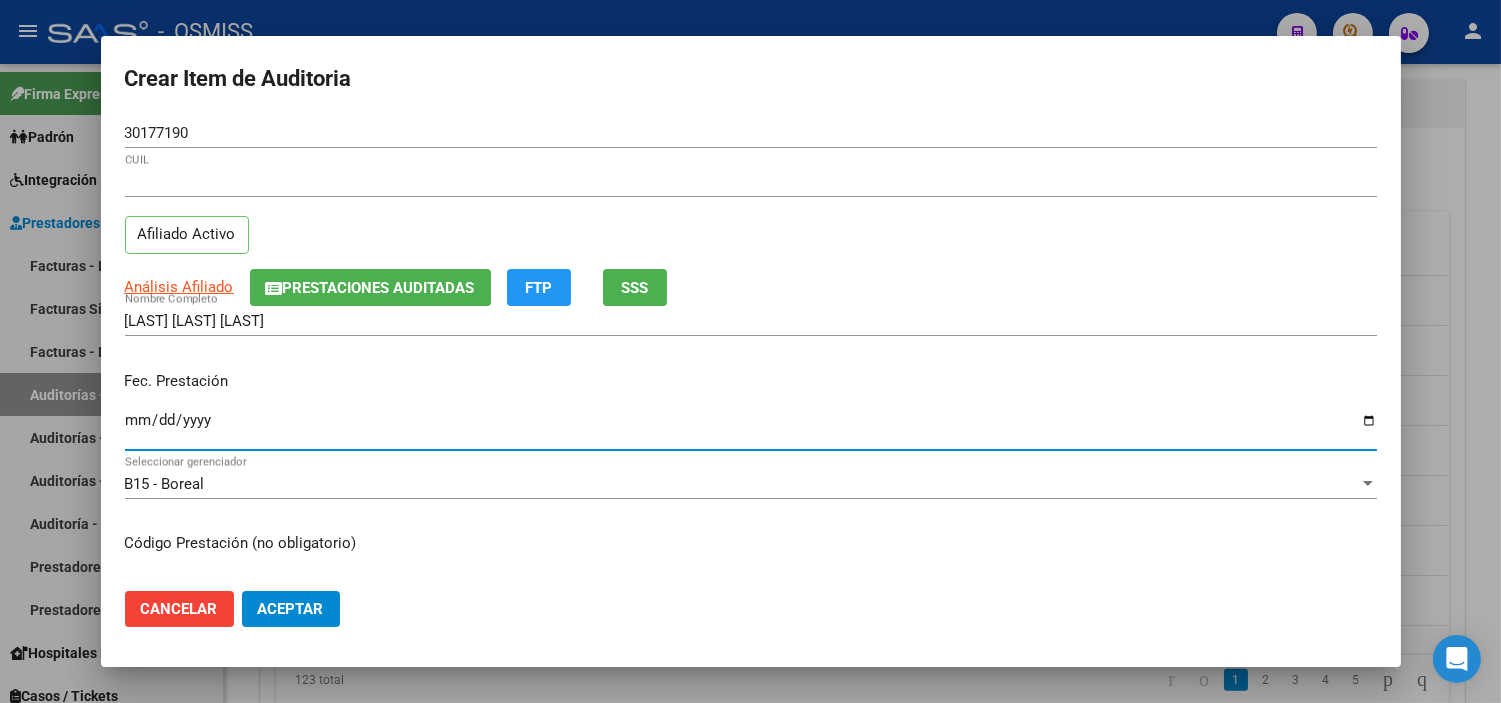 type on "[DATE]" 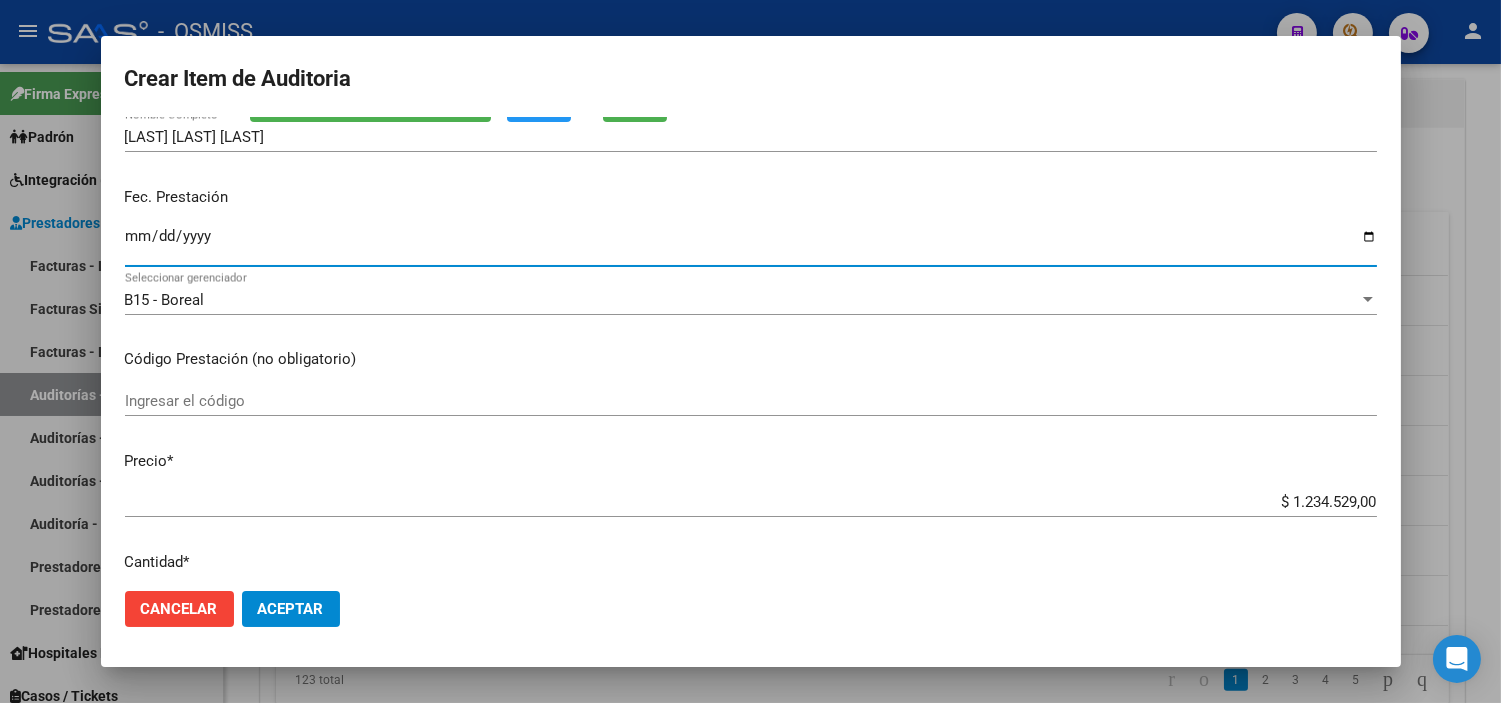 scroll, scrollTop: 222, scrollLeft: 0, axis: vertical 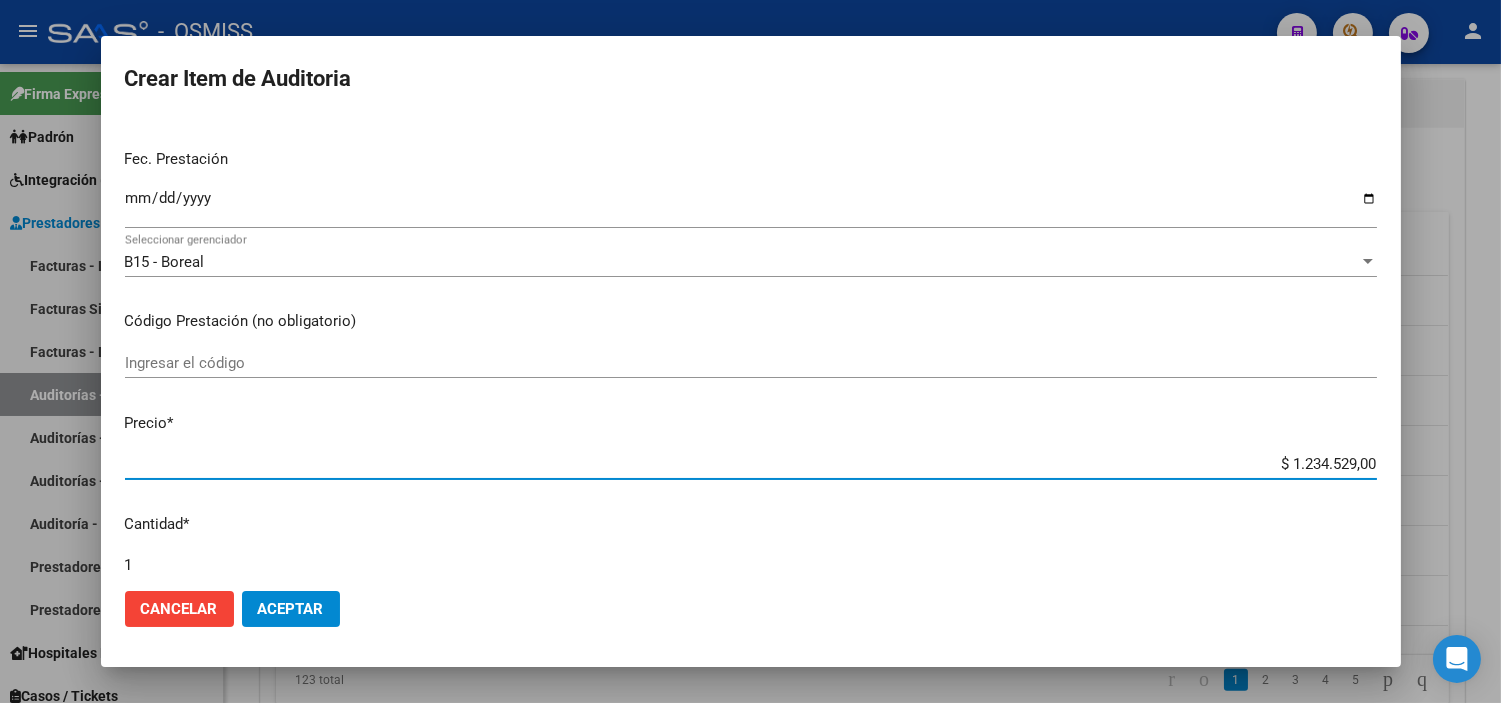drag, startPoint x: 1234, startPoint y: 466, endPoint x: 1504, endPoint y: 462, distance: 270.02963 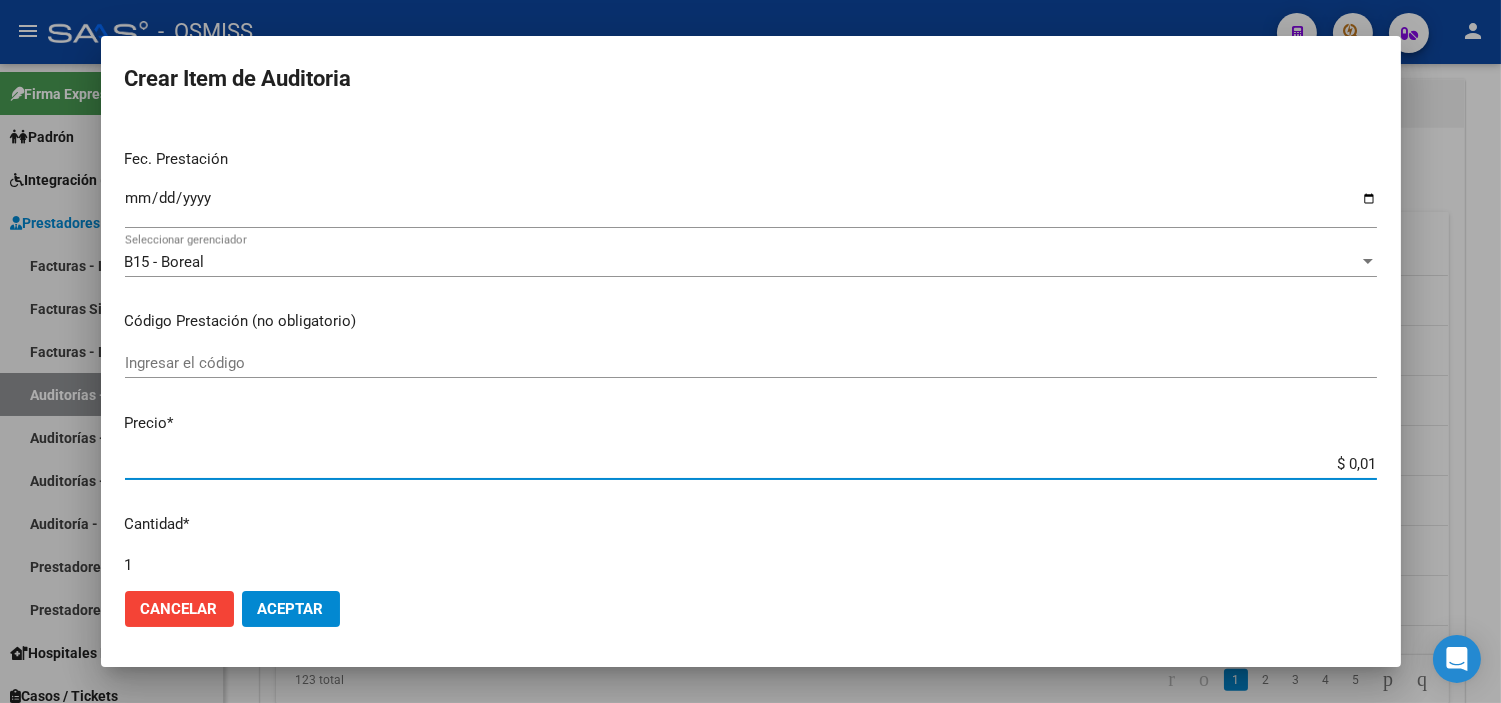 type on "$ 0,11" 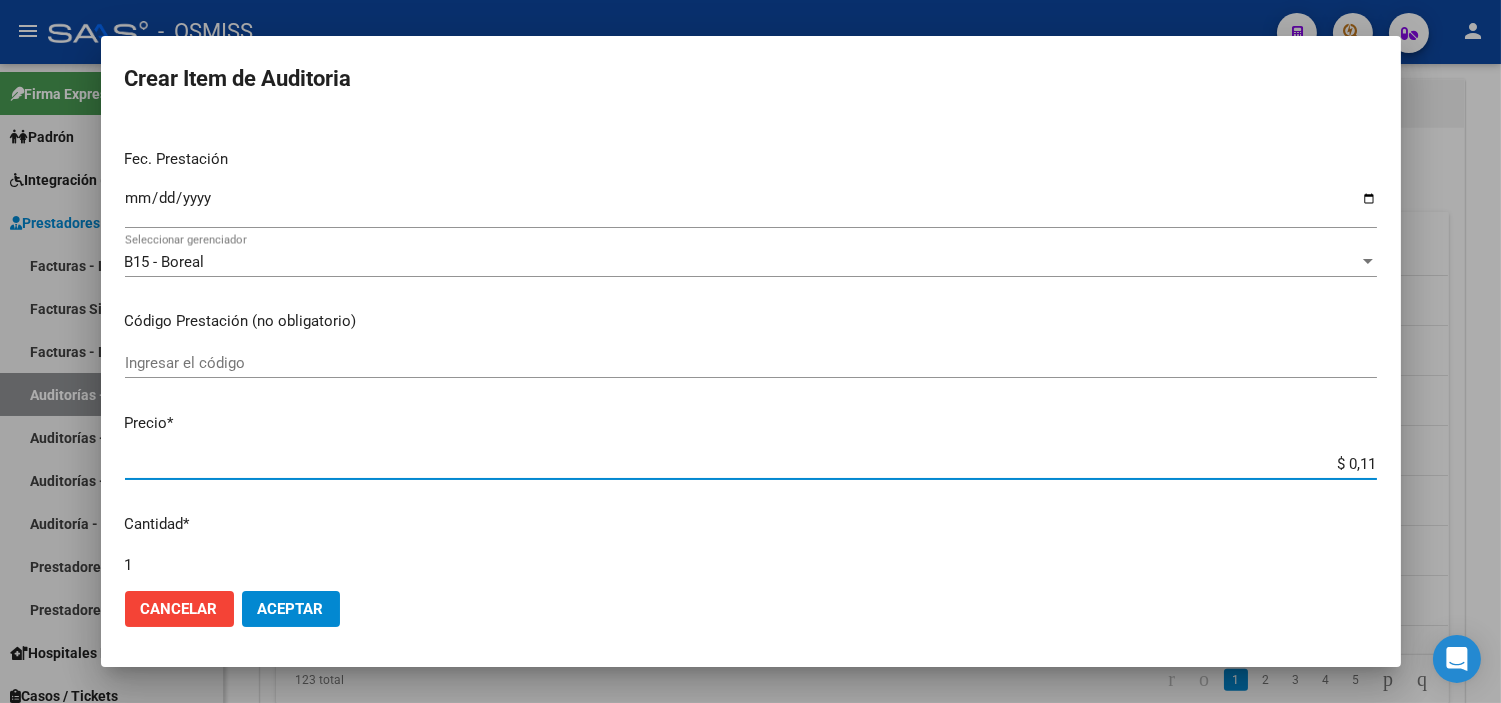 type on "$ 1,19" 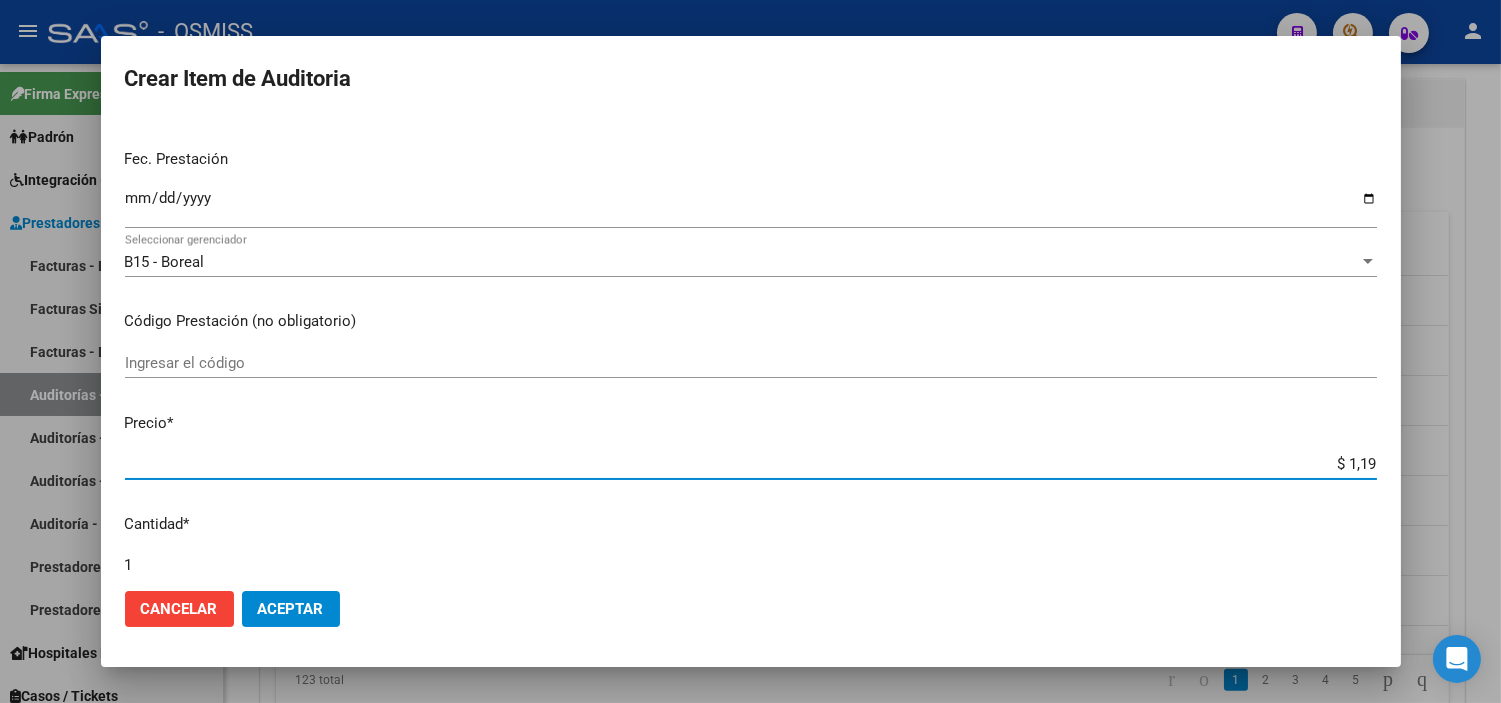 type on "$ 1,19" 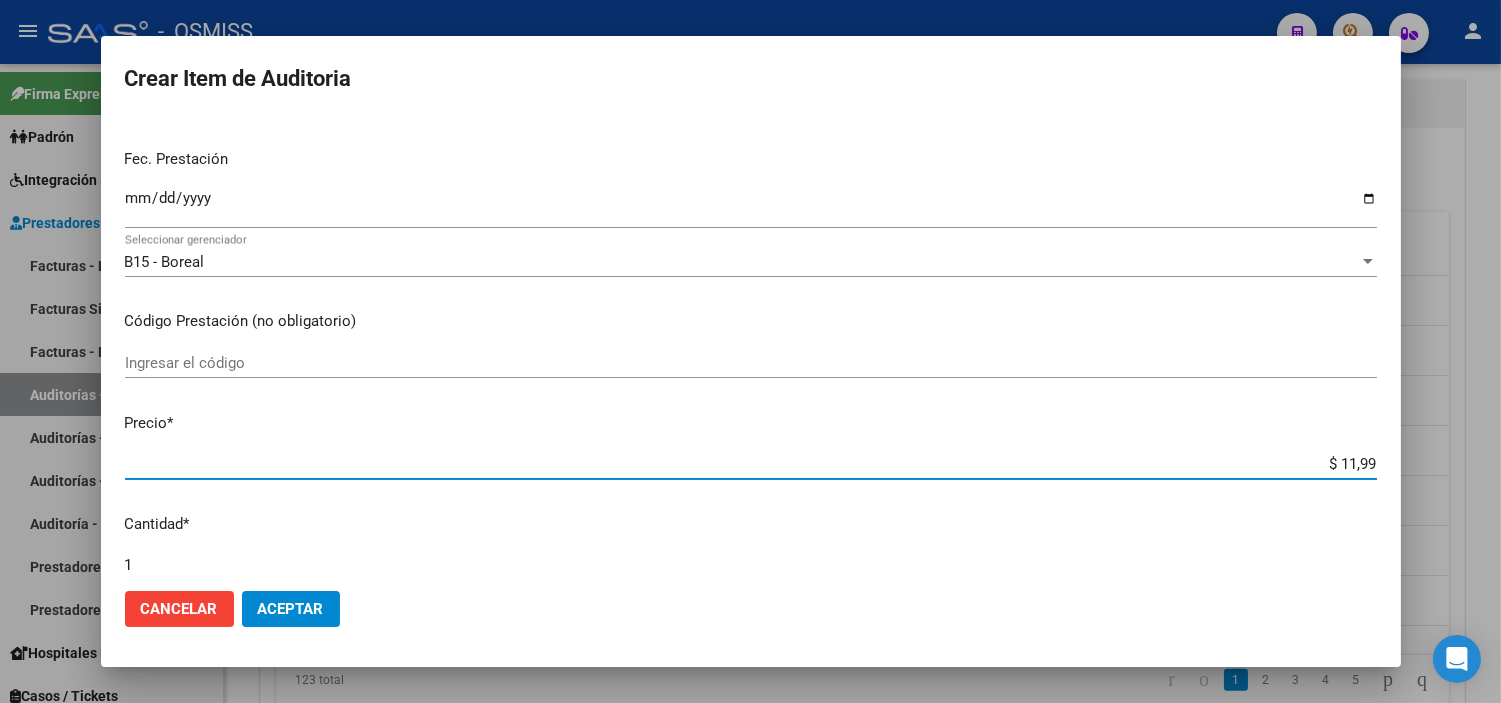 type on "$ 119,94" 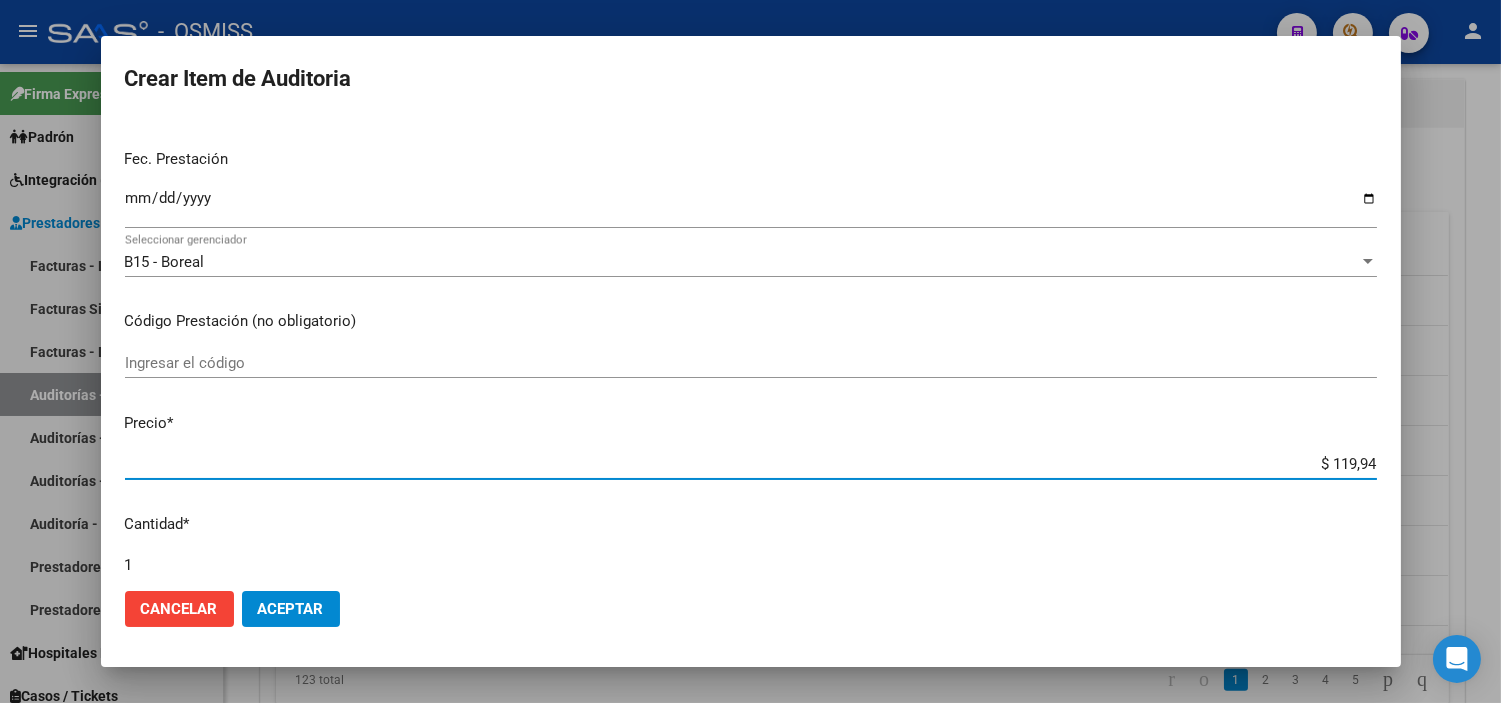 type on "$ 1.199,40" 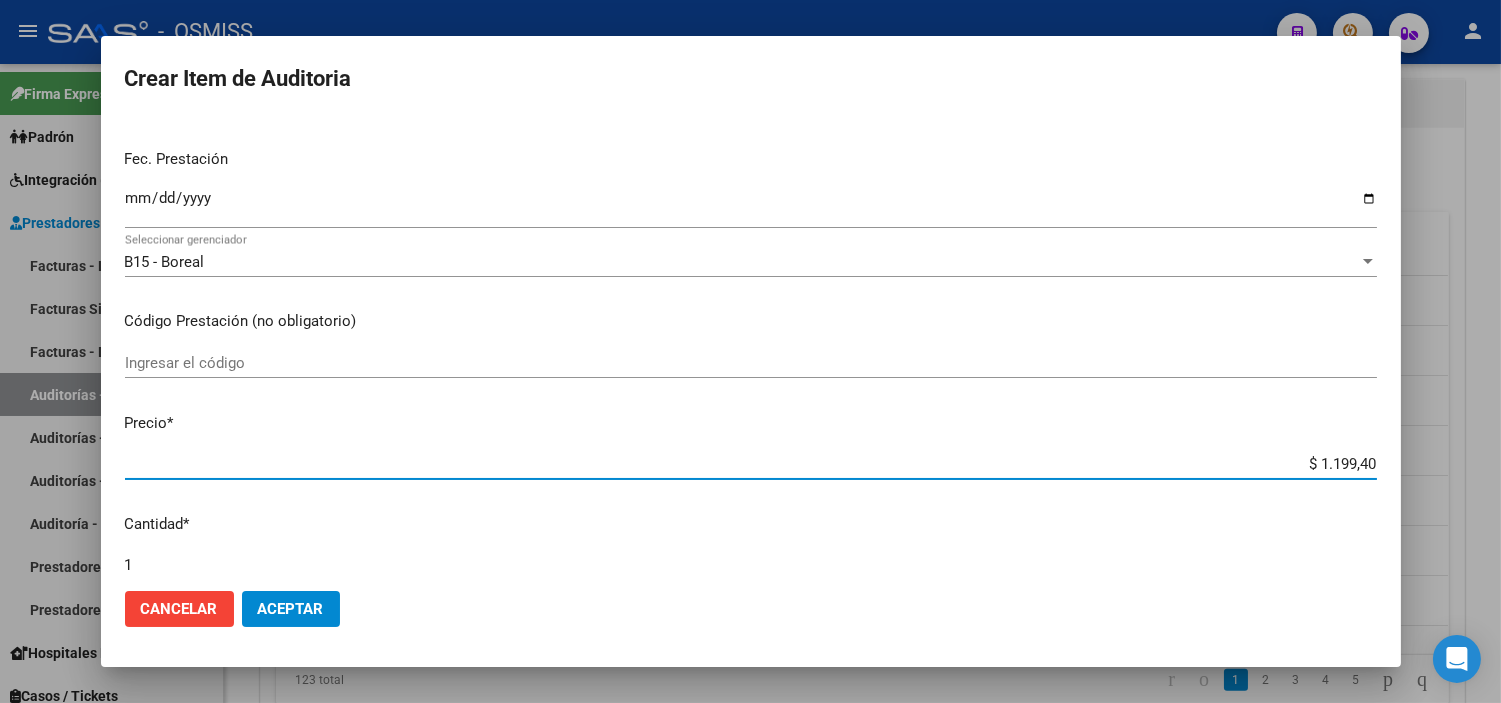 type on "$ 11.994,00" 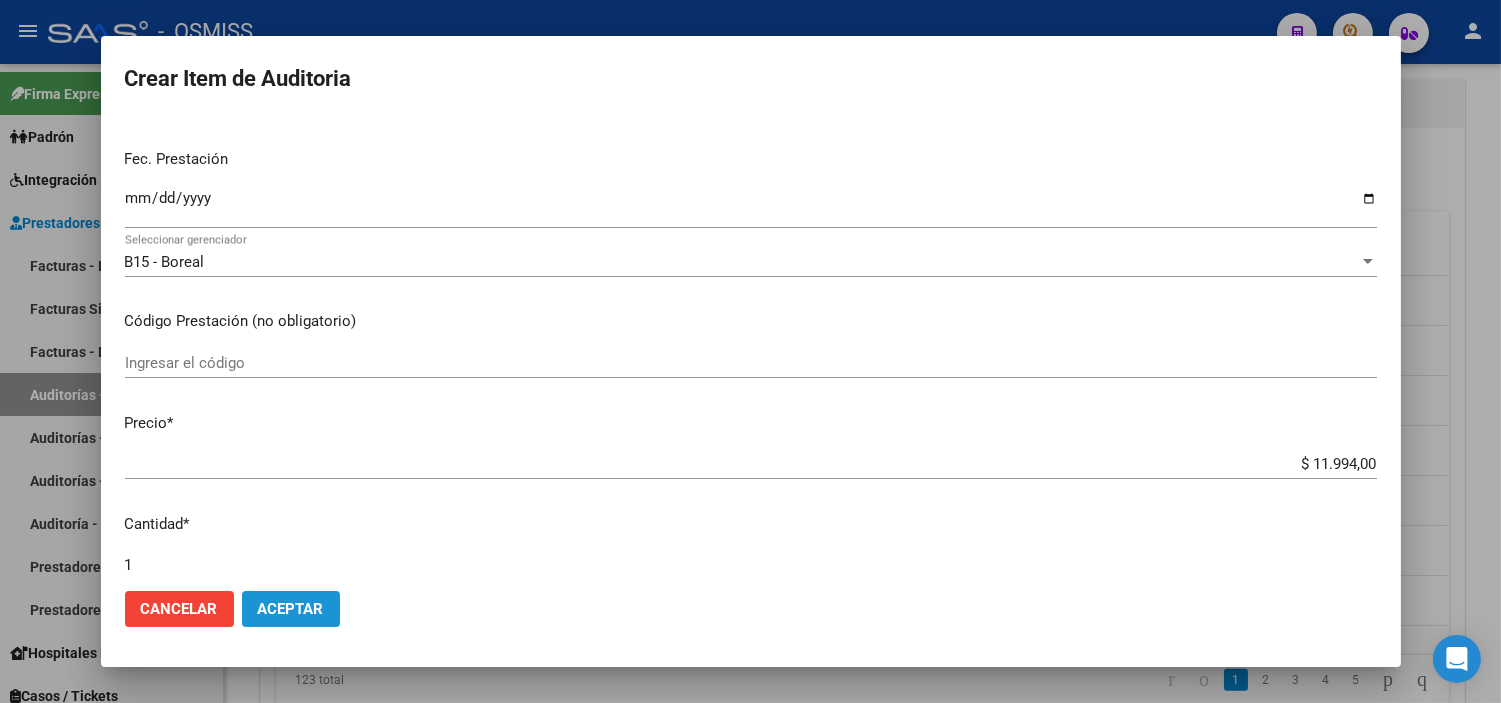 click on "Aceptar" 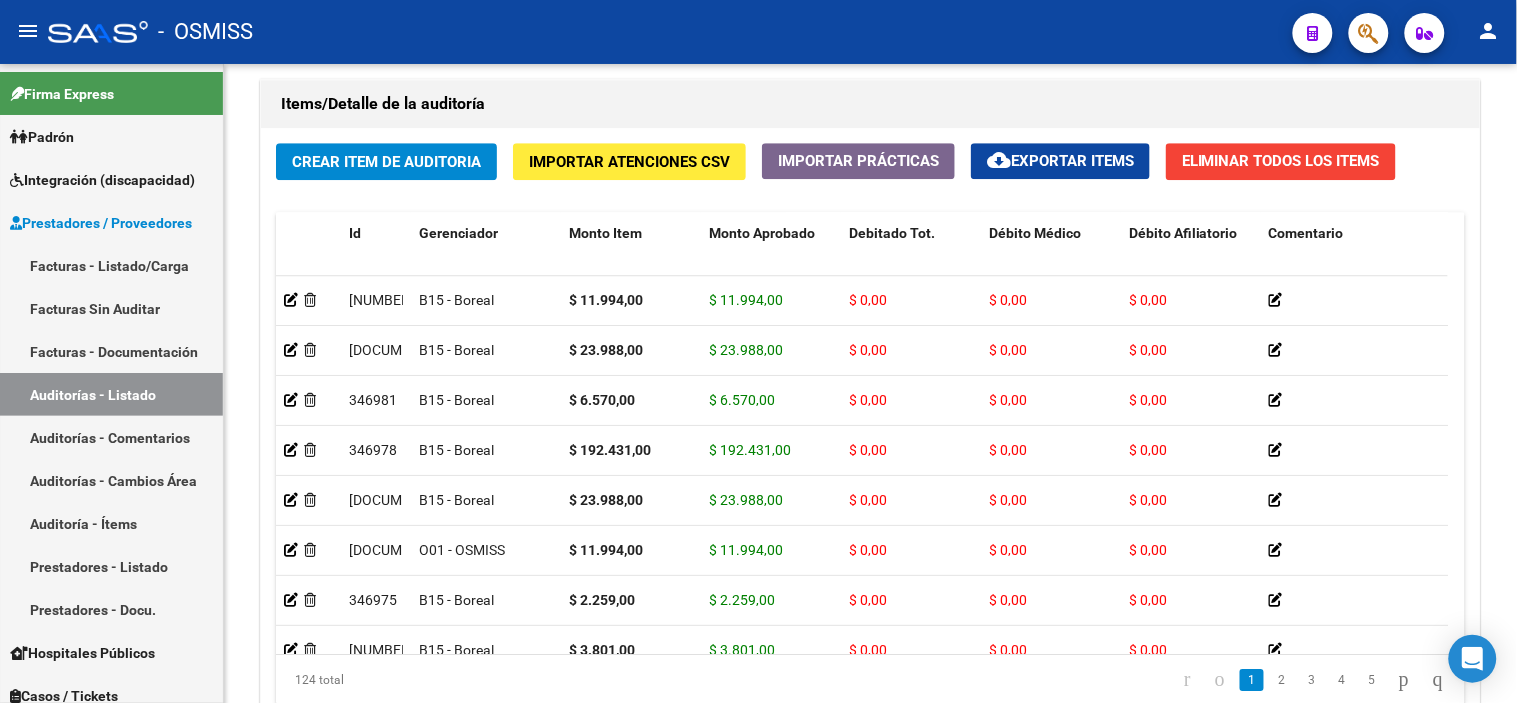 drag, startPoint x: 636, startPoint y: 10, endPoint x: 450, endPoint y: 47, distance: 189.64441 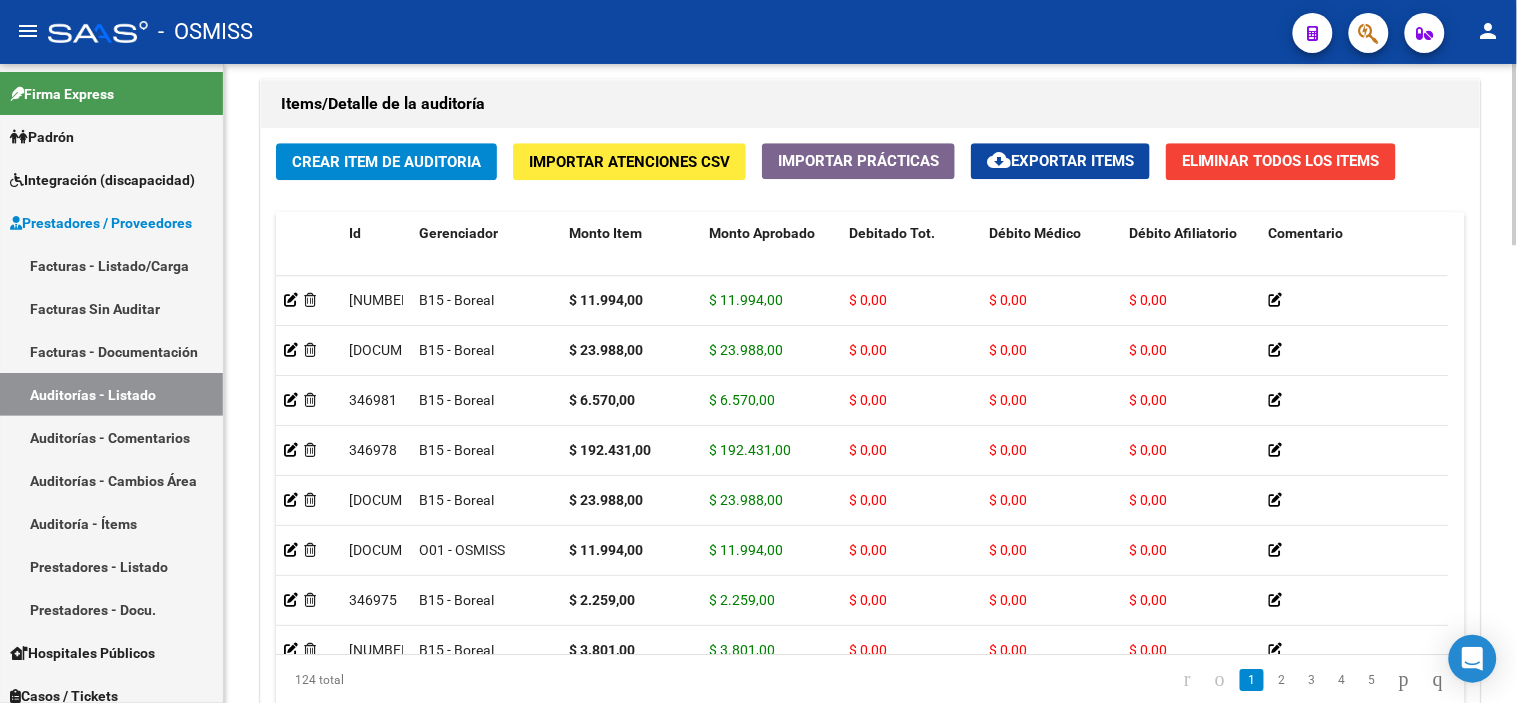 click on "Crear Item de Auditoria" 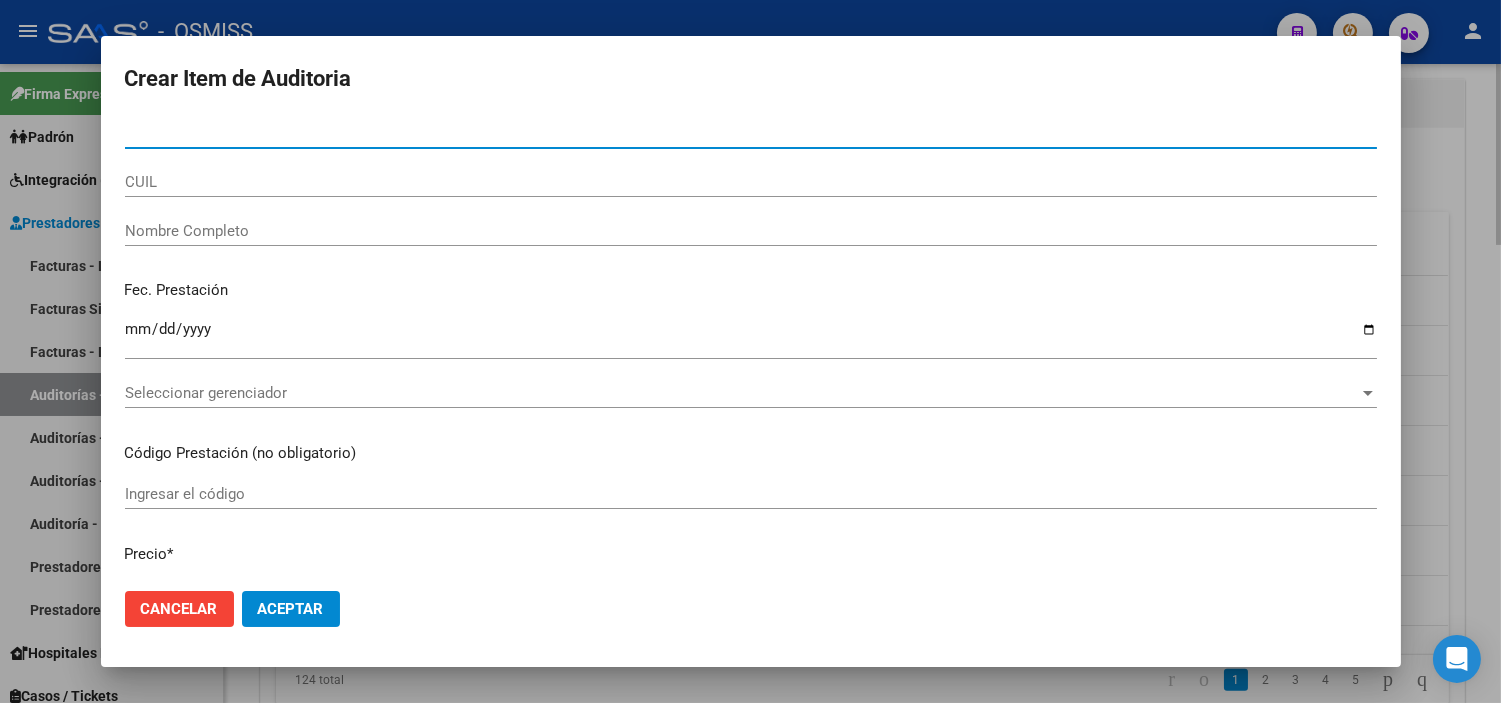 type on "33235138" 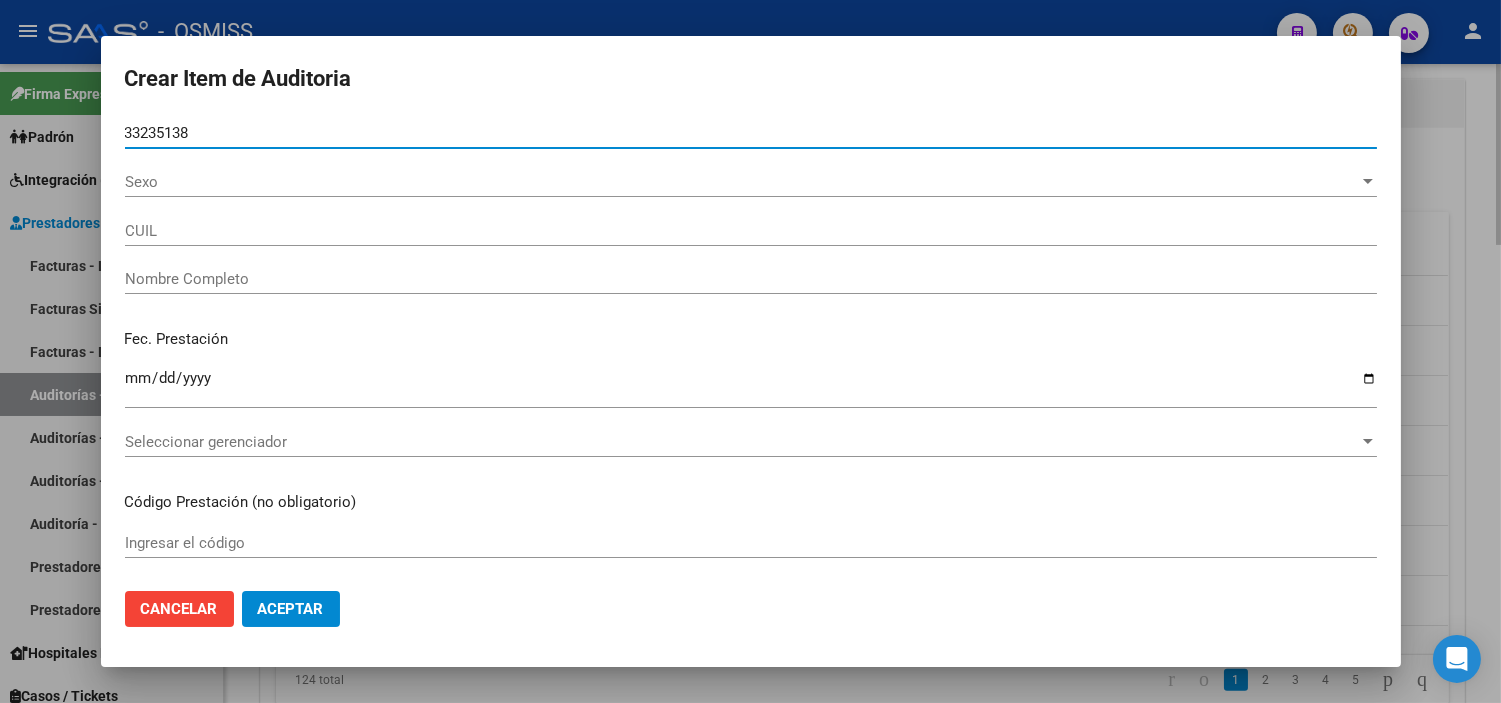 type on "27332351384" 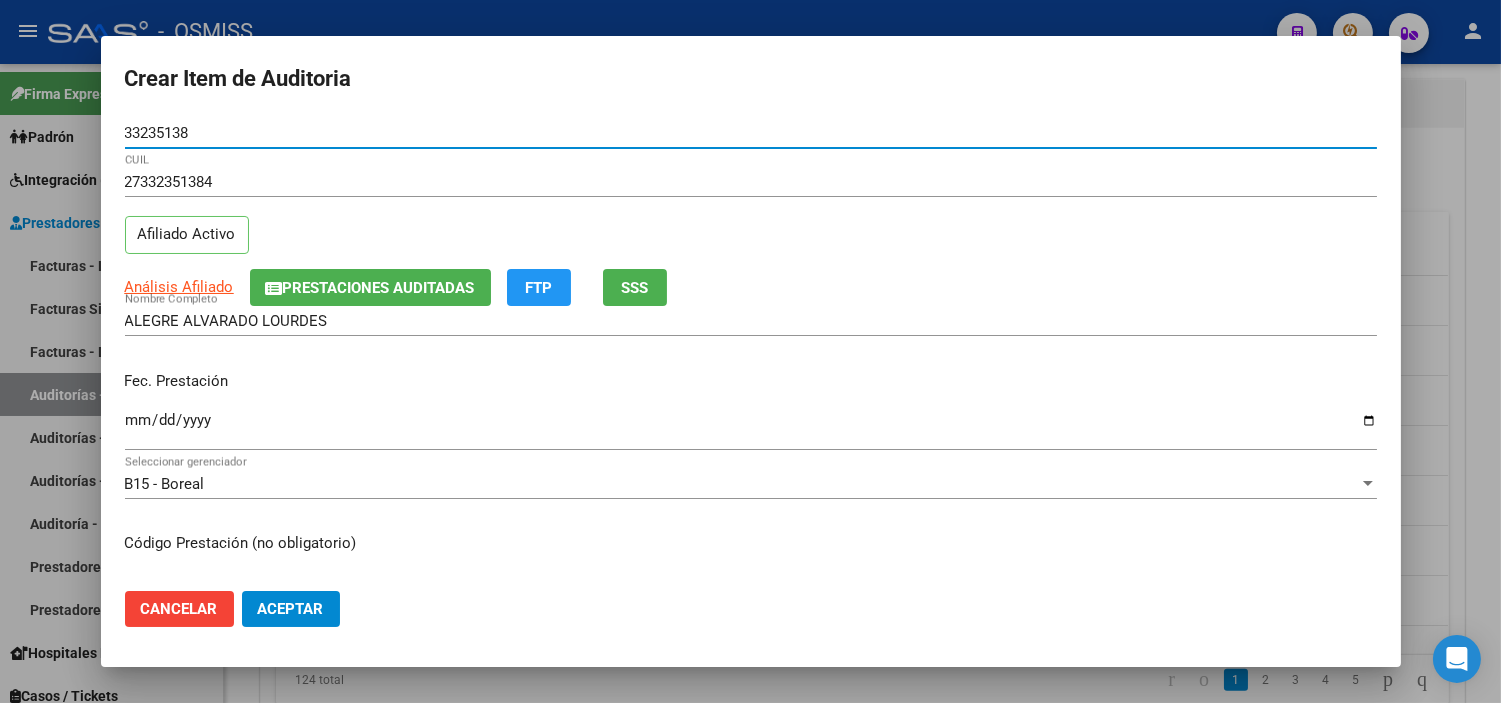type on "33235138" 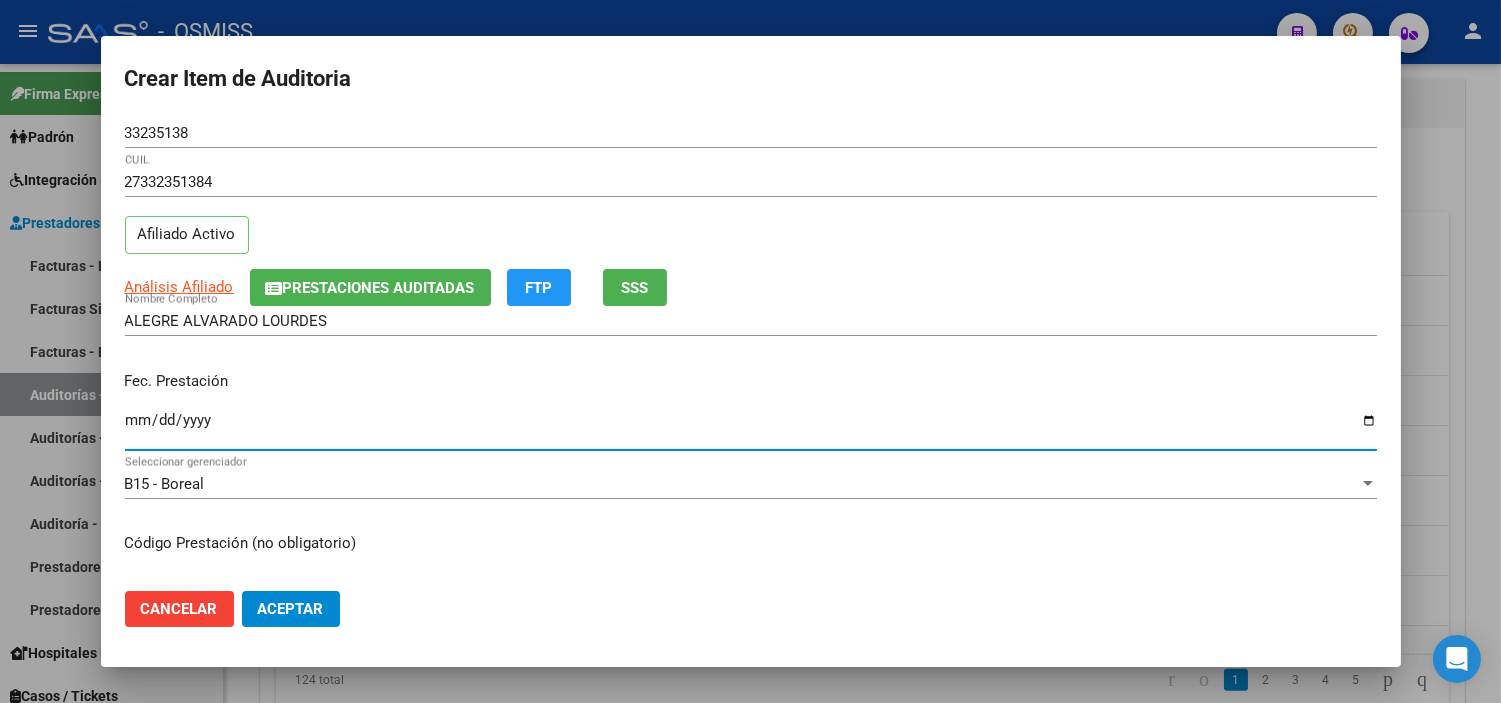 type on "[DATE]" 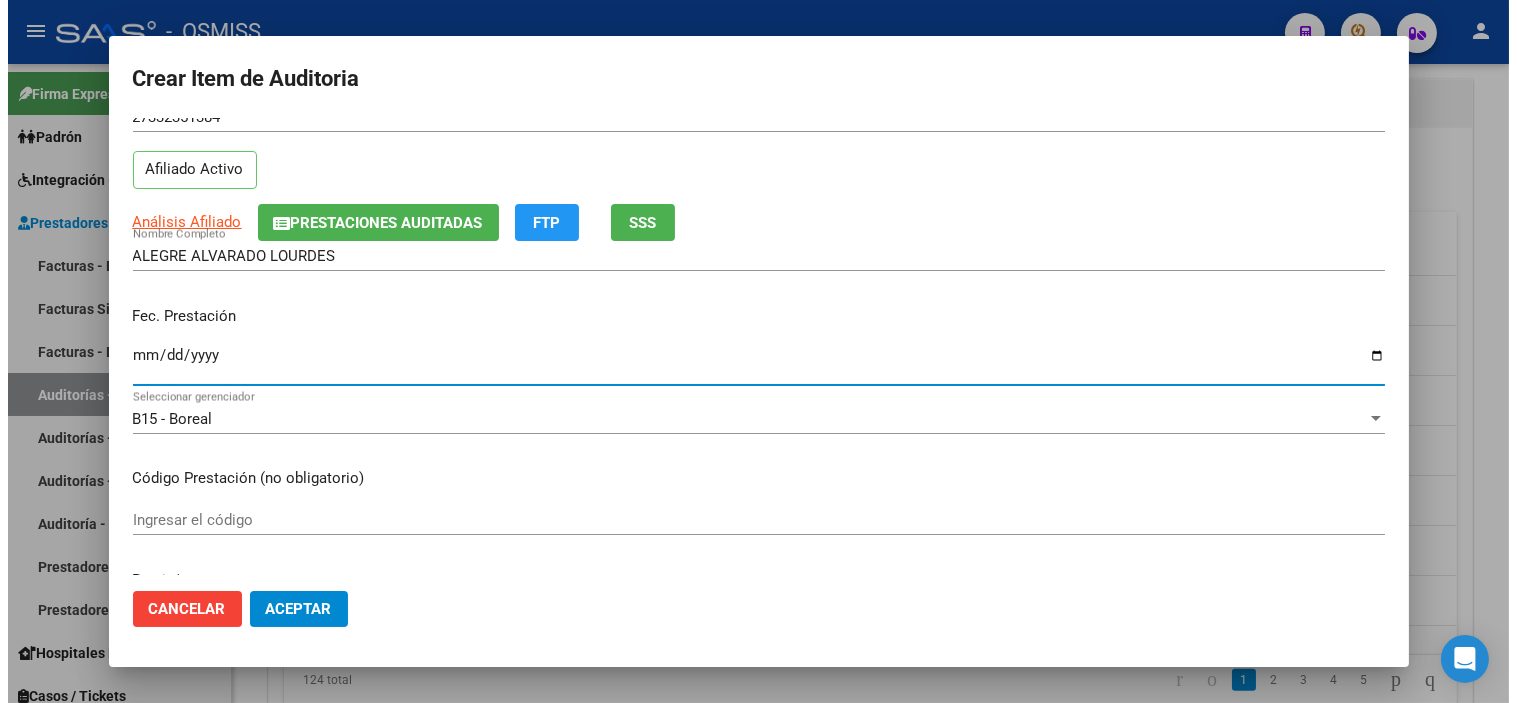 scroll, scrollTop: 222, scrollLeft: 0, axis: vertical 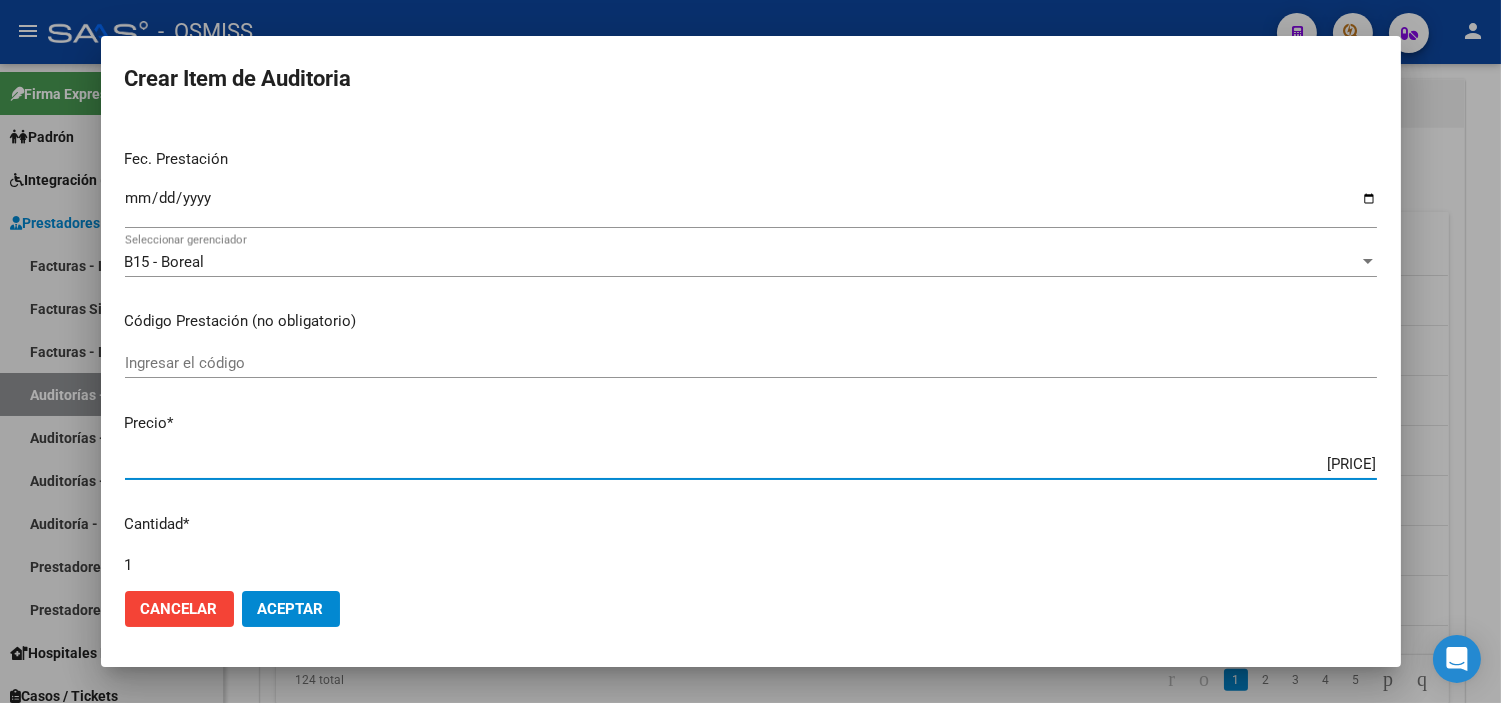 drag, startPoint x: 1202, startPoint y: 460, endPoint x: 1451, endPoint y: 467, distance: 249.09837 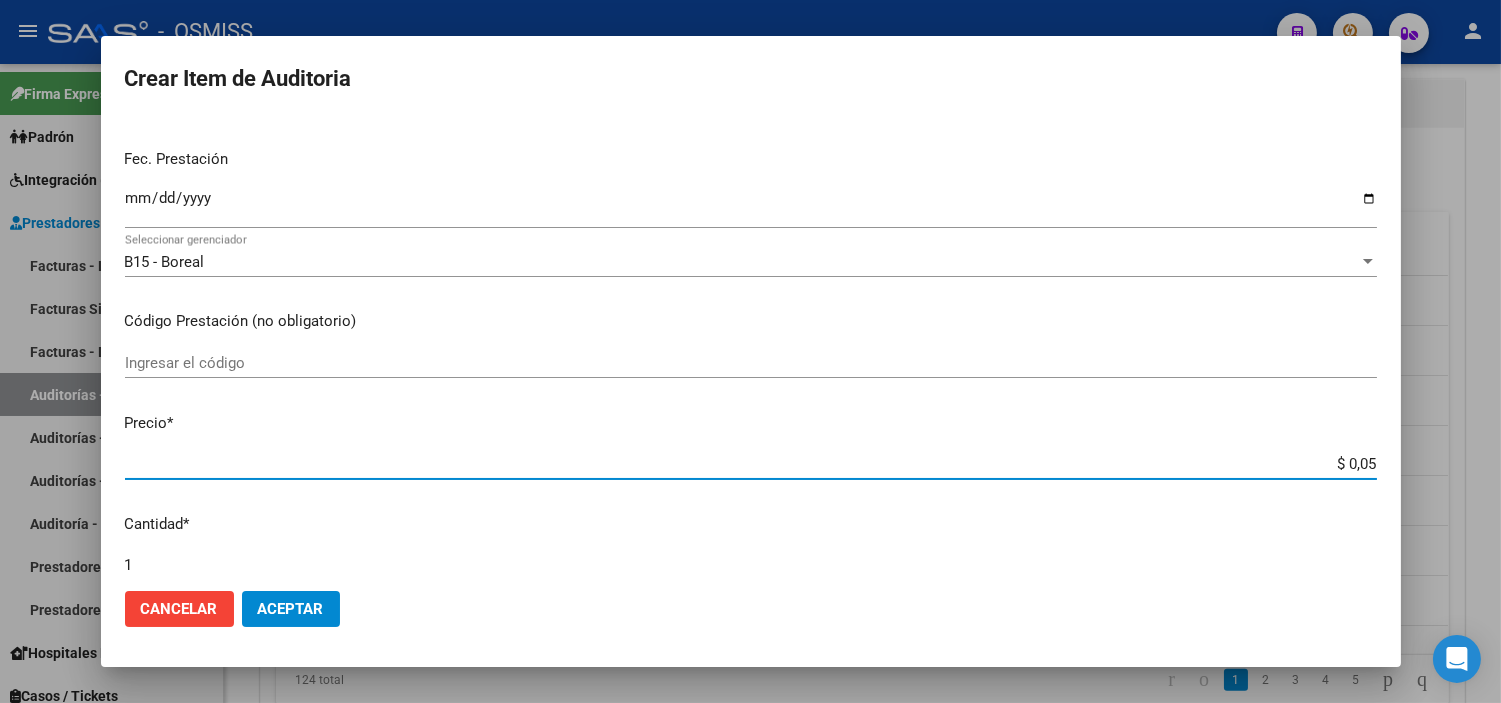 type on "$ 0,50" 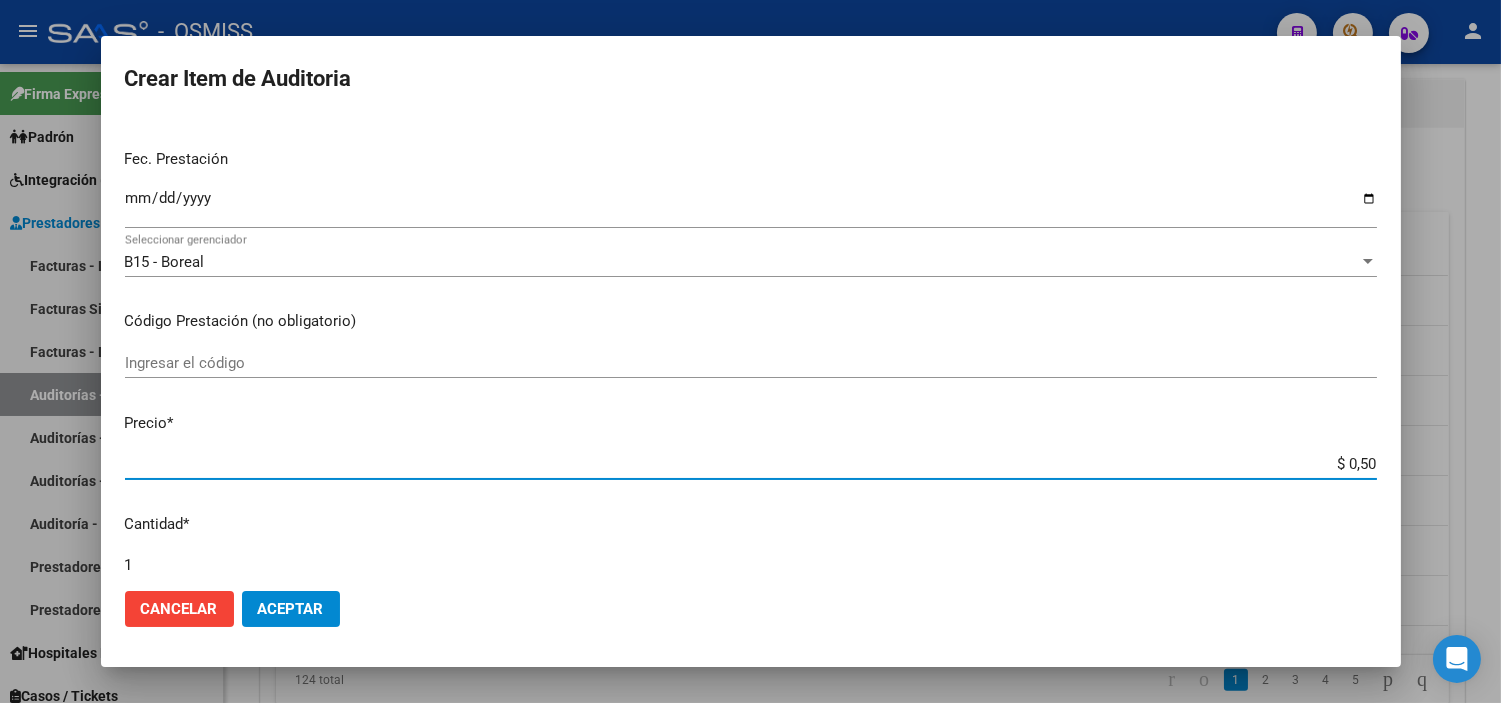 type on "$ 5,07" 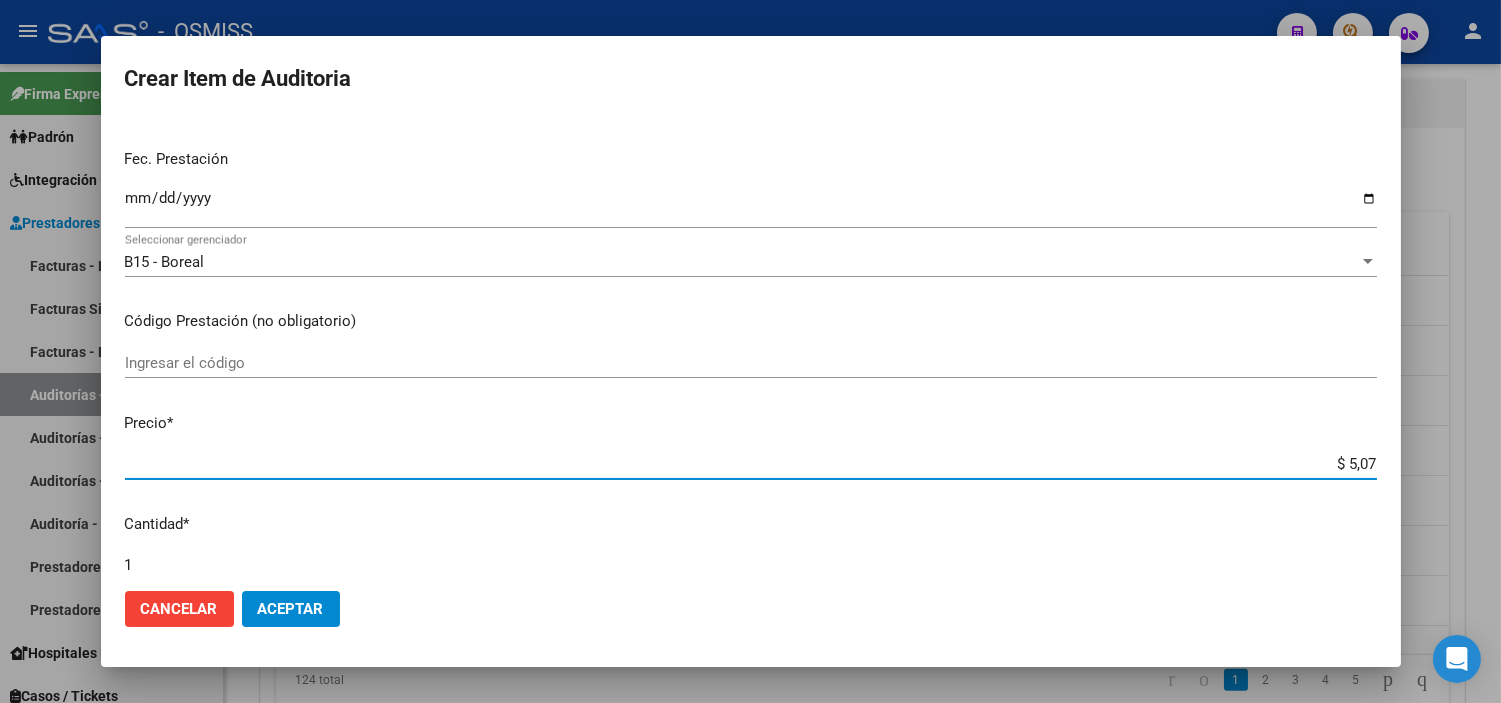 type on "$ 50,70" 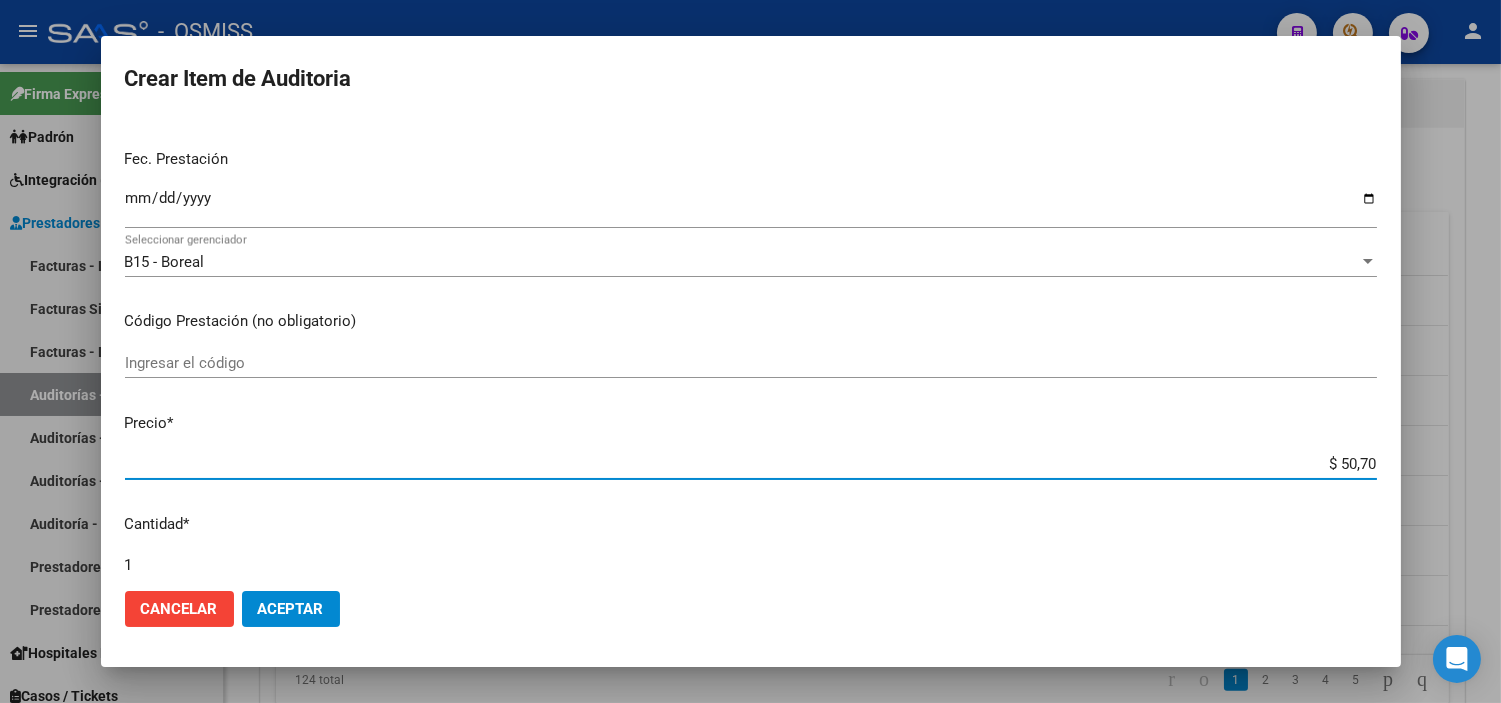 type on "$ [PRICE]" 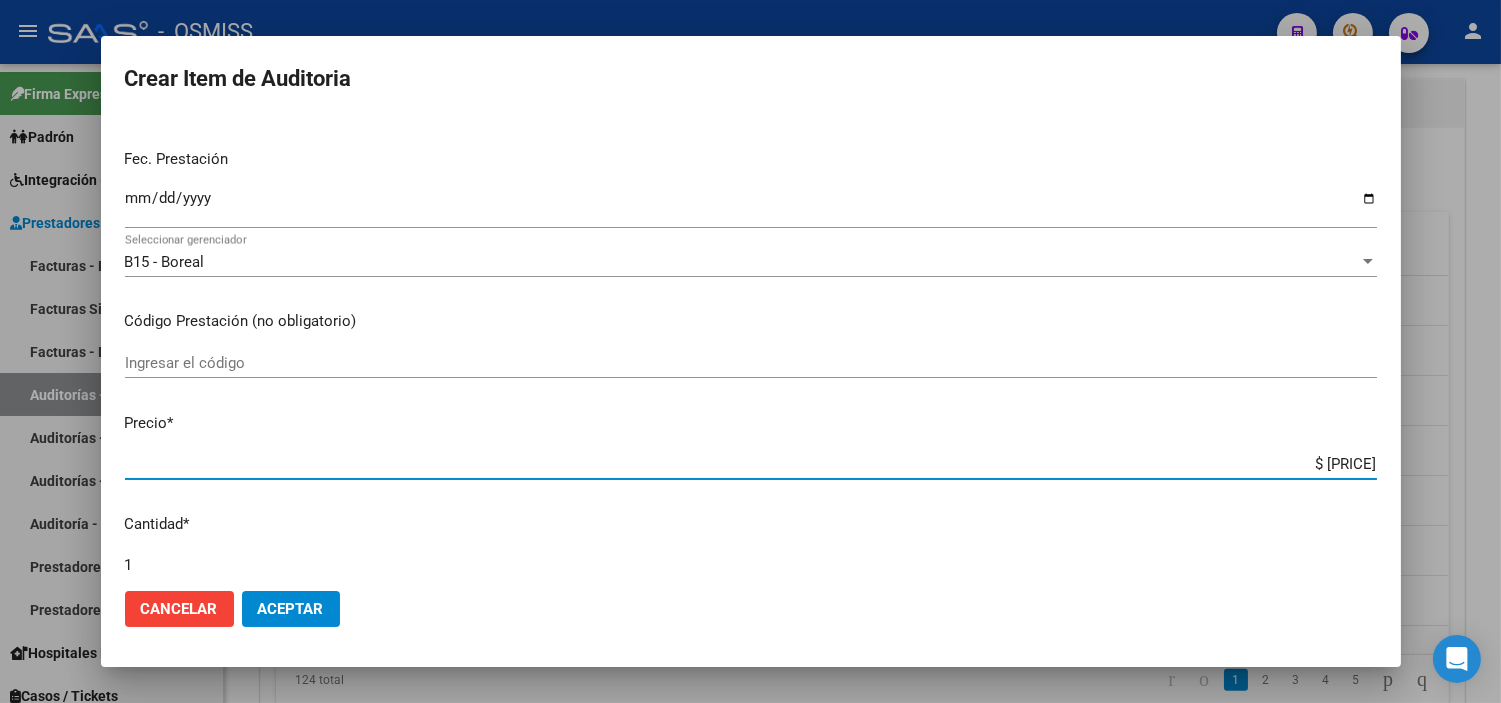 type on "$ [PRICE]" 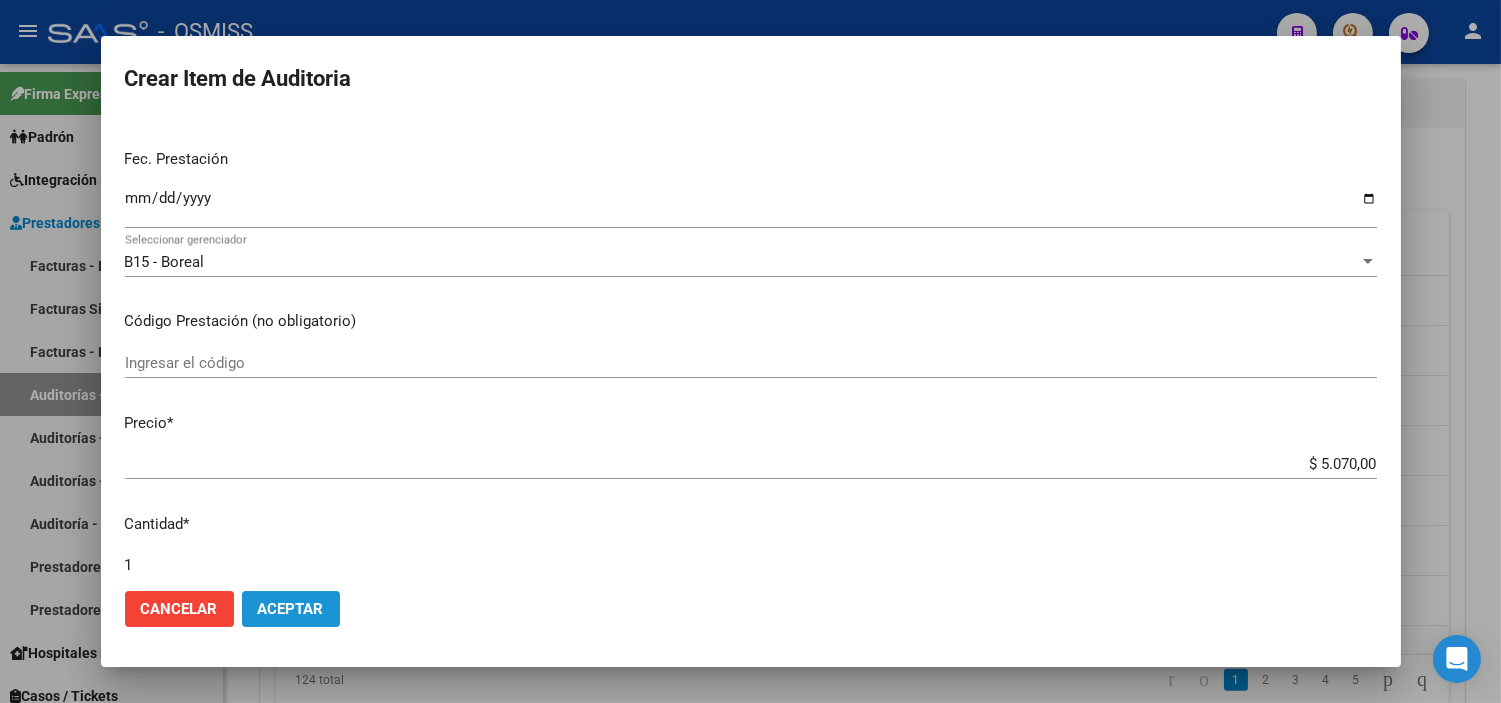 click on "Aceptar" 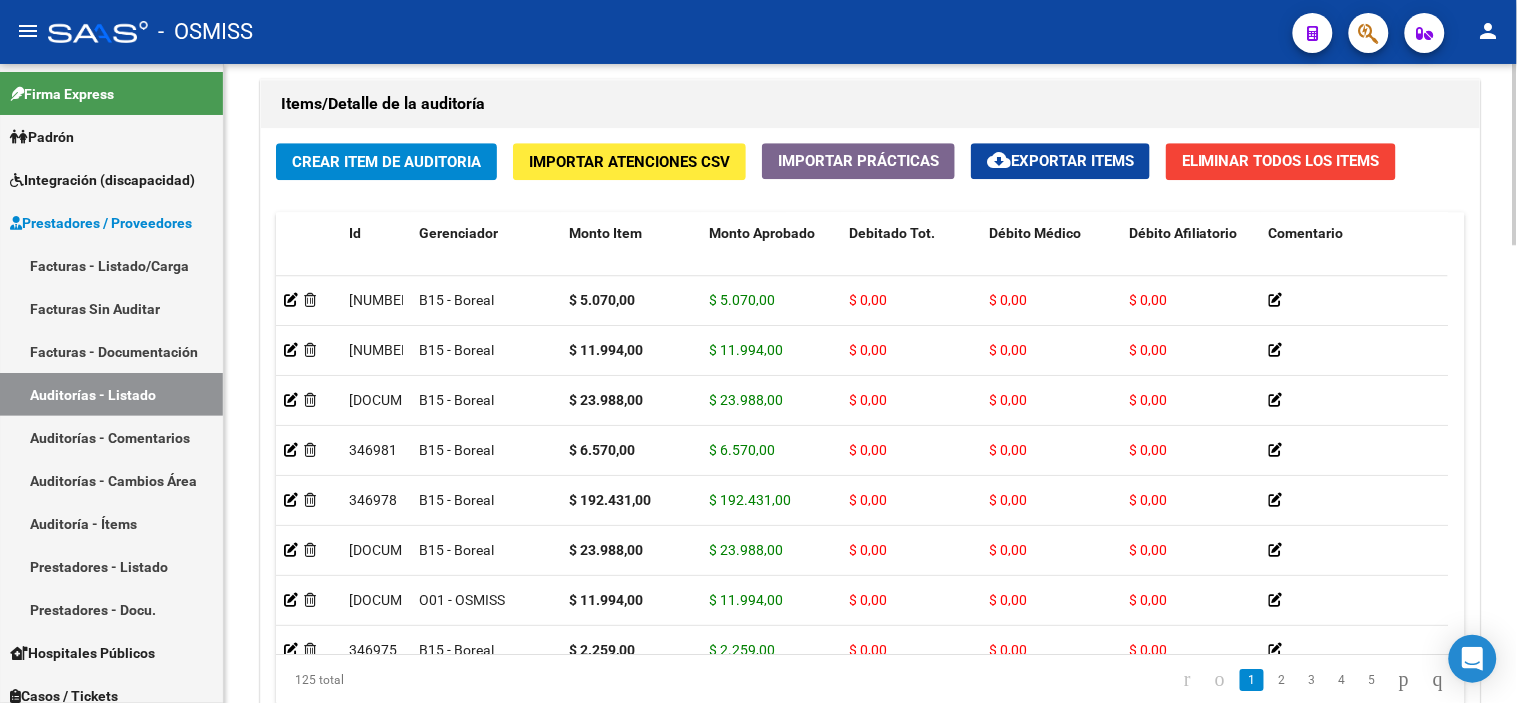 click on "Items/Detalle de la auditoría" 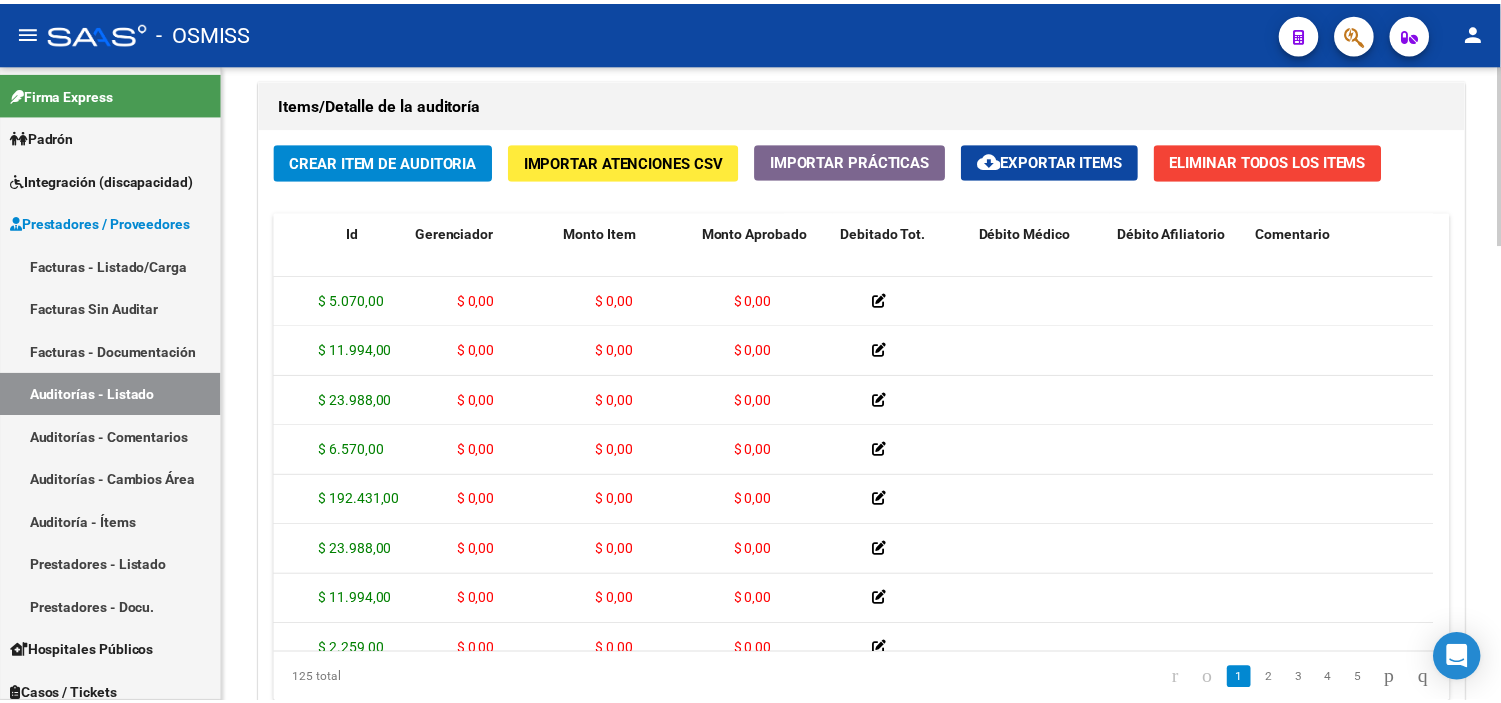 scroll, scrollTop: 0, scrollLeft: 0, axis: both 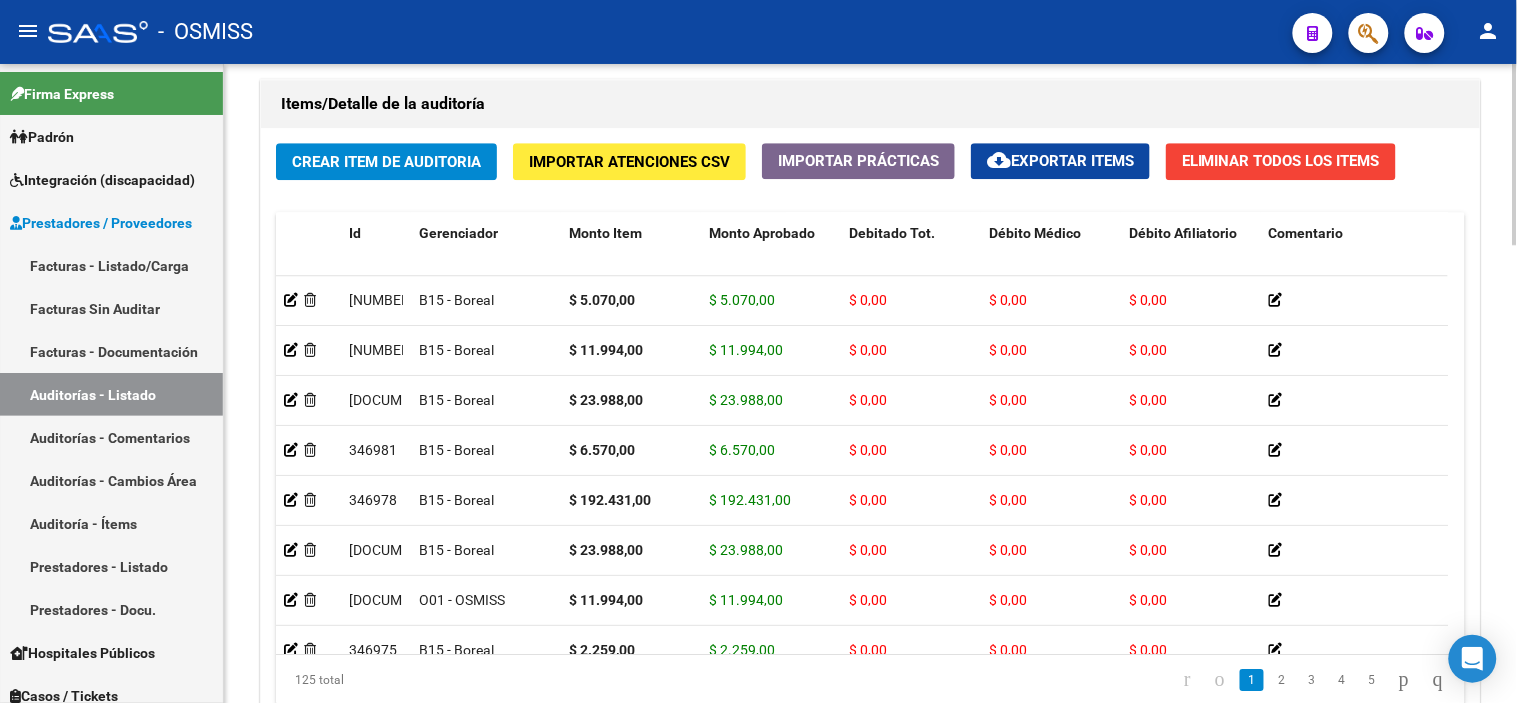 click on "Crear Item de Auditoria" 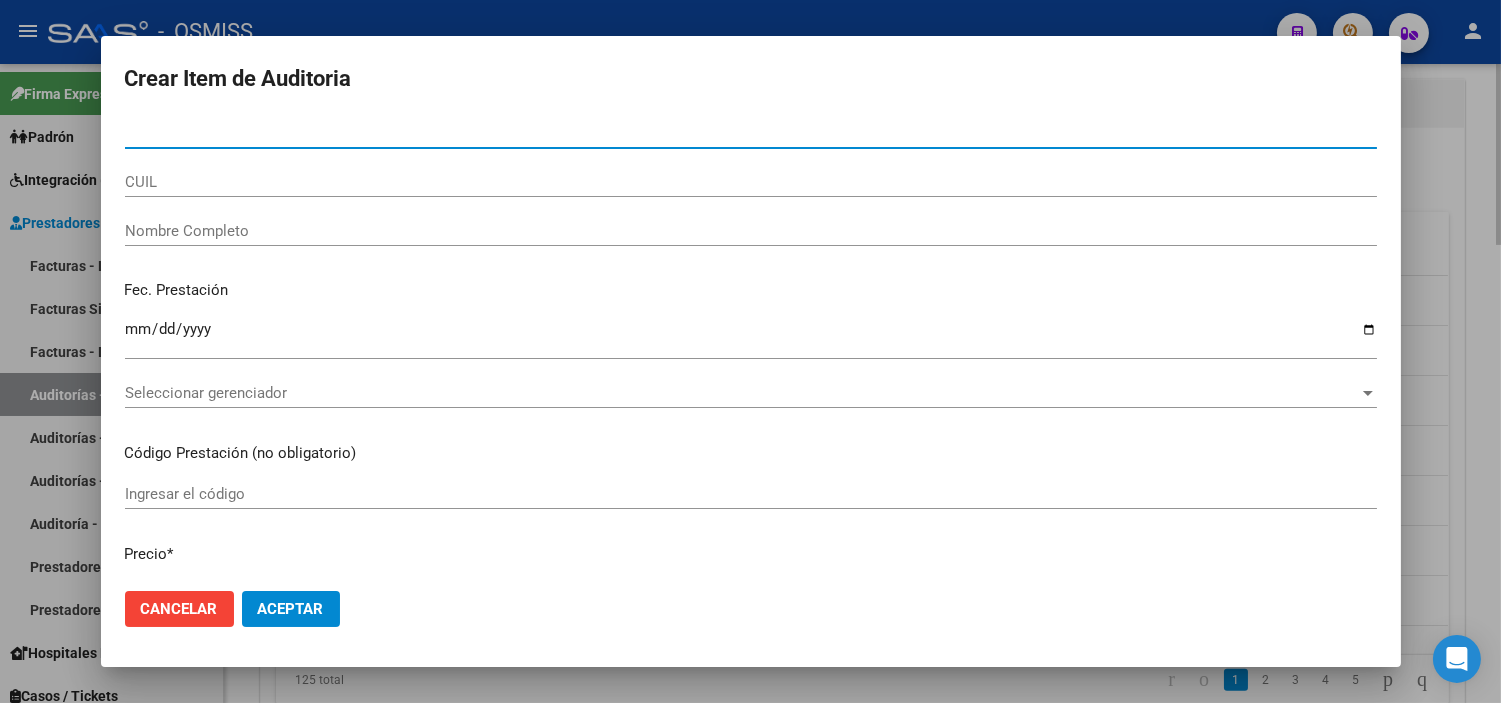 type on "[NUMBER]" 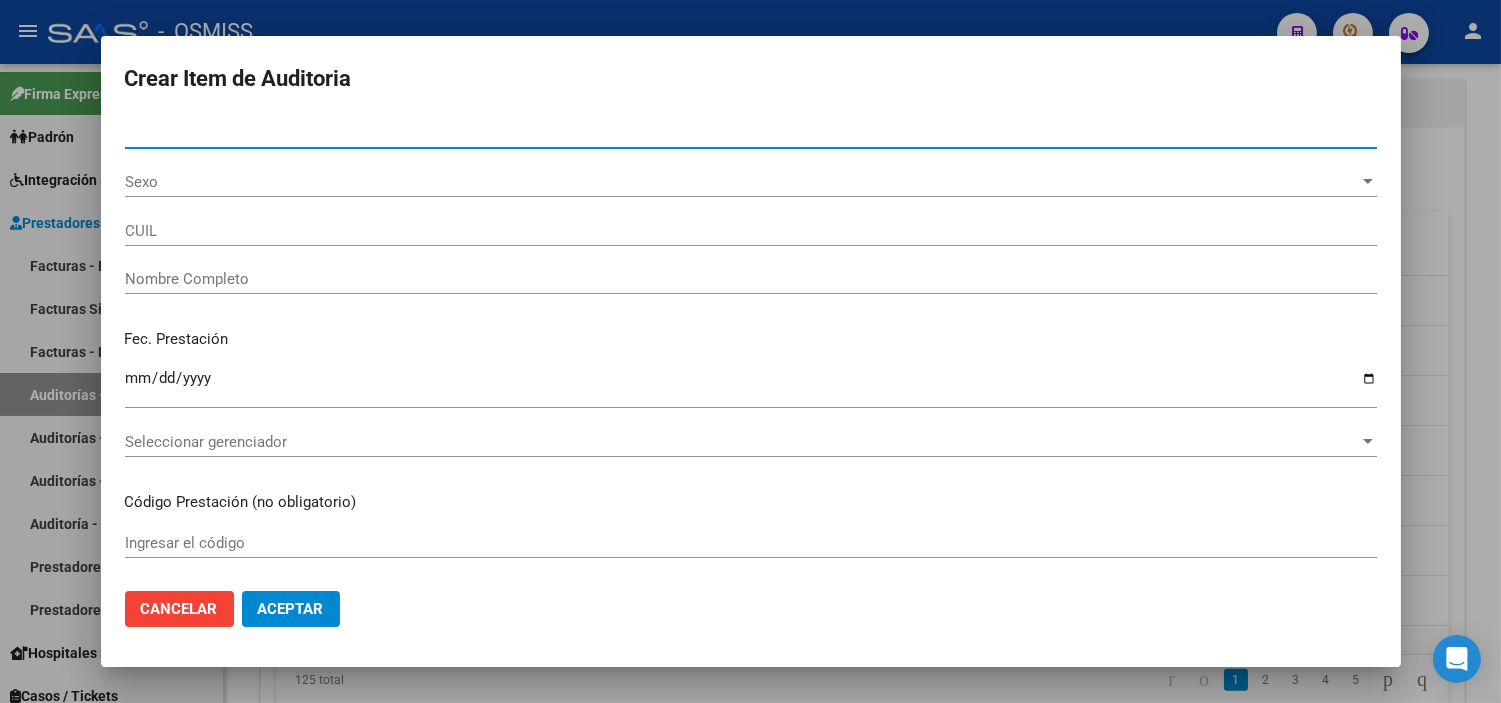 type on "[NUMBER]" 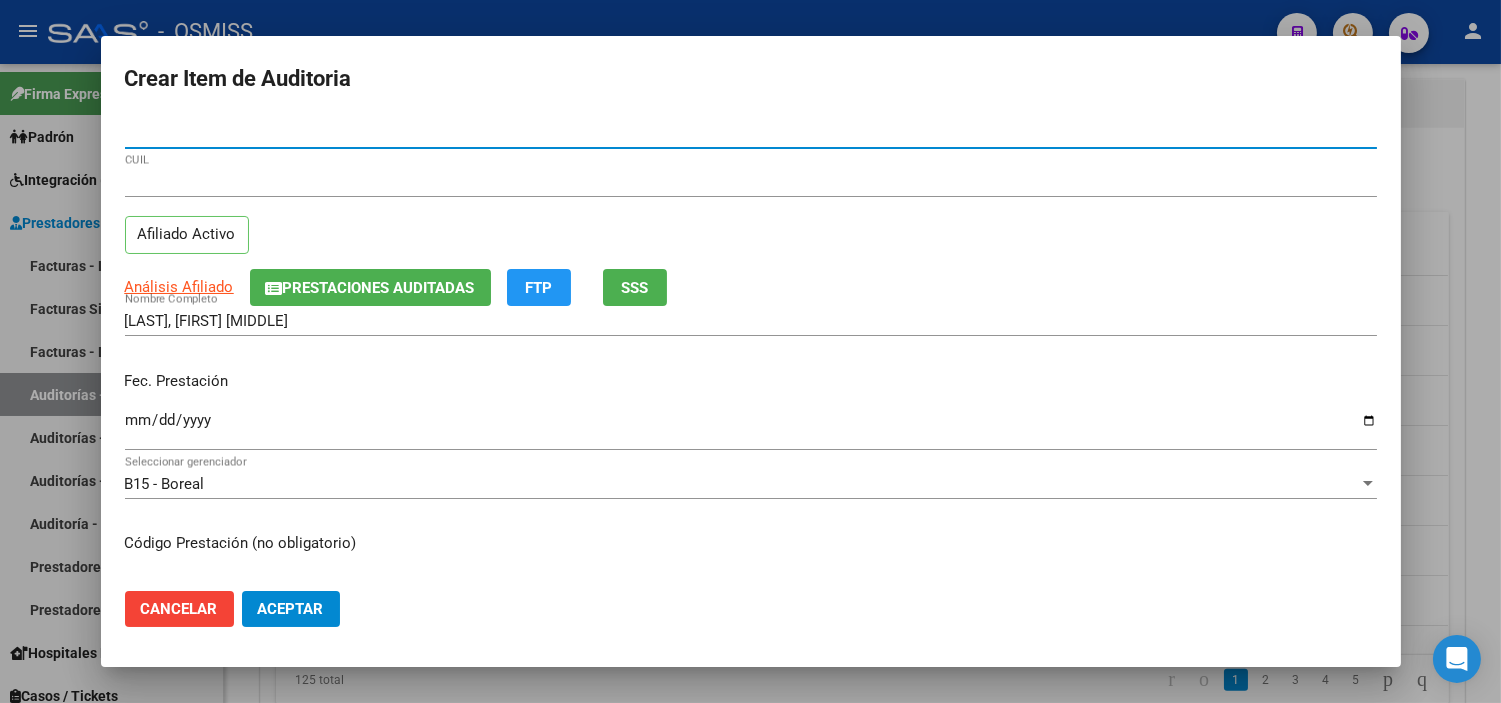type on "[NUMBER]" 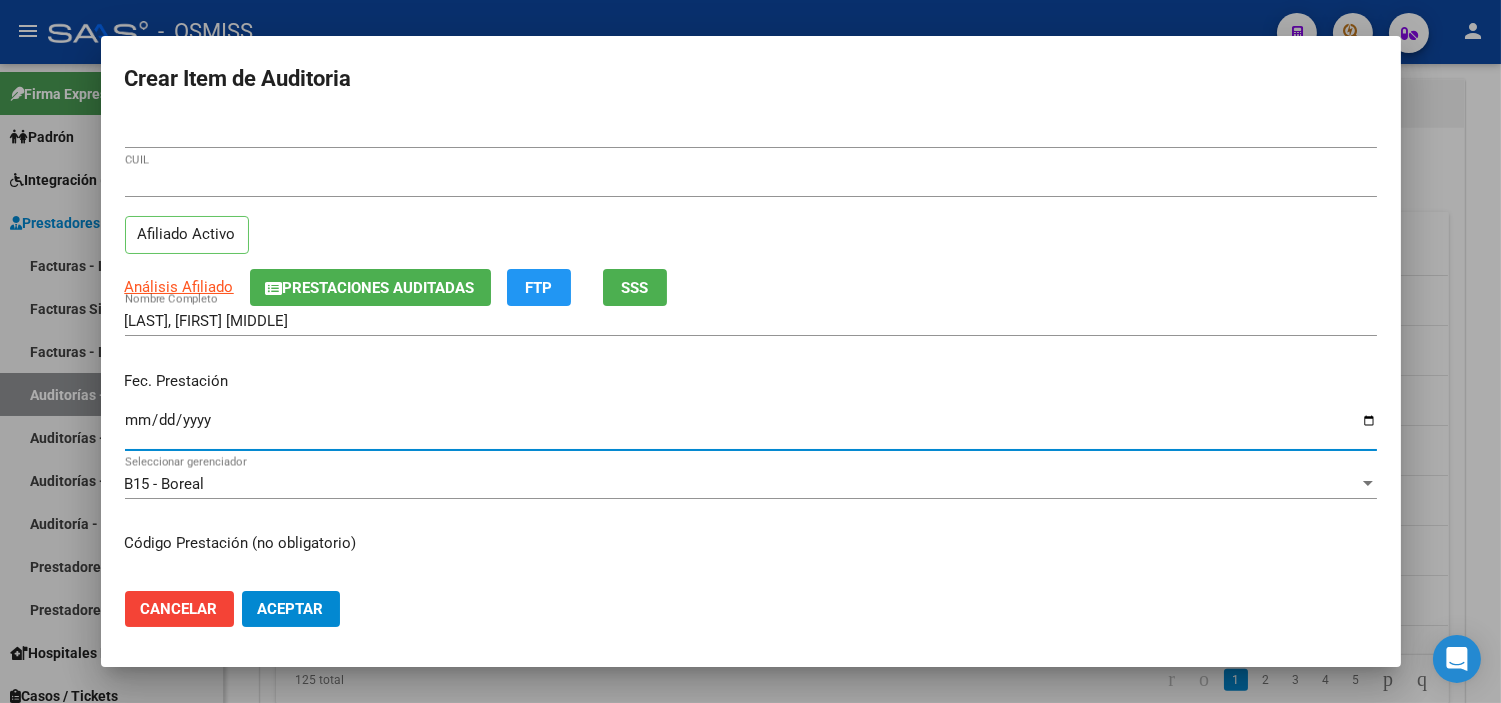 click on "Ingresar la fecha" at bounding box center [751, 428] 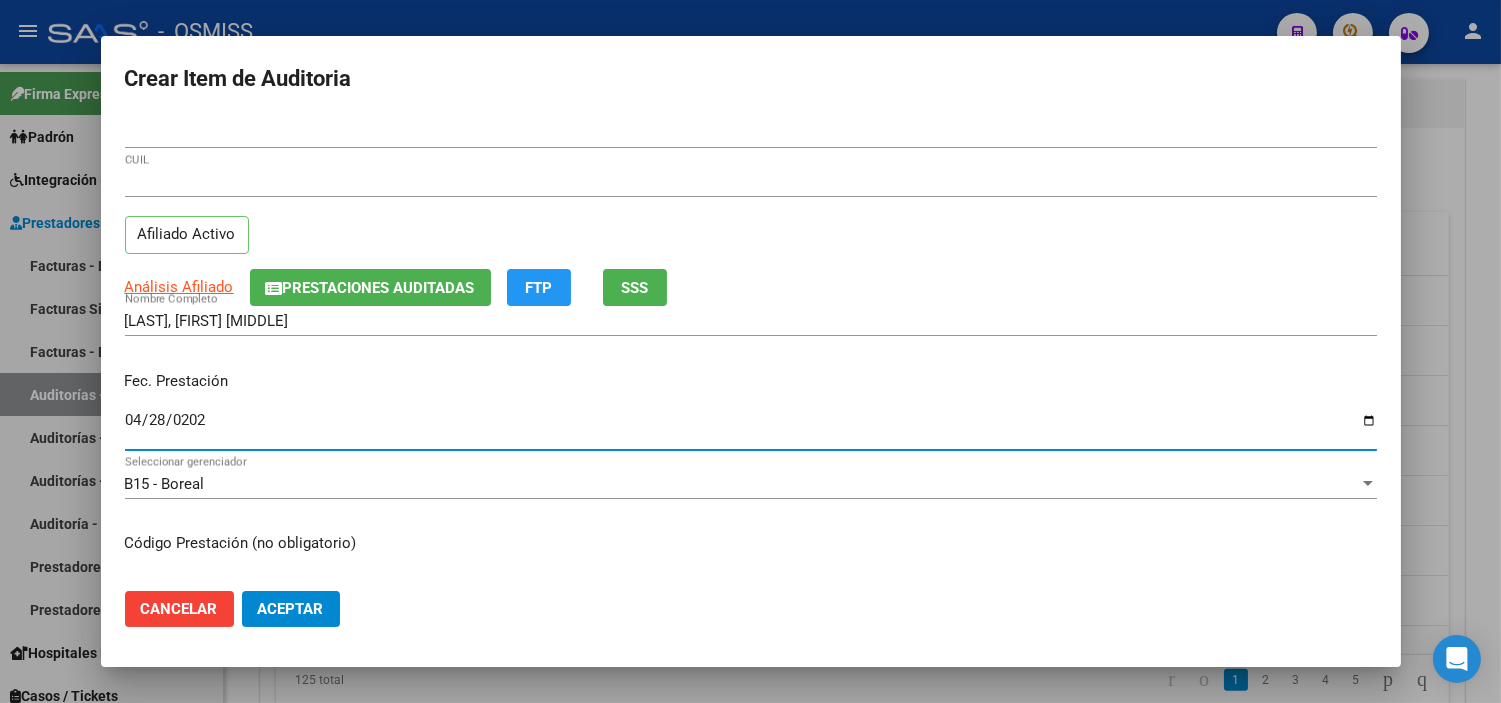 type on "[DATE]" 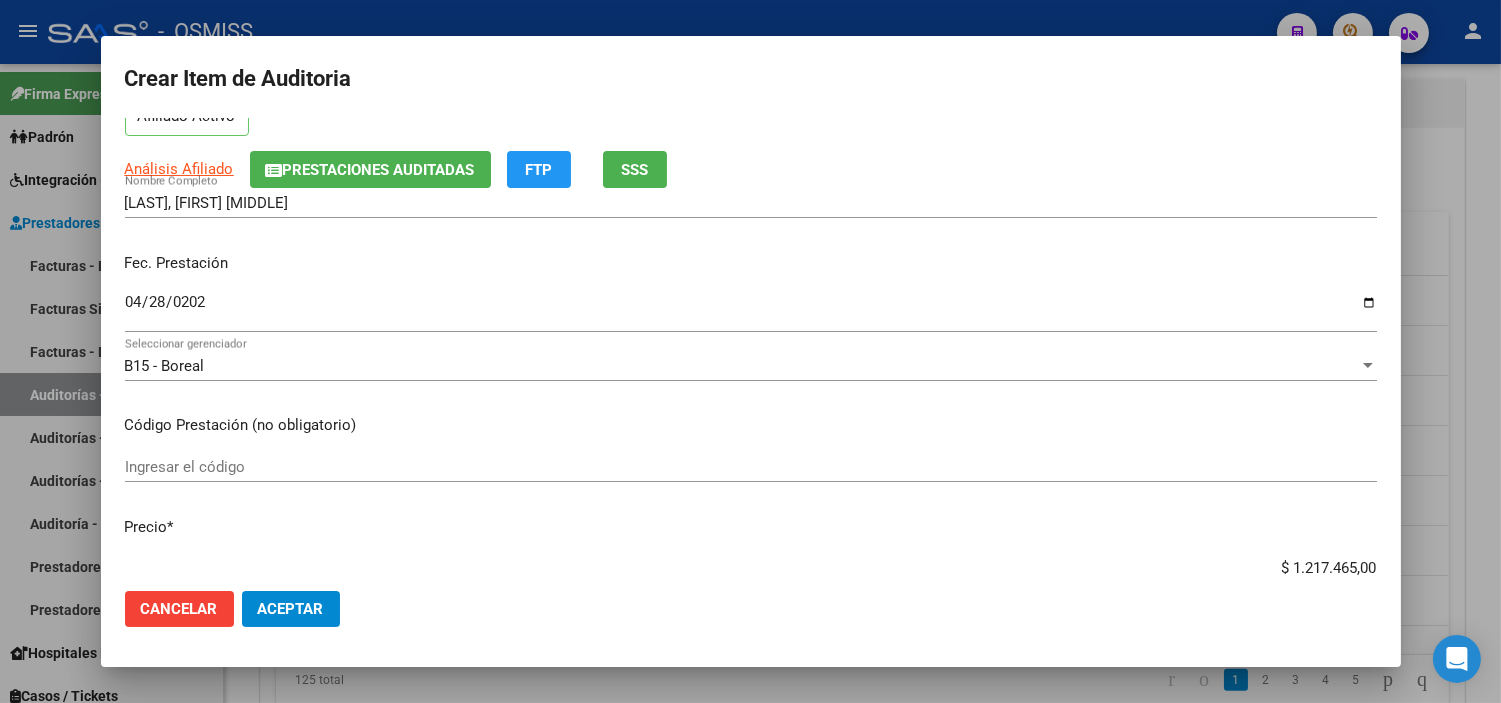 scroll, scrollTop: 222, scrollLeft: 0, axis: vertical 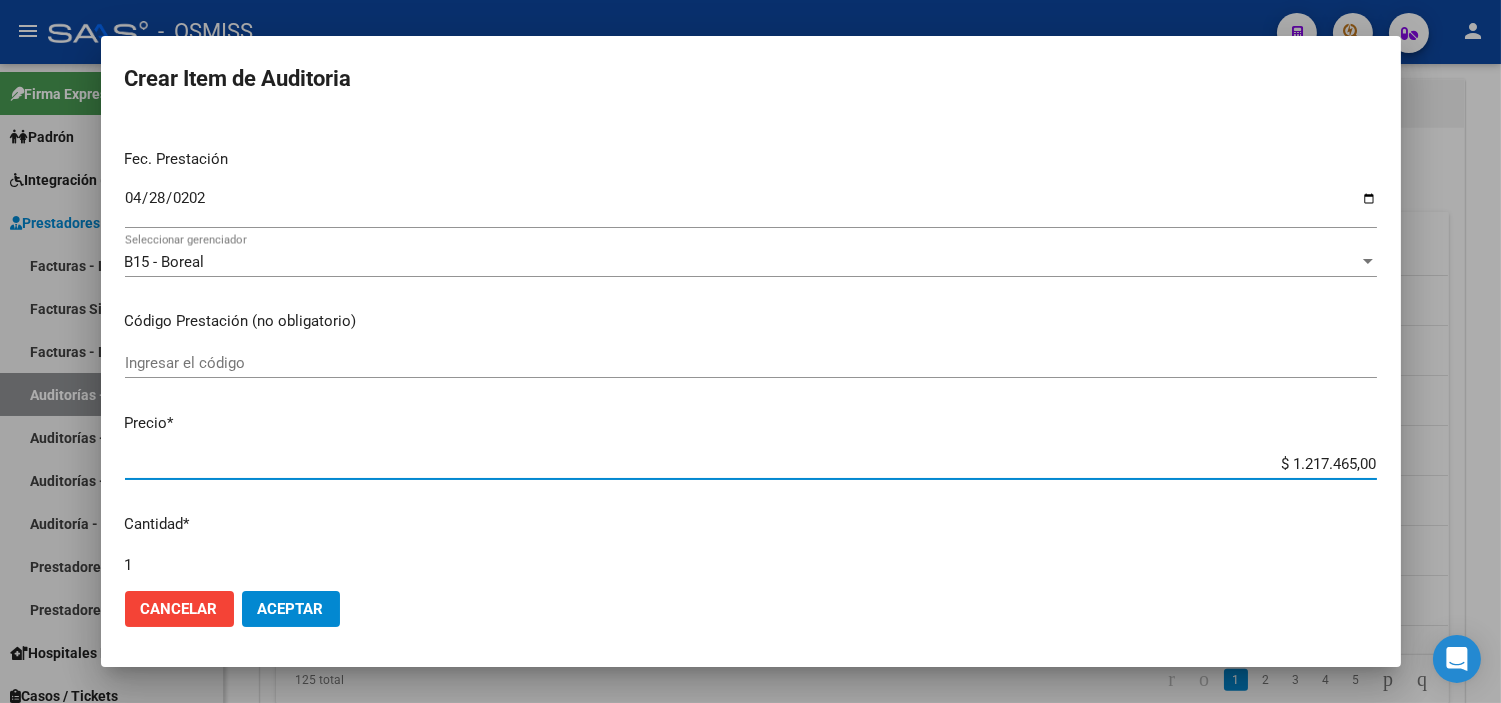 drag, startPoint x: 1244, startPoint y: 463, endPoint x: 1512, endPoint y: 480, distance: 268.53864 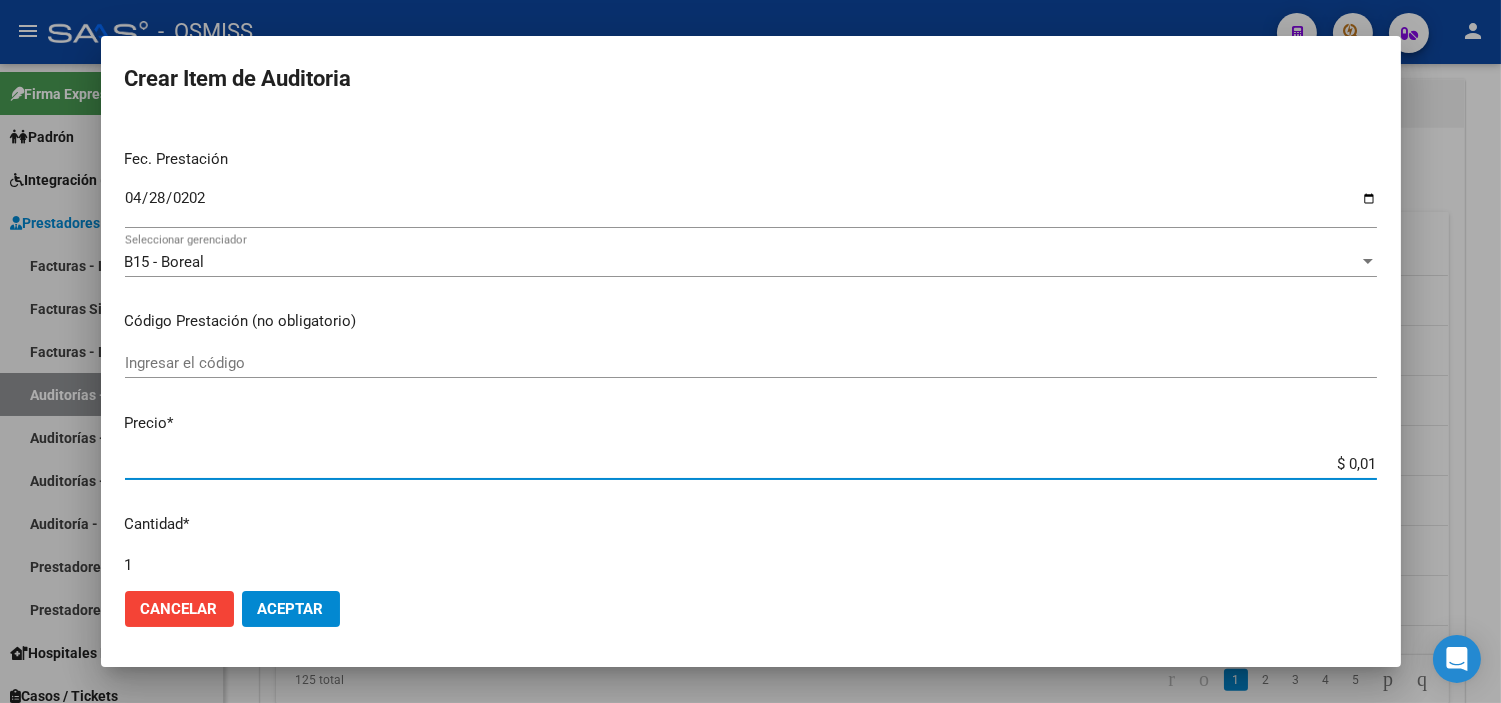 type on "$ 0,19" 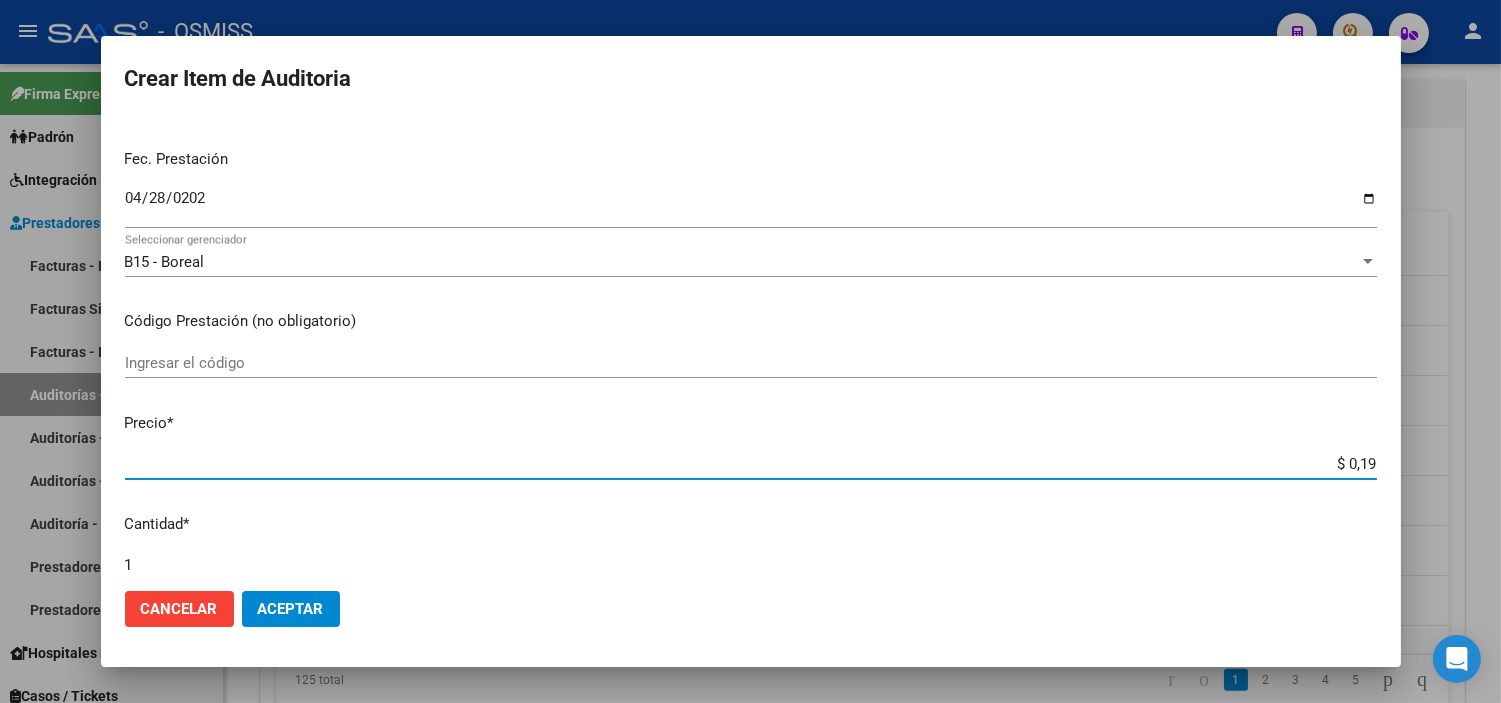 type on "$ 1,99" 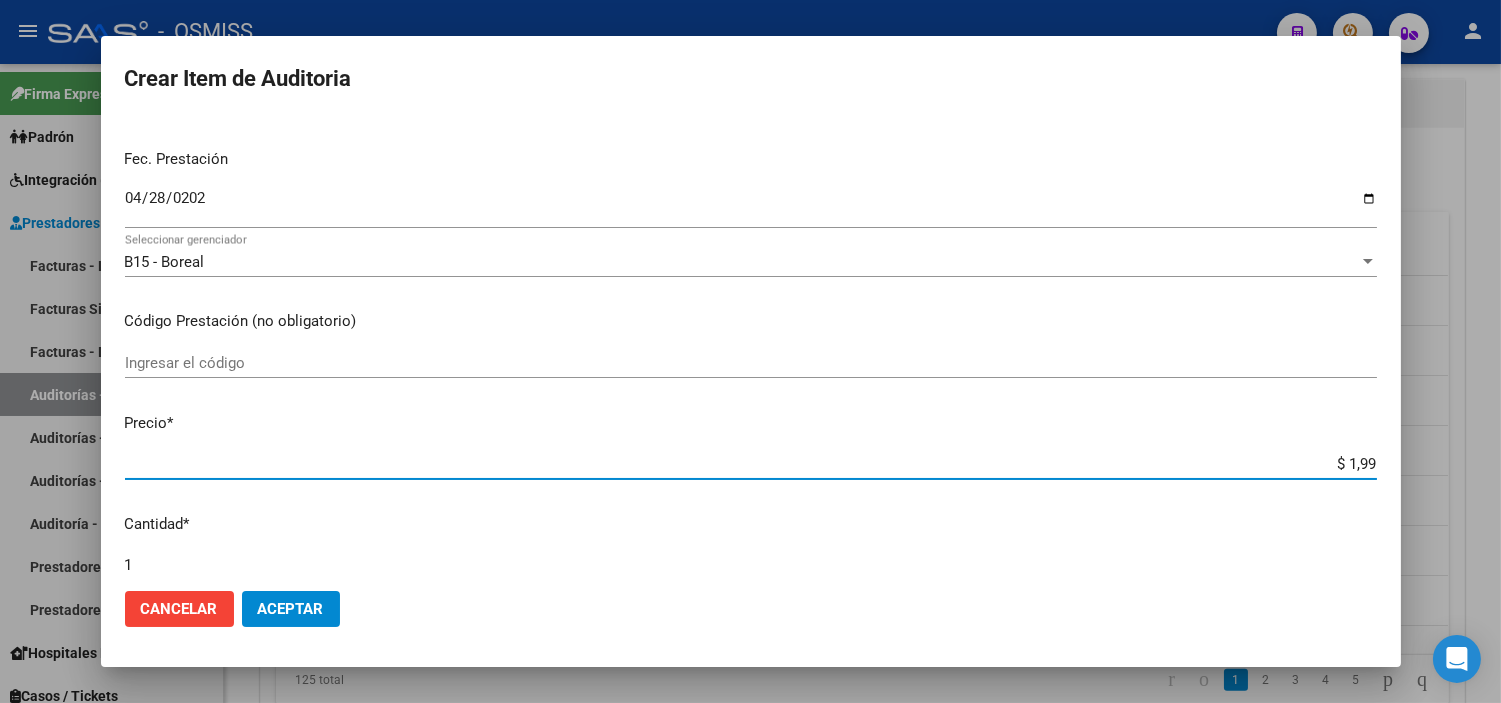 type on "$ 19,94" 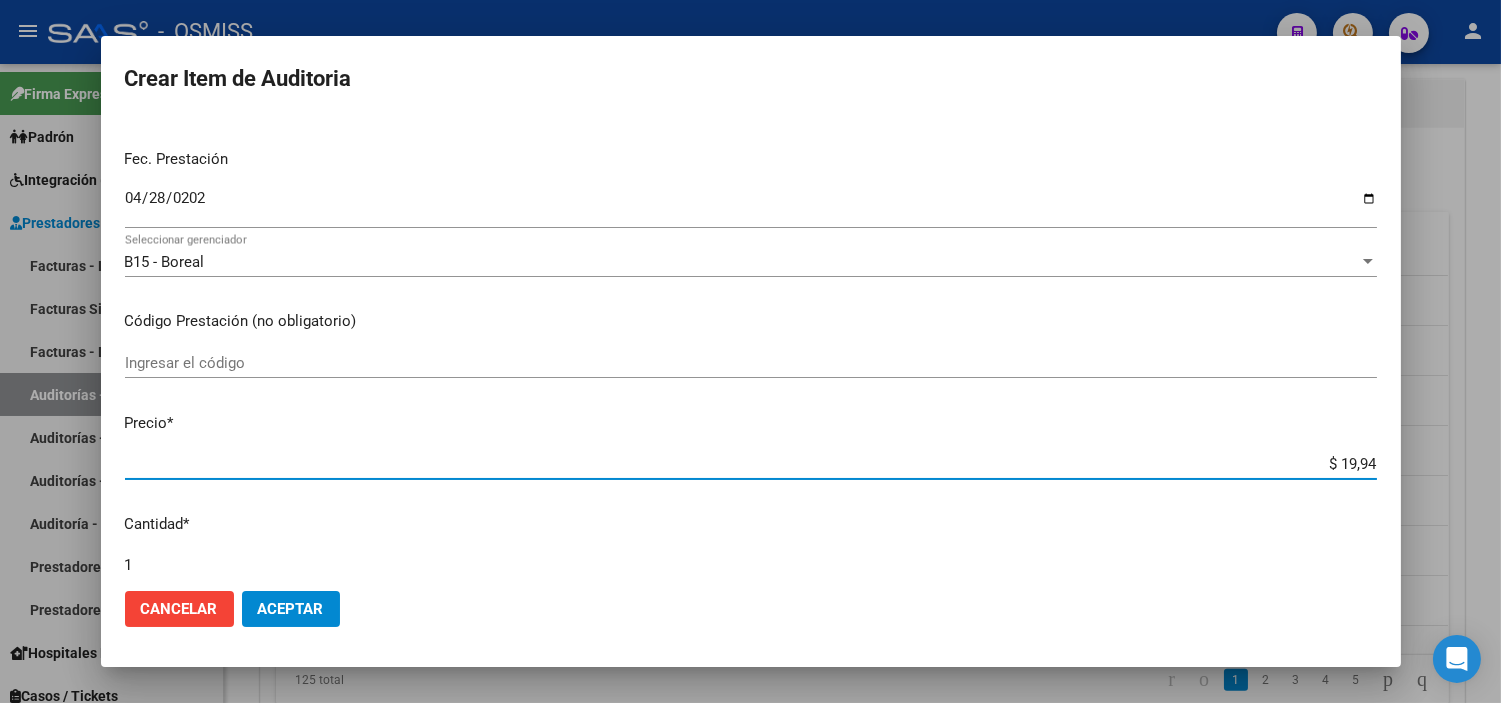 type on "$ 1,99" 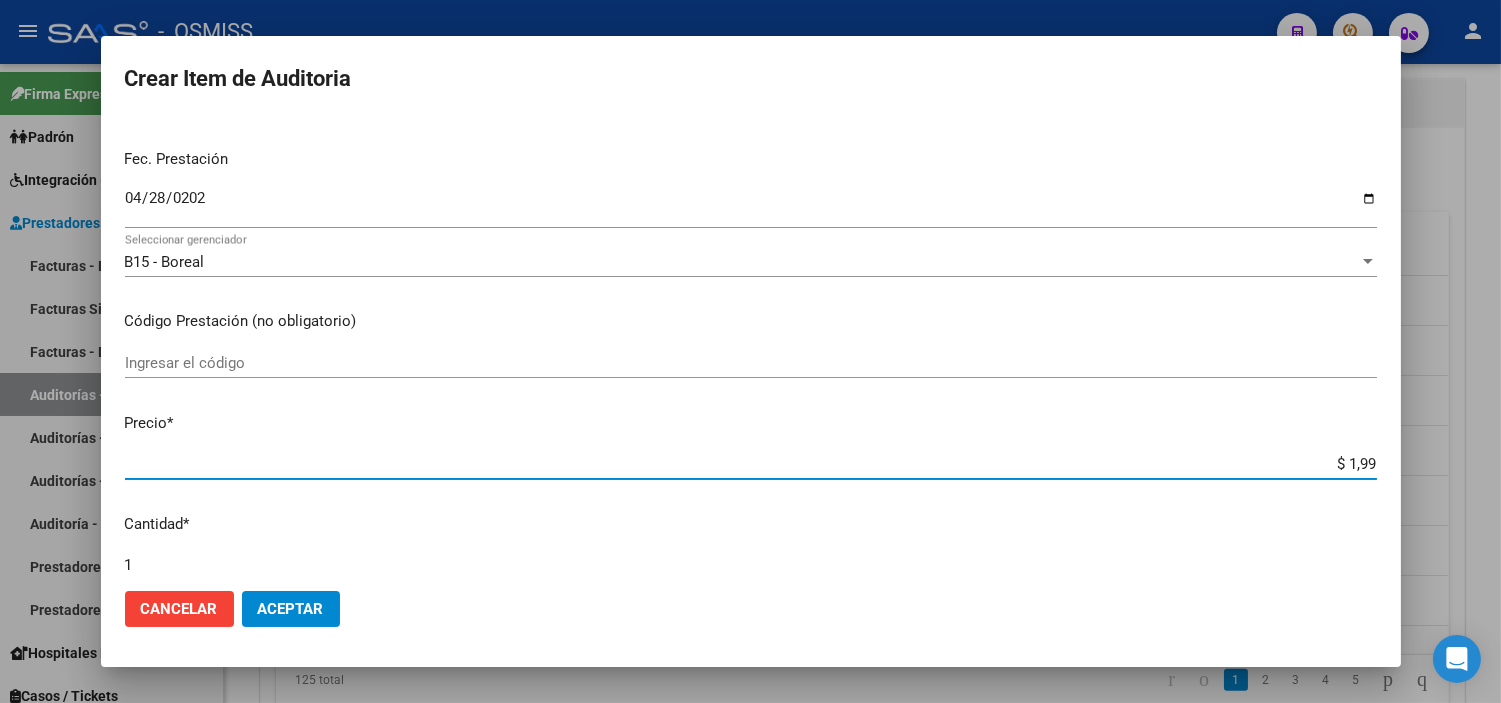 type on "$ 0,19" 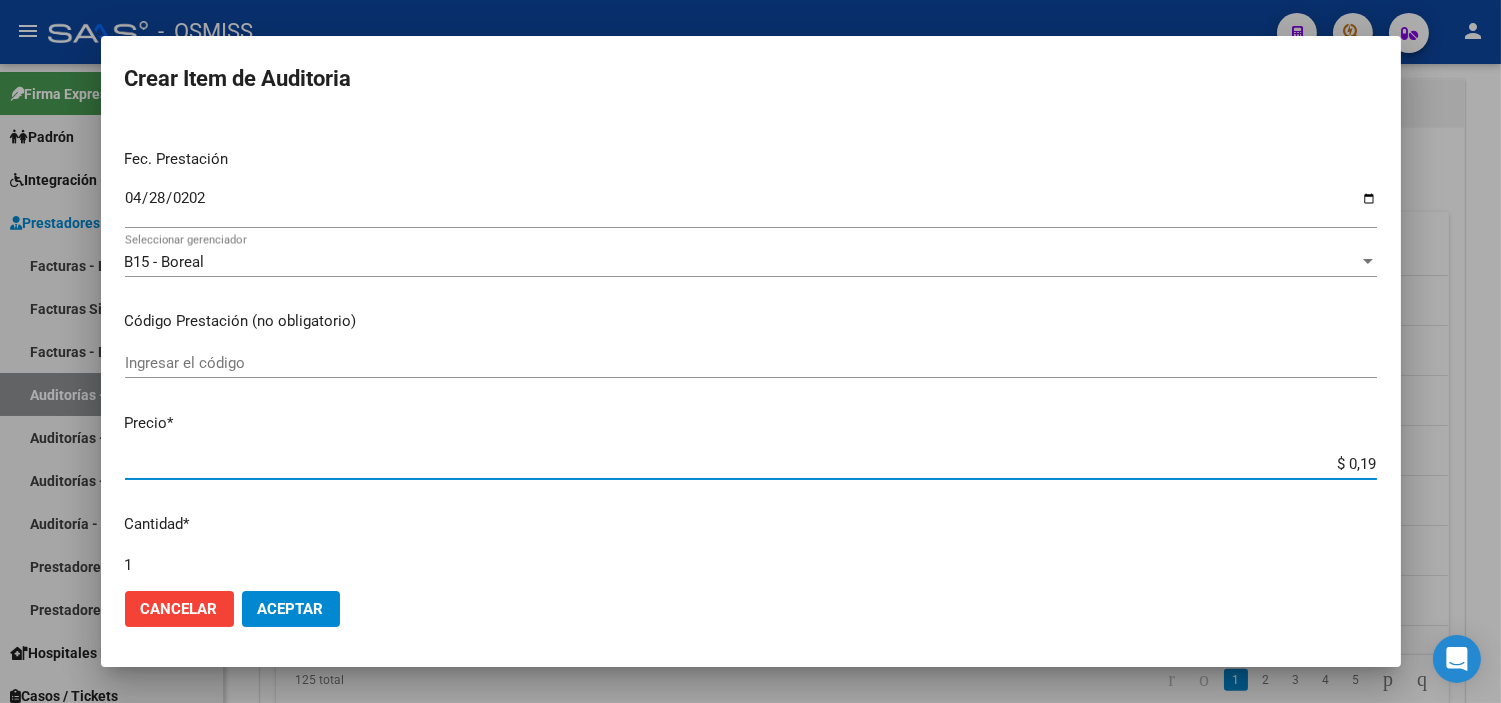 type on "$ 0,01" 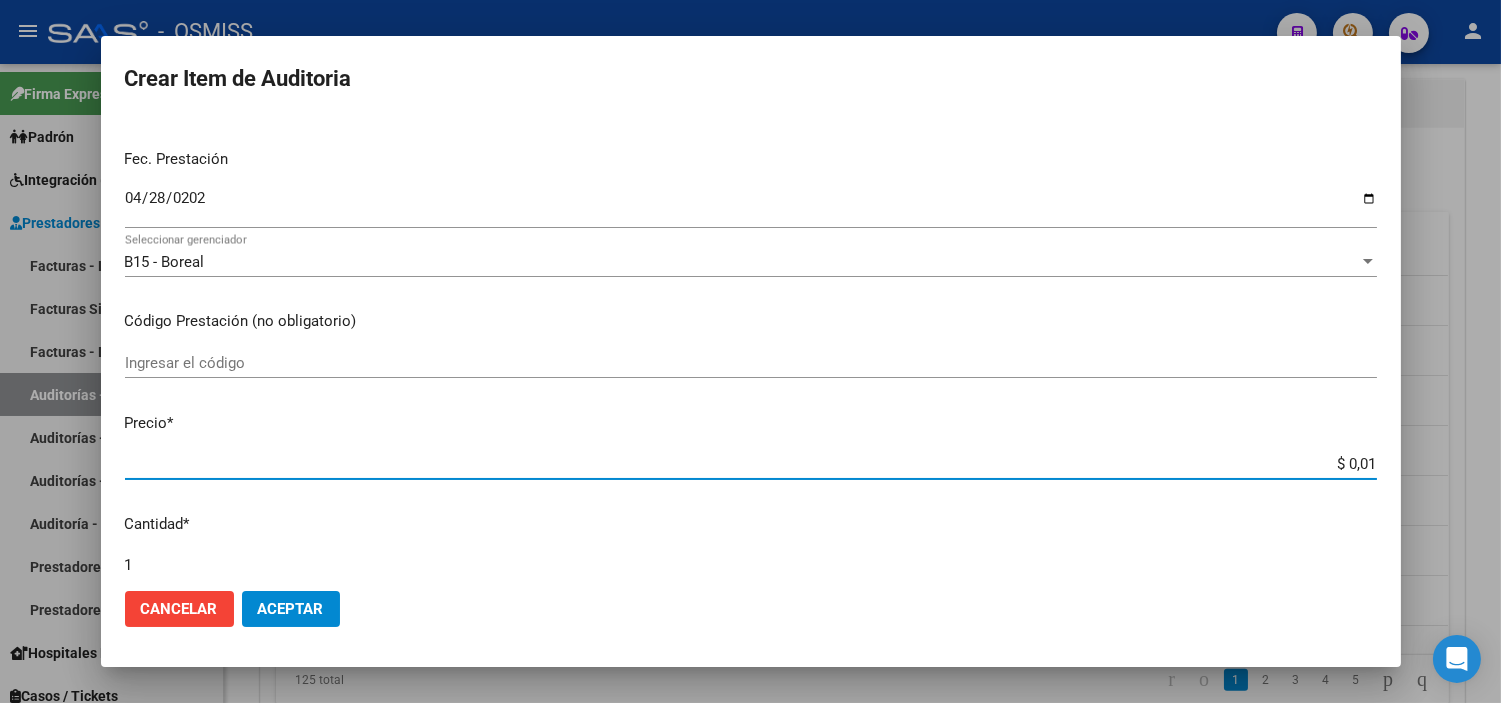 type on "$ 0,11" 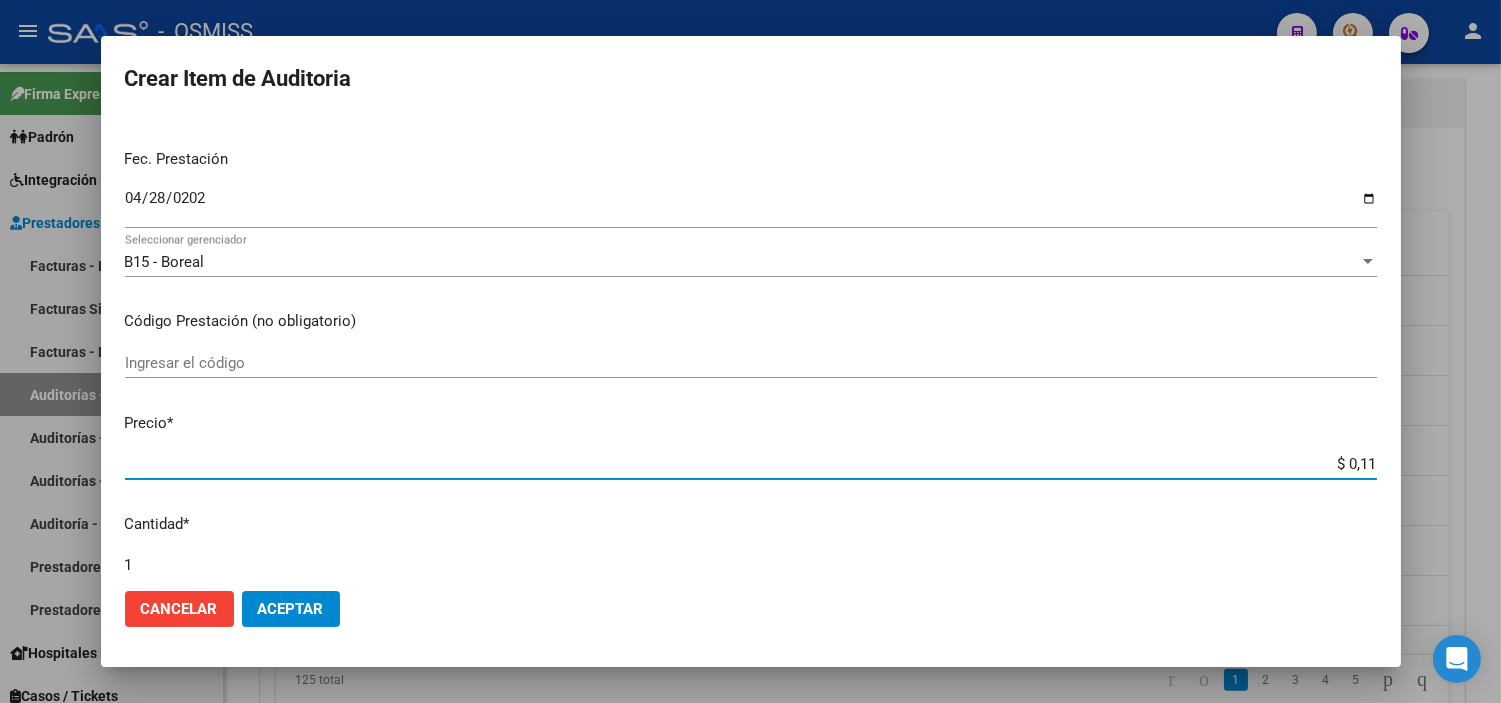 type on "$ 1,19" 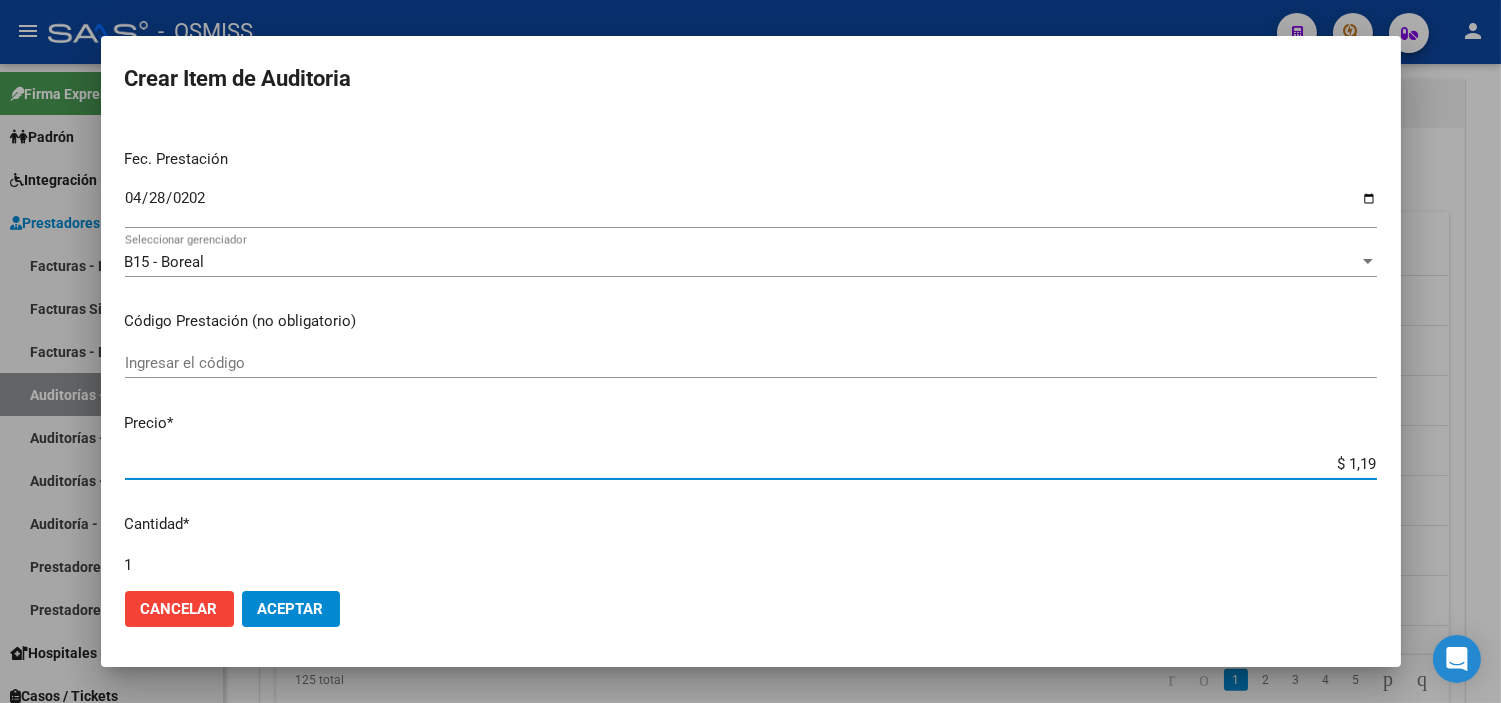 type on "$ 11,99" 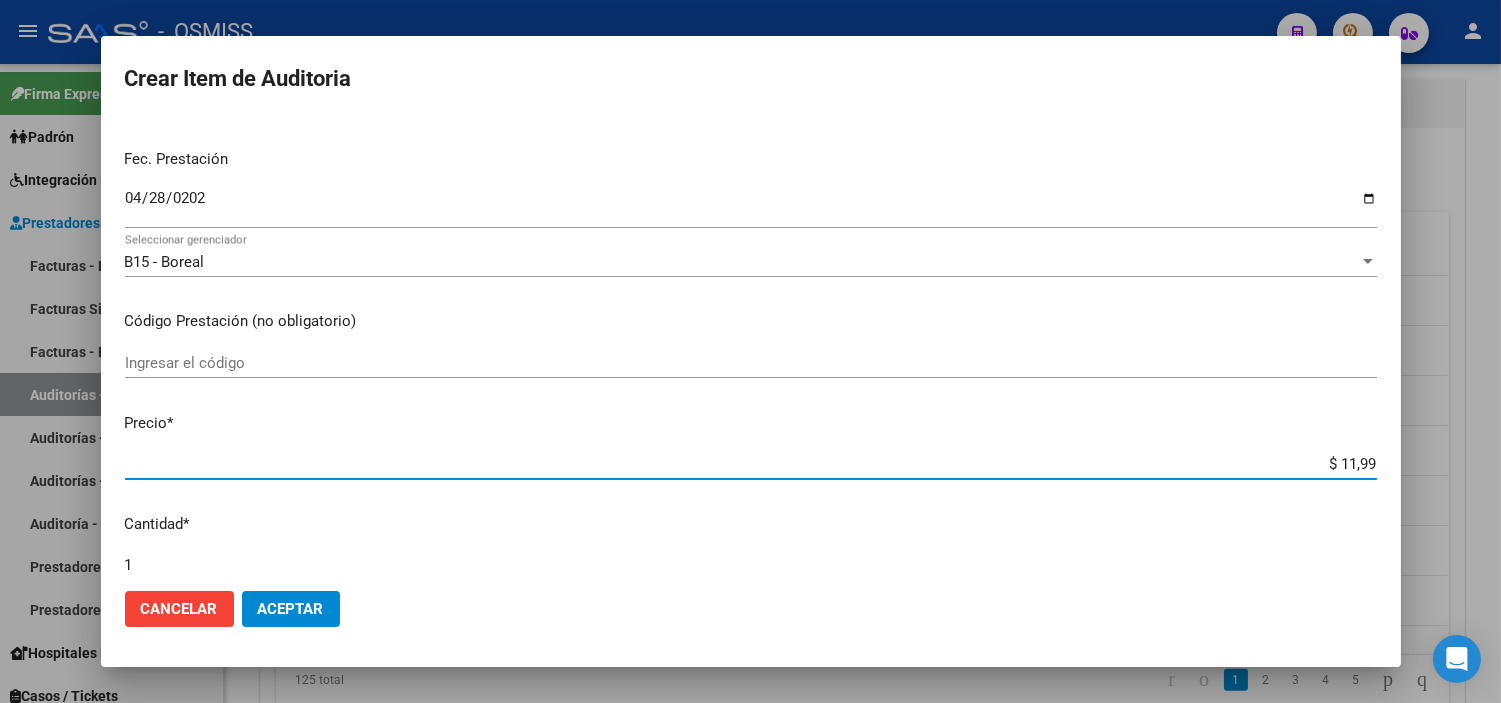 type on "$ 119,94" 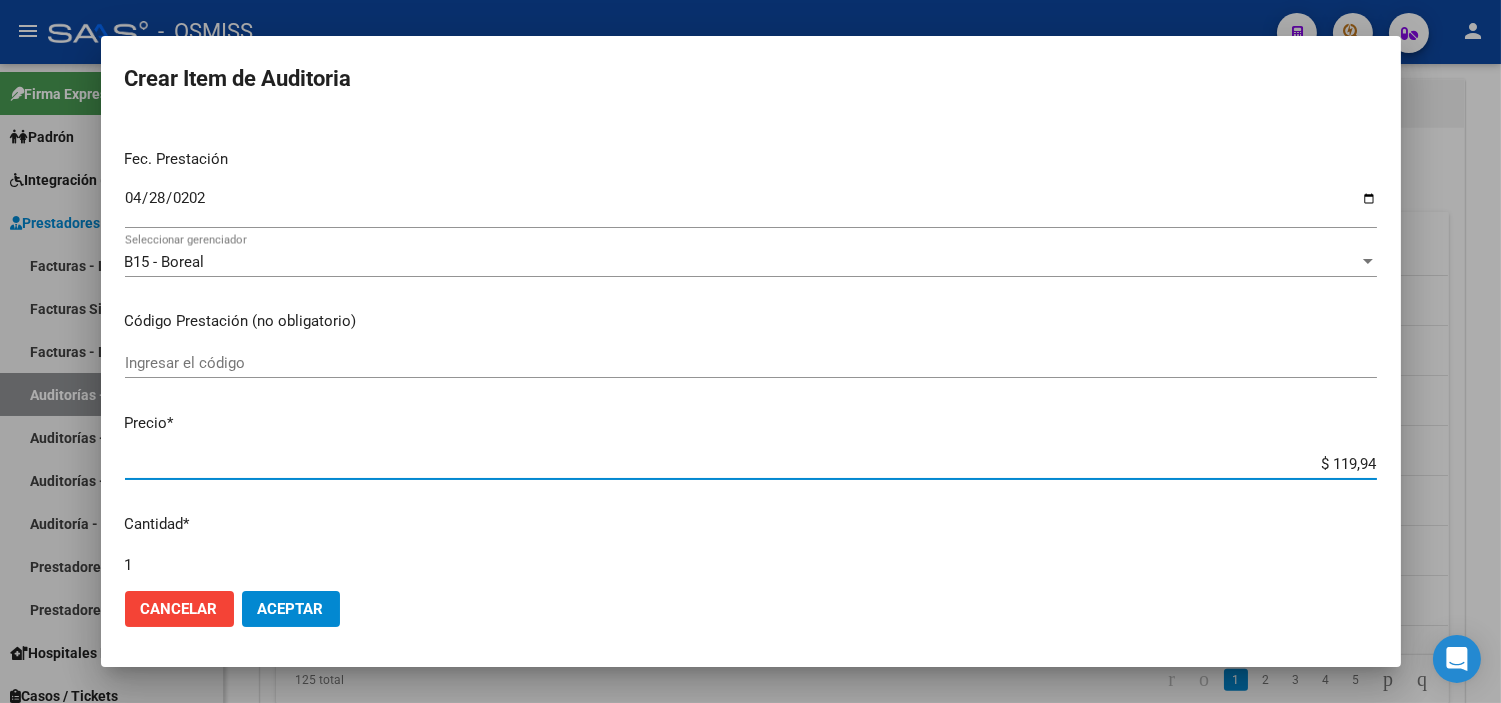 type on "$ 1.199,40" 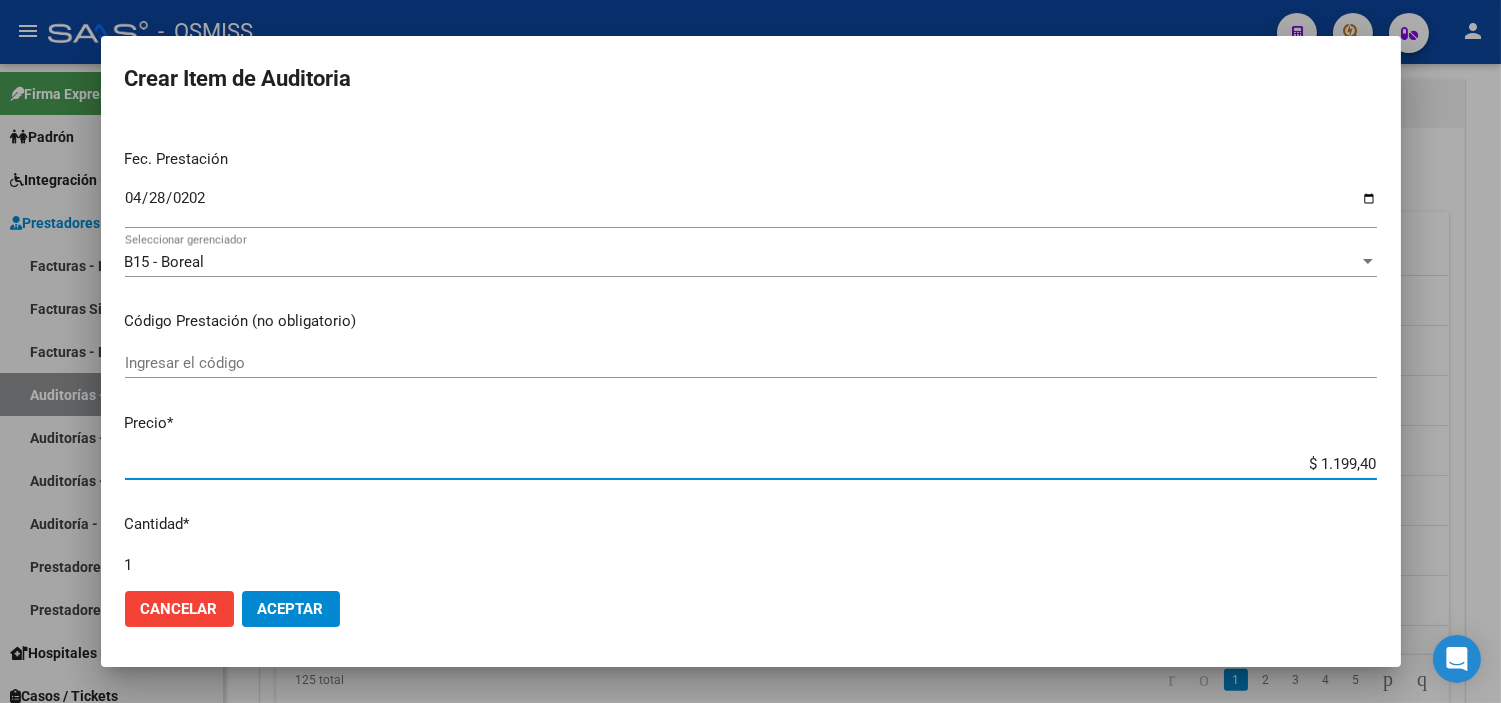 type on "$ 11.994,00" 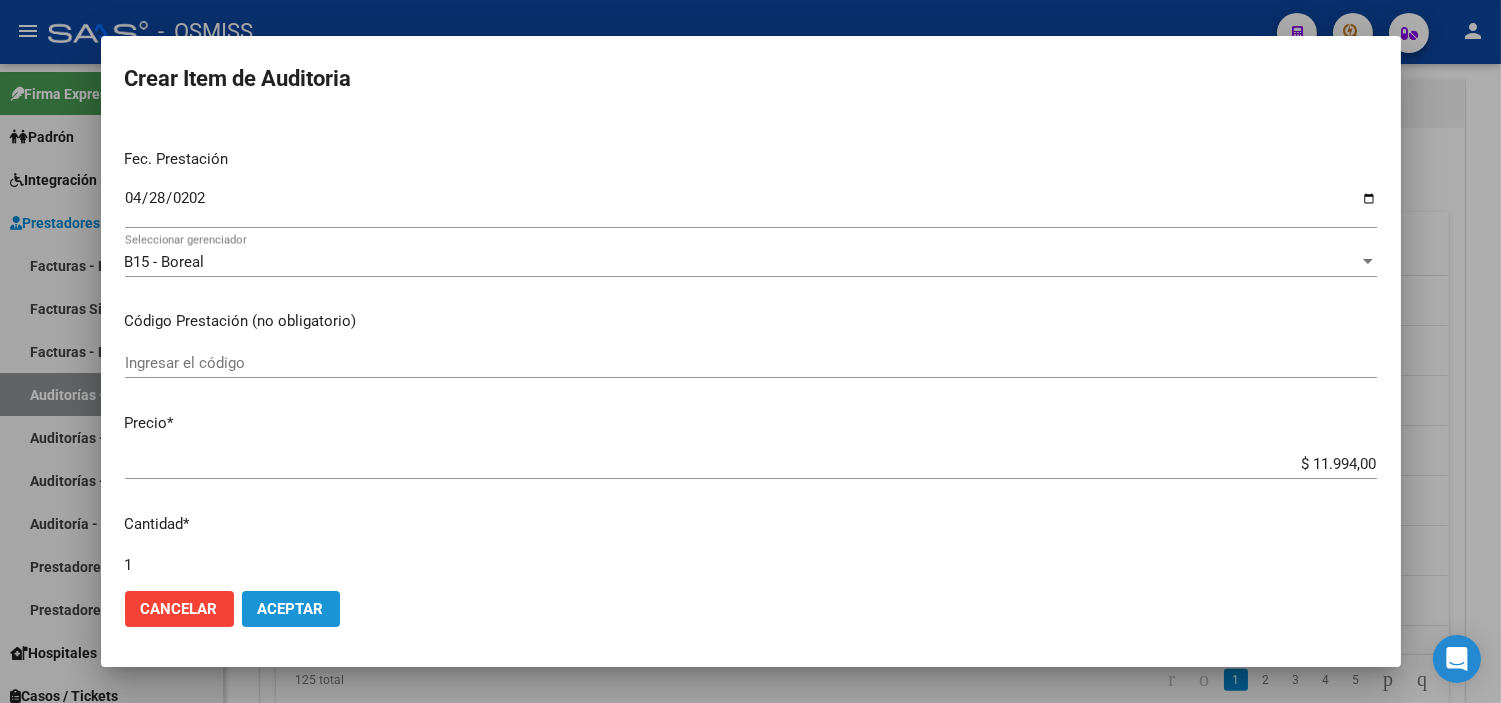 click on "Aceptar" 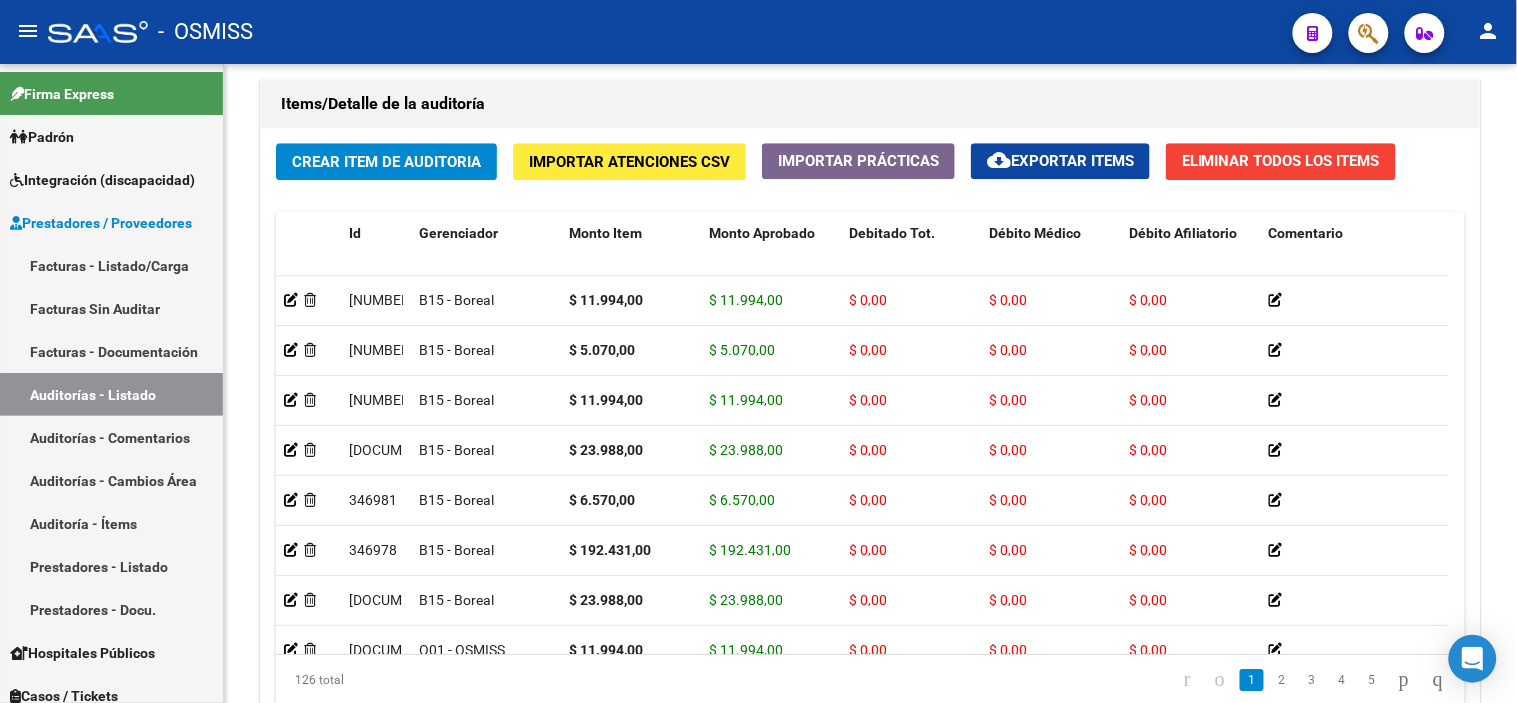 click on "-   OSMISS" 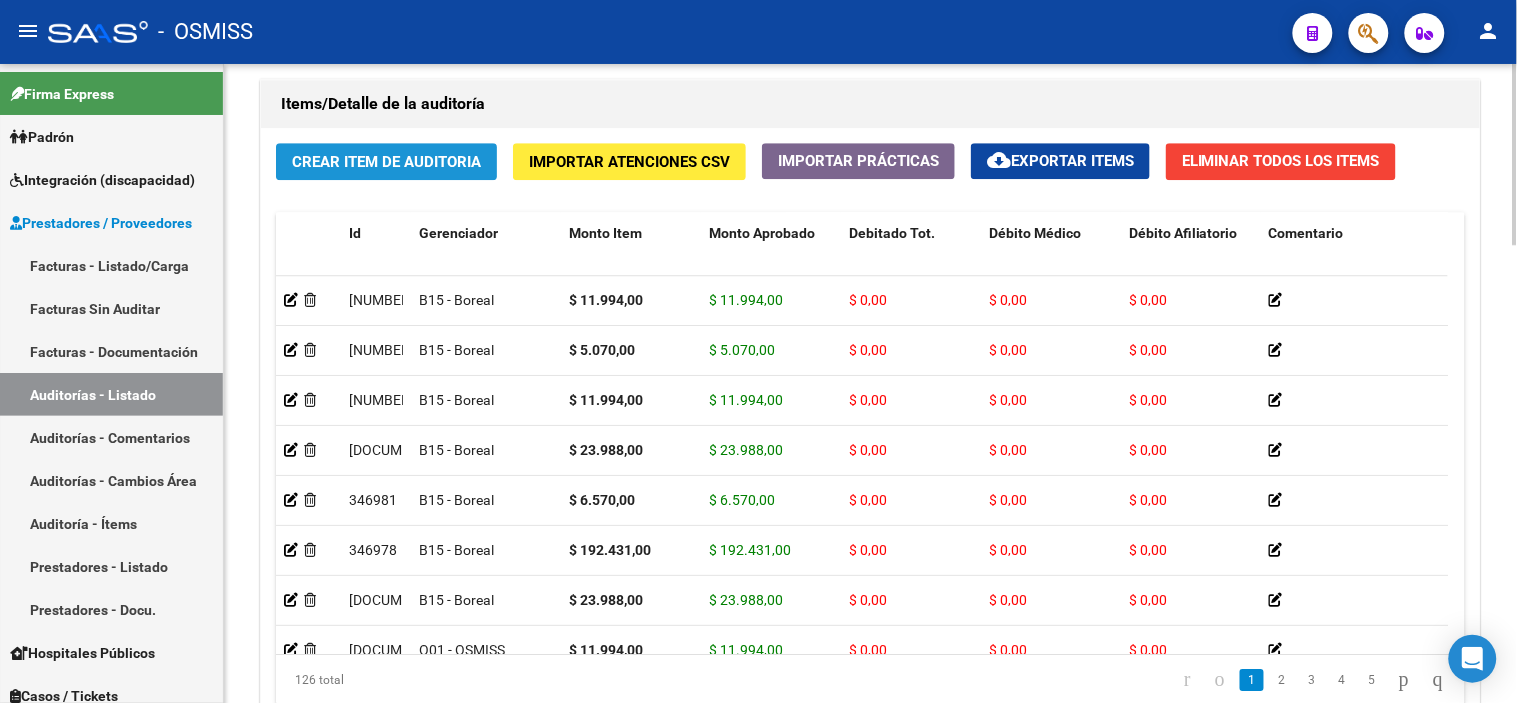 click on "Crear Item de Auditoria" 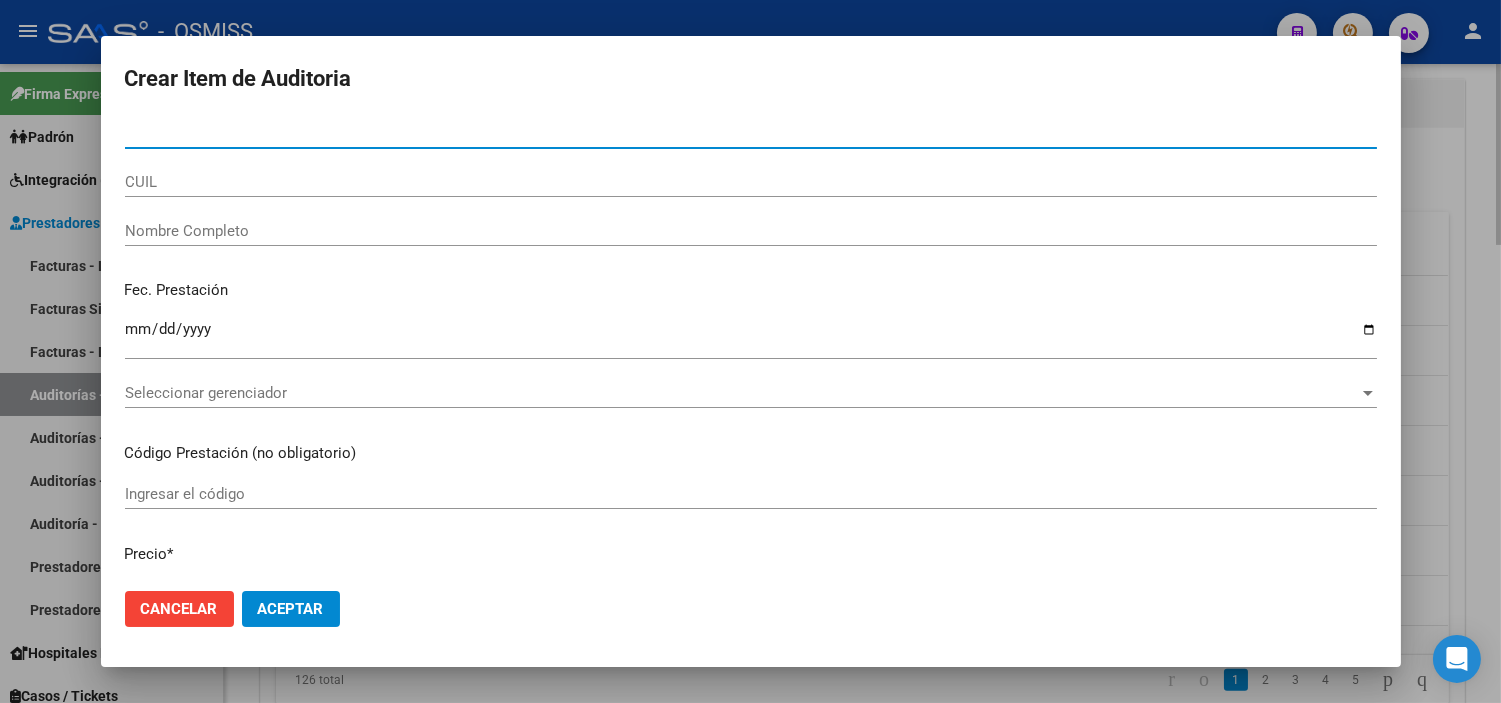 type on "[NUMBER]" 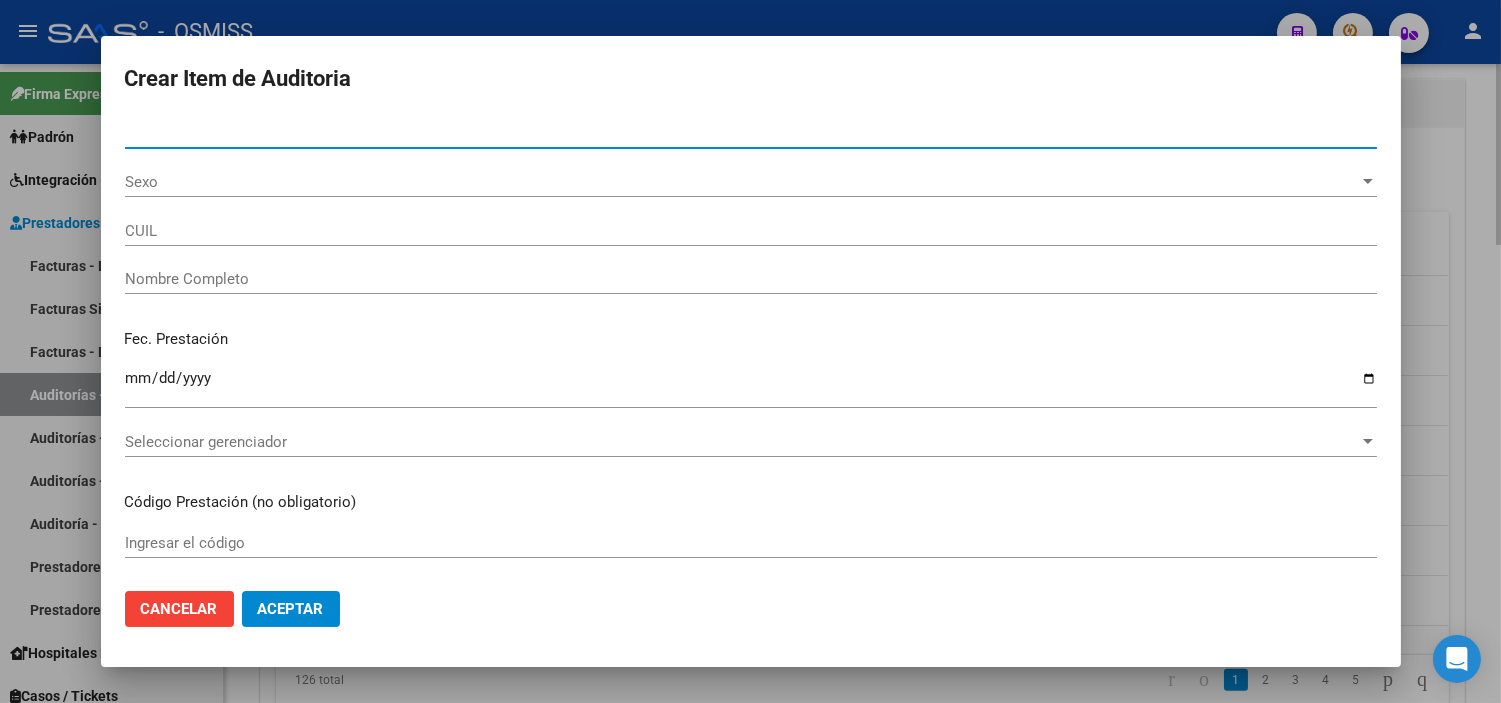 type on "[DOCUMENT]" 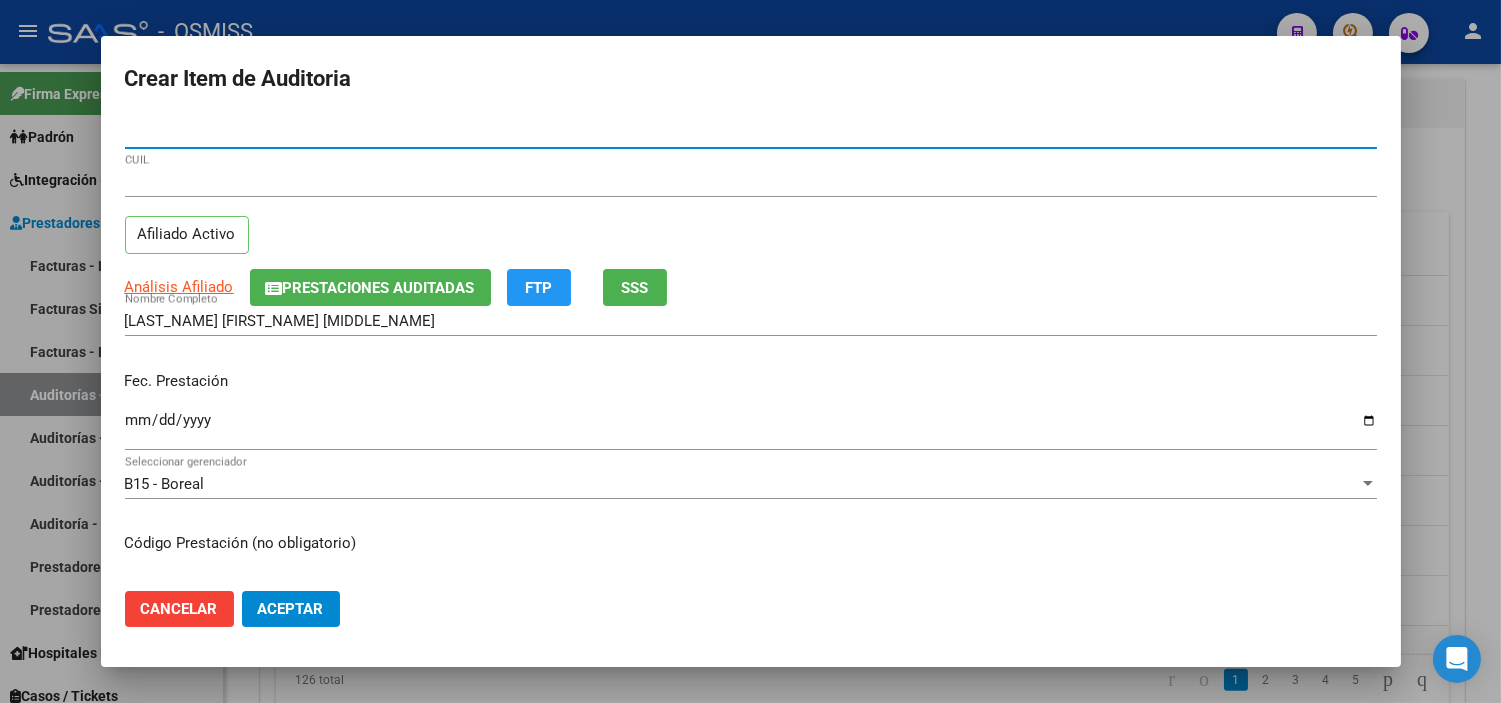 type on "[NUMBER]" 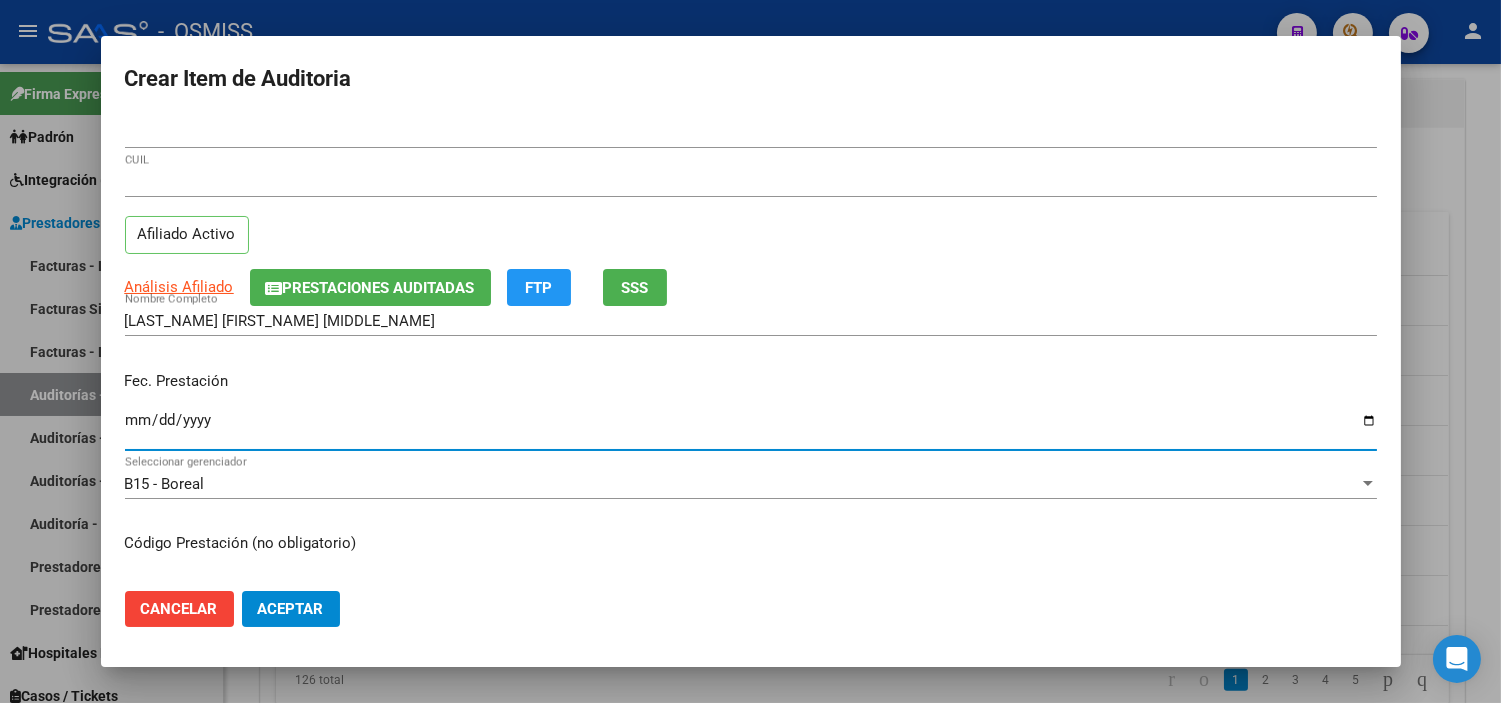 click on "Ingresar la fecha" at bounding box center (751, 428) 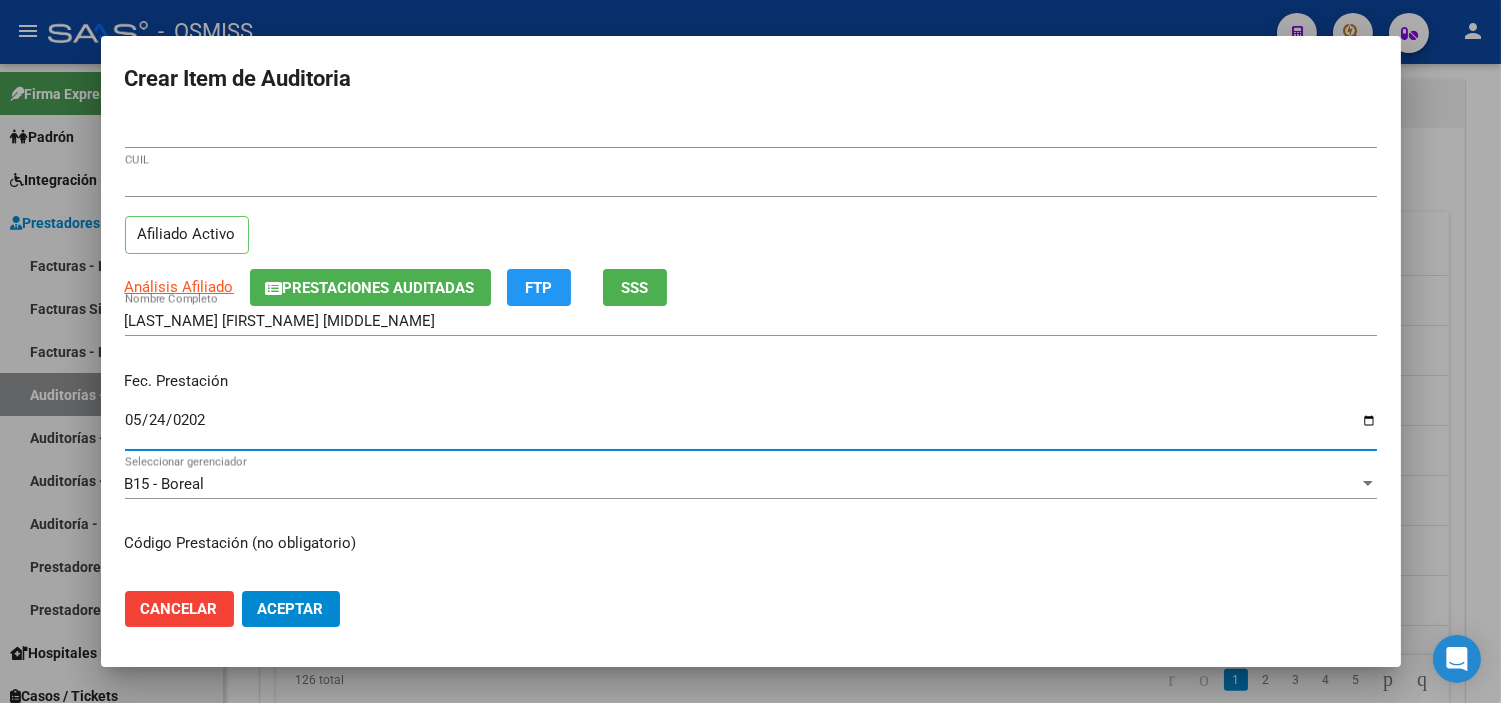 type on "2025-05-24" 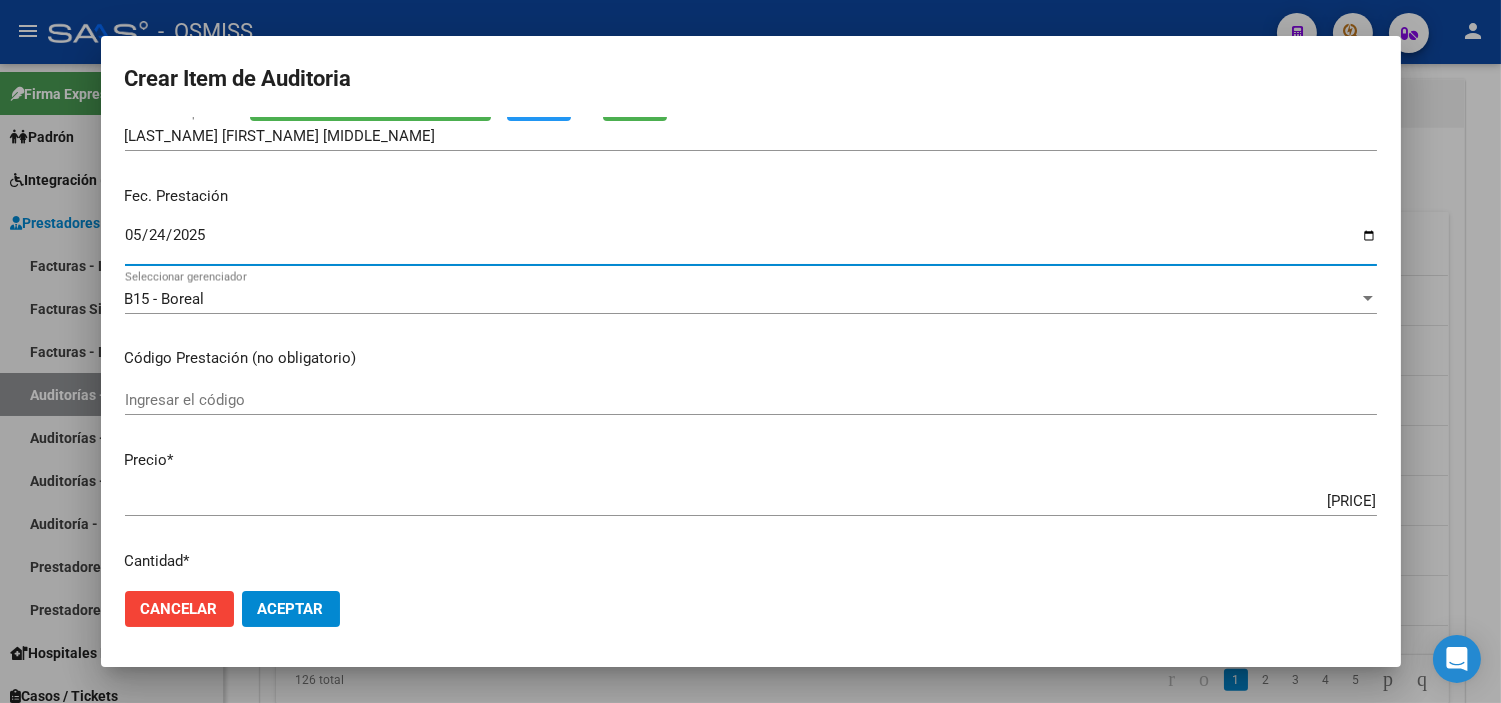 scroll, scrollTop: 222, scrollLeft: 0, axis: vertical 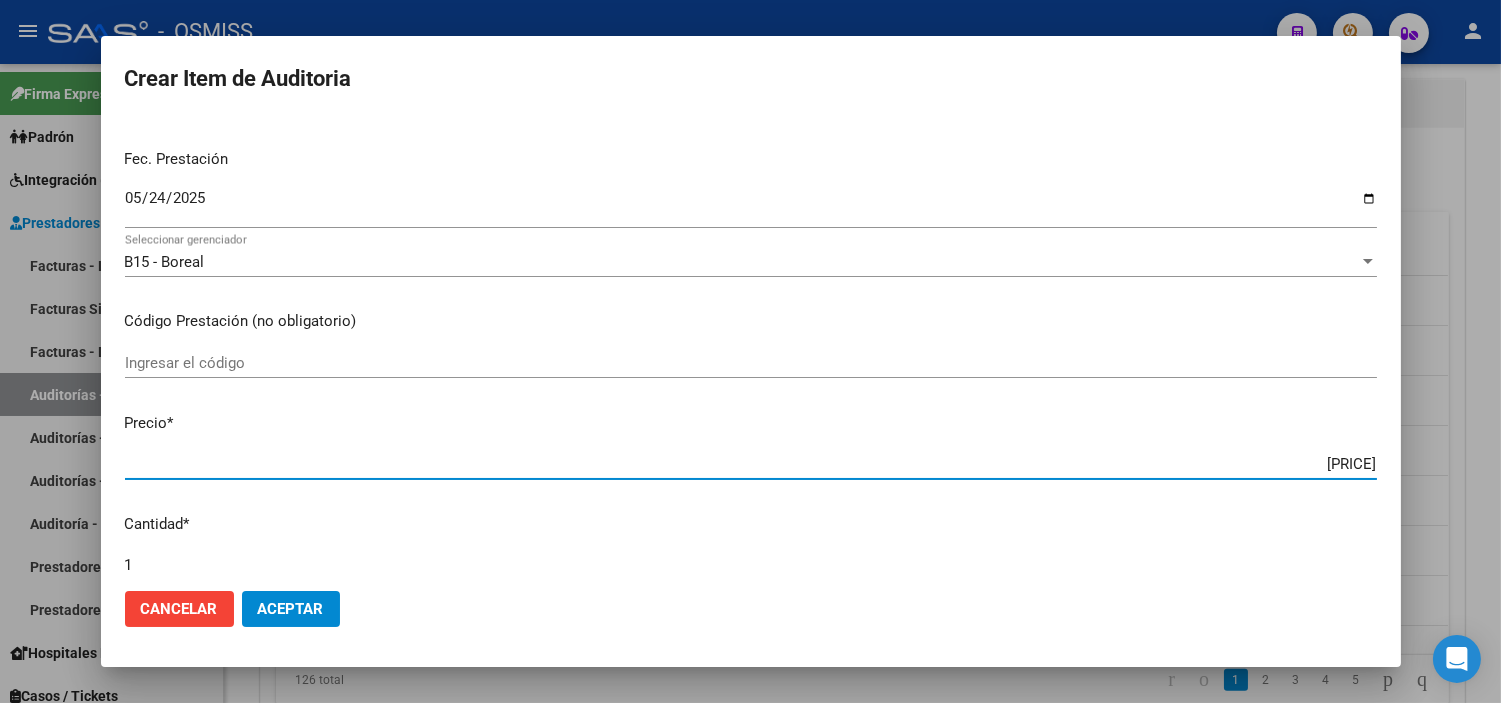 drag, startPoint x: 1235, startPoint y: 460, endPoint x: 1513, endPoint y: 461, distance: 278.0018 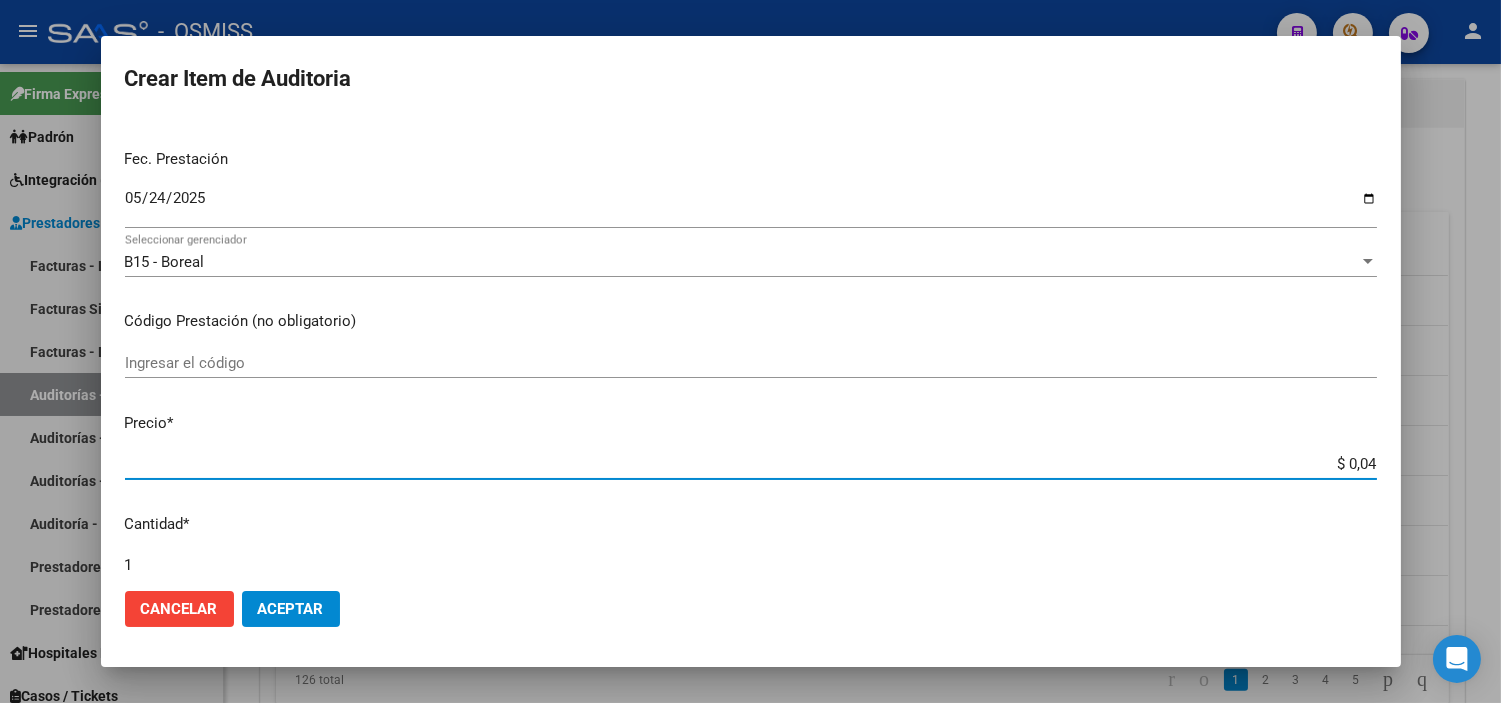 type on "$ 0,41" 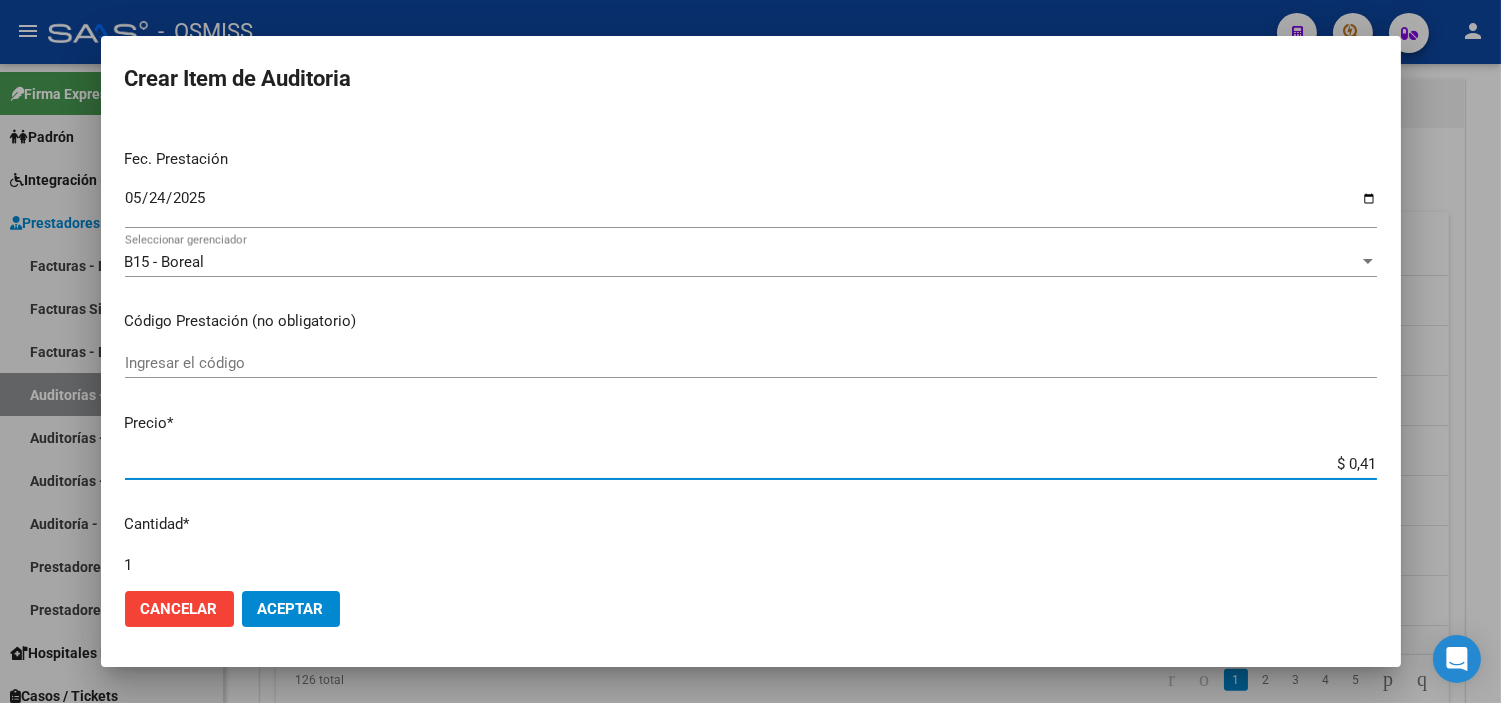 type on "[CURRENCY]" 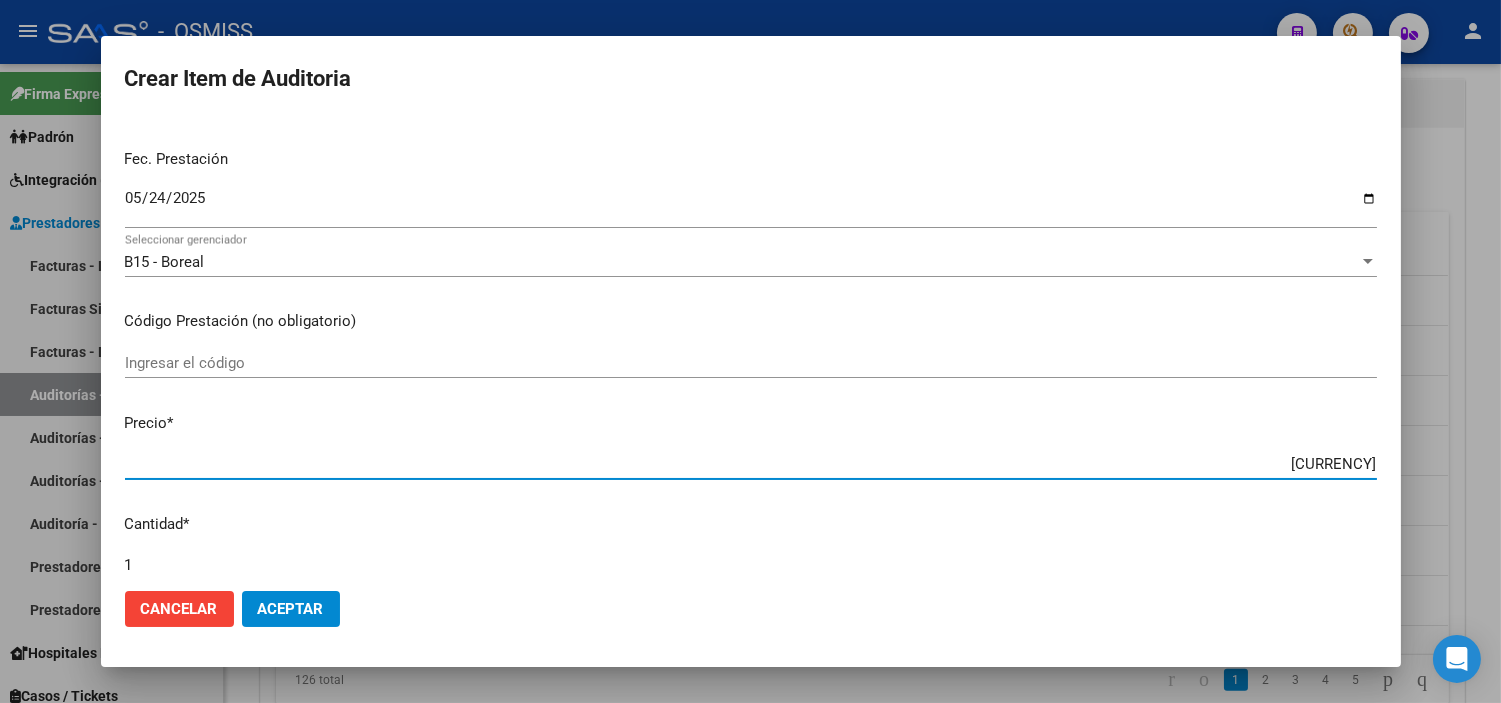 type on "$ 41,42" 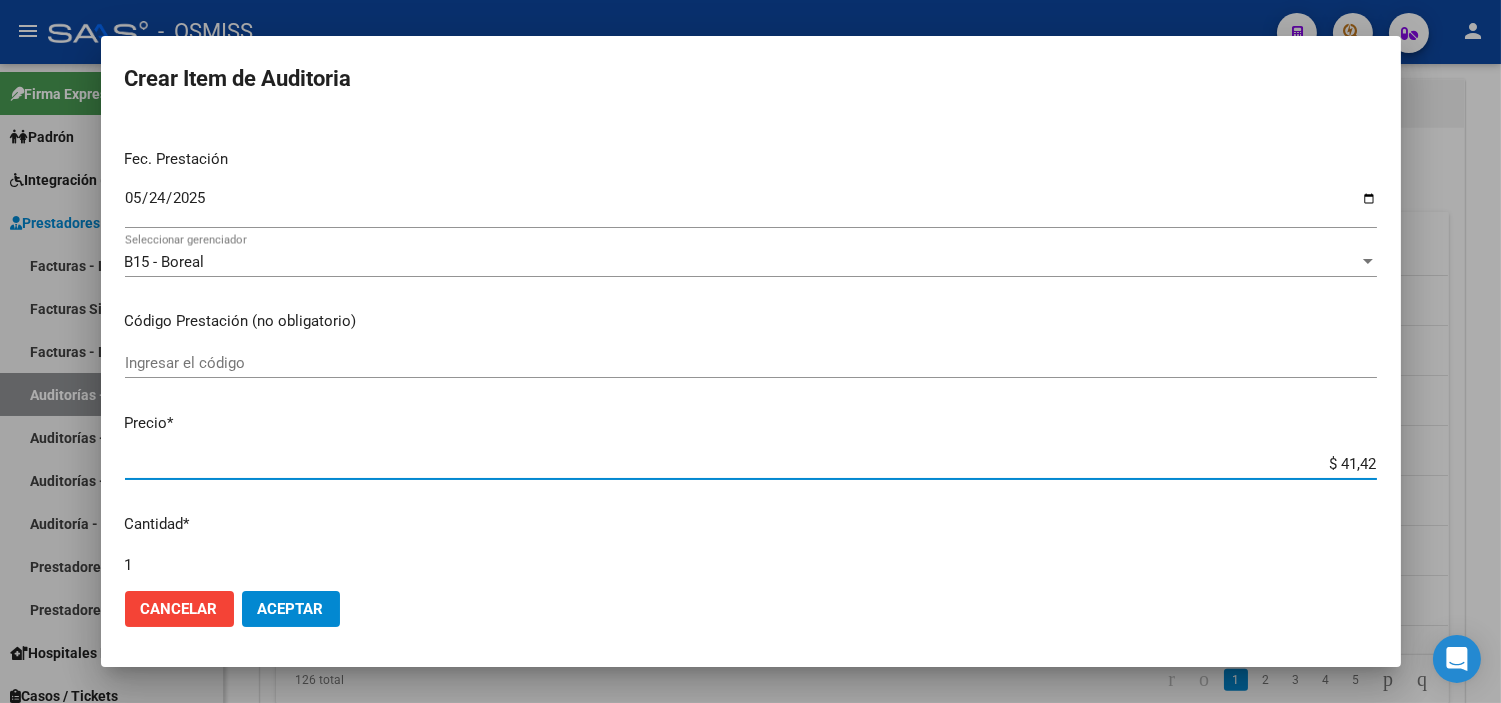 type on "[PRICE]" 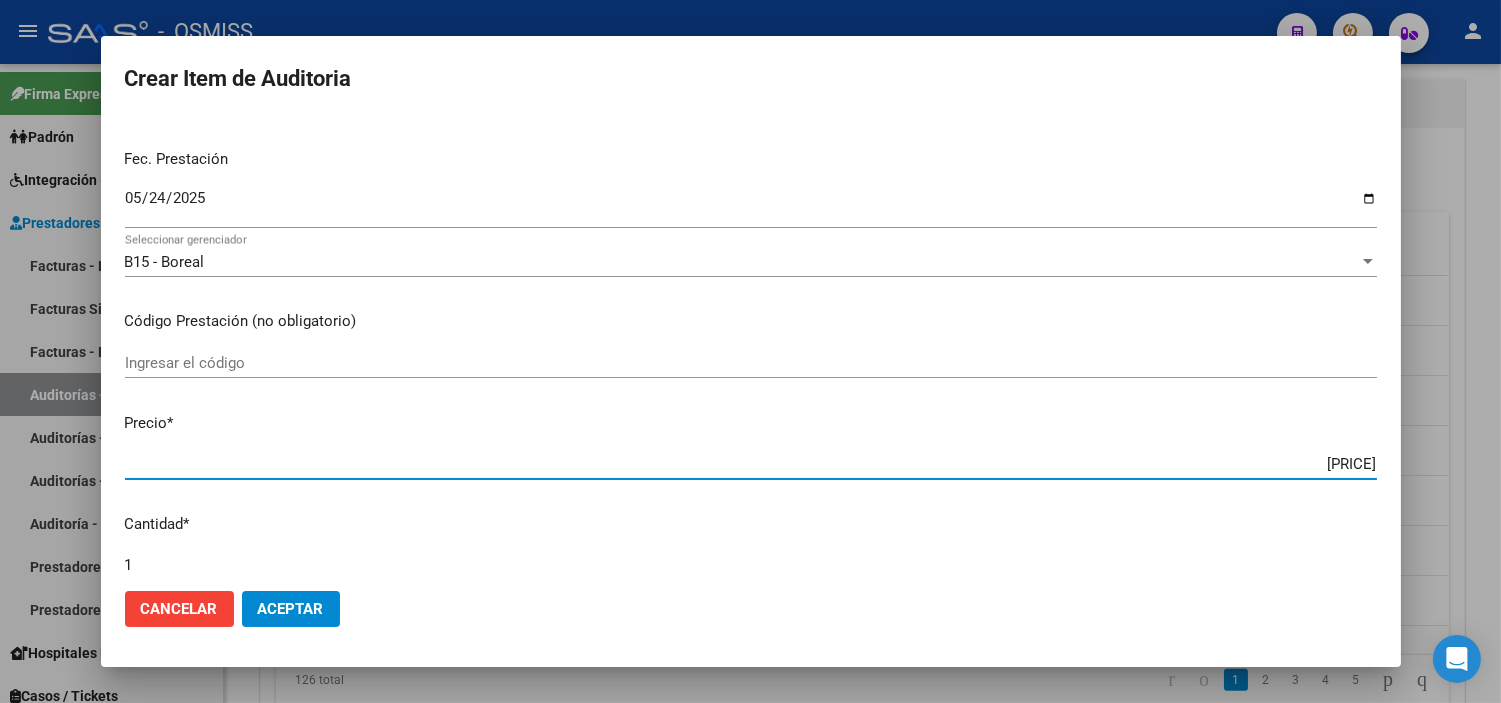type on "[CURRENCY]" 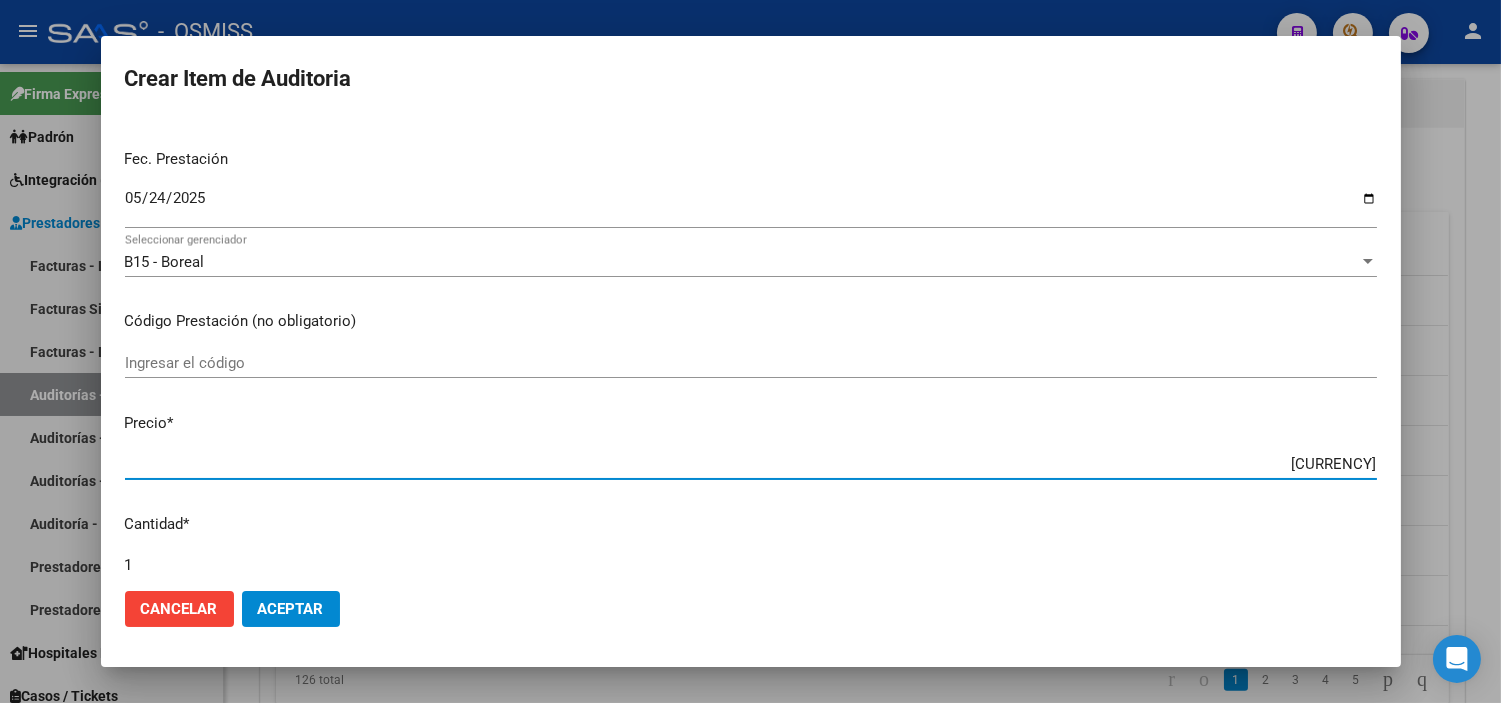 type on "$ 41.420,70" 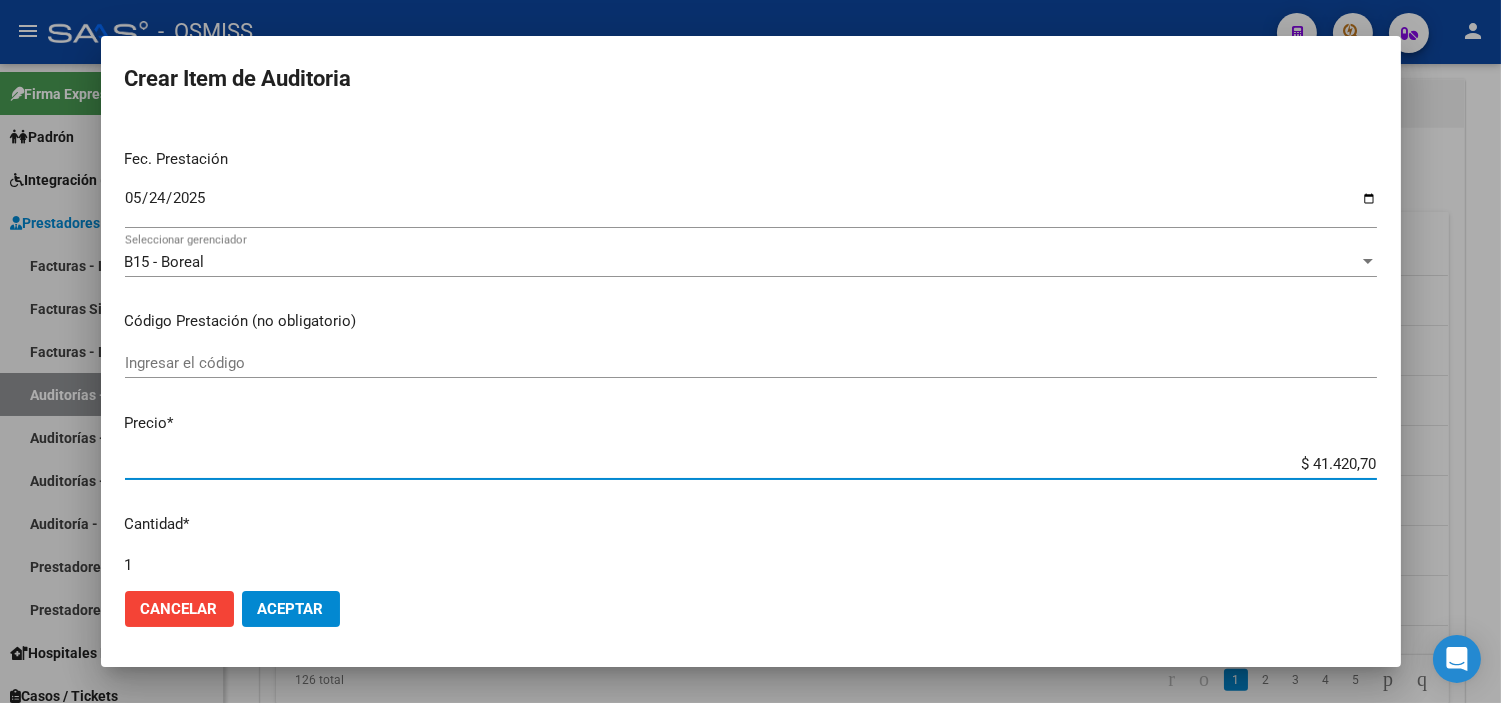 type on "$ 414.207,00" 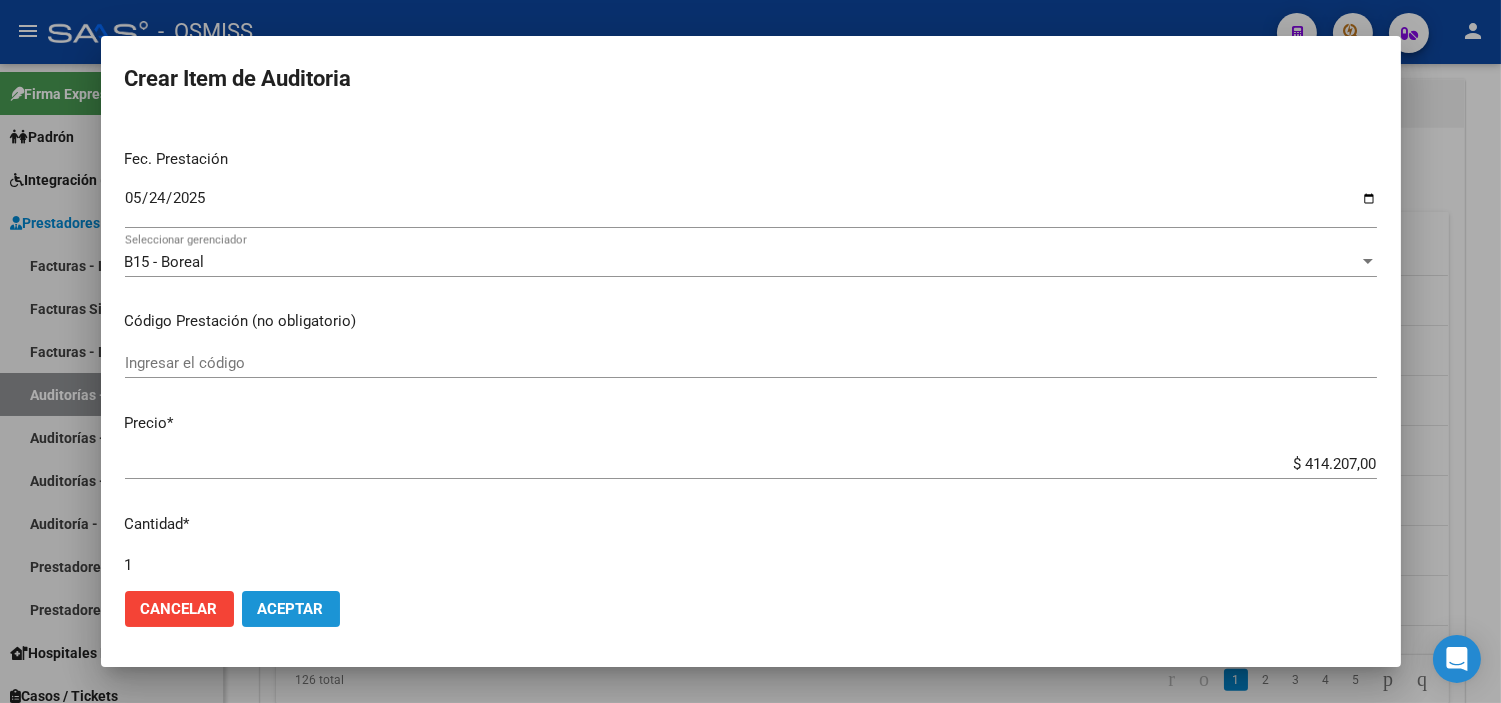 click on "Aceptar" 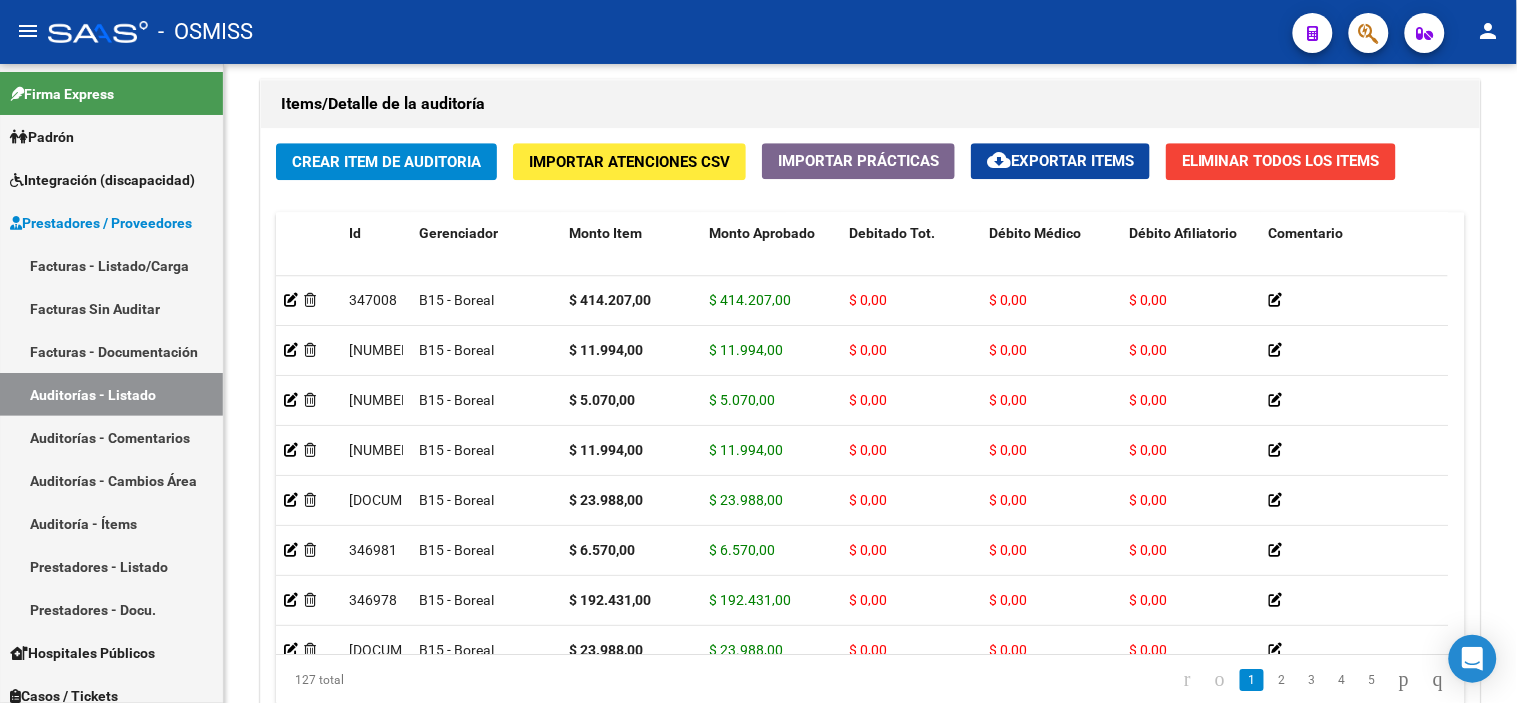 click on "-   OSMISS" 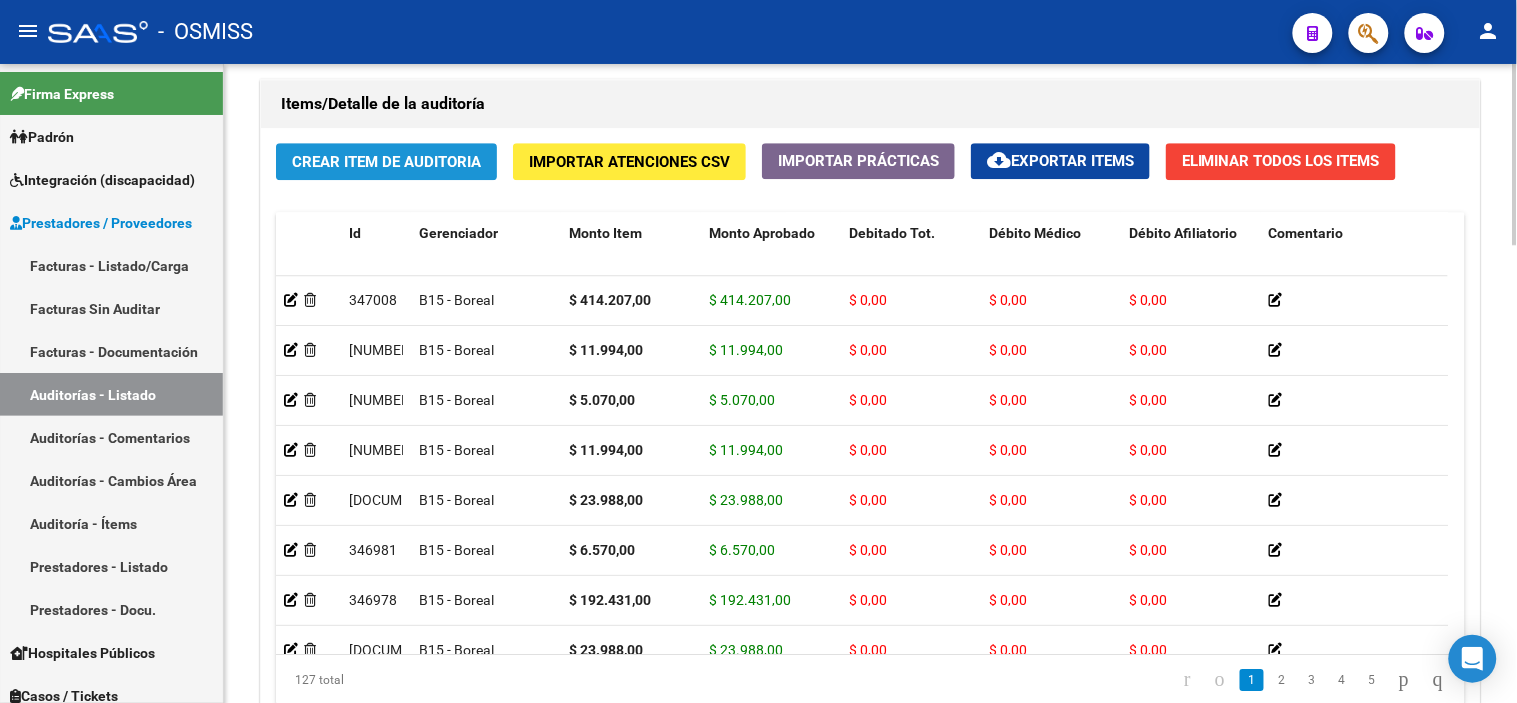 click on "Crear Item de Auditoria" 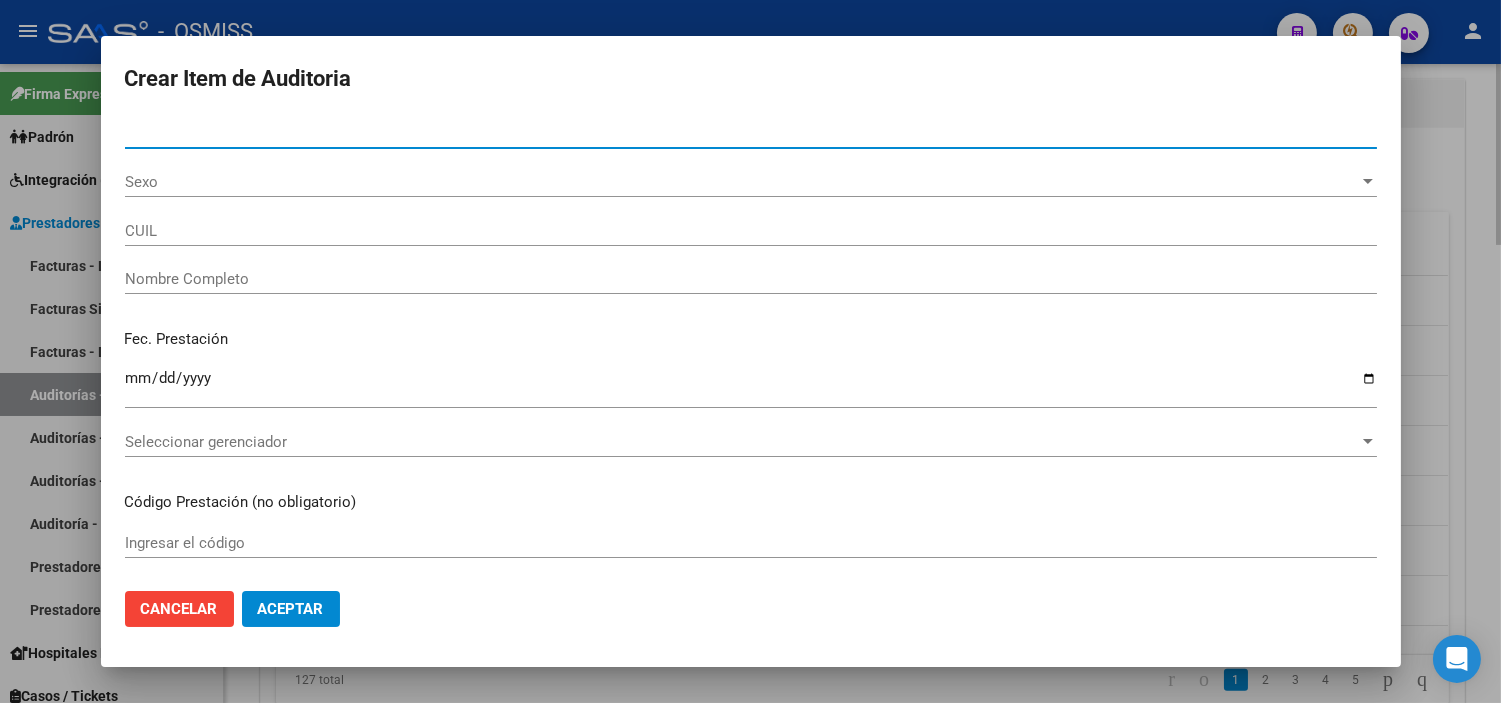 type on "[NUMBER]" 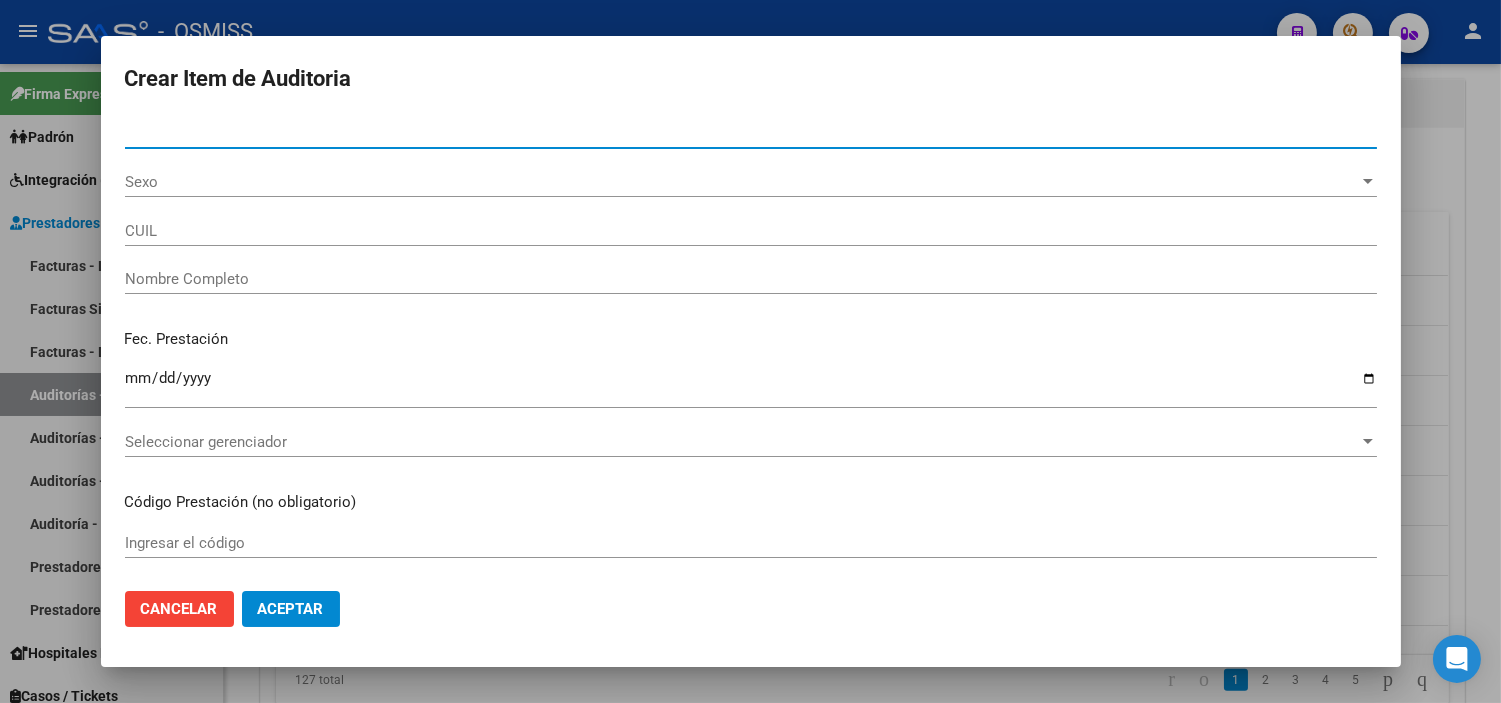 type on "[NUMBER]" 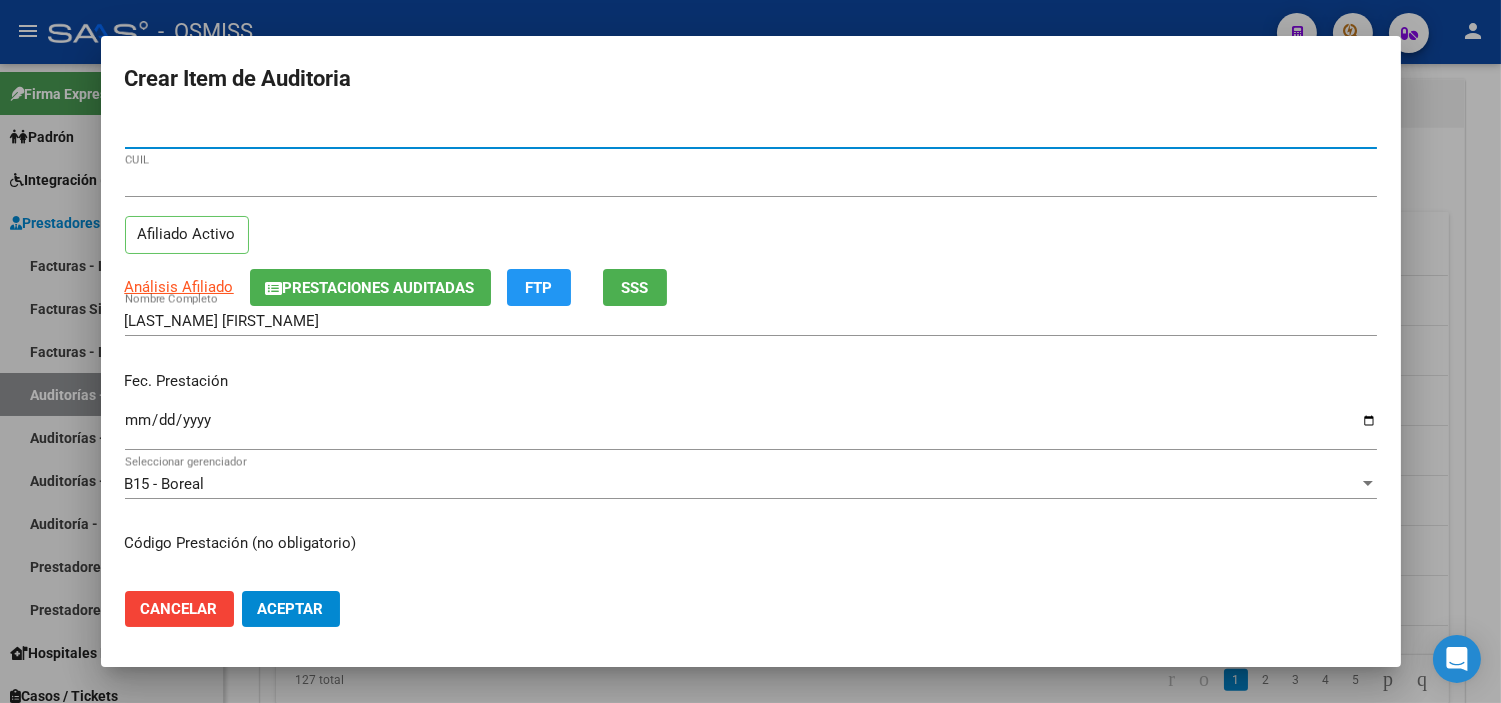 type on "[NUMBER]" 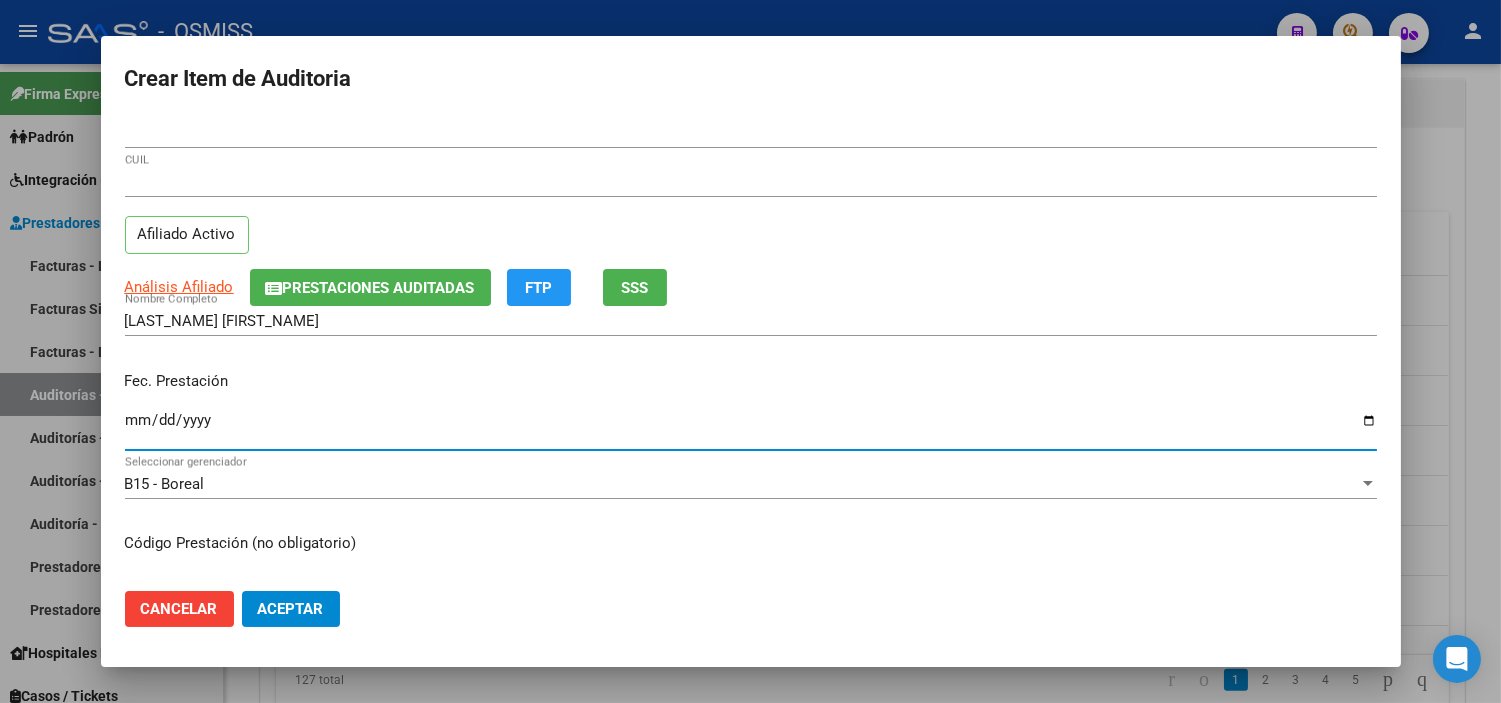 click on "Ingresar la fecha" at bounding box center [751, 428] 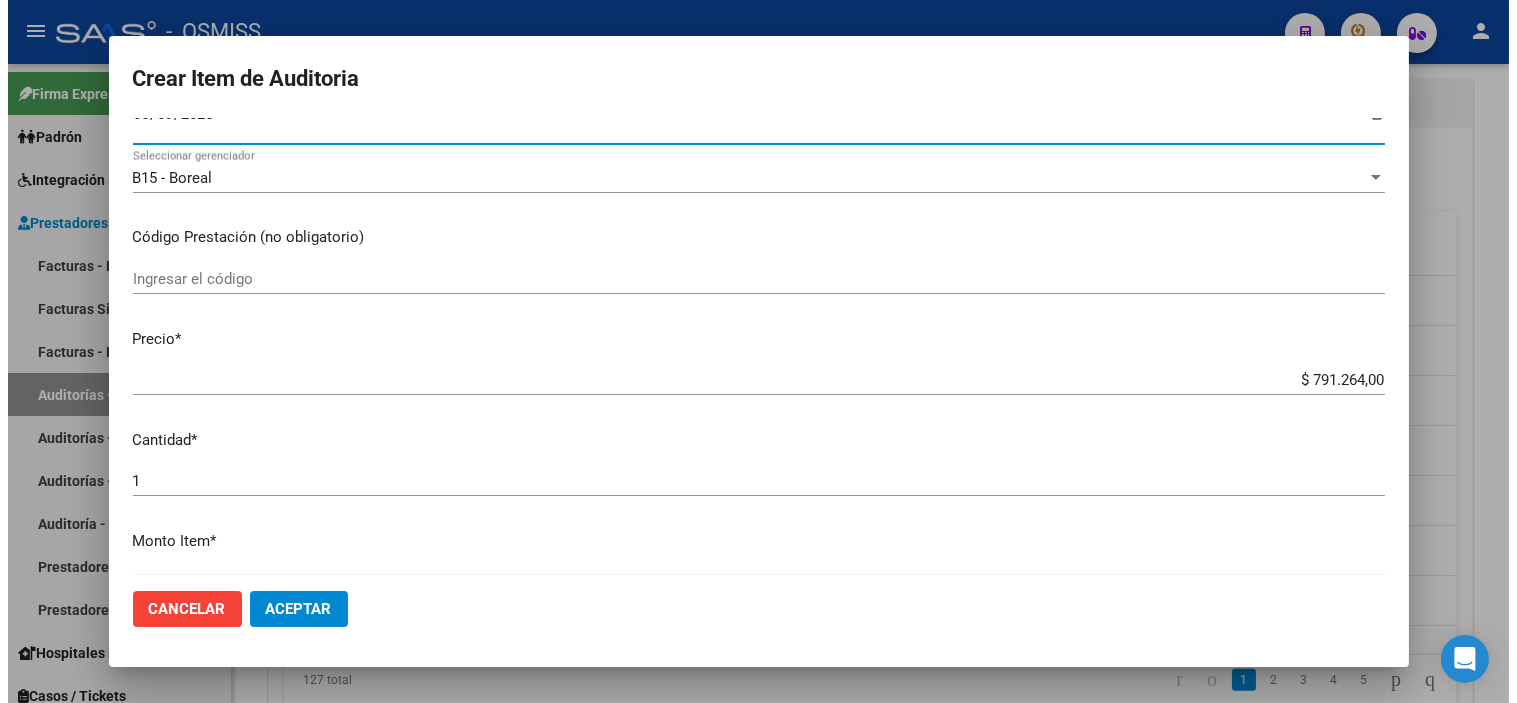 scroll, scrollTop: 333, scrollLeft: 0, axis: vertical 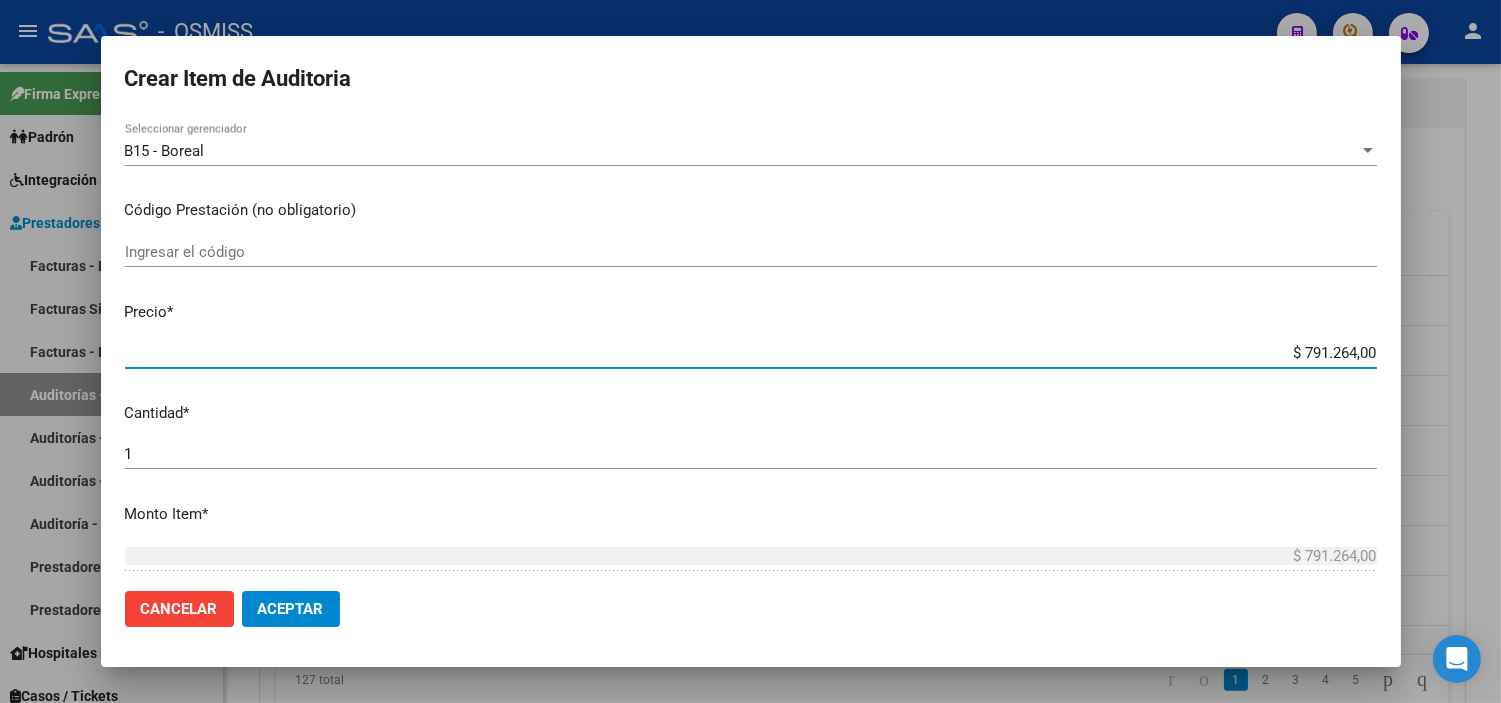 drag, startPoint x: 1258, startPoint y: 350, endPoint x: 1516, endPoint y: 365, distance: 258.43567 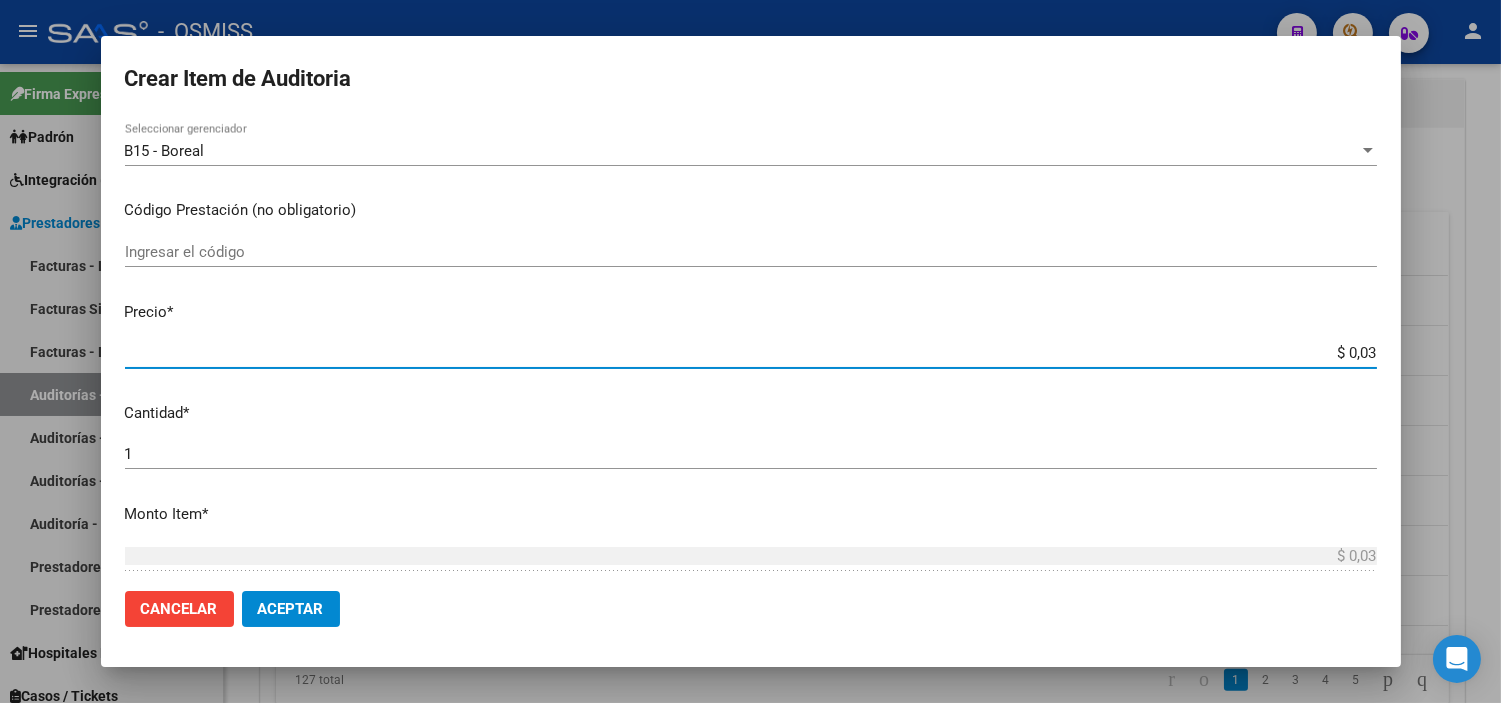 type on "$ 0,38" 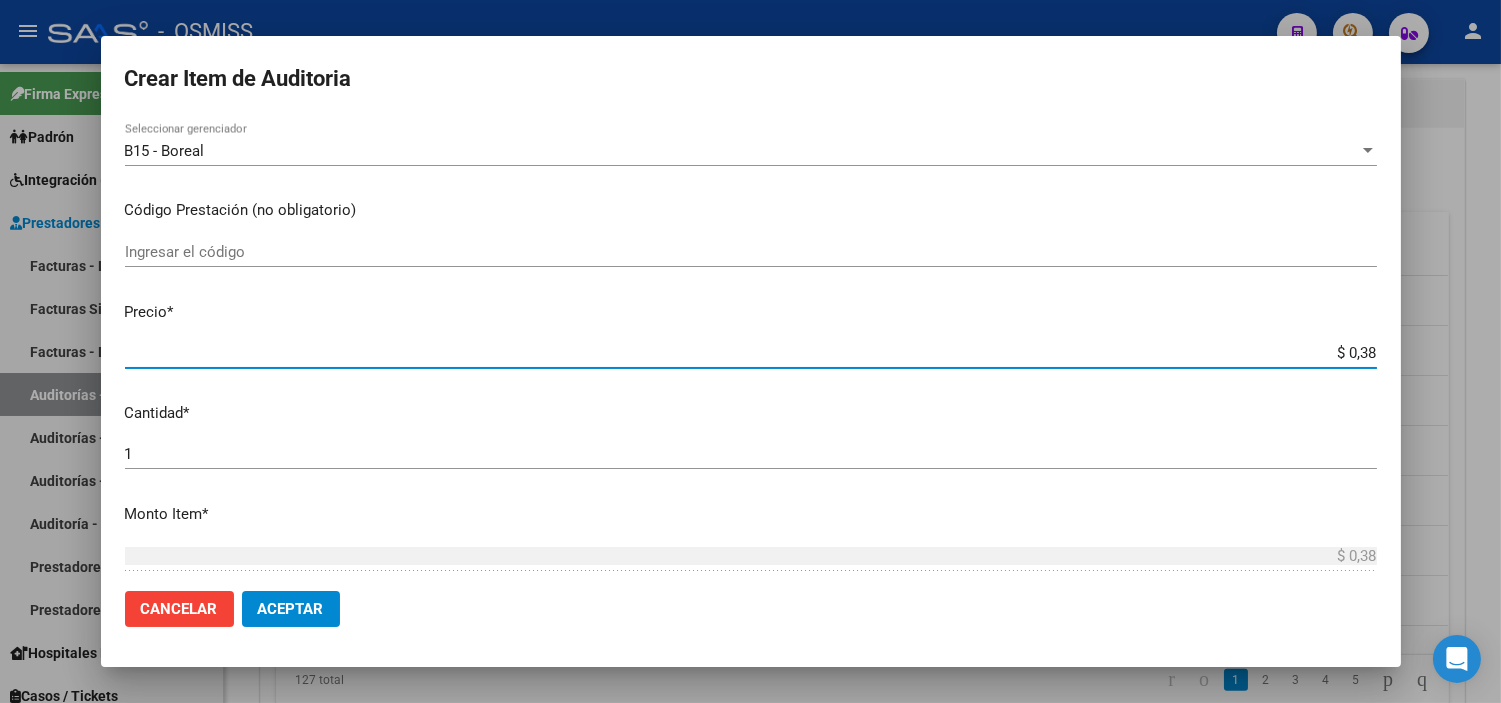 type on "$ 3,80" 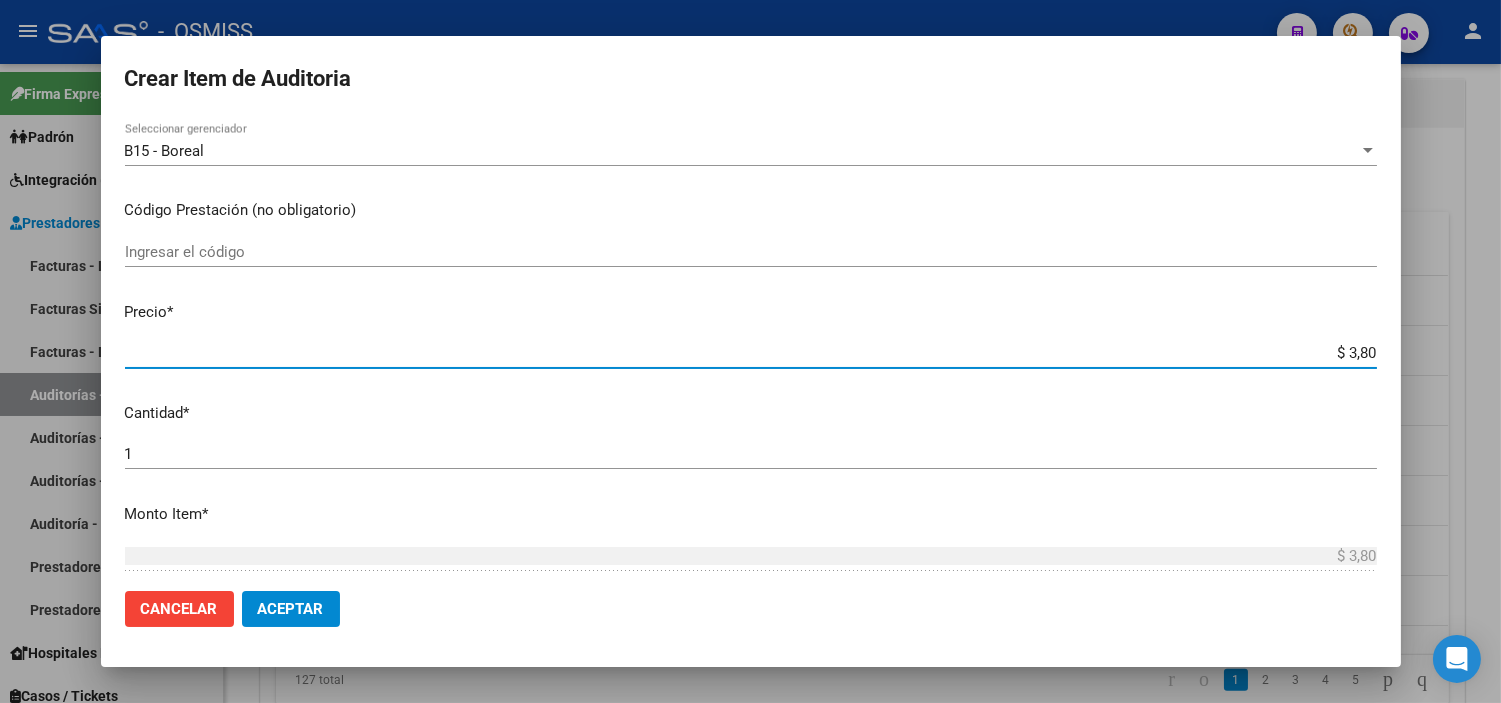 type on "$ 38,01" 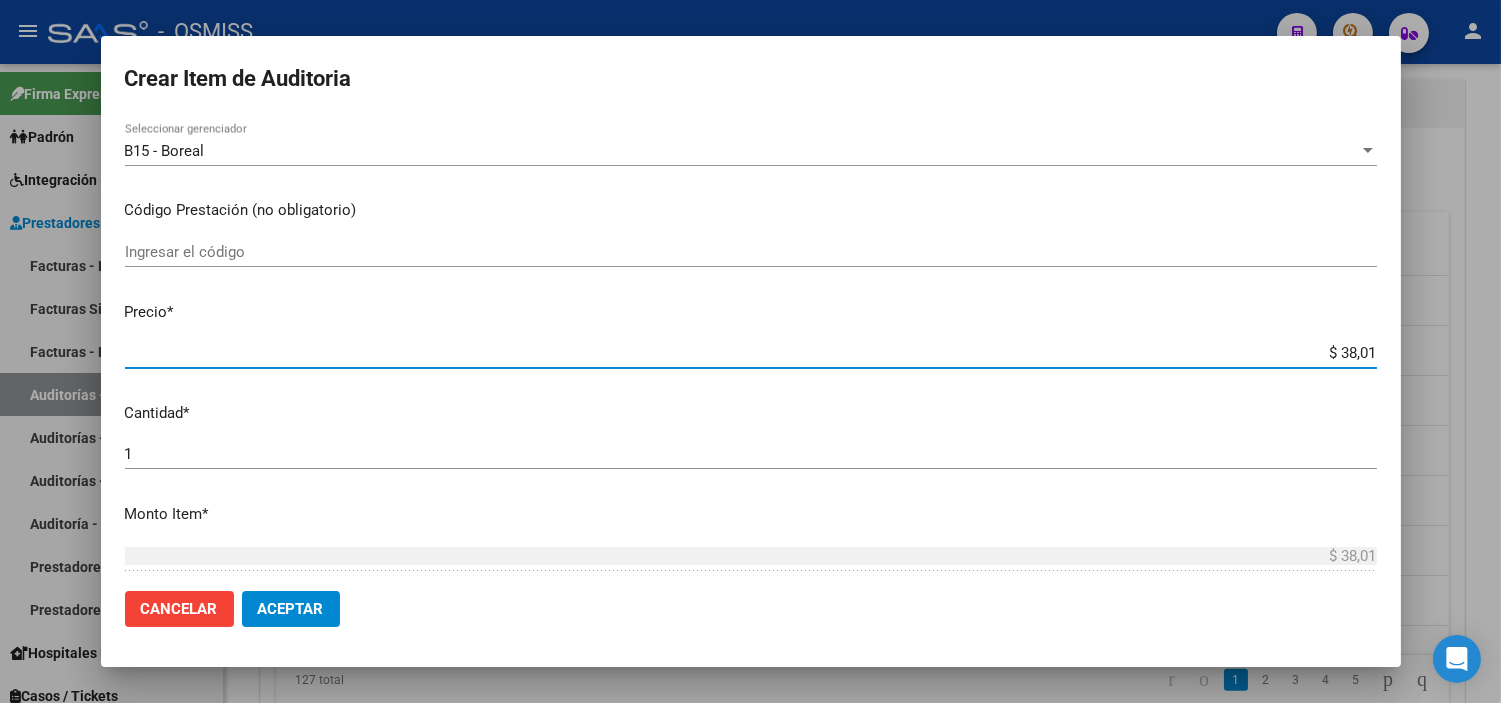 type on "$ 380,10" 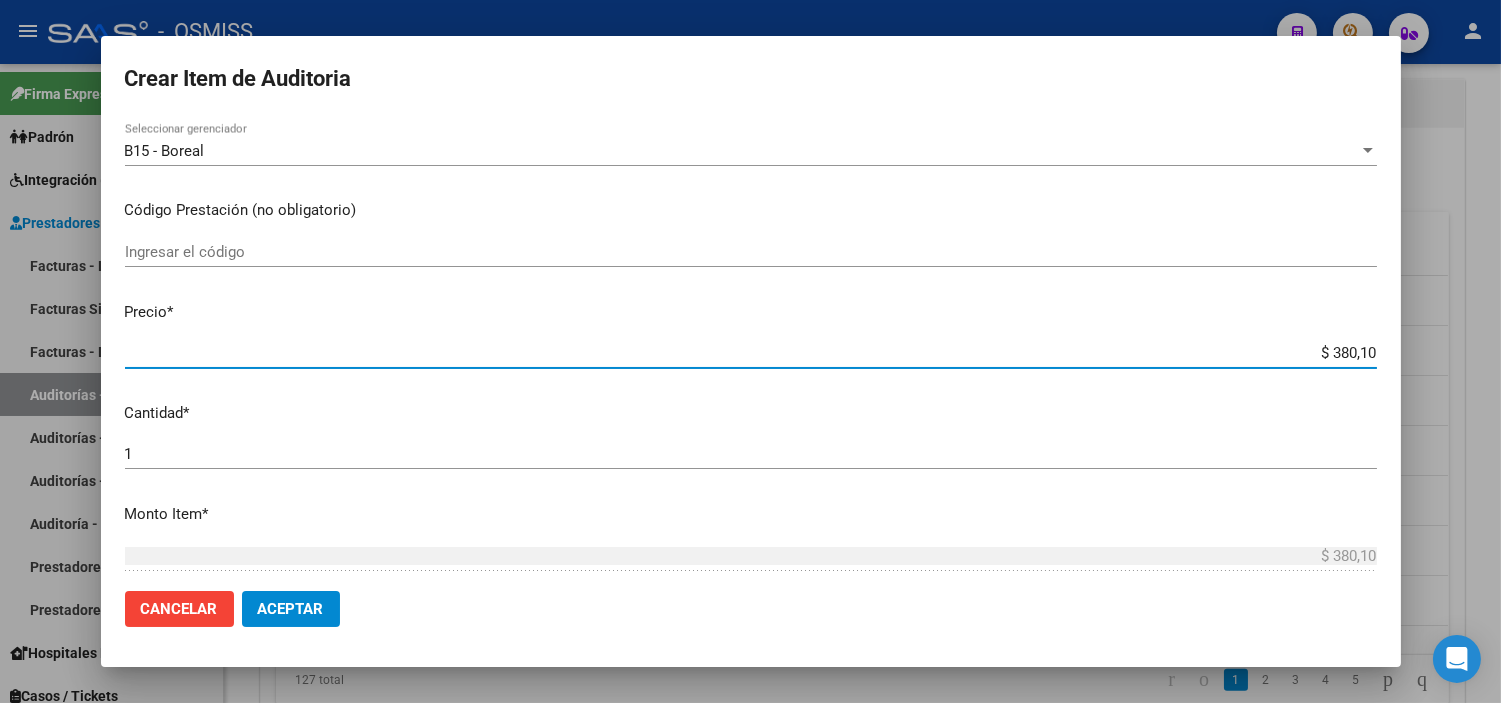 type on "$ 3.801,00" 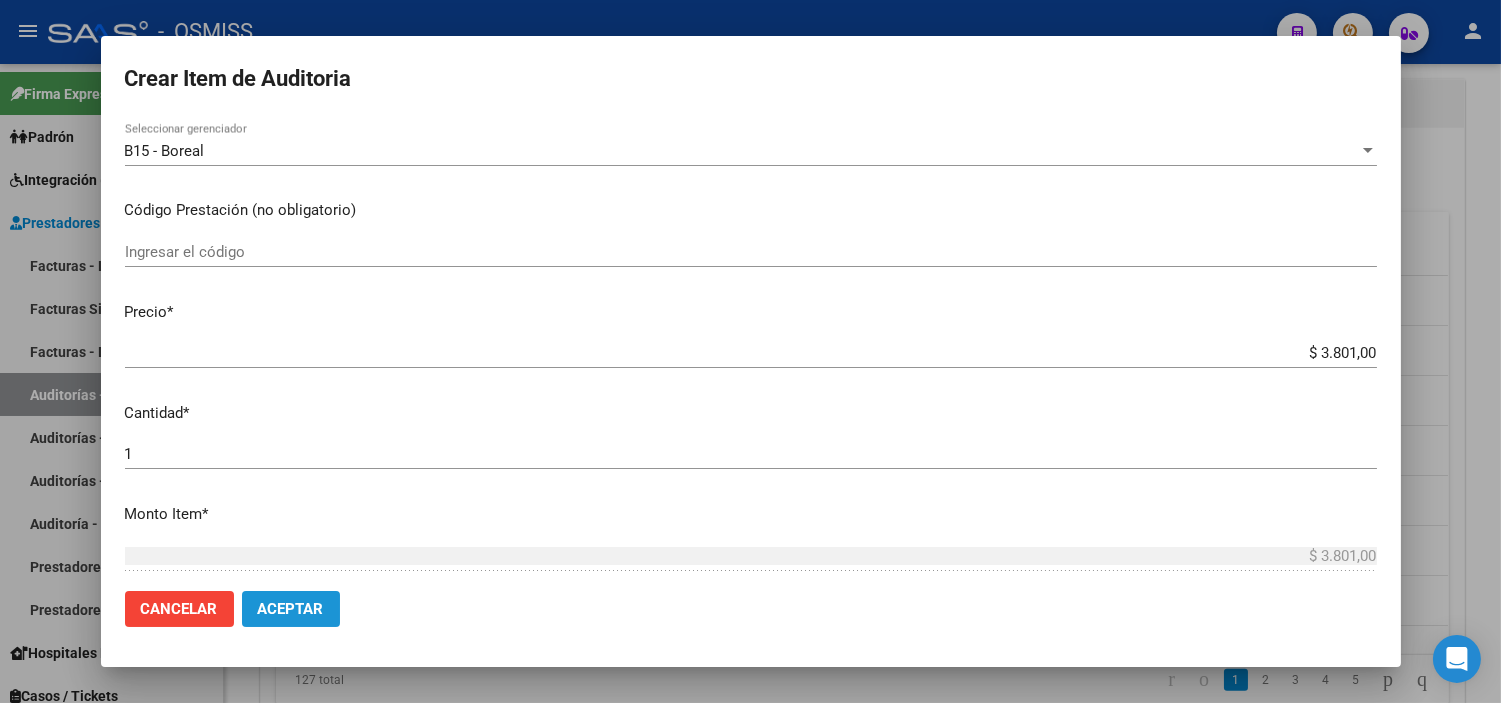 click on "Aceptar" 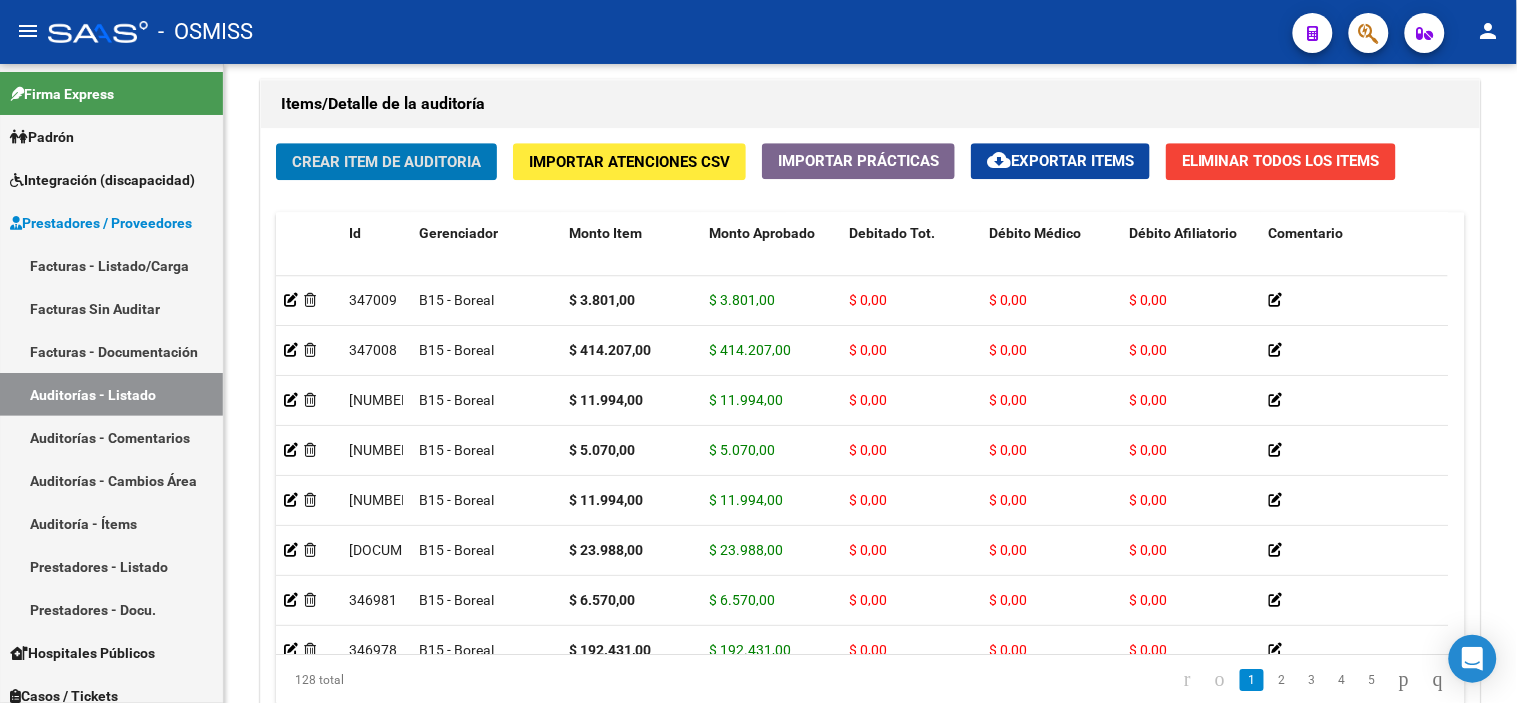 click on "-   OSMISS" 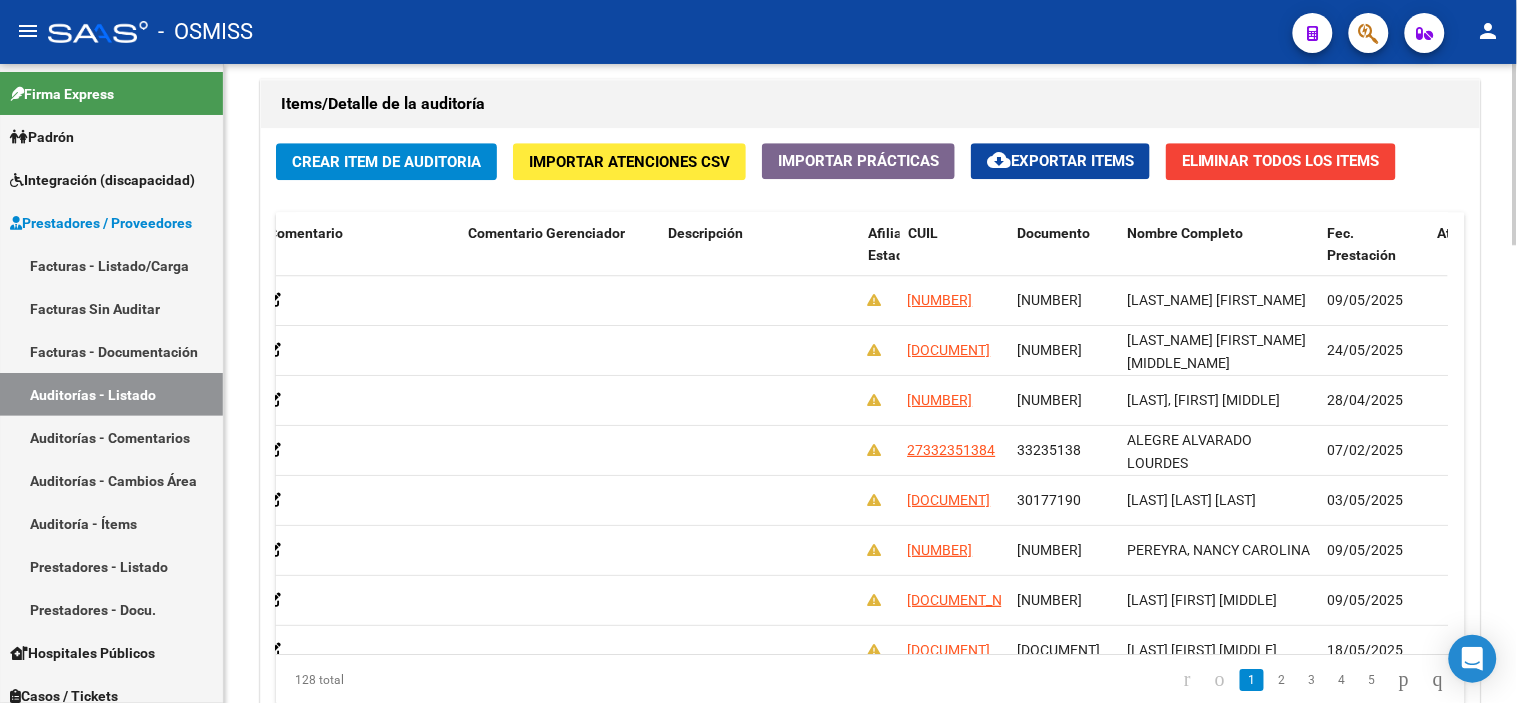 scroll, scrollTop: 0, scrollLeft: 1092, axis: horizontal 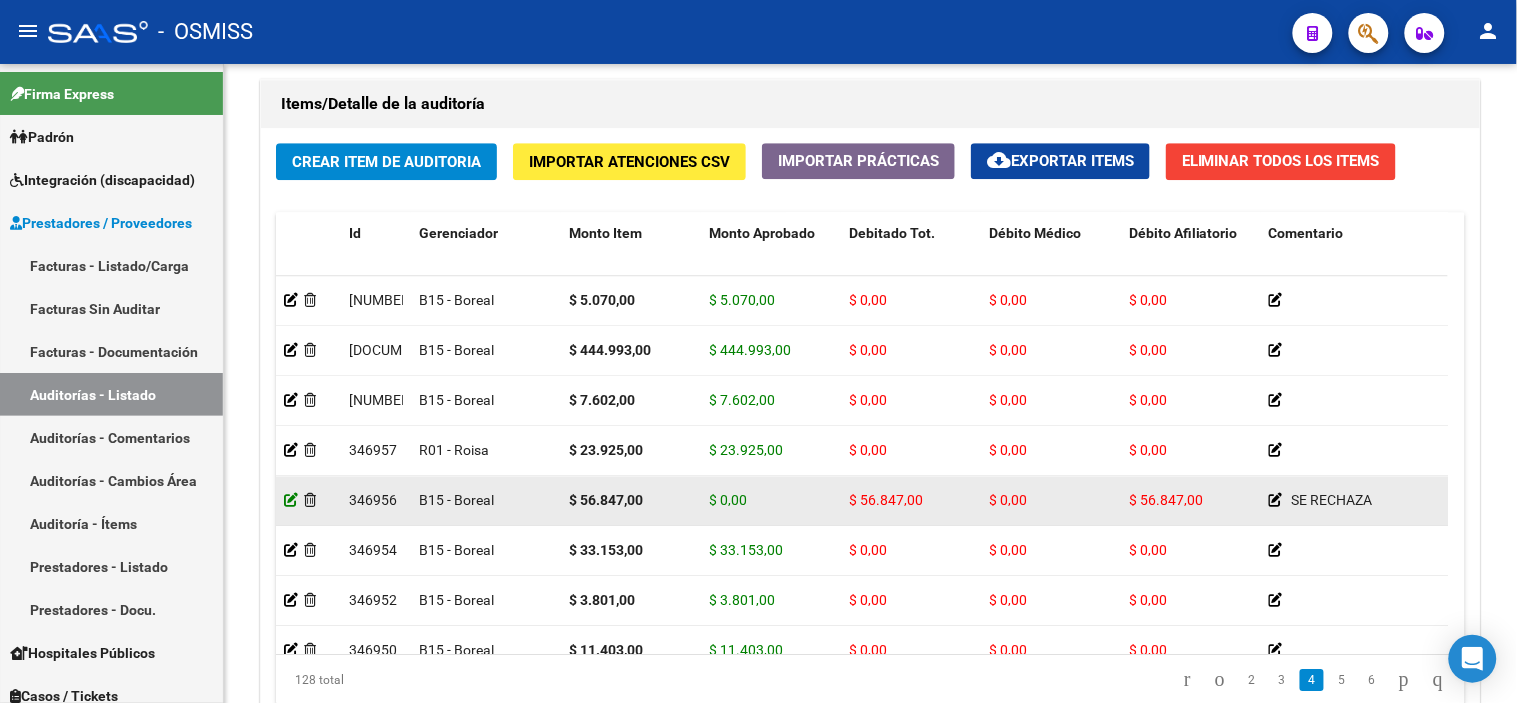 click 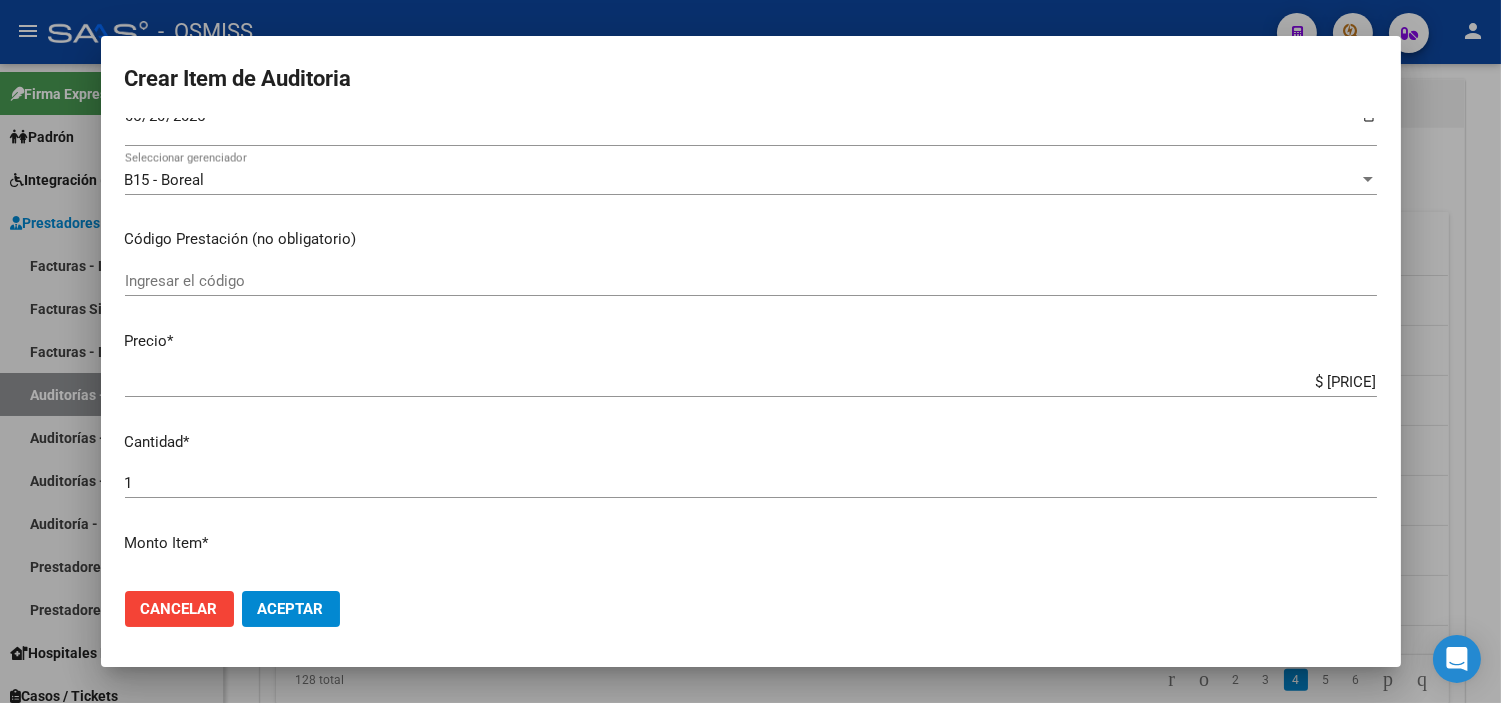 scroll, scrollTop: 333, scrollLeft: 0, axis: vertical 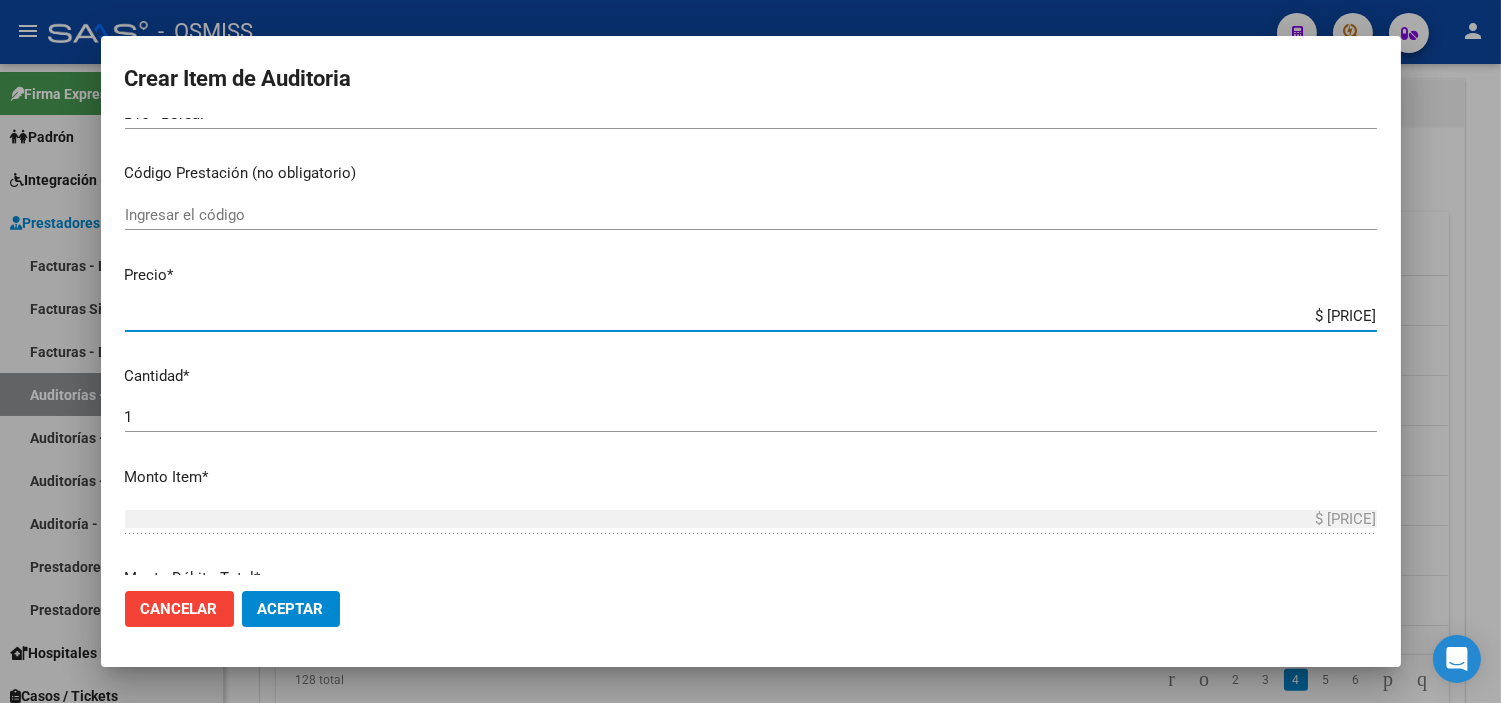 drag, startPoint x: 1271, startPoint y: 311, endPoint x: 1516, endPoint y: 333, distance: 245.98578 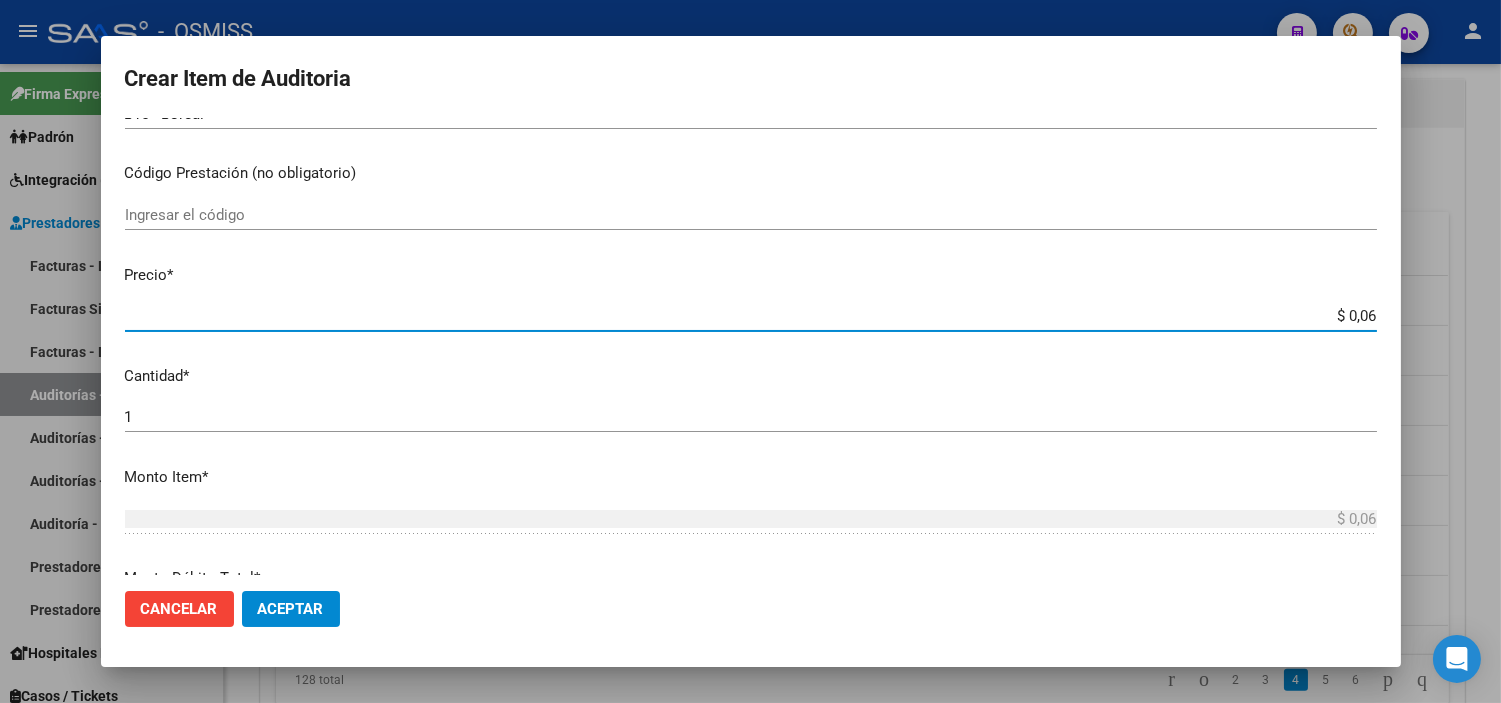 type on "$ 0,60" 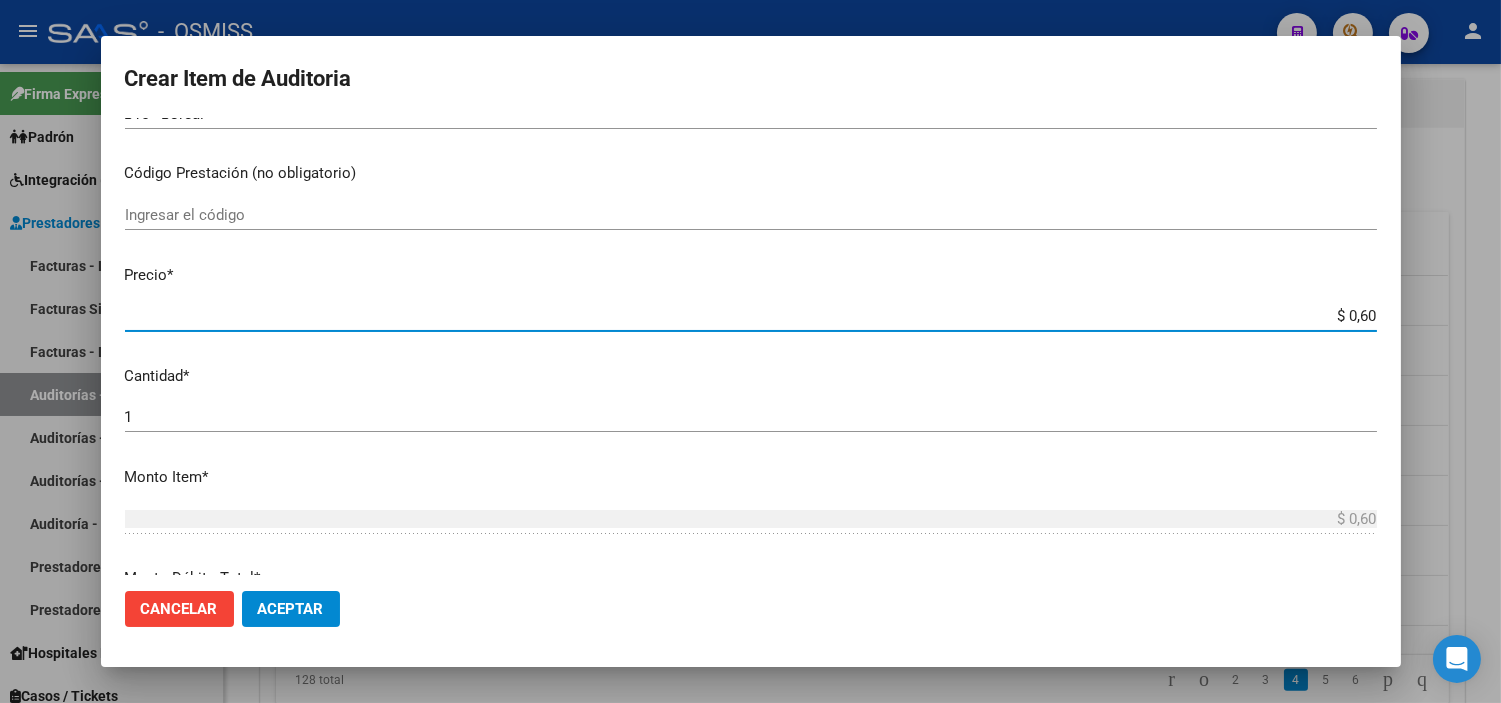 type on "$ 6,06" 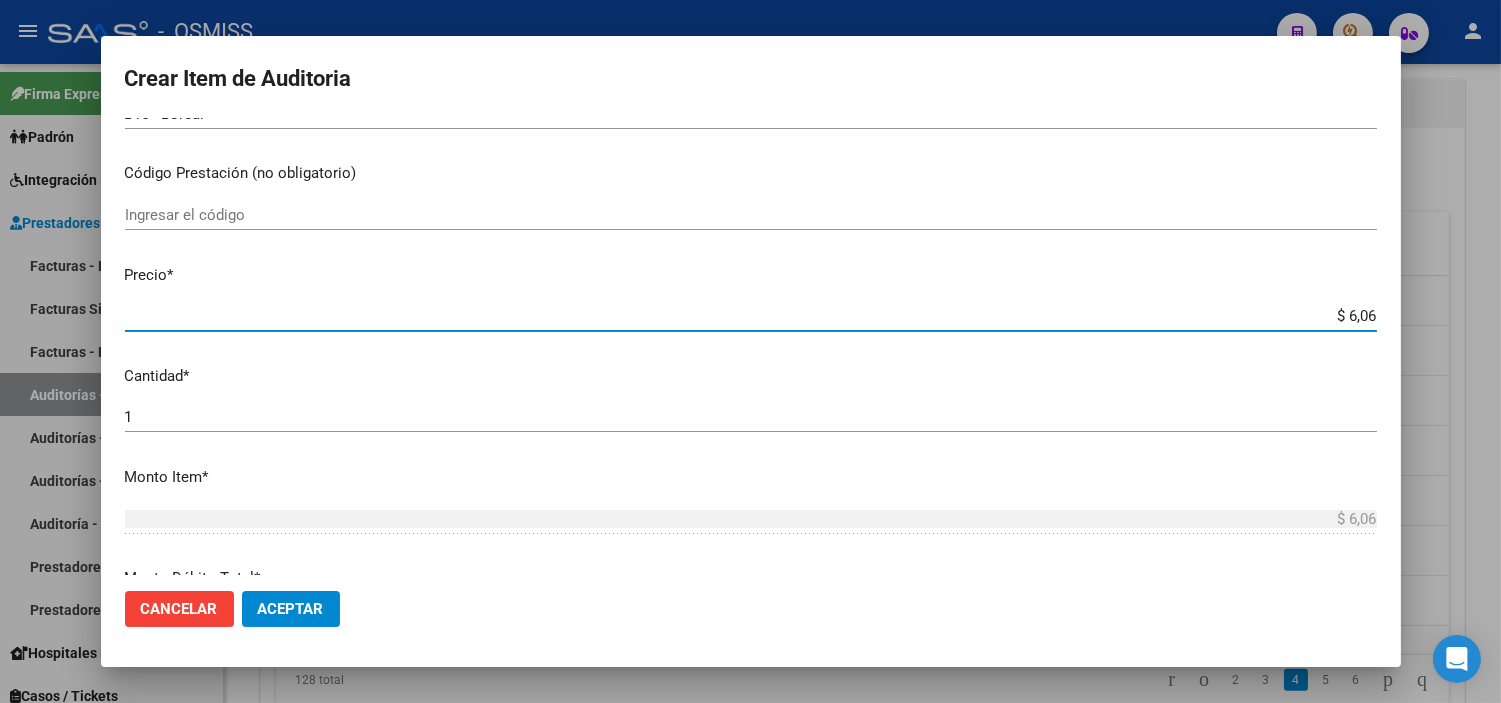 type on "$ 60,64" 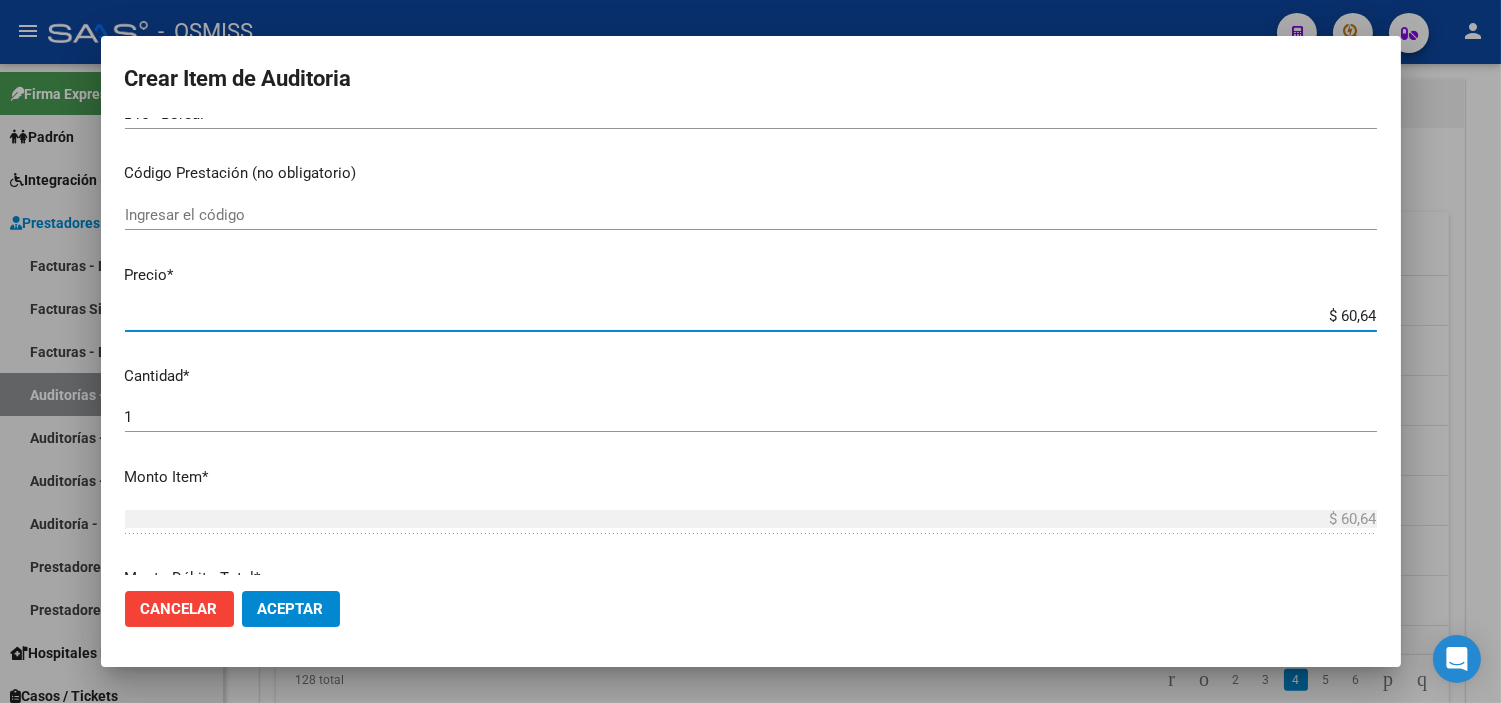 type on "$ 606,48" 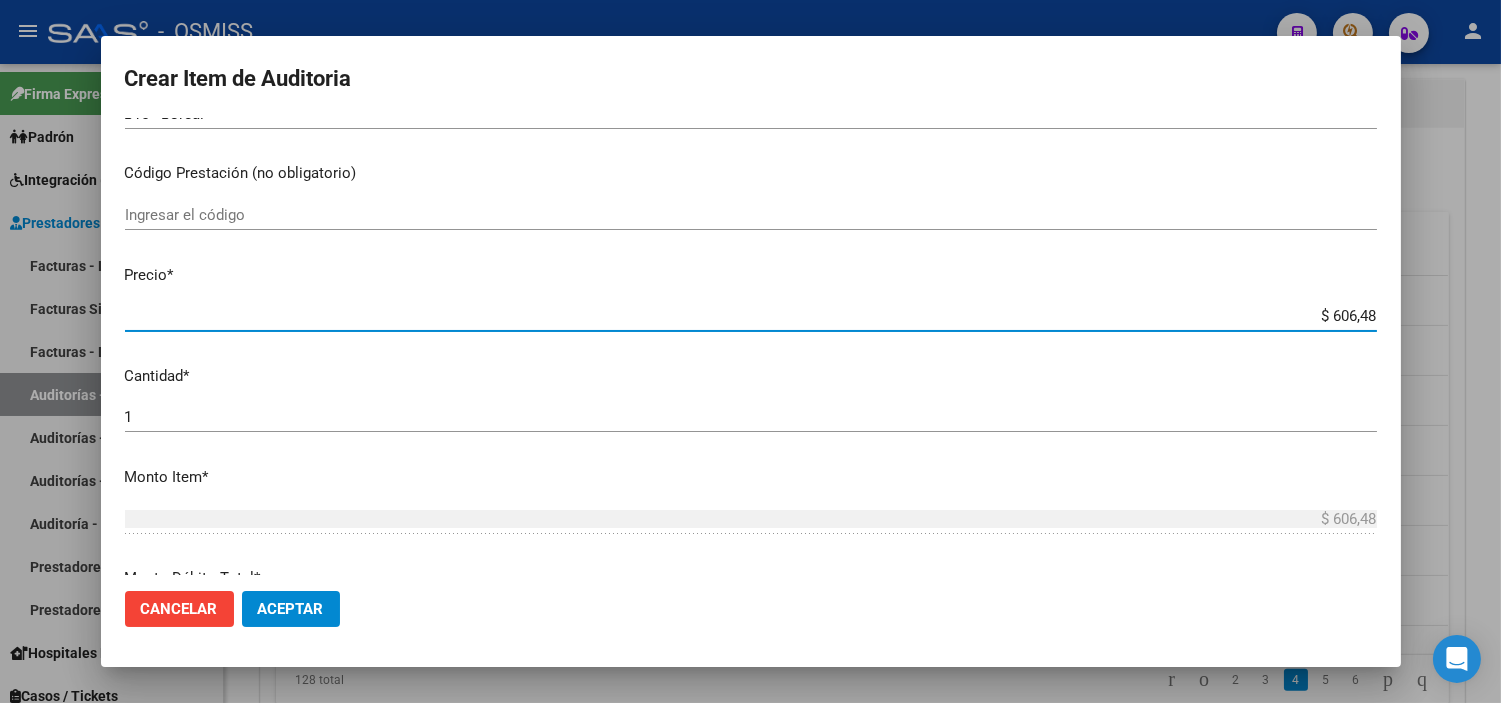 type on "$ 6.064,80" 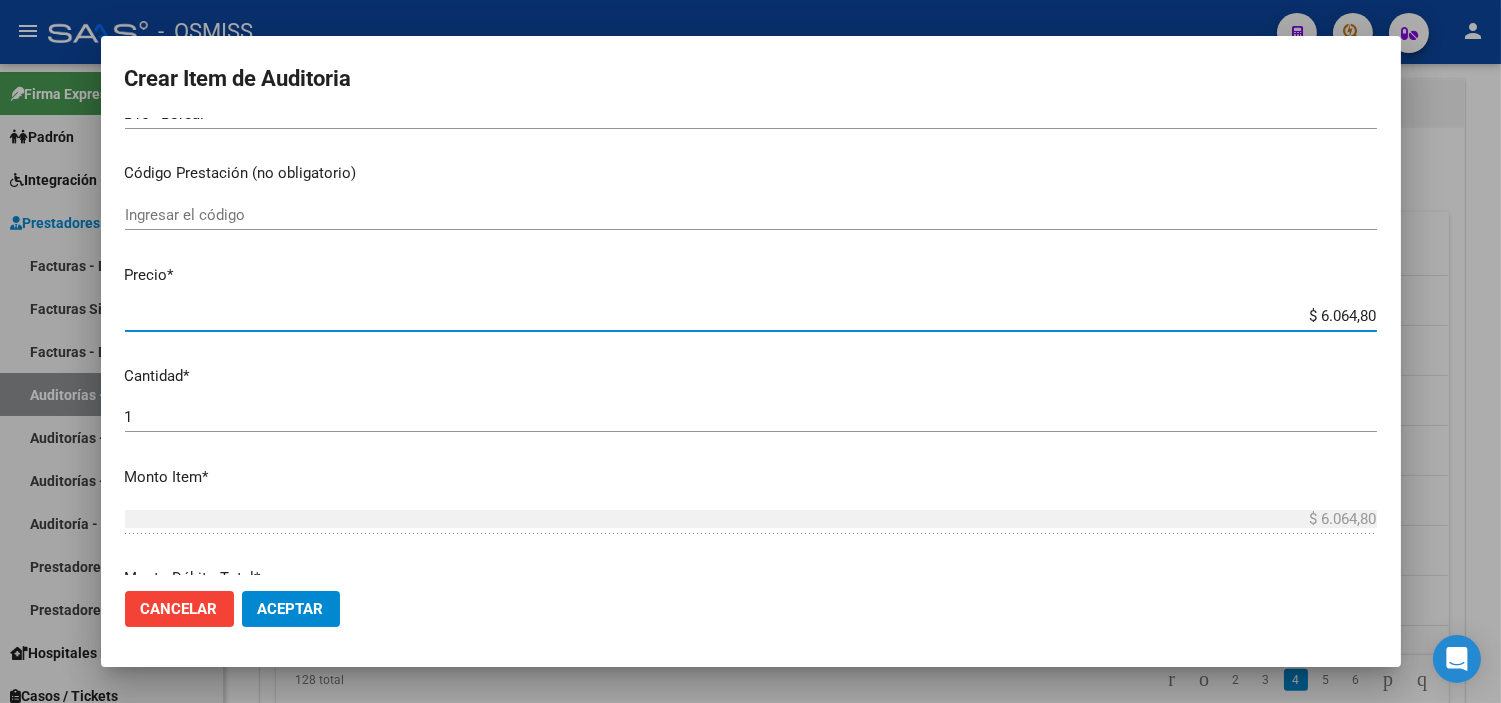 type on "$ 60.648,00" 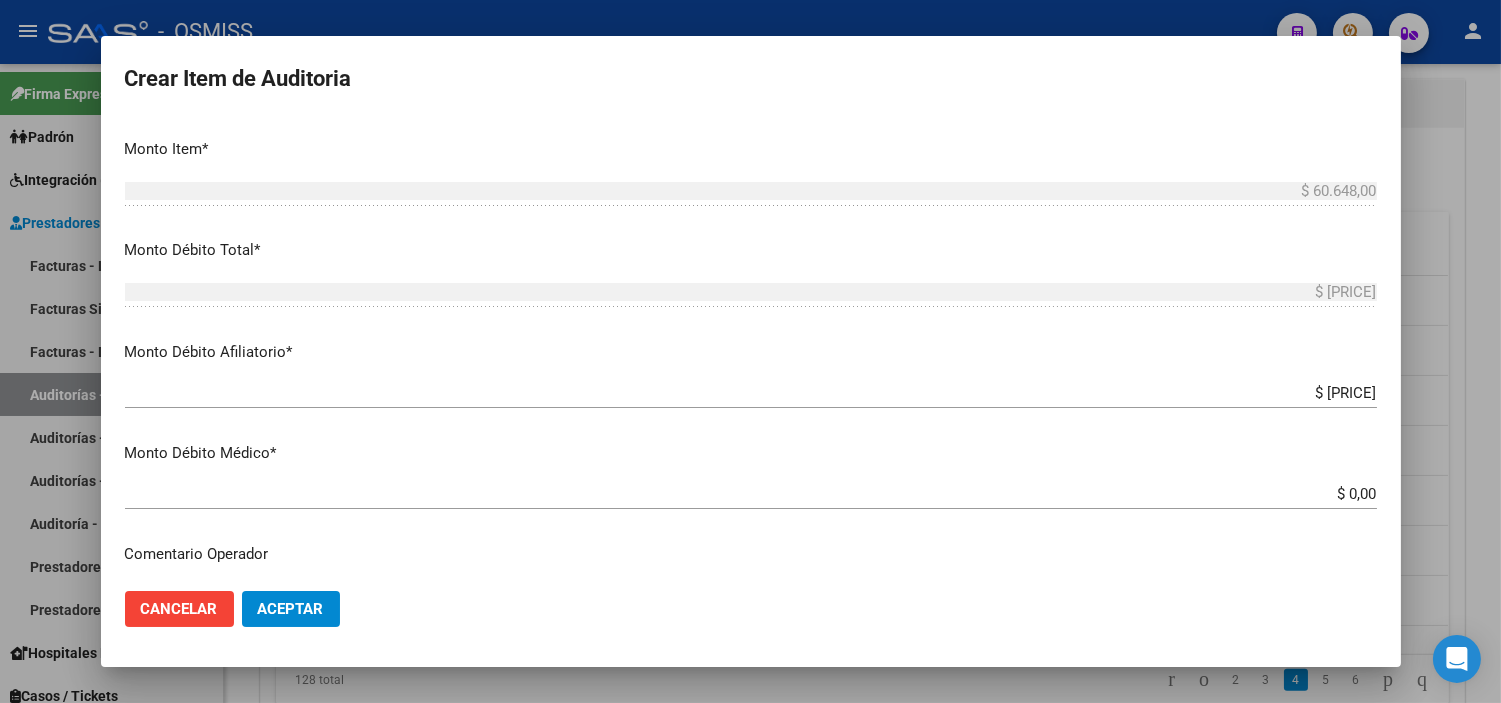 scroll, scrollTop: 666, scrollLeft: 0, axis: vertical 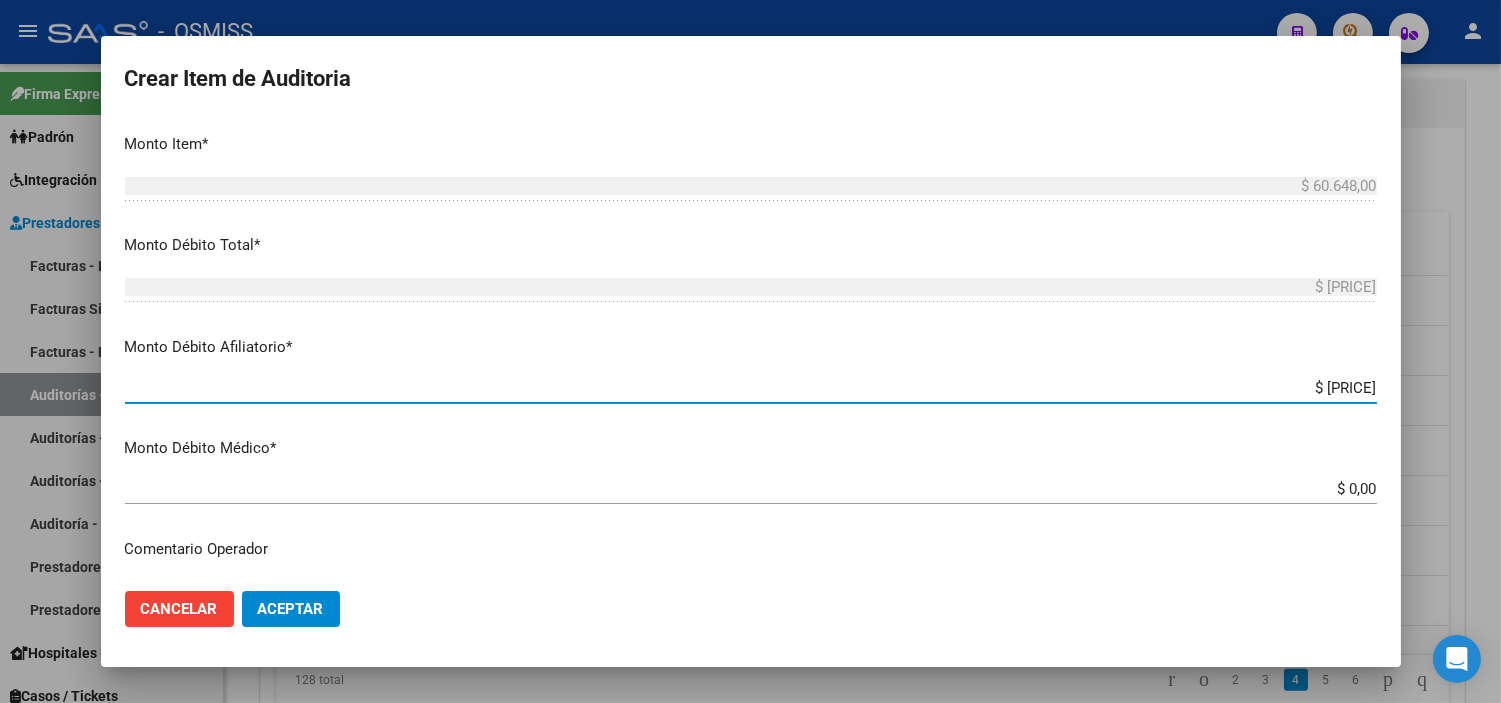 drag, startPoint x: 1227, startPoint y: 381, endPoint x: 1442, endPoint y: 381, distance: 215 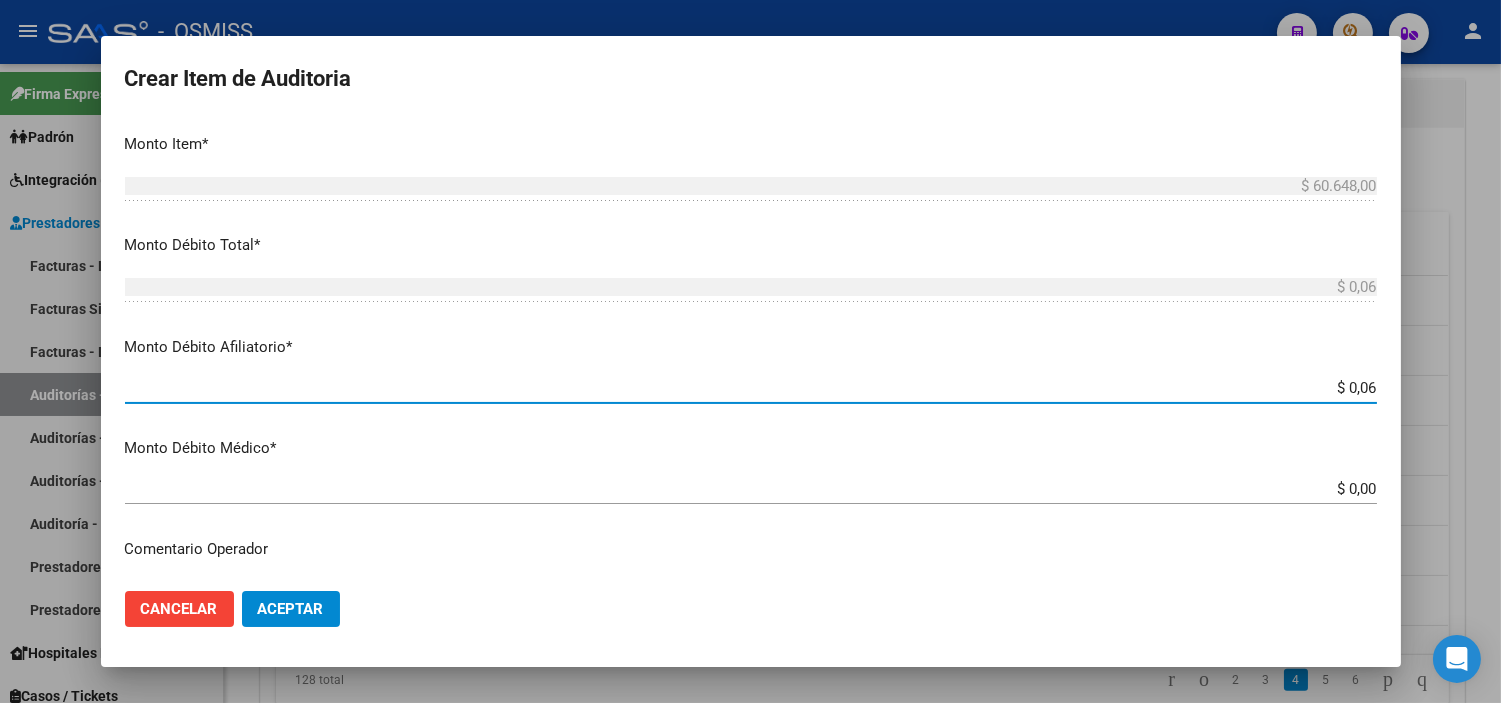 type on "$ 0,60" 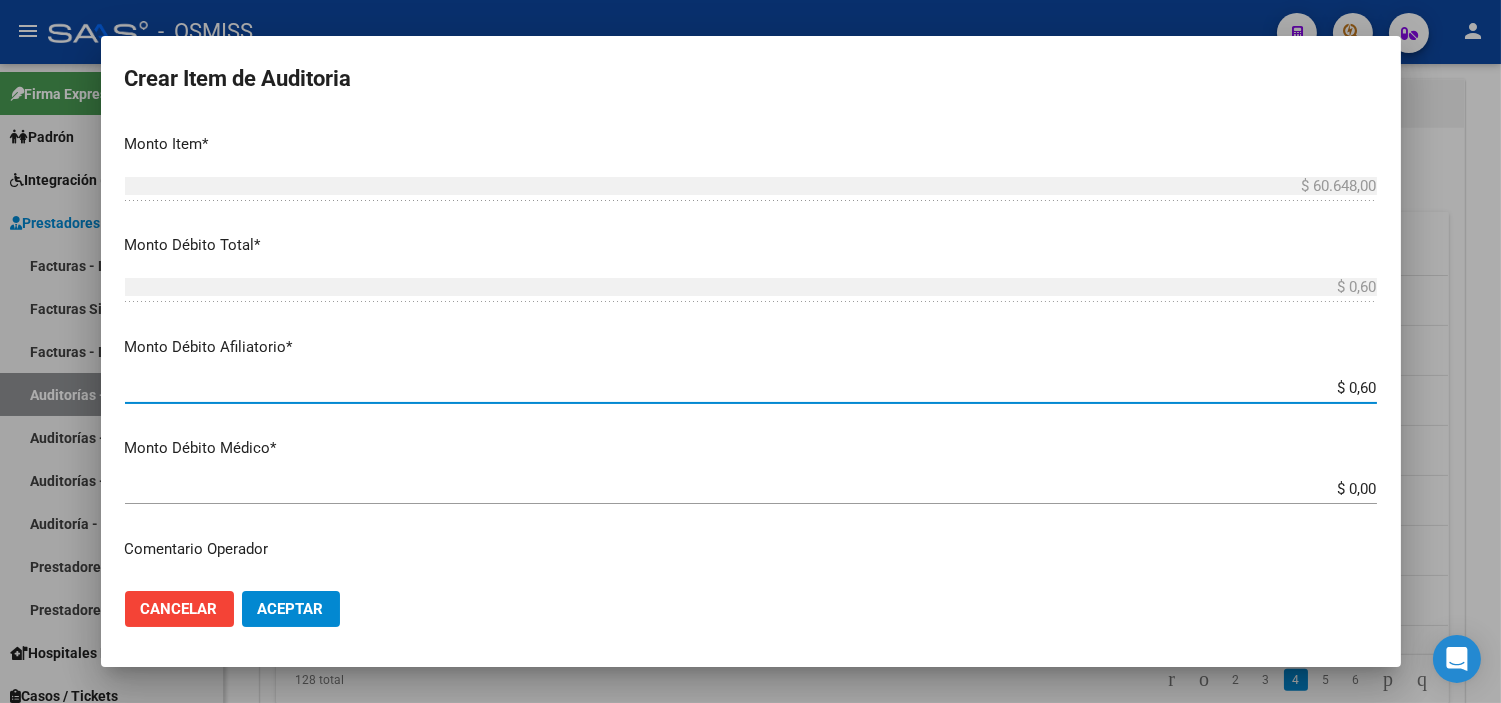 type on "$ 6,06" 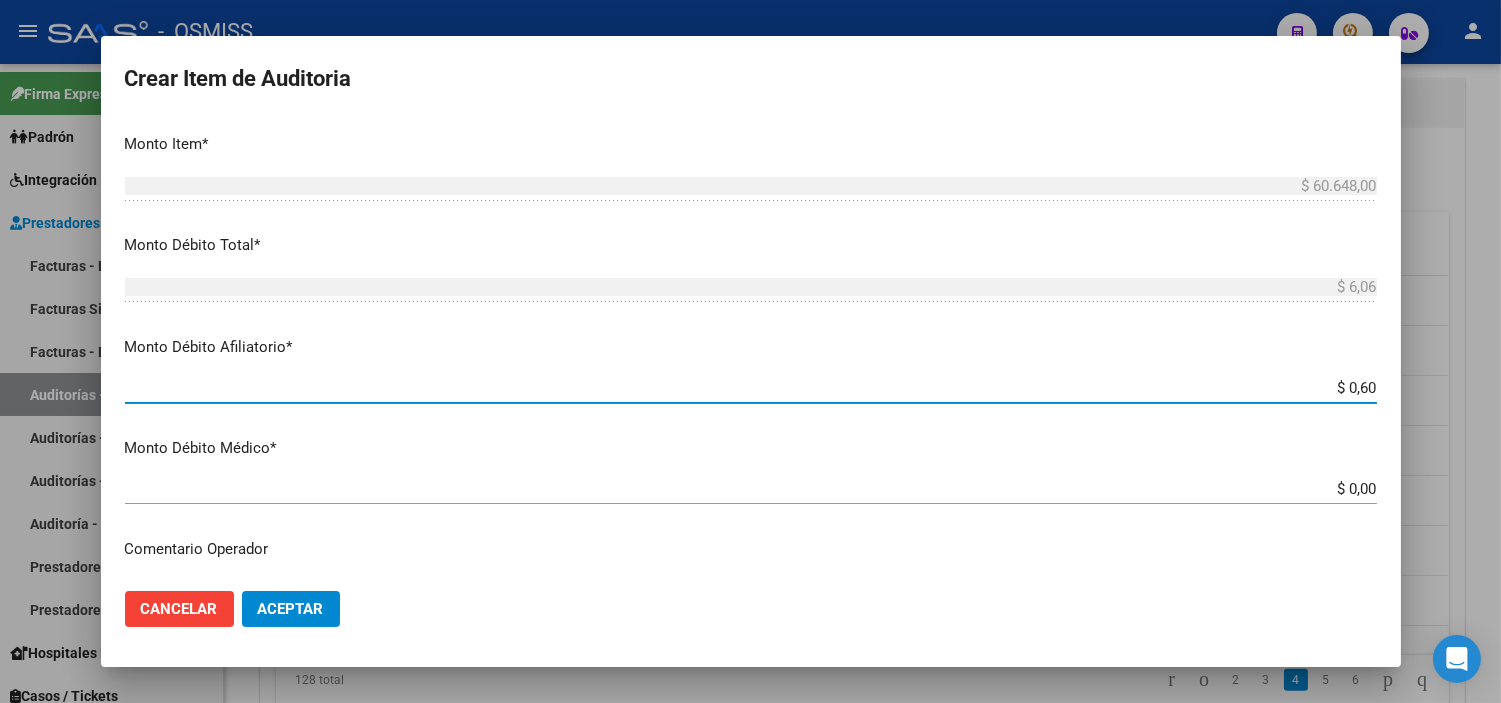 type on "$ 6,06" 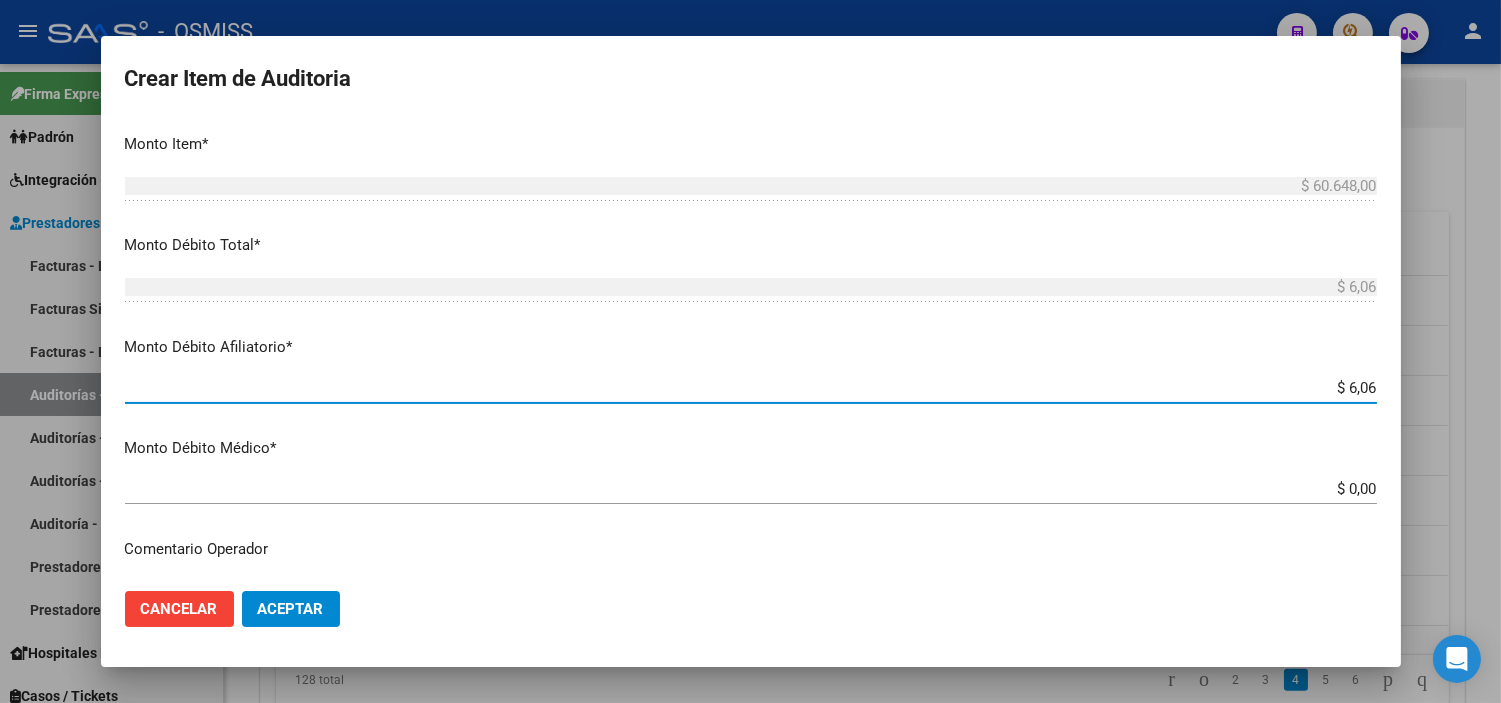 type on "$ 60,64" 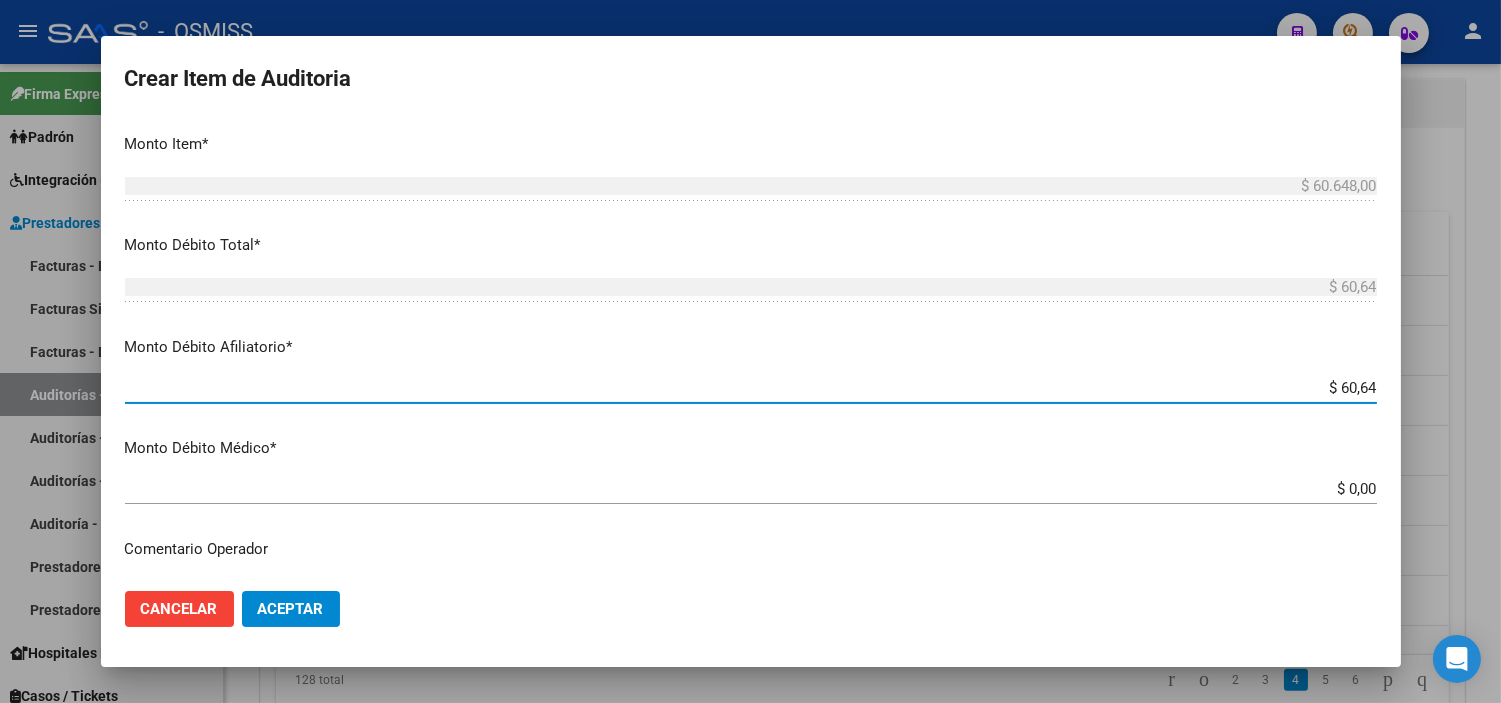 type on "$ 606,48" 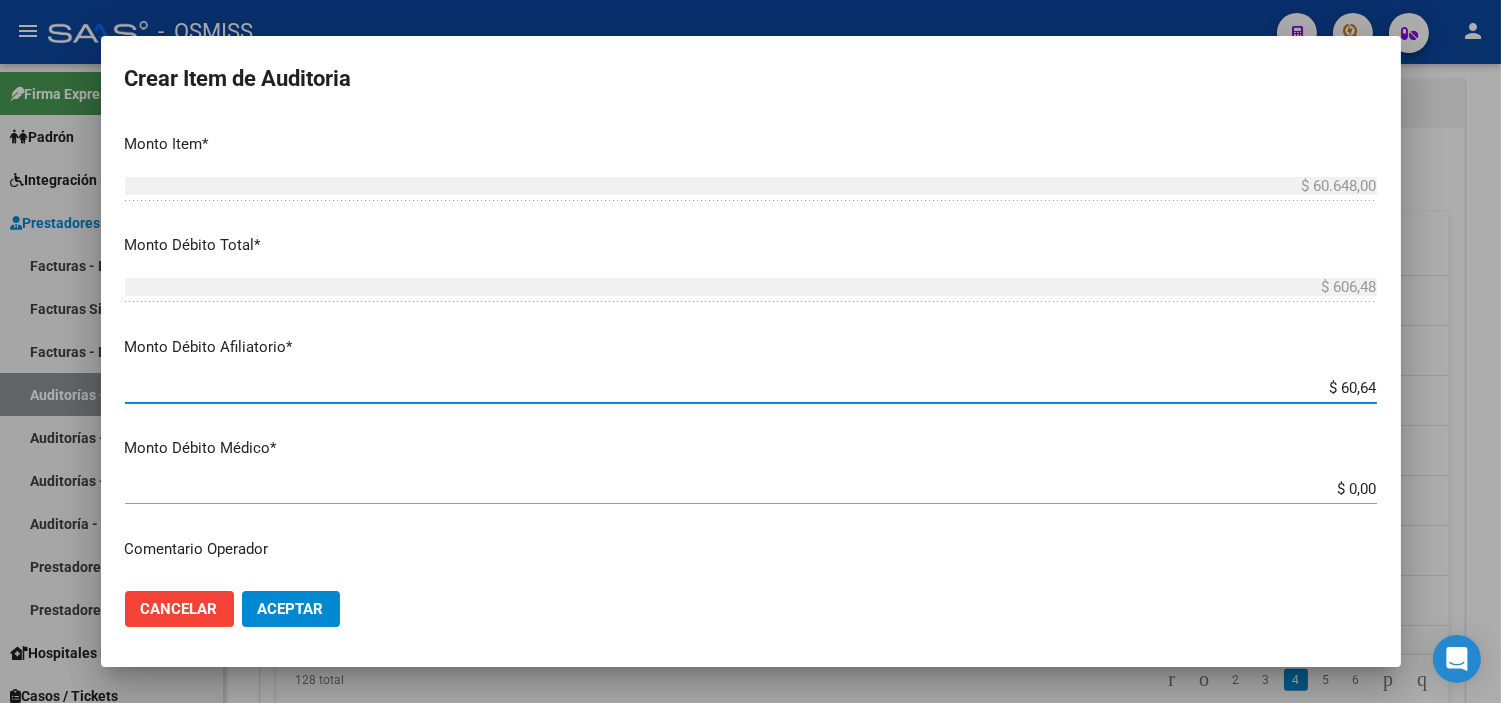 type on "$ 606,48" 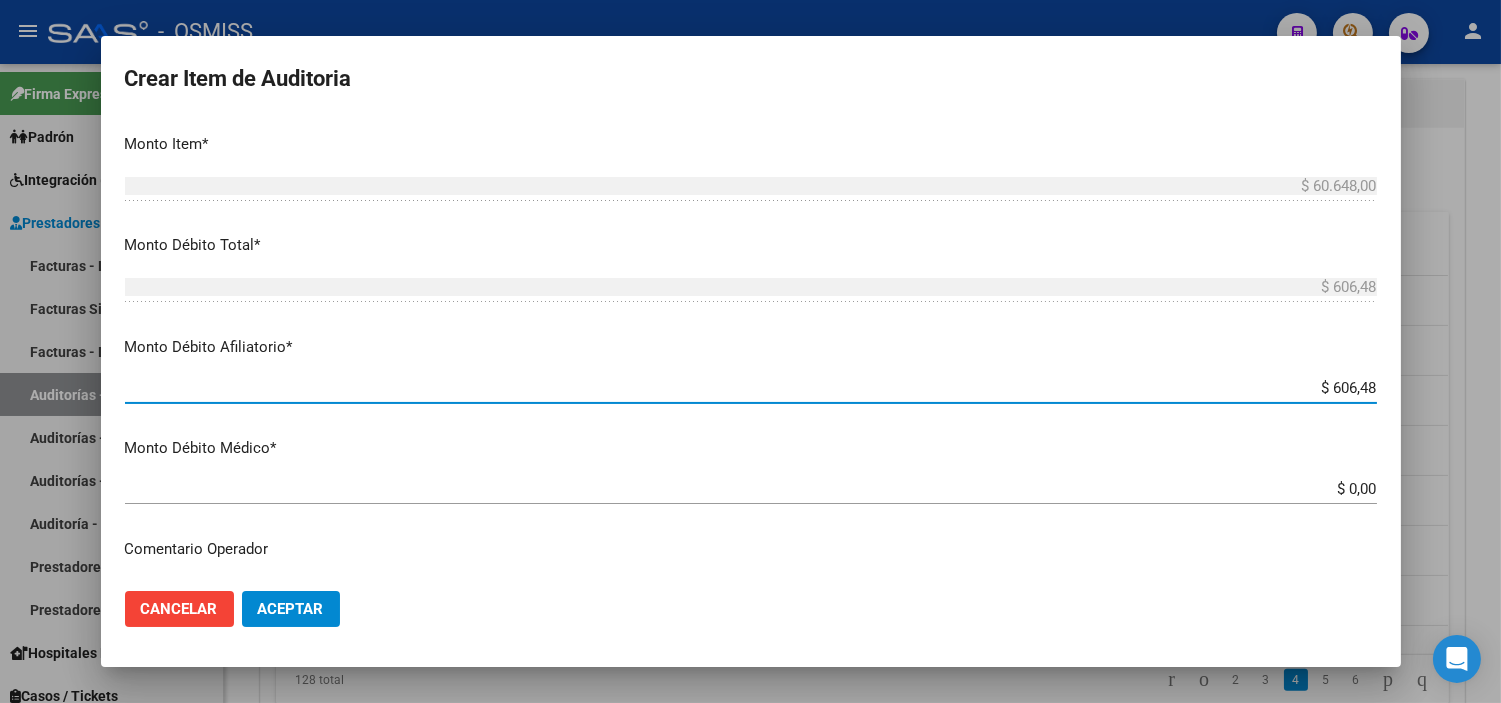 type on "$ 6.064,80" 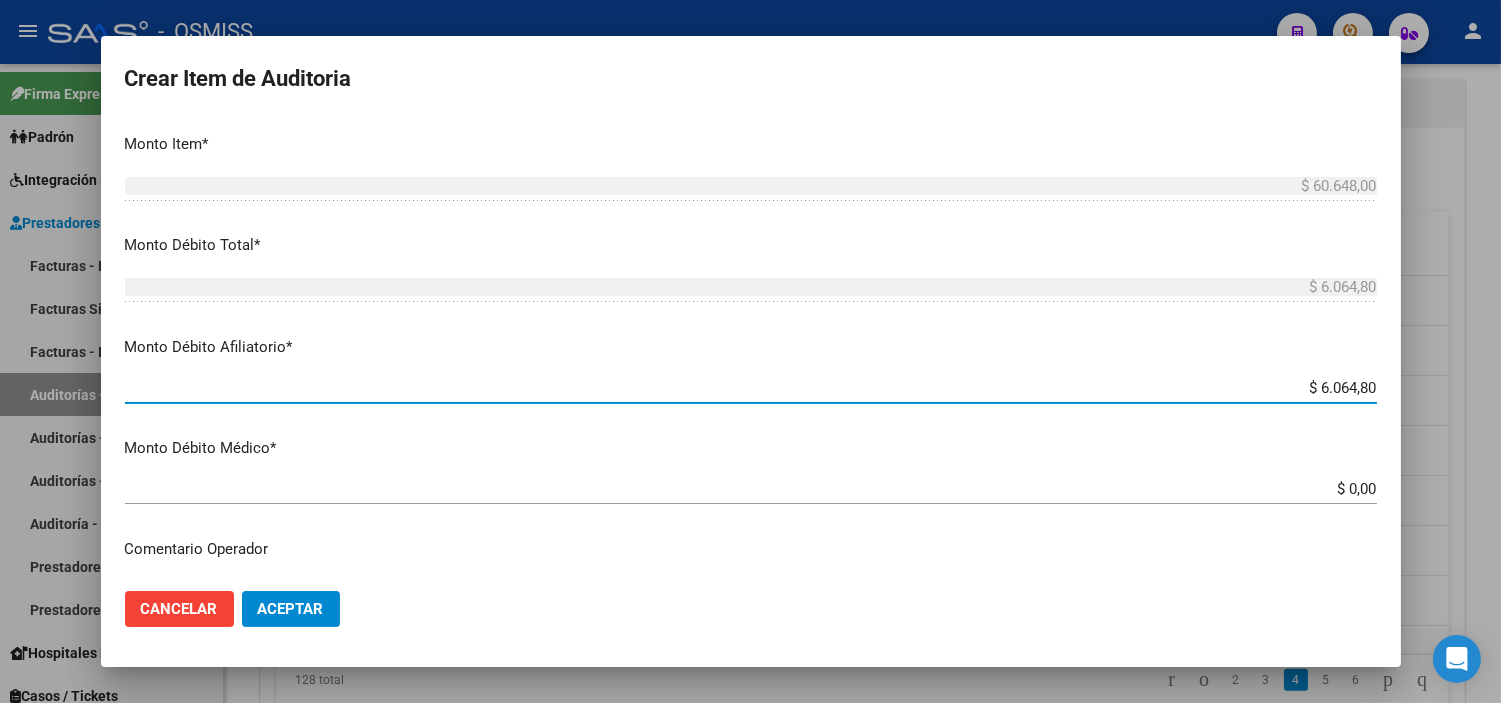 type on "$ 60.648,00" 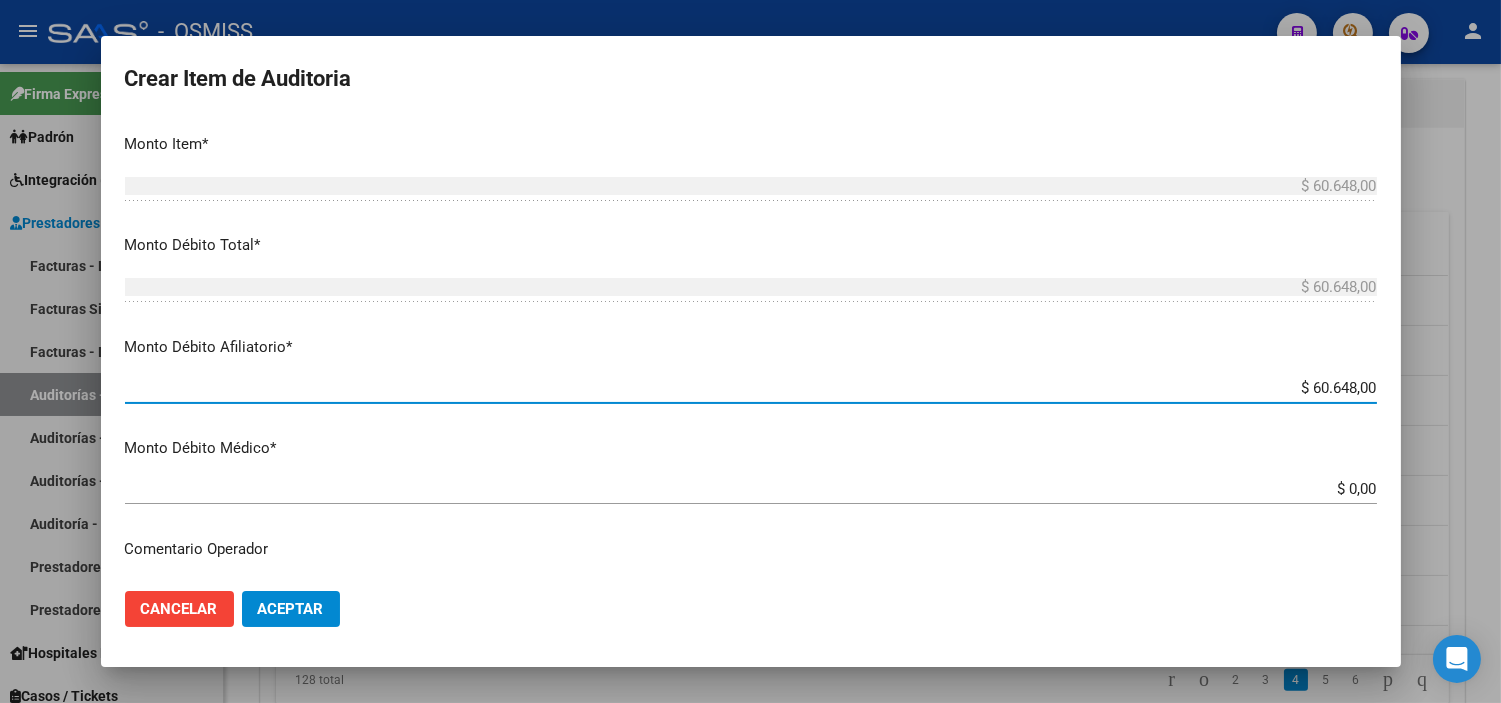 click on "Aceptar" 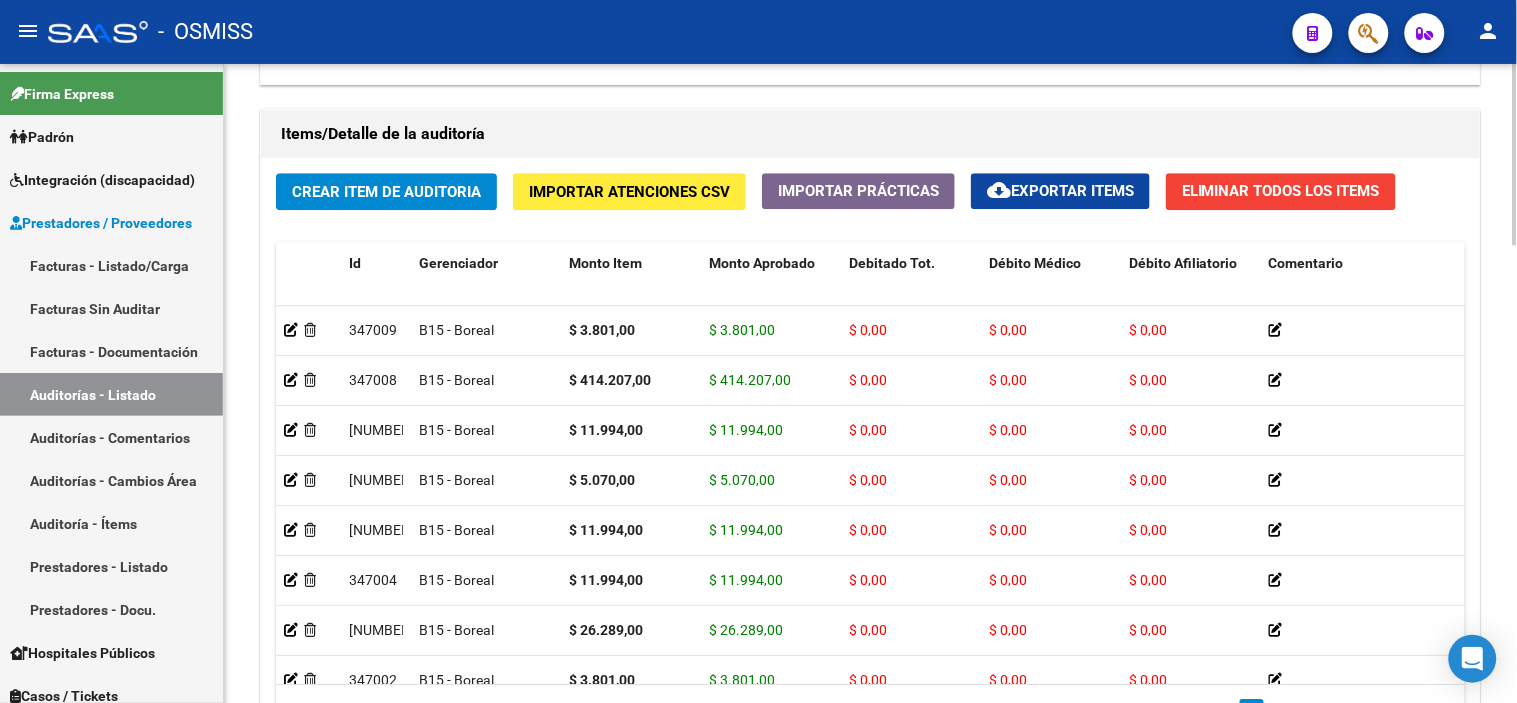 scroll, scrollTop: 1444, scrollLeft: 0, axis: vertical 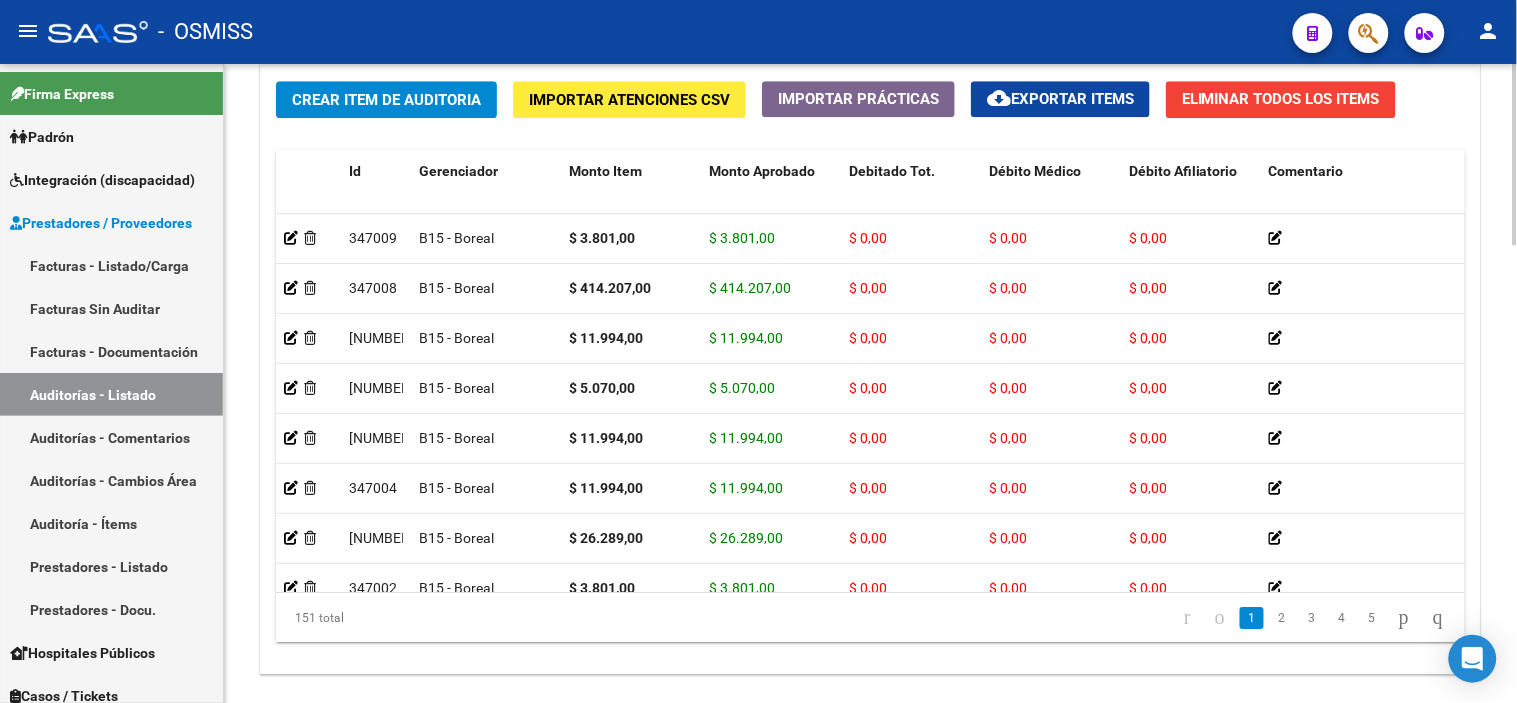 click 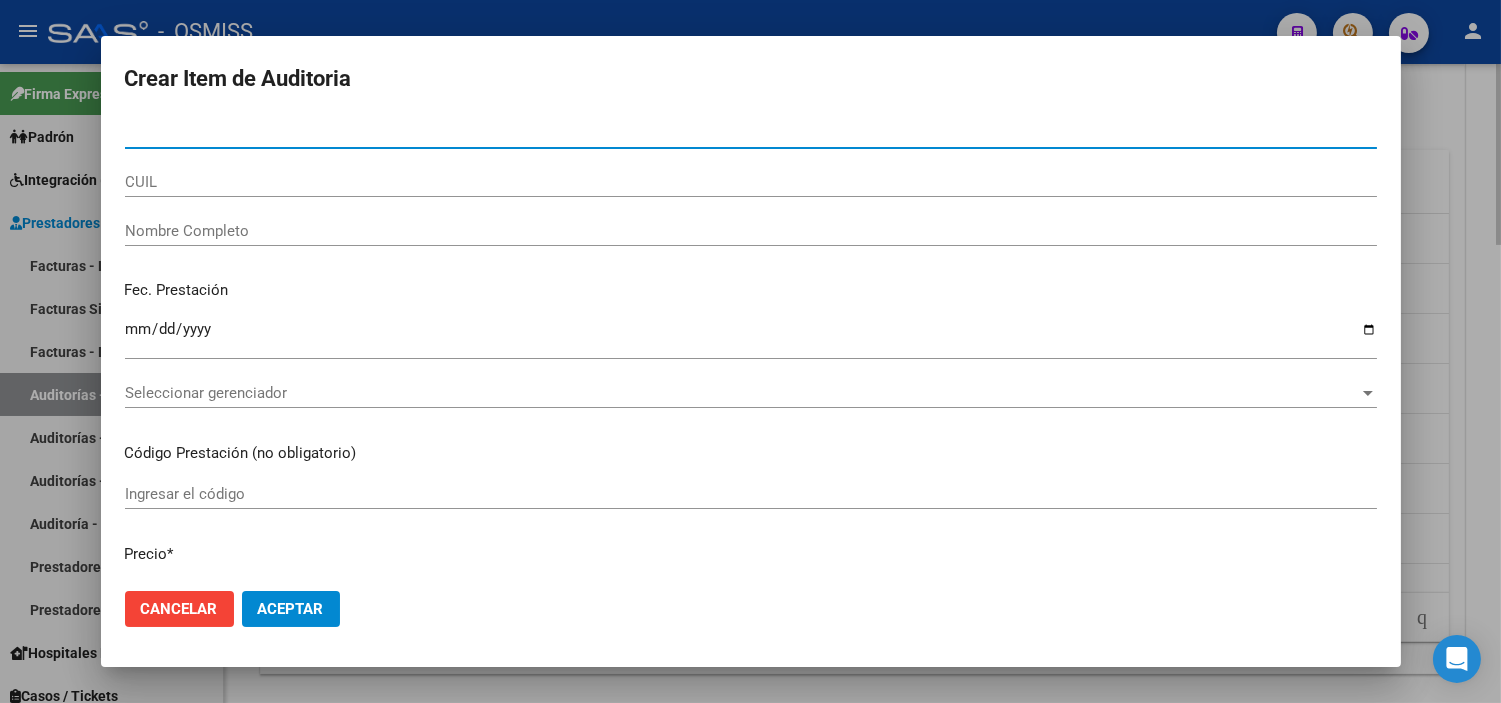type on "[DOCUMENT]" 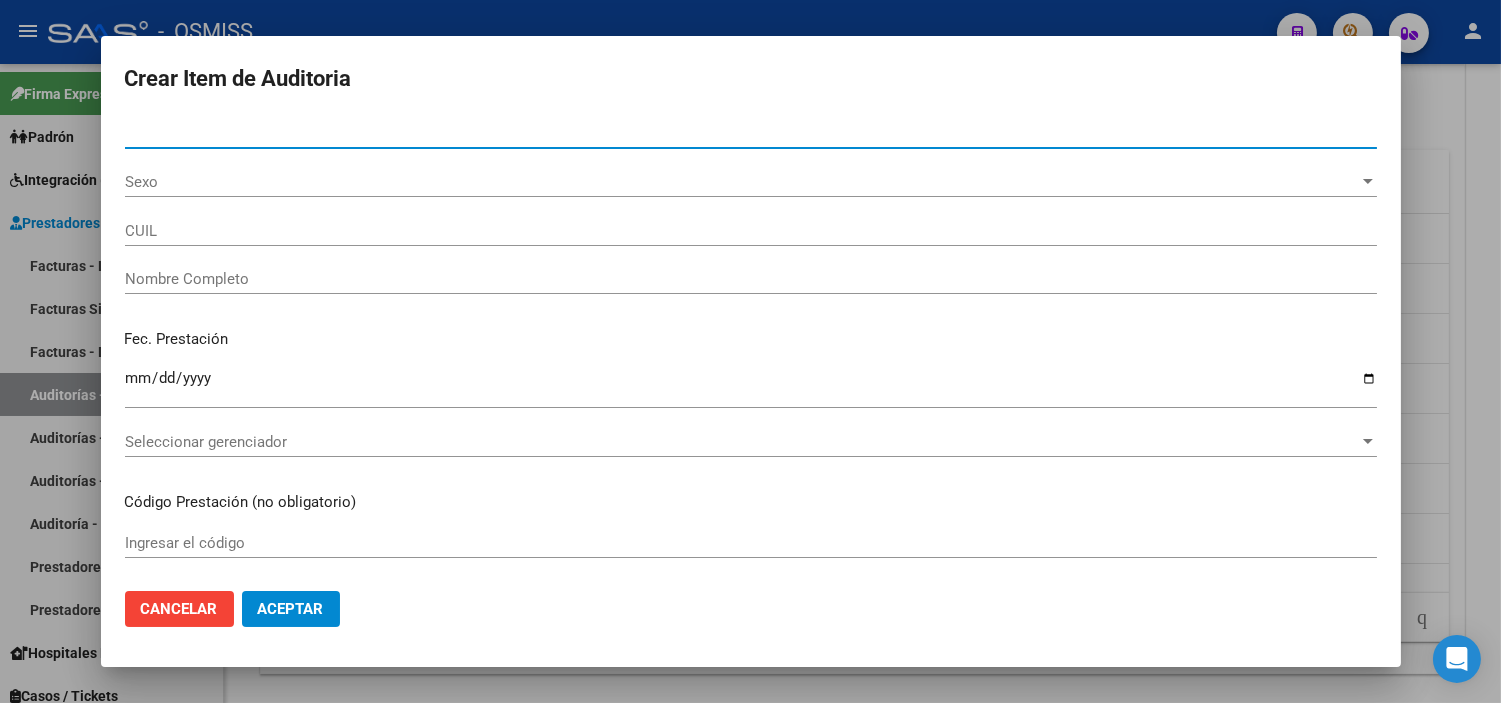 type on "[NUMBER]" 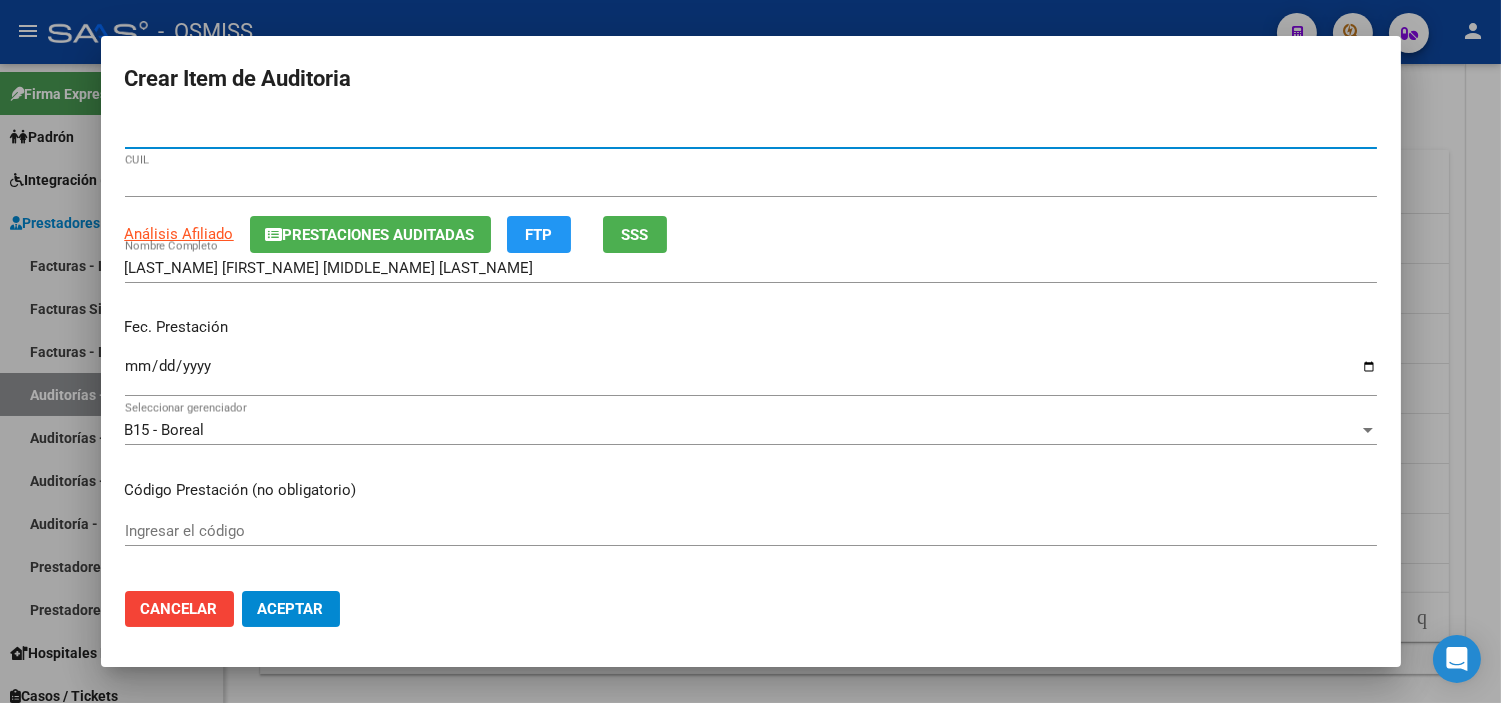 type on "[DOCUMENT]" 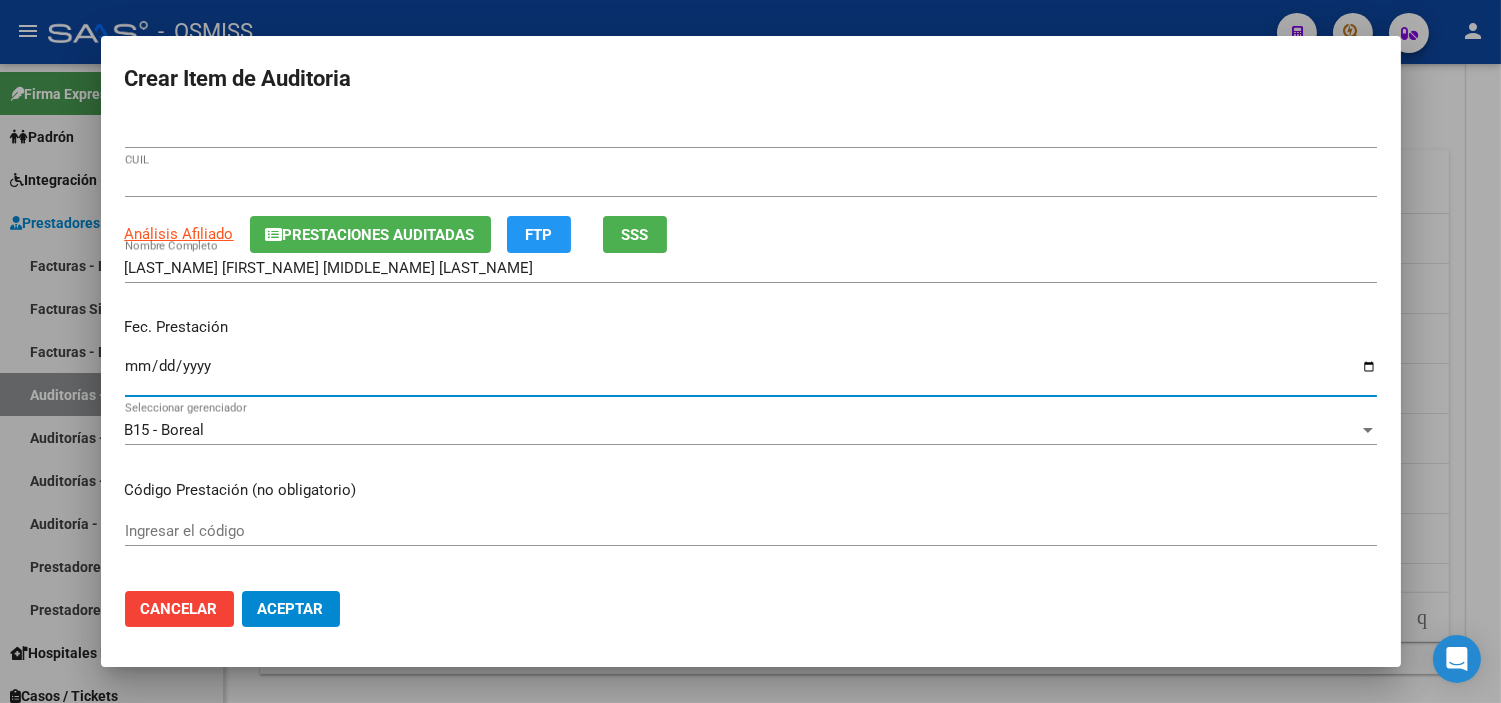 click on "Ingresar la fecha" at bounding box center [751, 374] 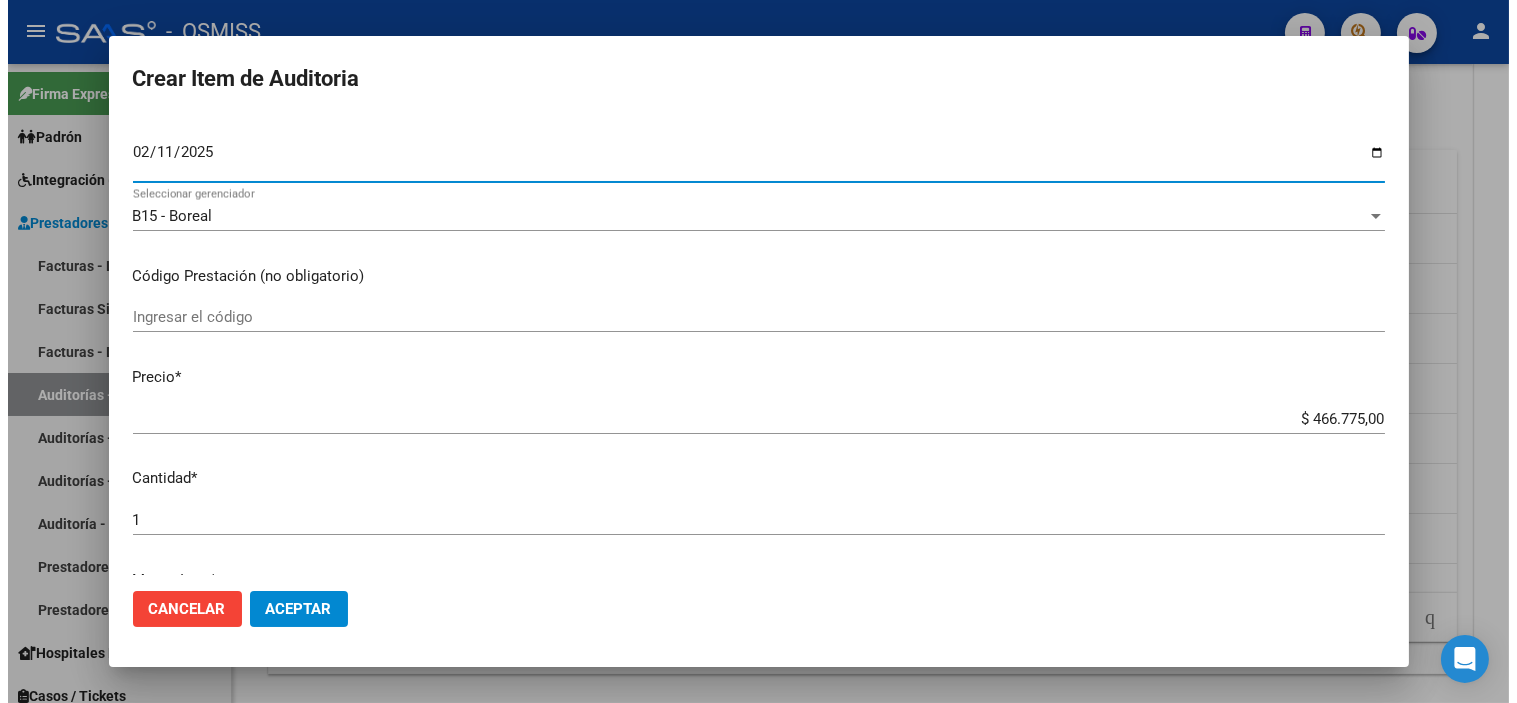 scroll, scrollTop: 222, scrollLeft: 0, axis: vertical 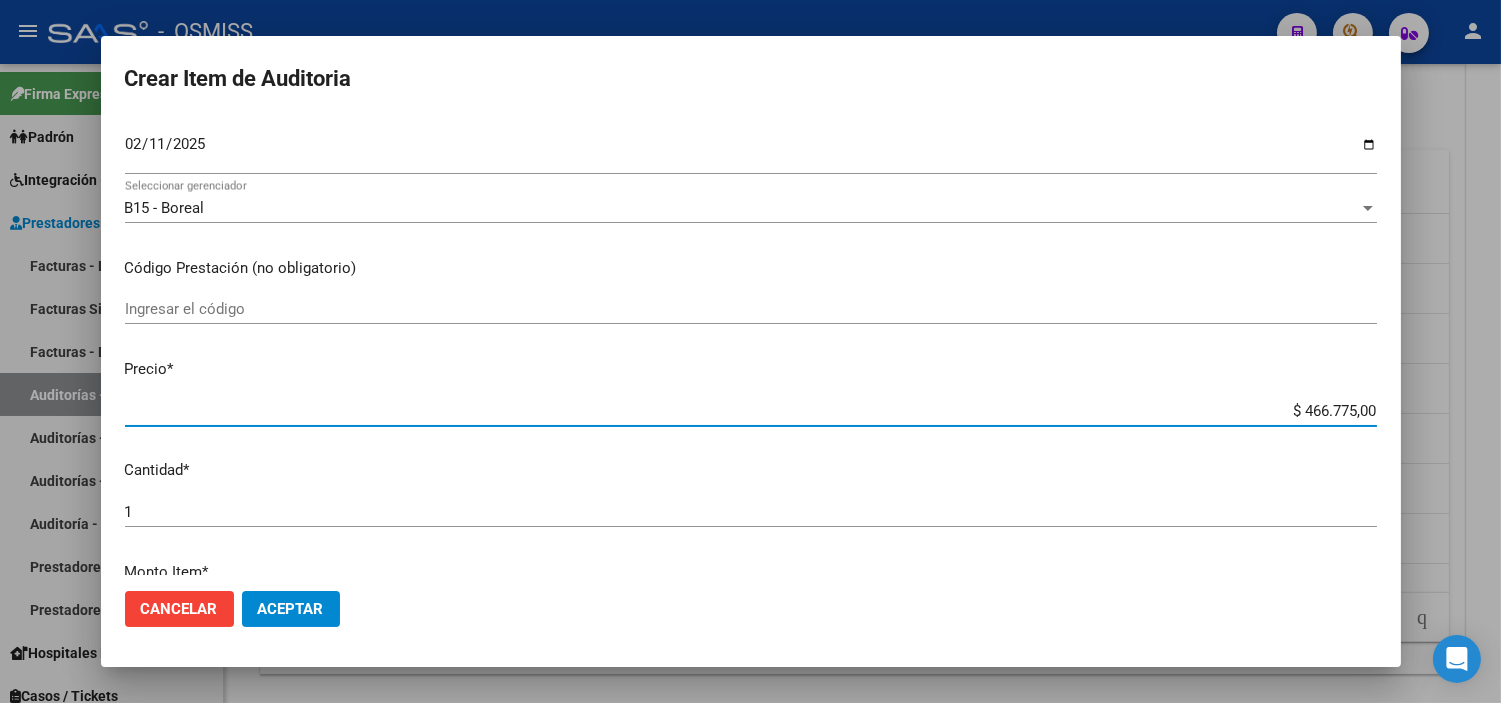 drag, startPoint x: 1241, startPoint y: 405, endPoint x: 1495, endPoint y: 417, distance: 254.28331 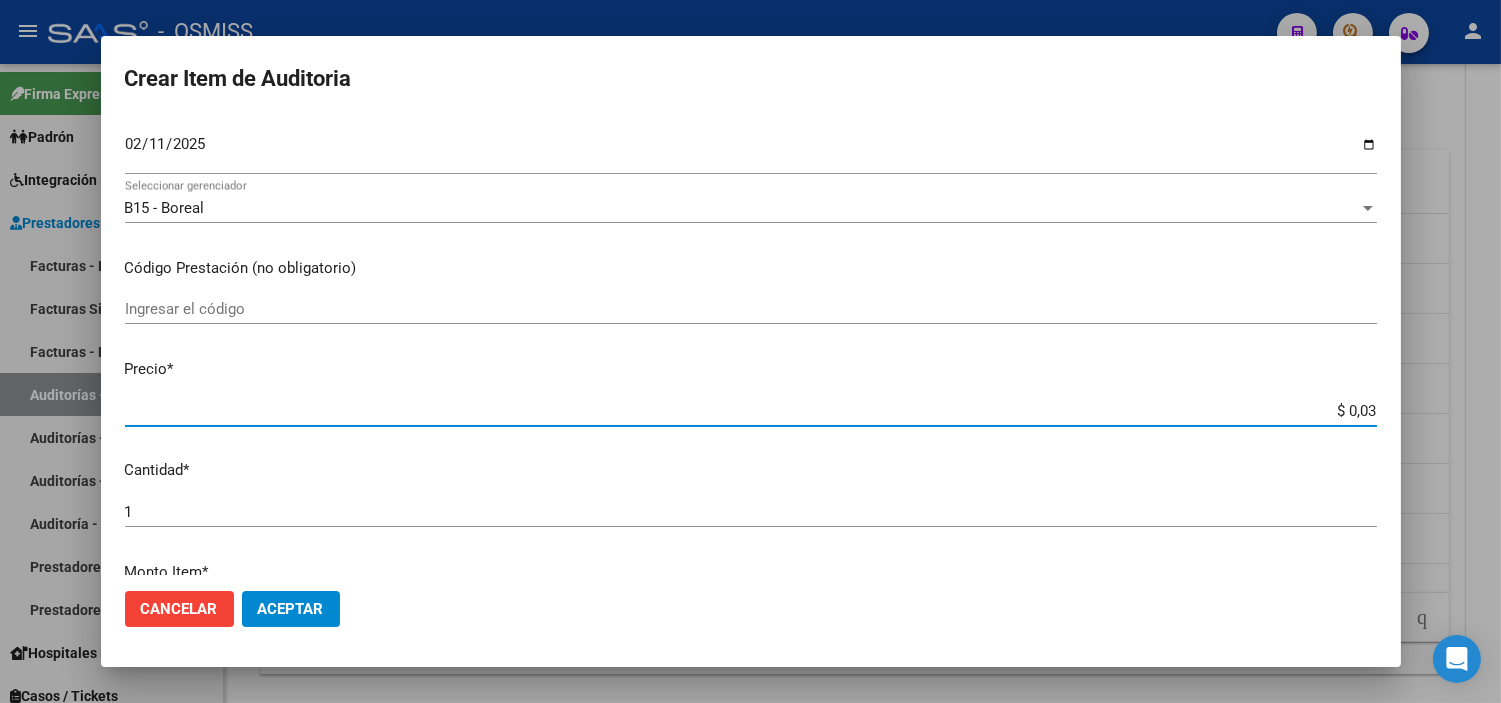 type on "$ 0,38" 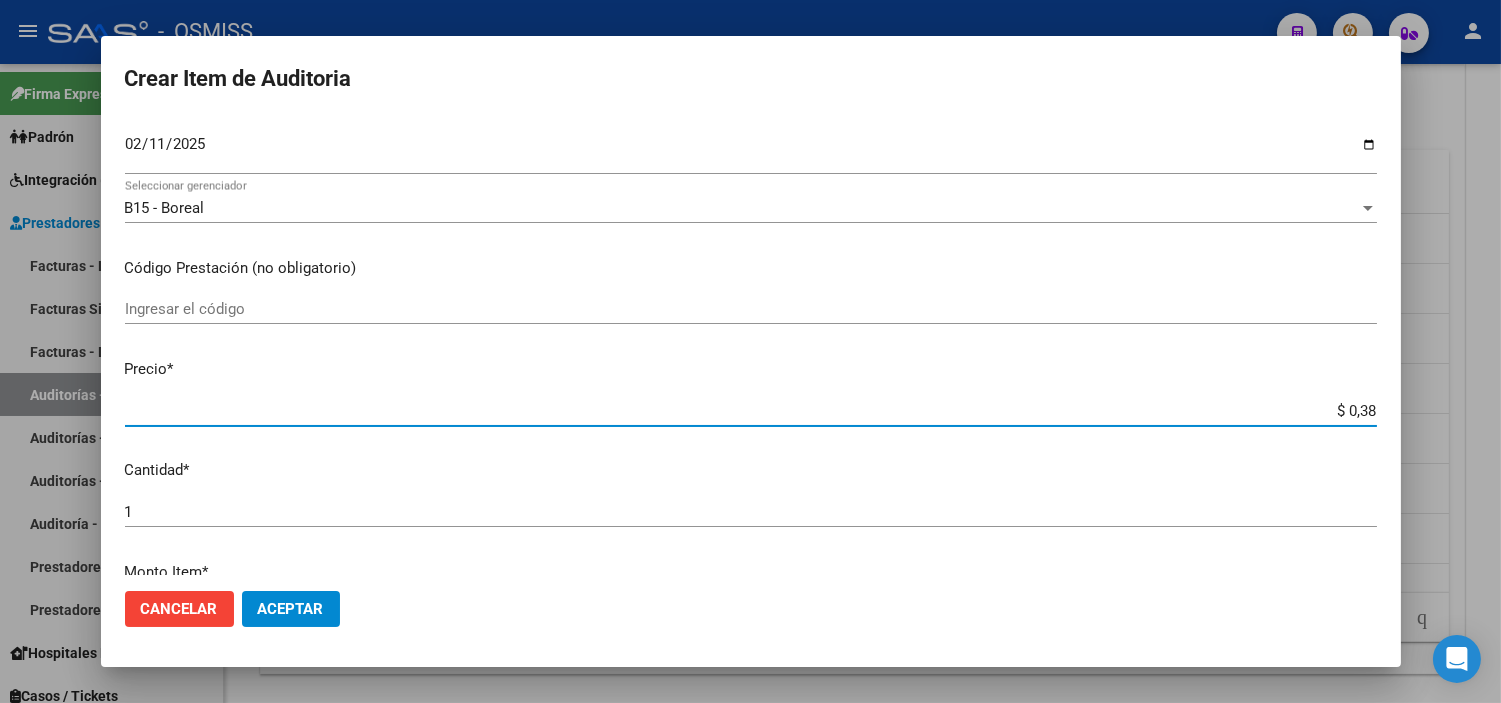 type on "$ 3,80" 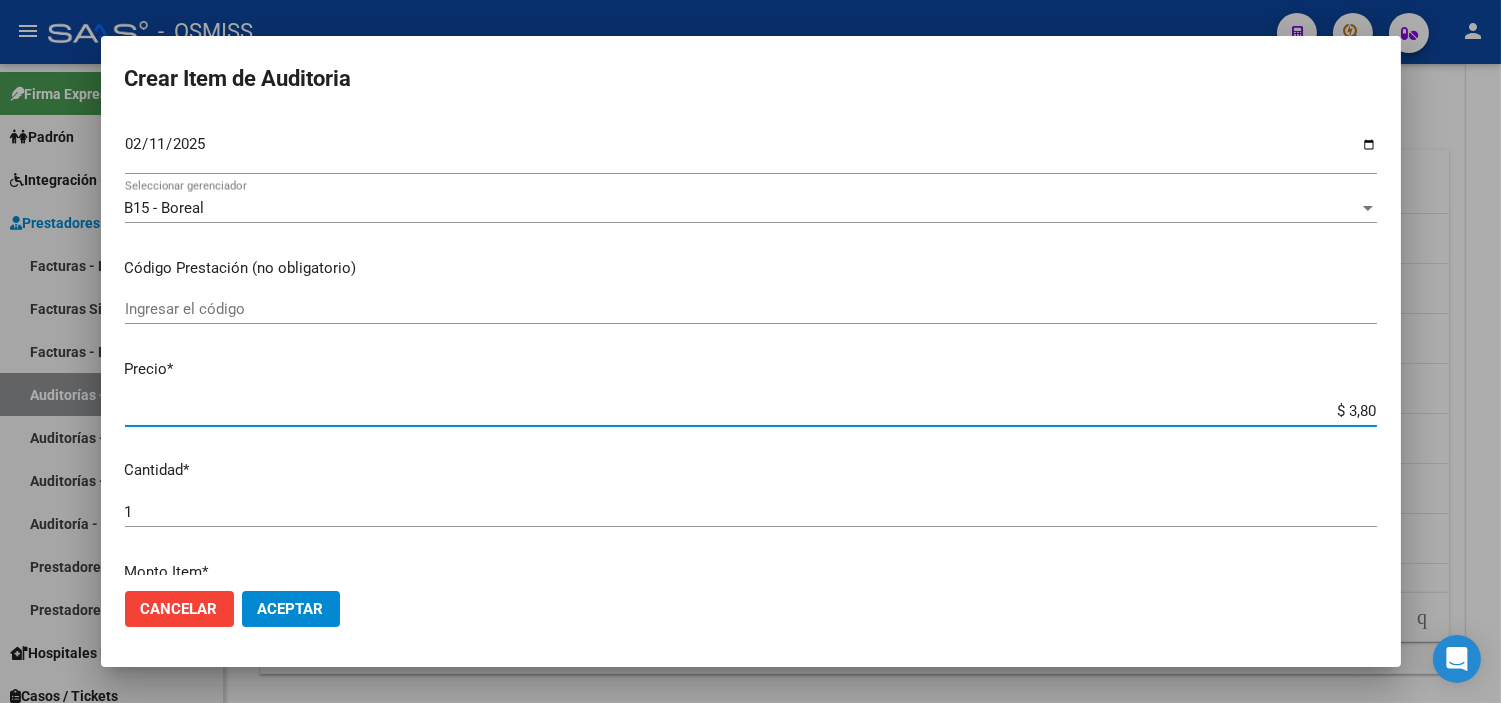type on "$ 38,01" 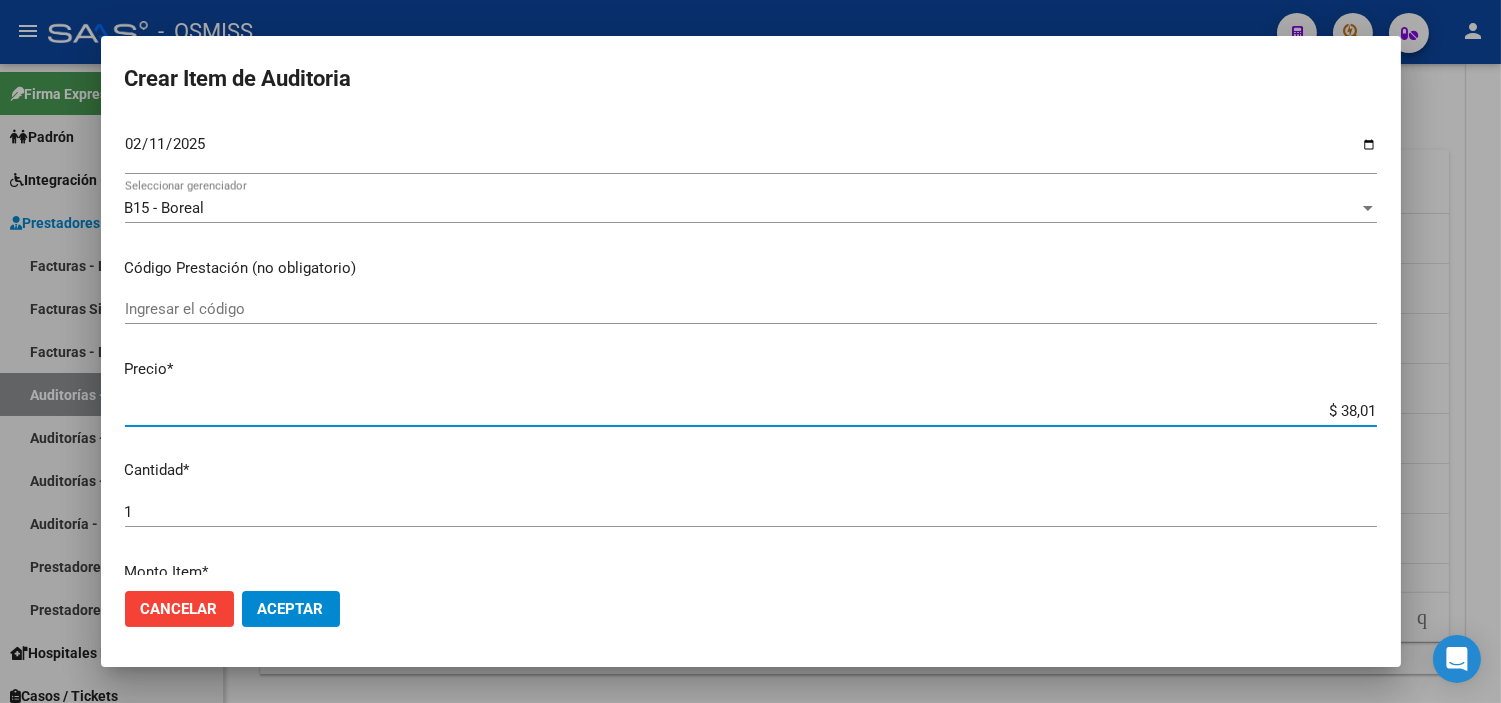 type on "$ 380,10" 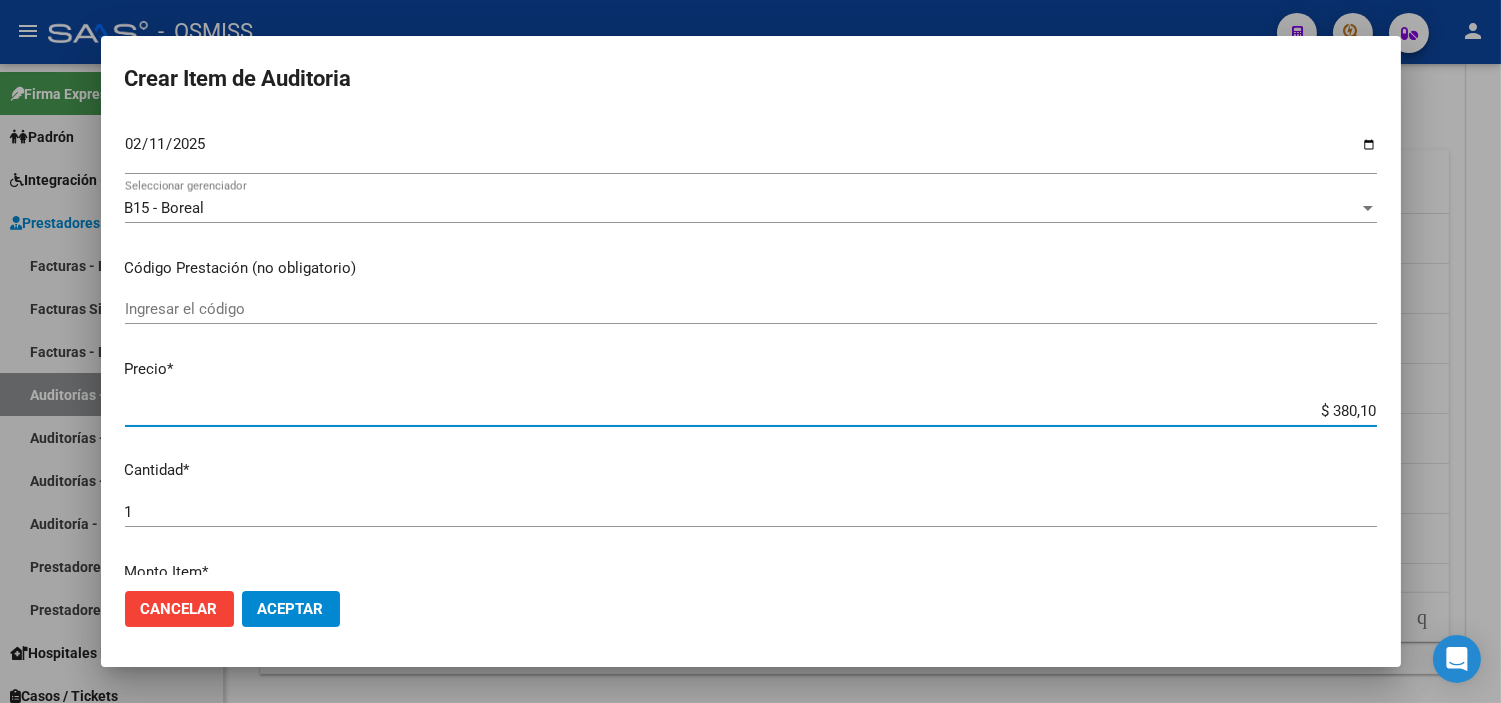type on "$ 3.801,00" 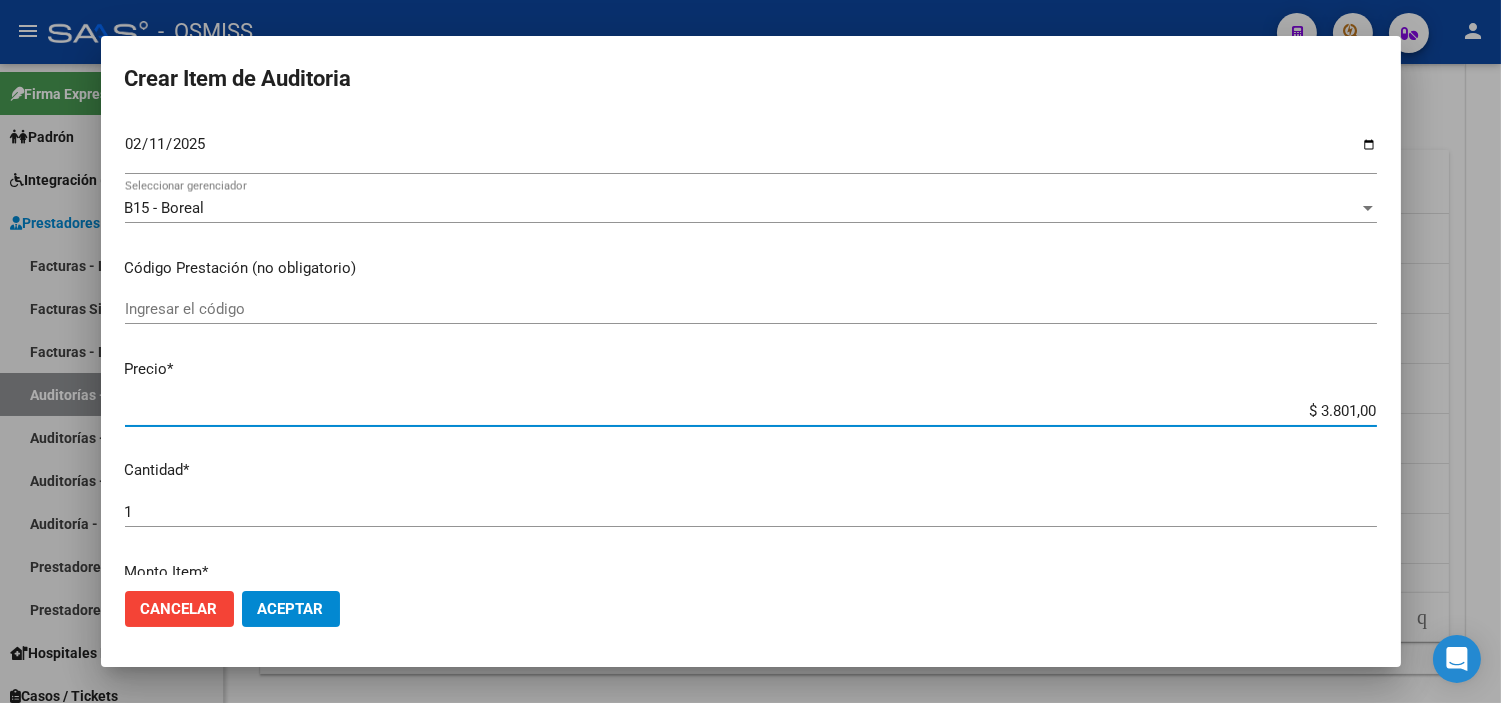 click on "Aceptar" 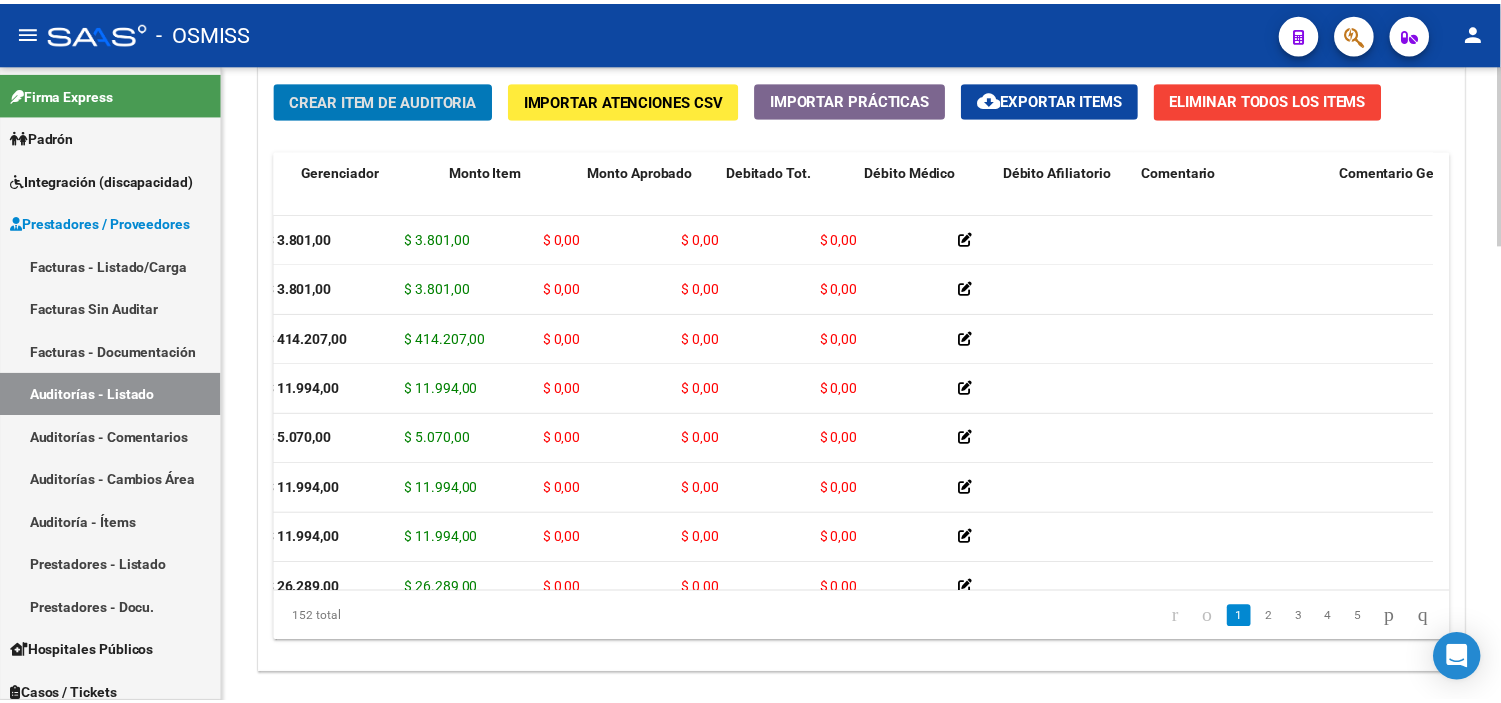 scroll, scrollTop: 0, scrollLeft: 115, axis: horizontal 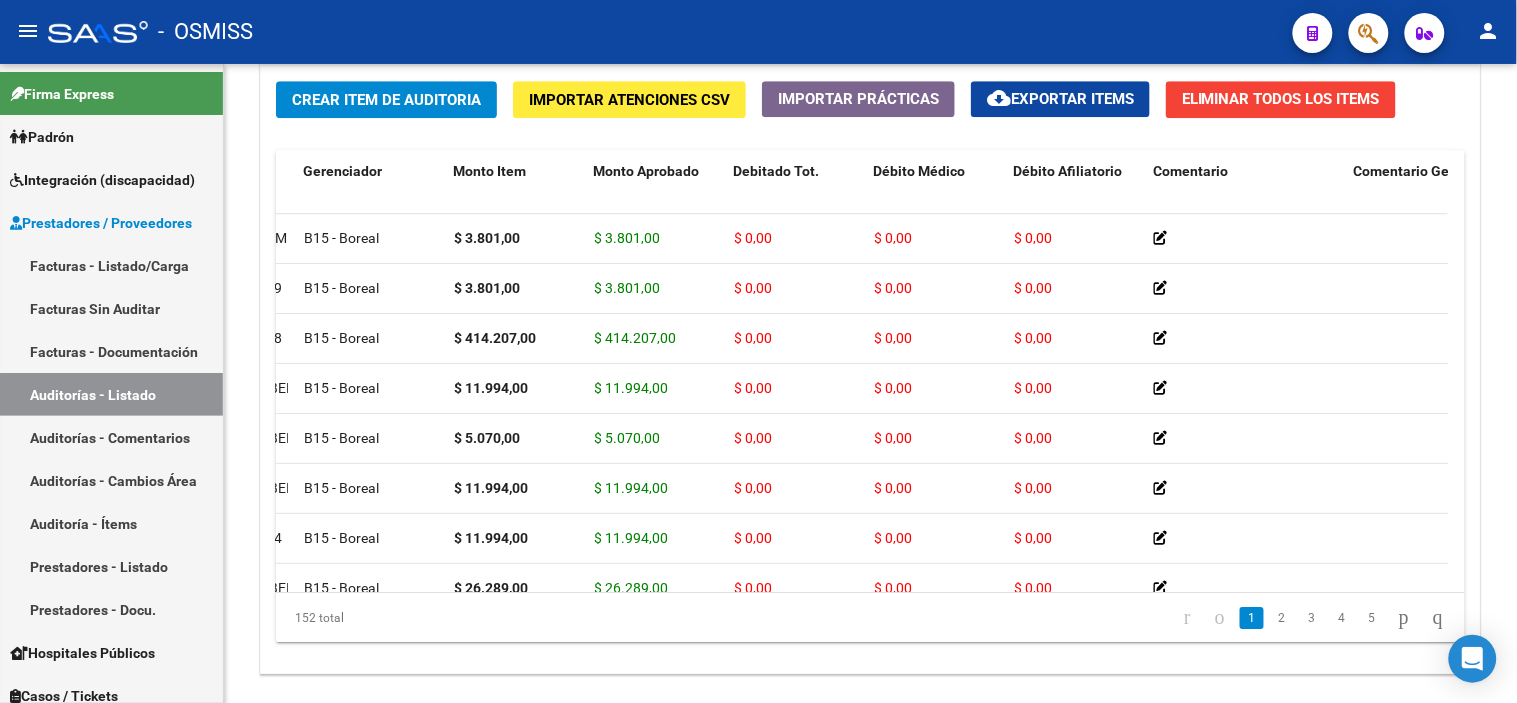 drag, startPoint x: 848, startPoint y: 16, endPoint x: 513, endPoint y: 40, distance: 335.8586 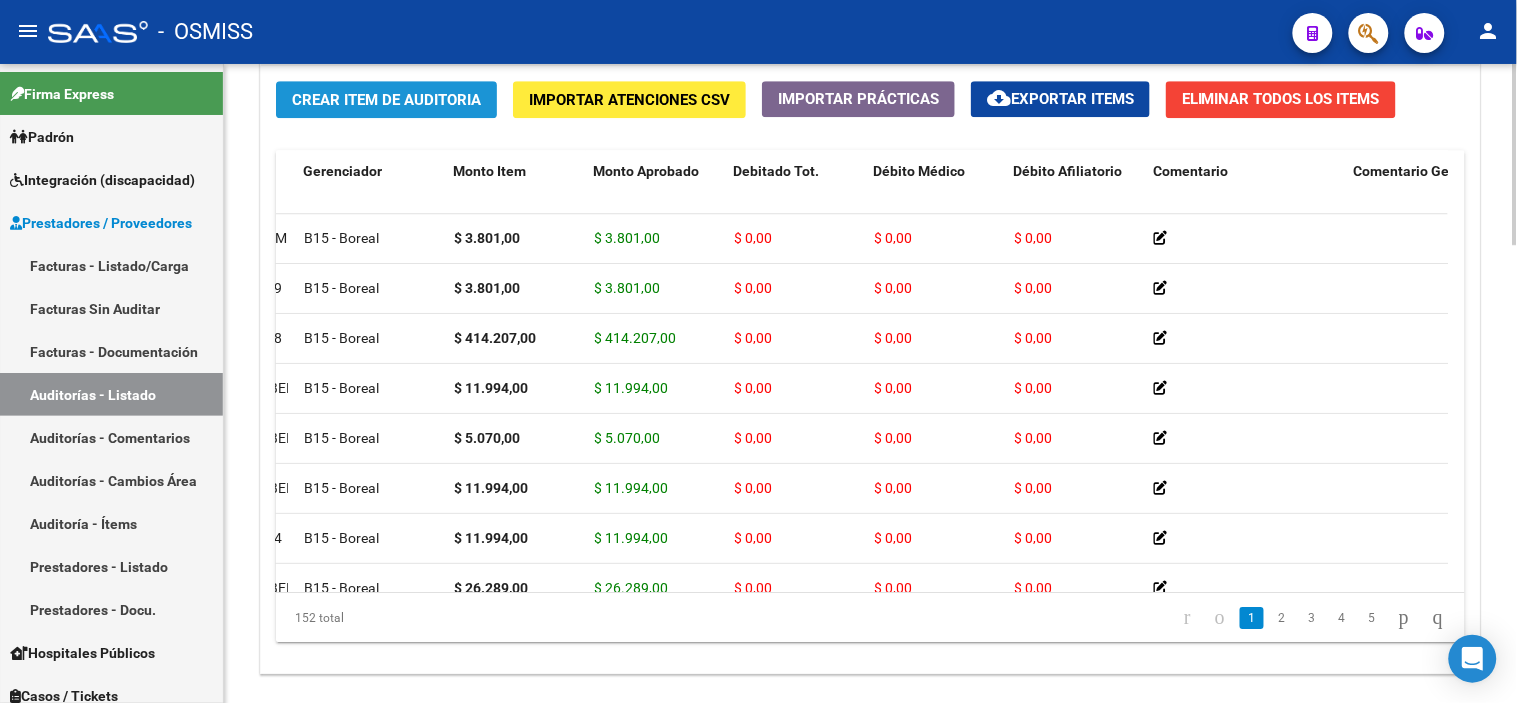 click on "Crear Item de Auditoria" 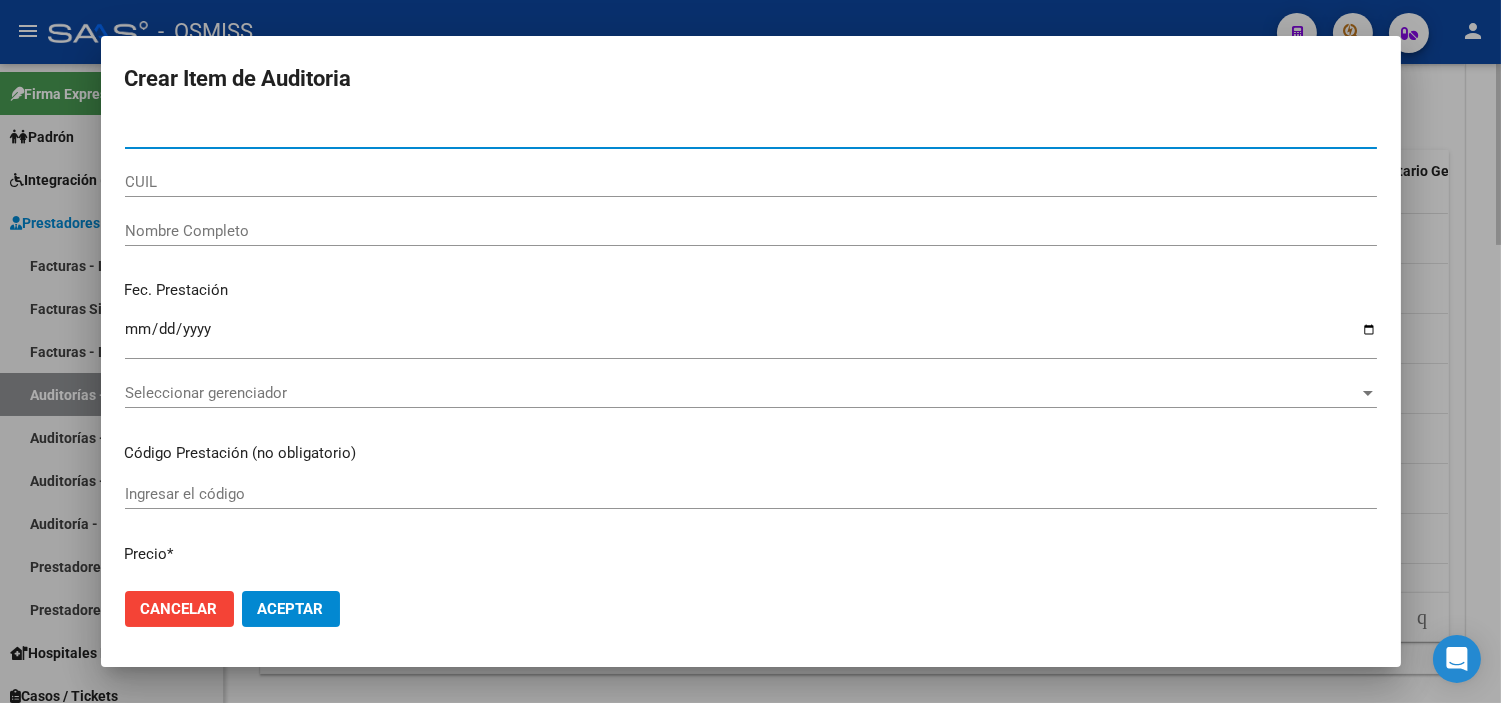 type on "[DOCUMENT]" 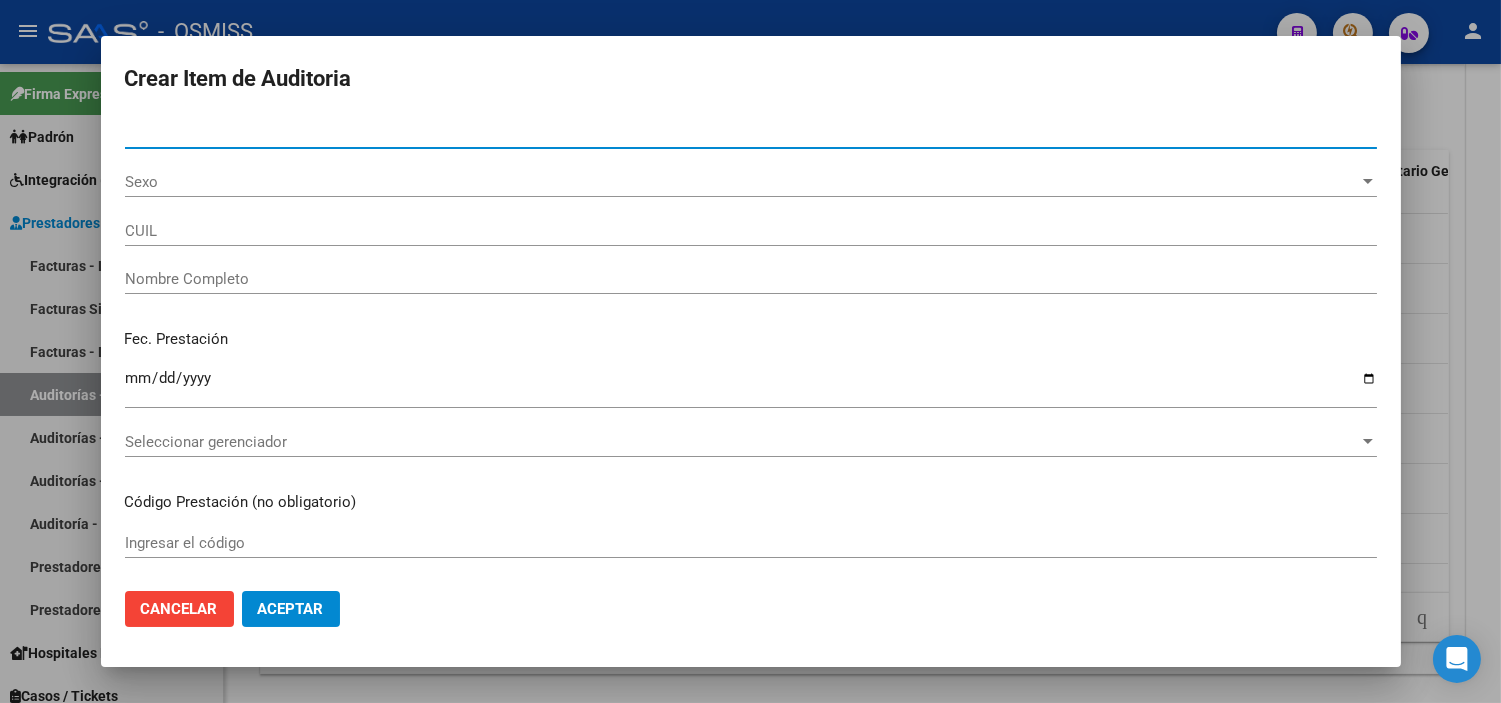 type on "[DOCUMENT]" 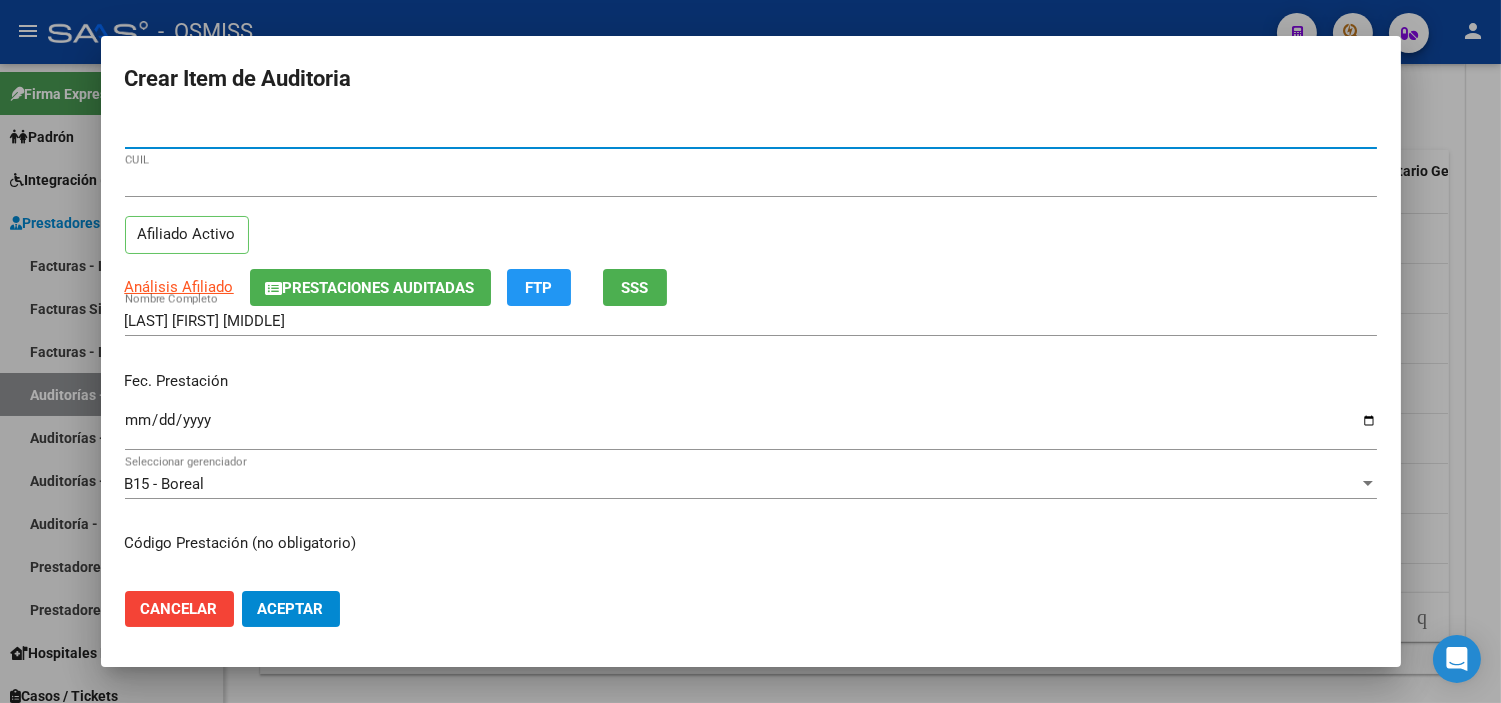 type on "[DOCUMENT]" 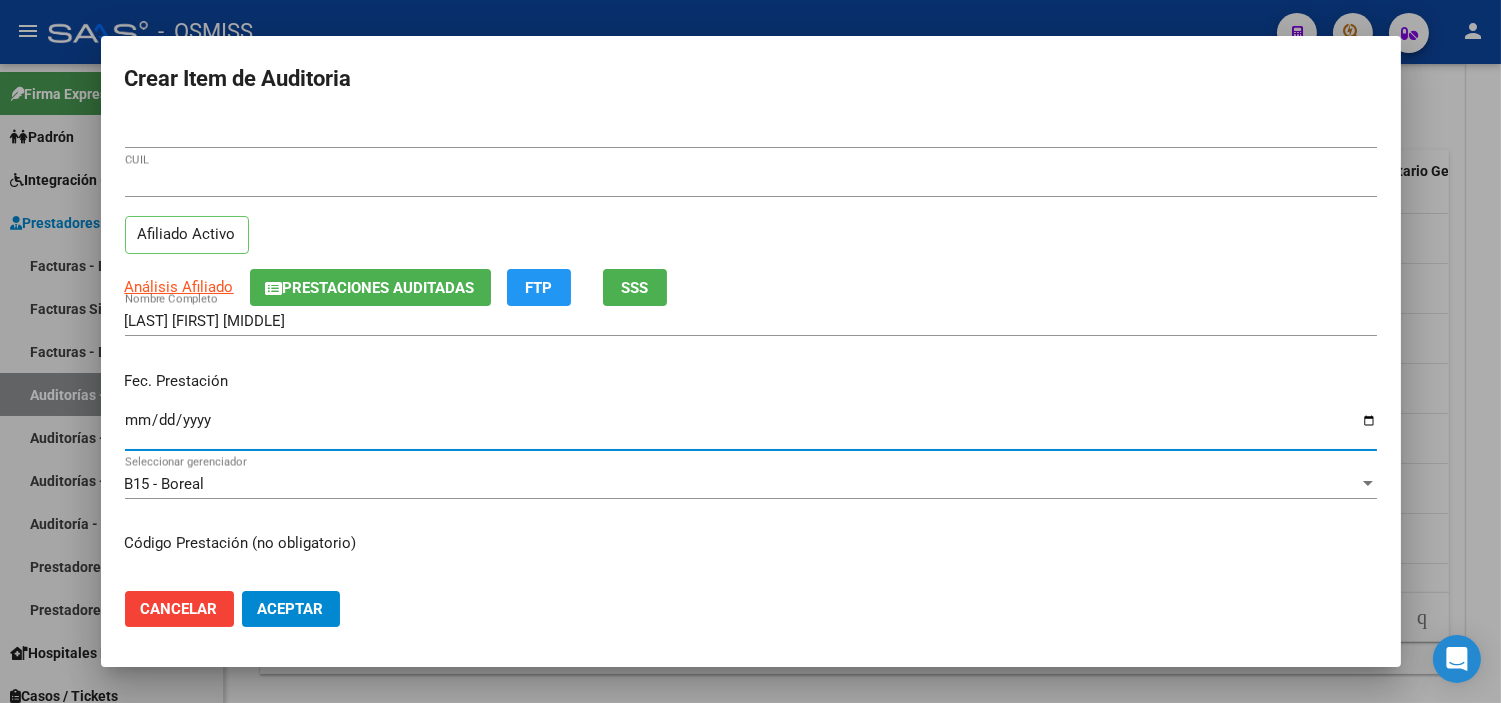 click on "Ingresar la fecha" at bounding box center [751, 428] 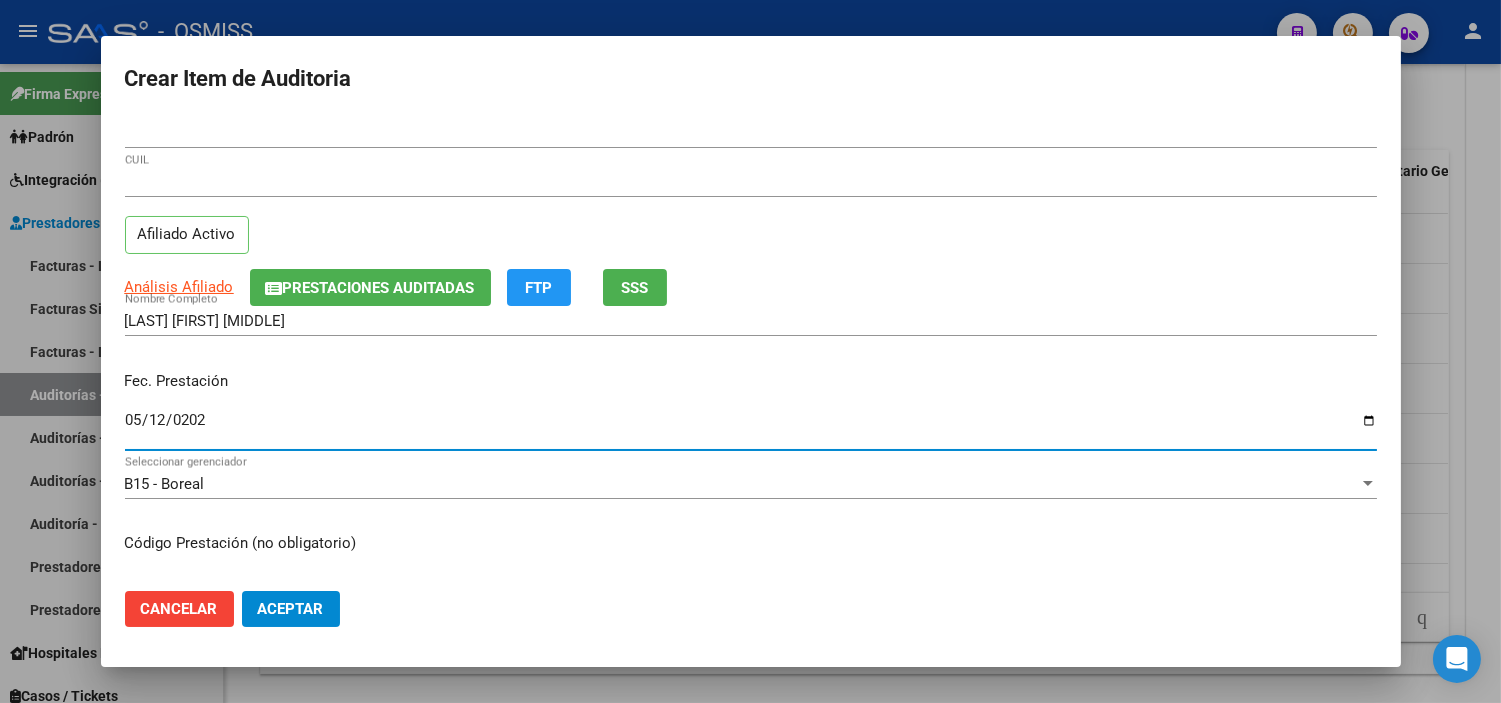 type on "2025-05-12" 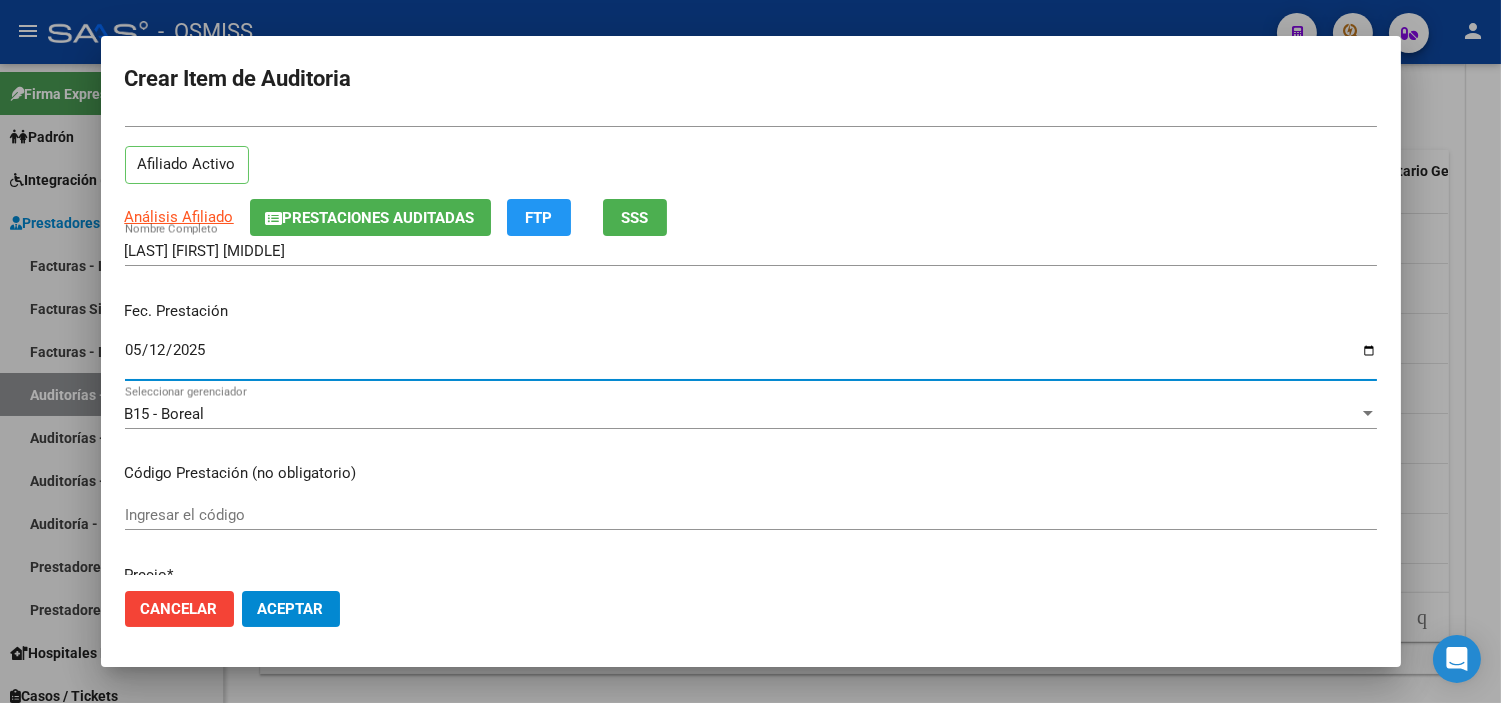 scroll, scrollTop: 222, scrollLeft: 0, axis: vertical 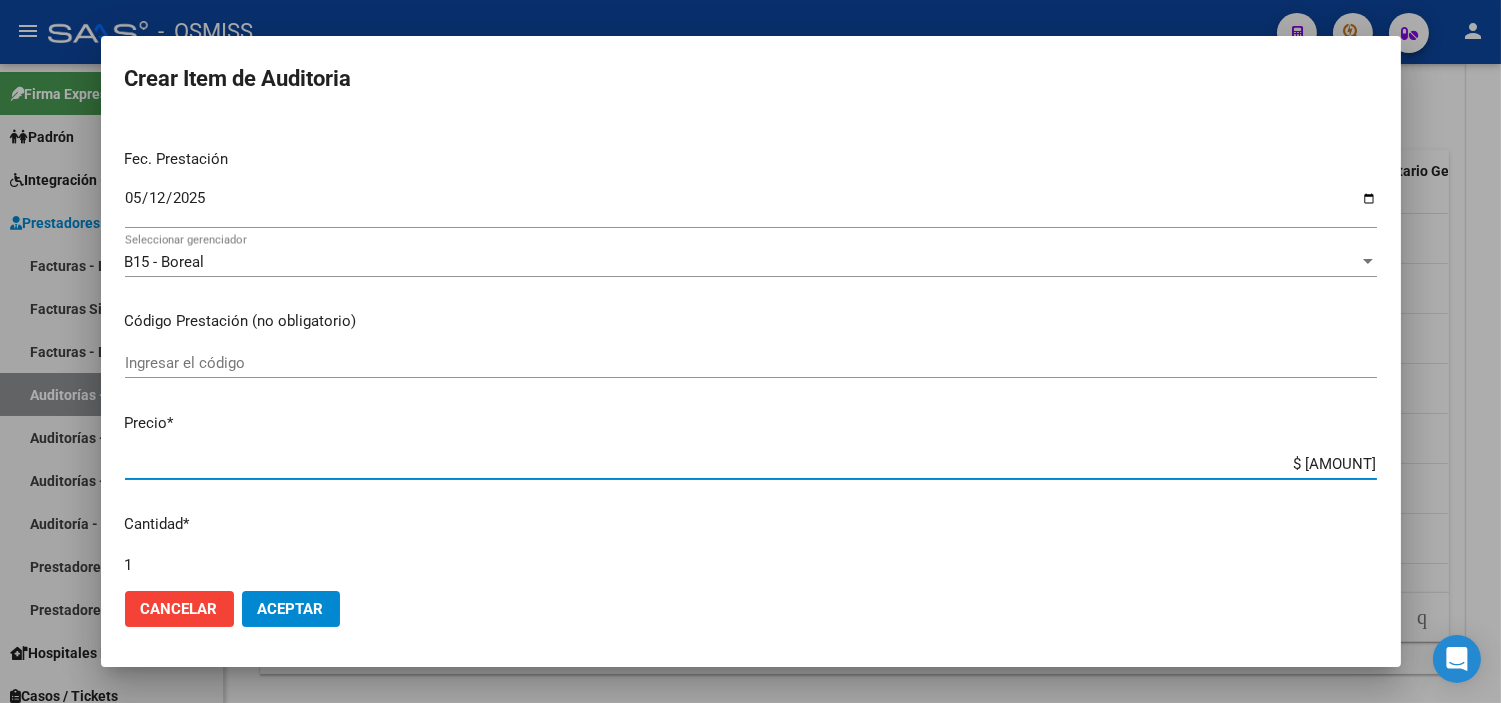 drag, startPoint x: 1240, startPoint y: 458, endPoint x: 1472, endPoint y: 483, distance: 233.3431 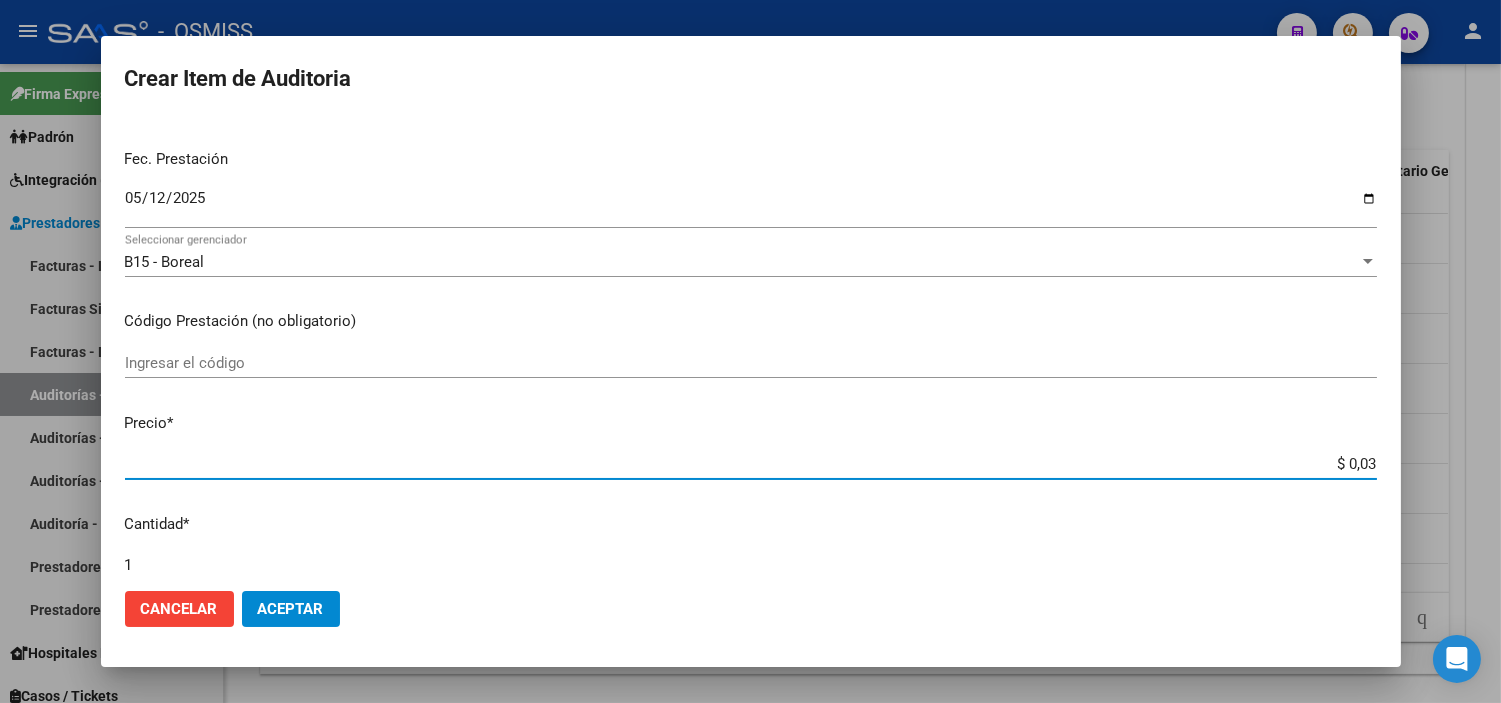 type on "$ 0,38" 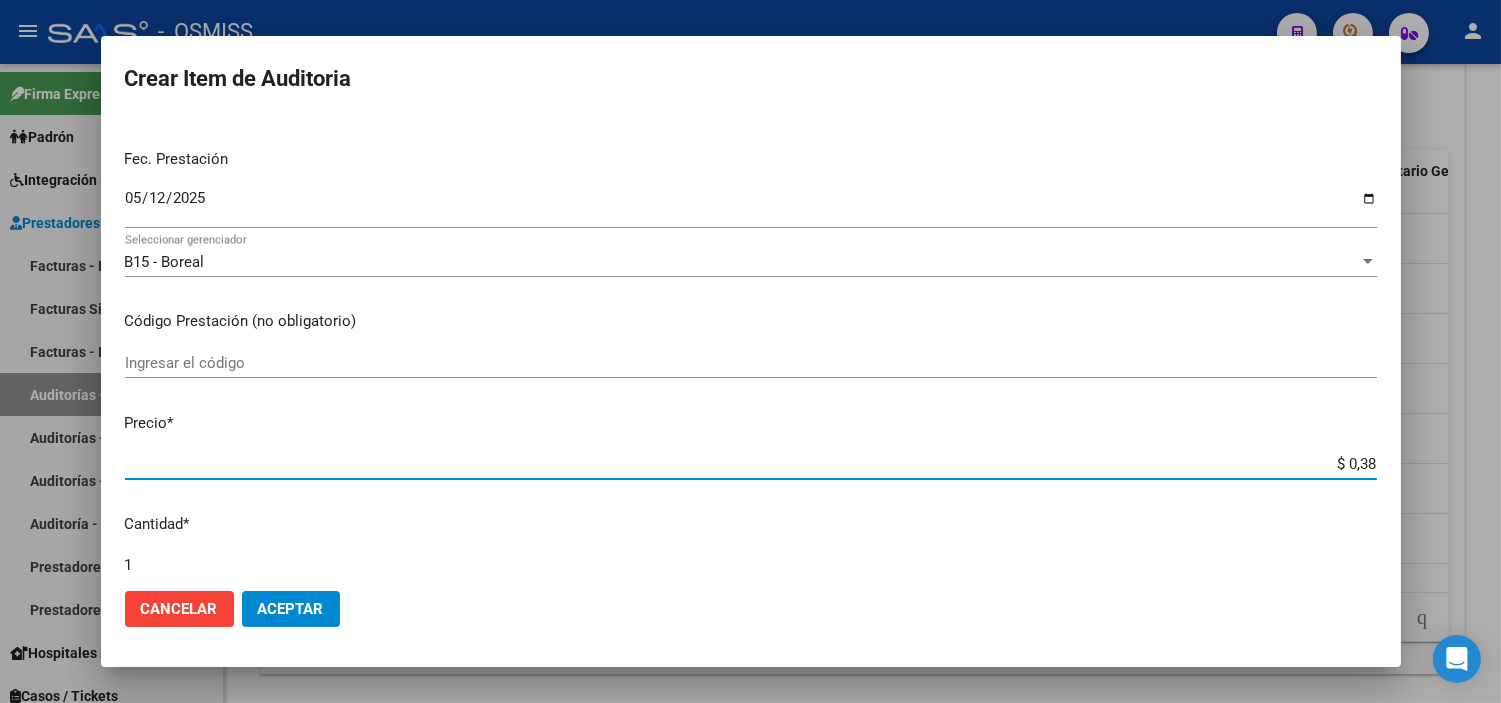 type on "$ 3,80" 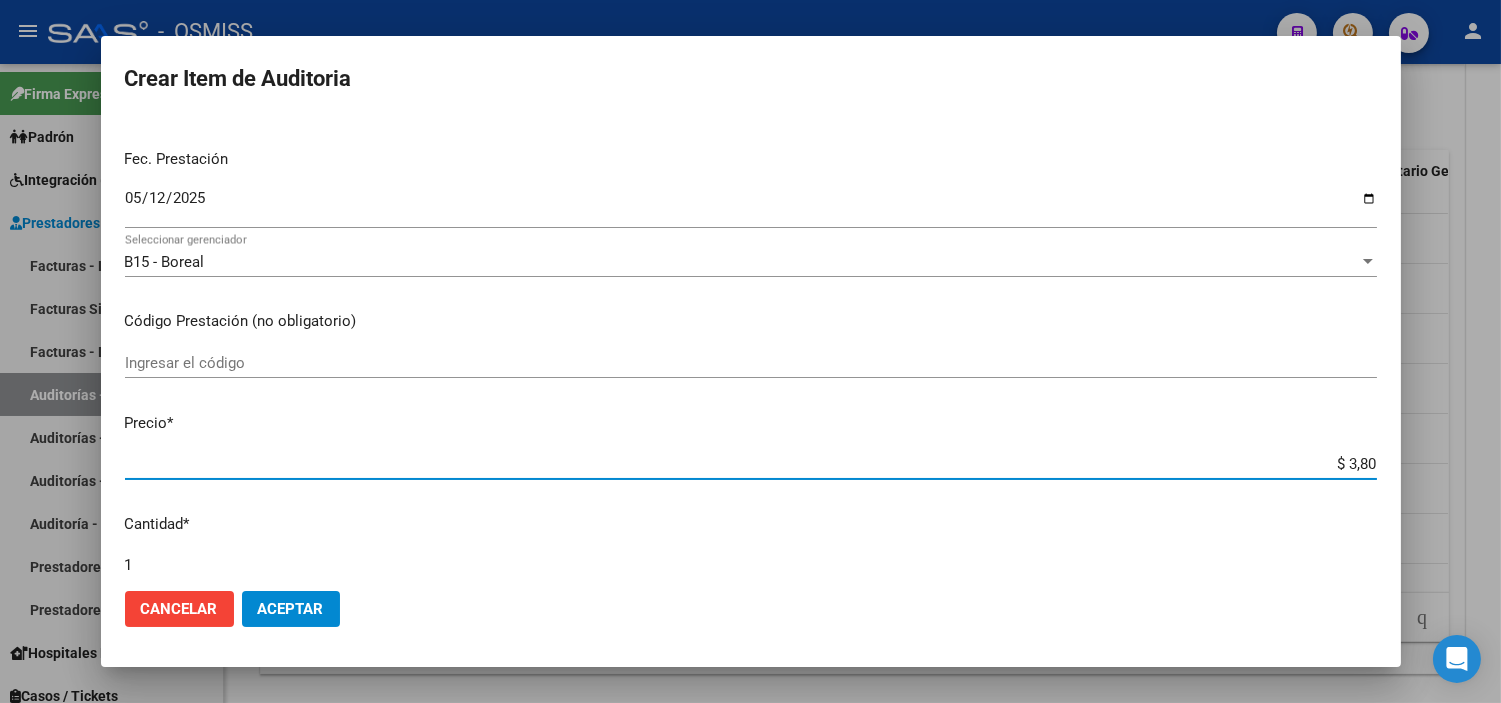 type on "$ 38,01" 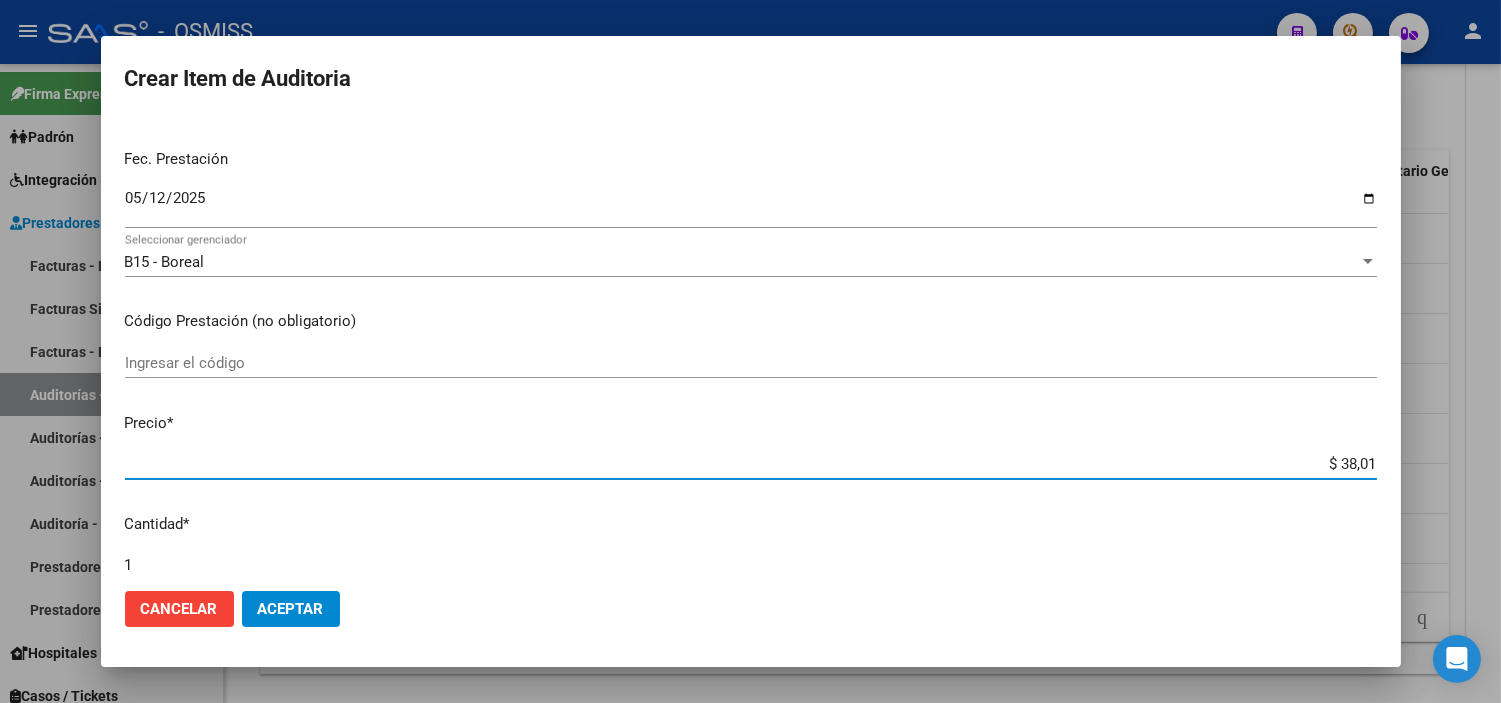 type on "$ 380,10" 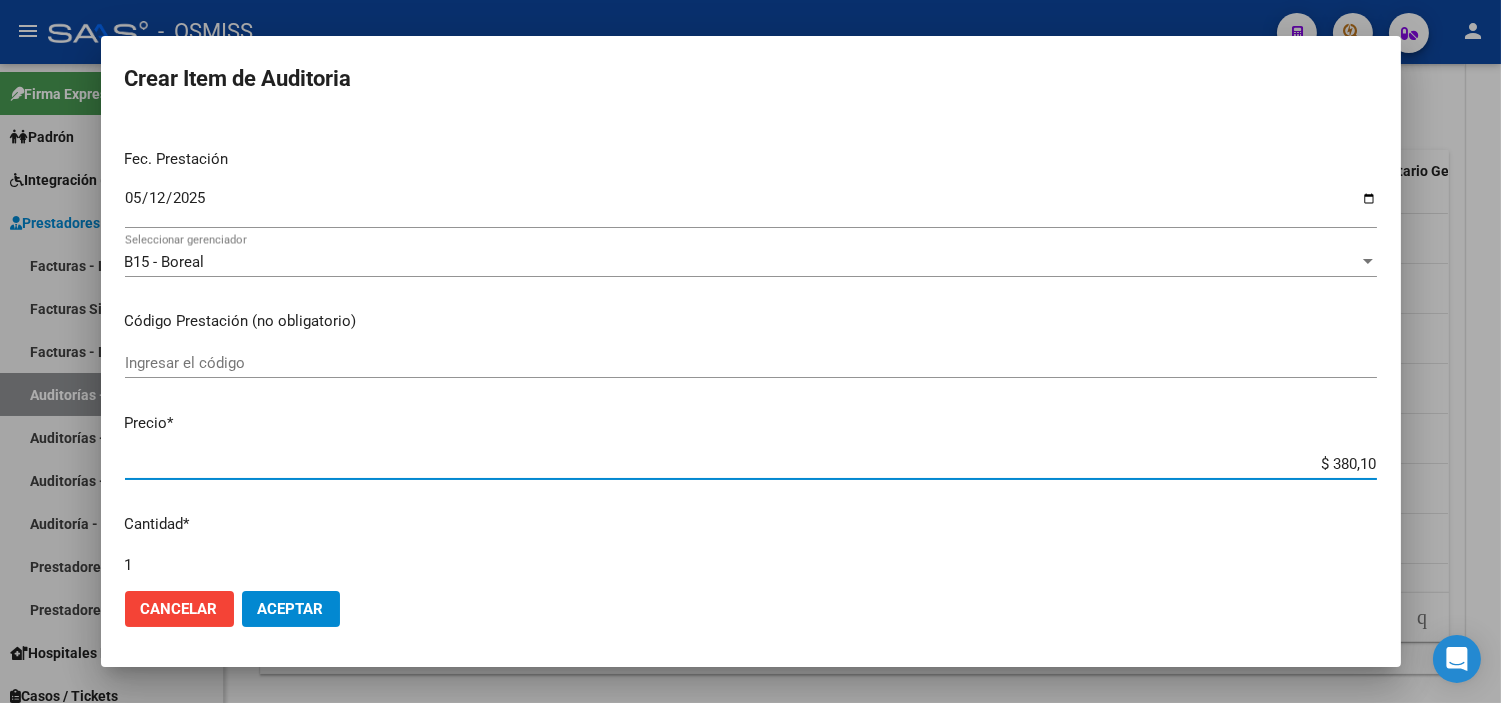 type on "$ 380,10" 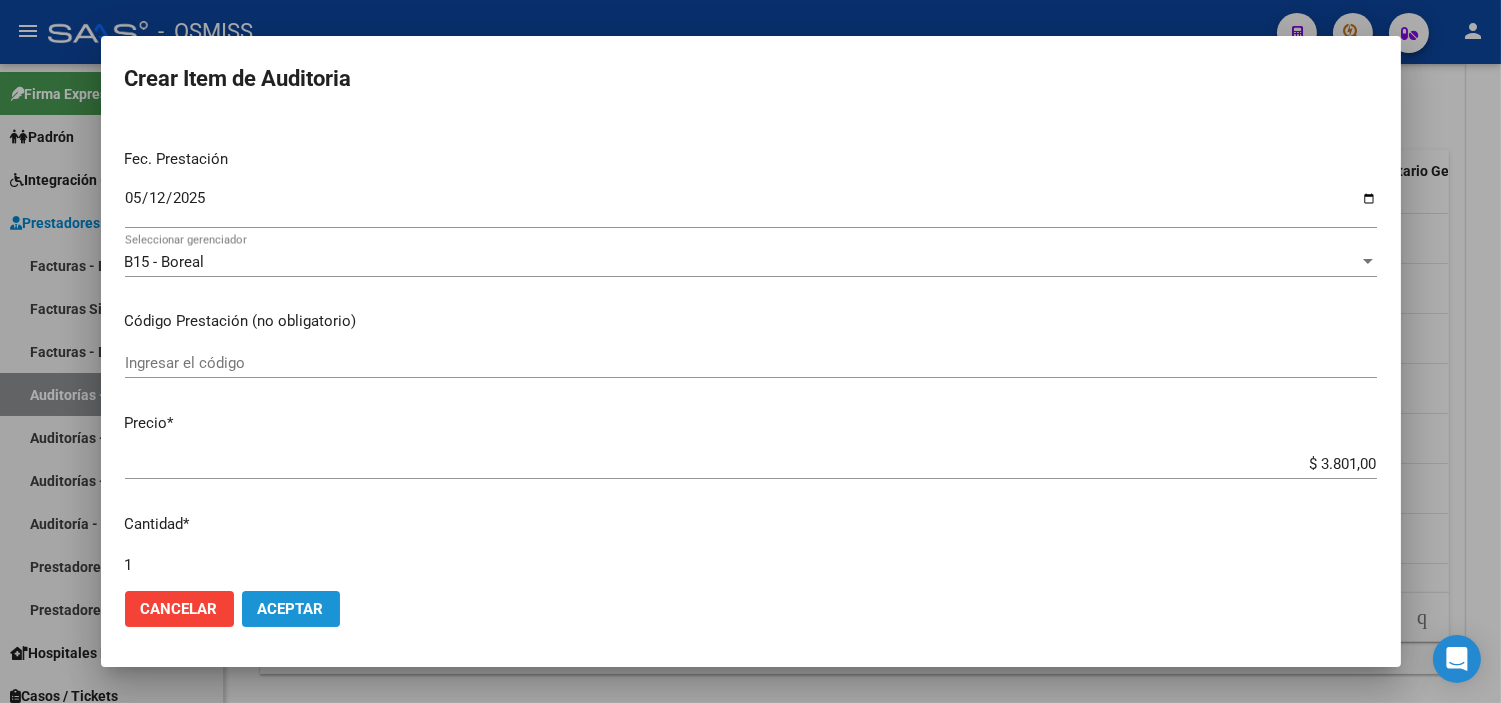 click on "Aceptar" 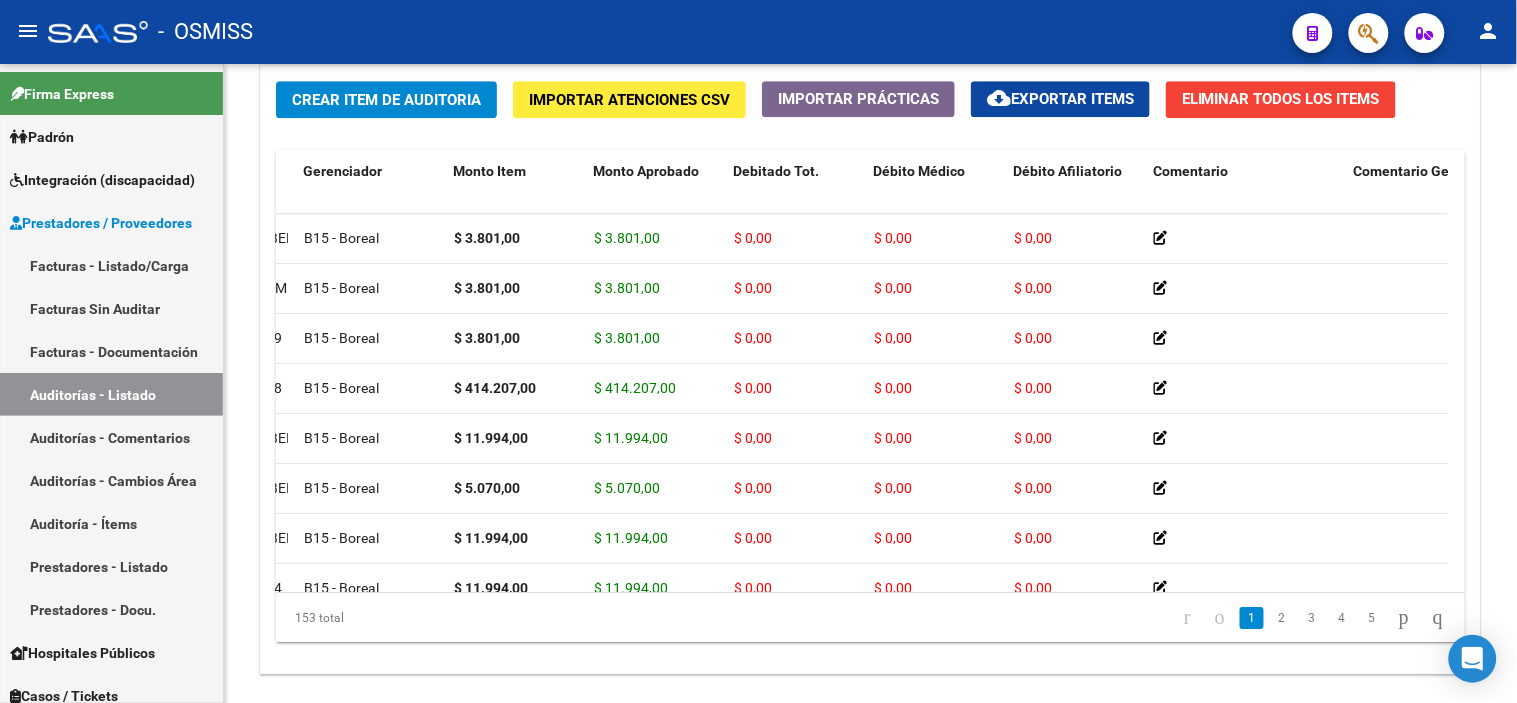 click on "-   OSMISS" 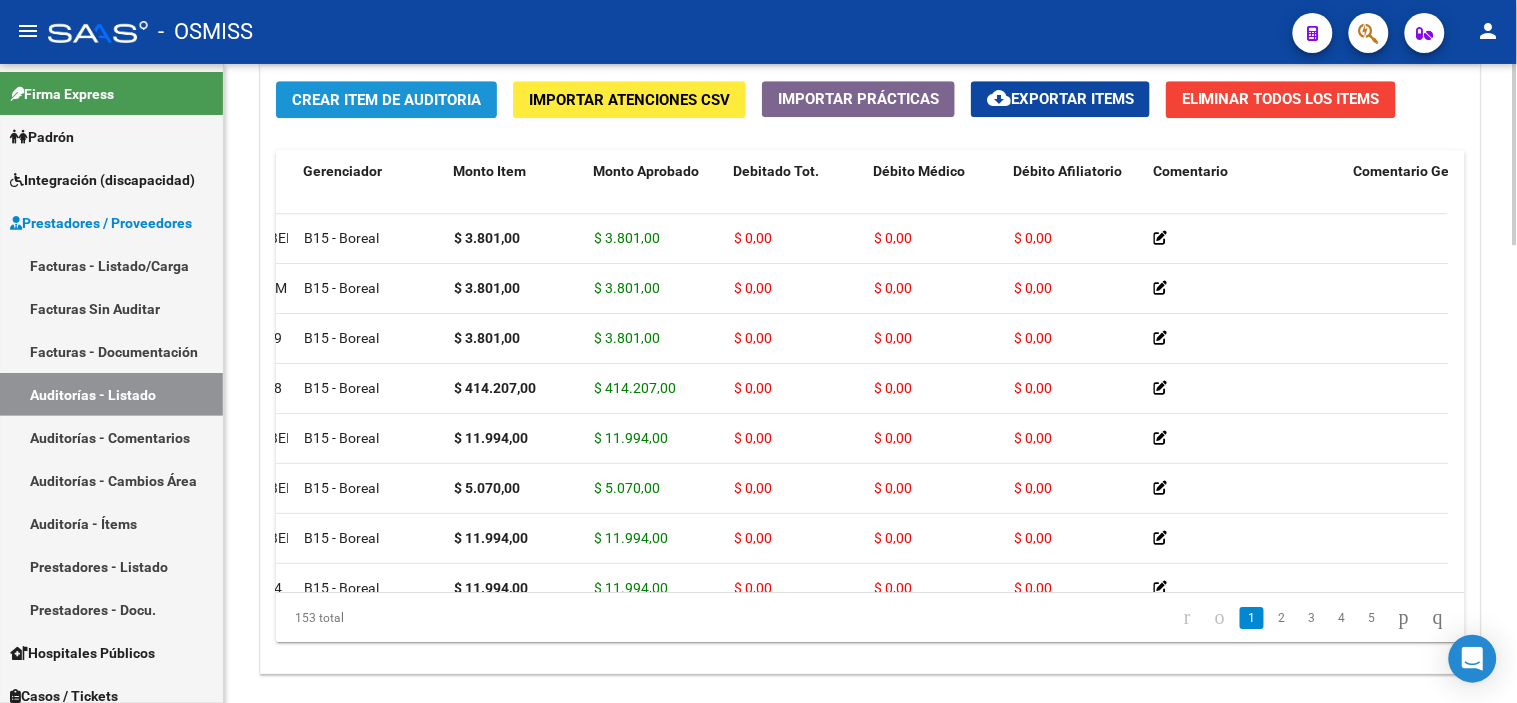 click on "Crear Item de Auditoria" 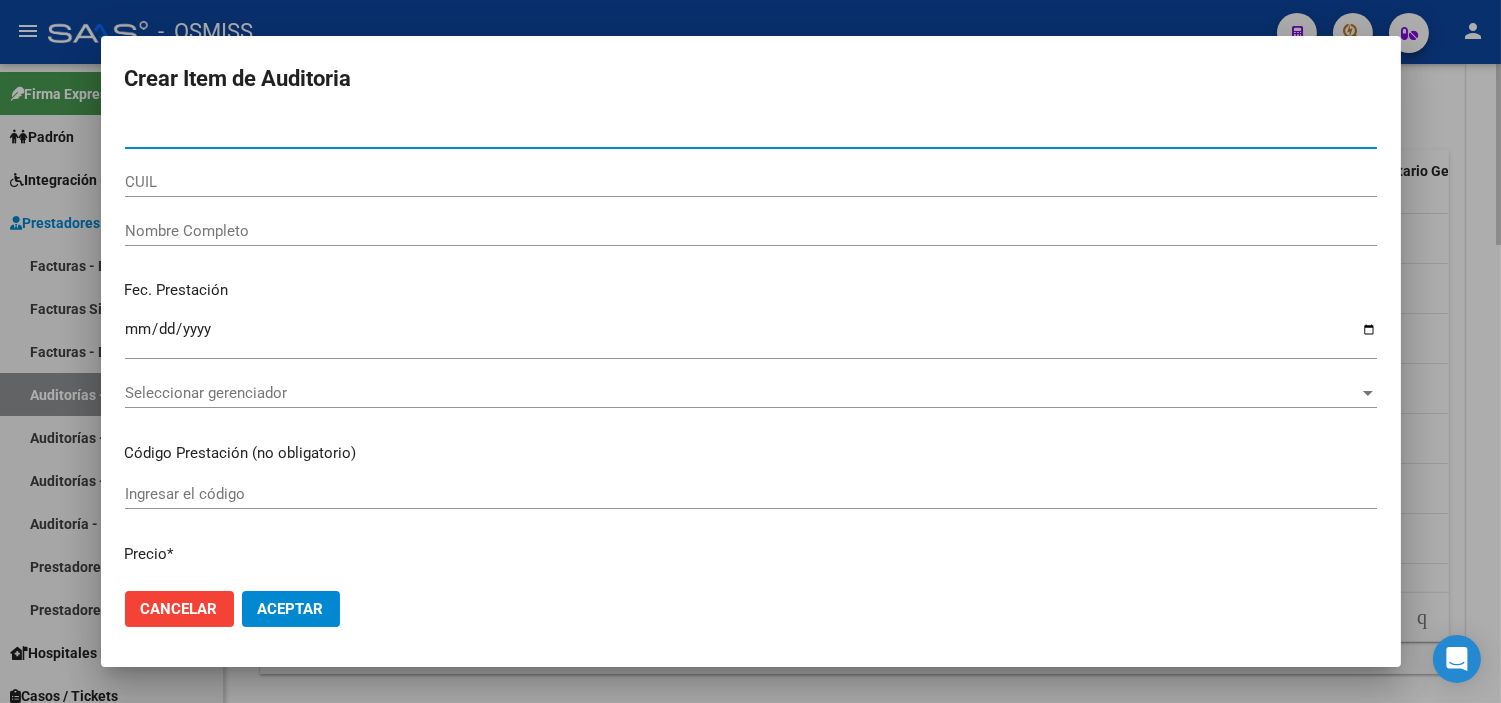 type on "[DOCUMENT]" 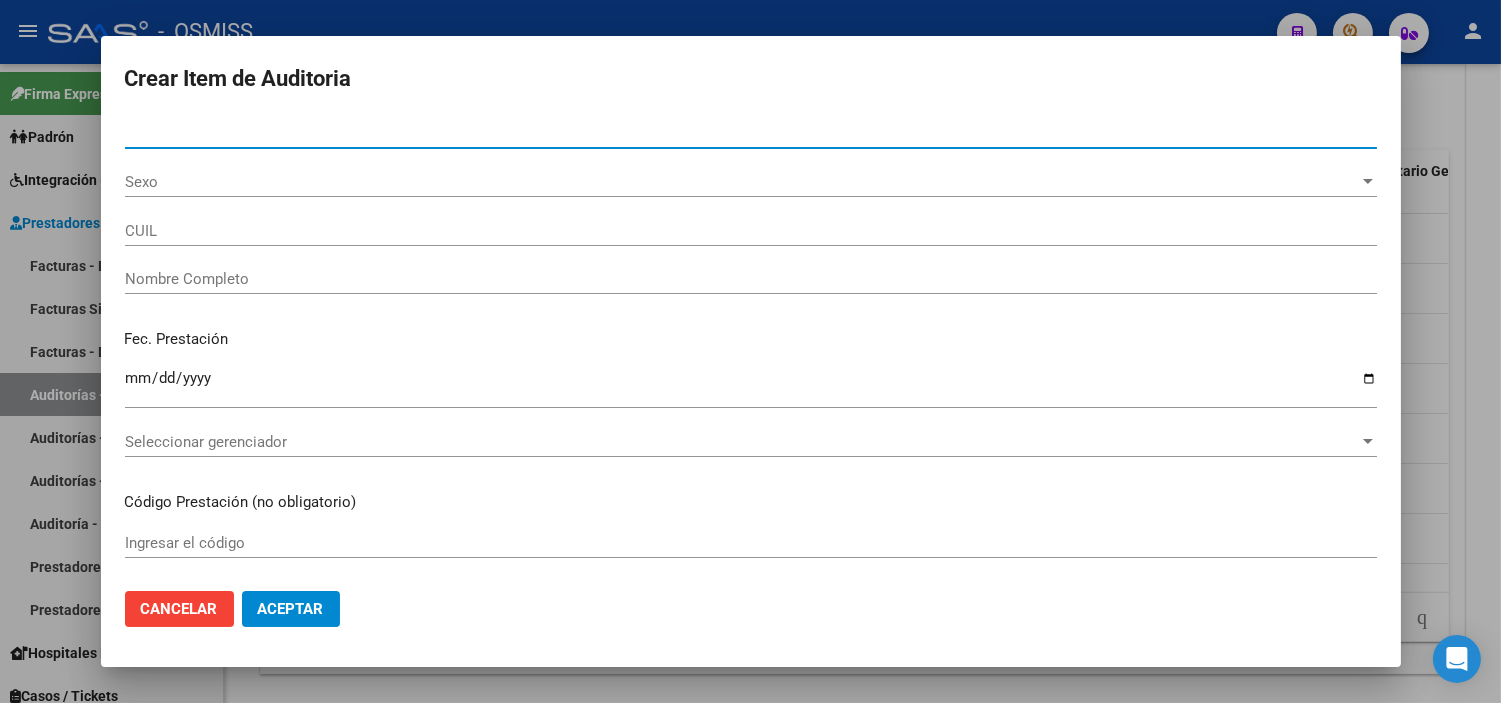 type on "[NUMBER]" 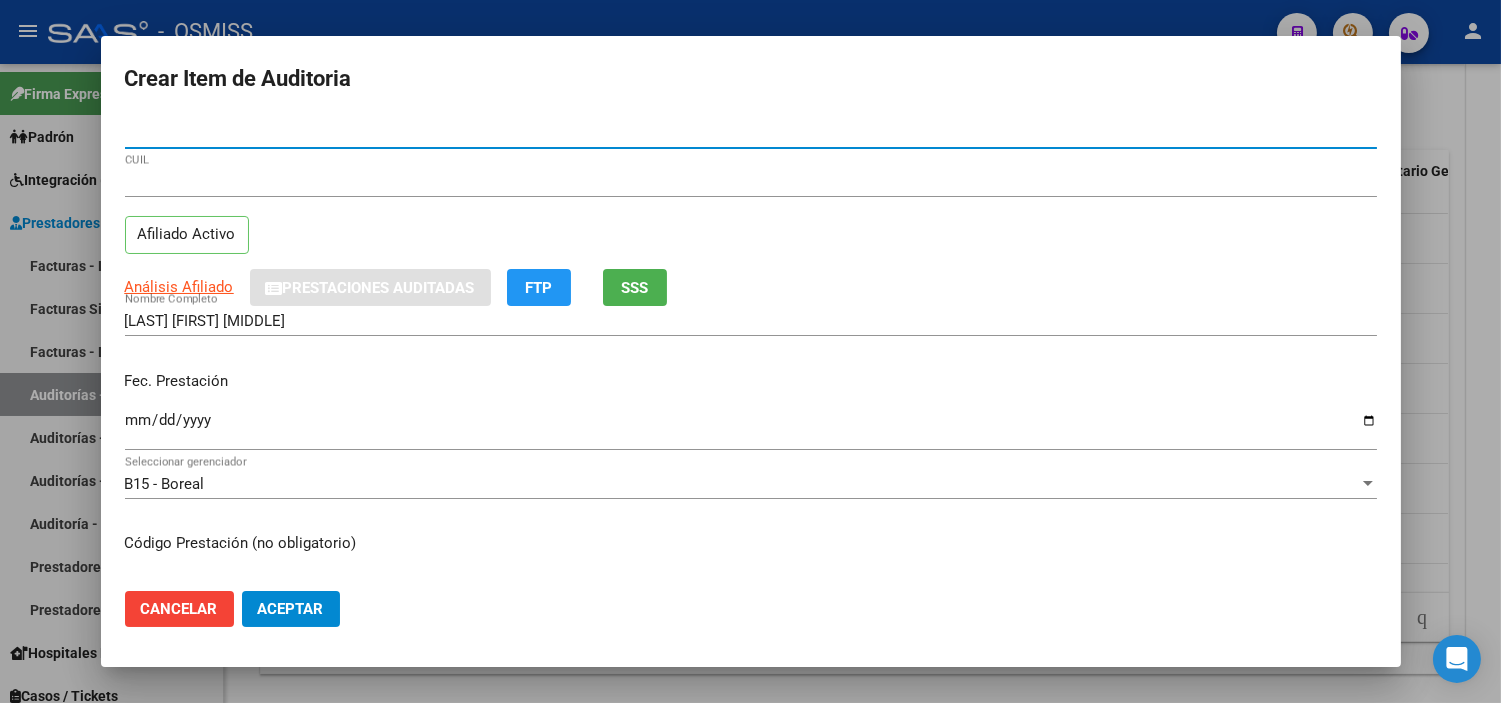 type on "[DOCUMENT]" 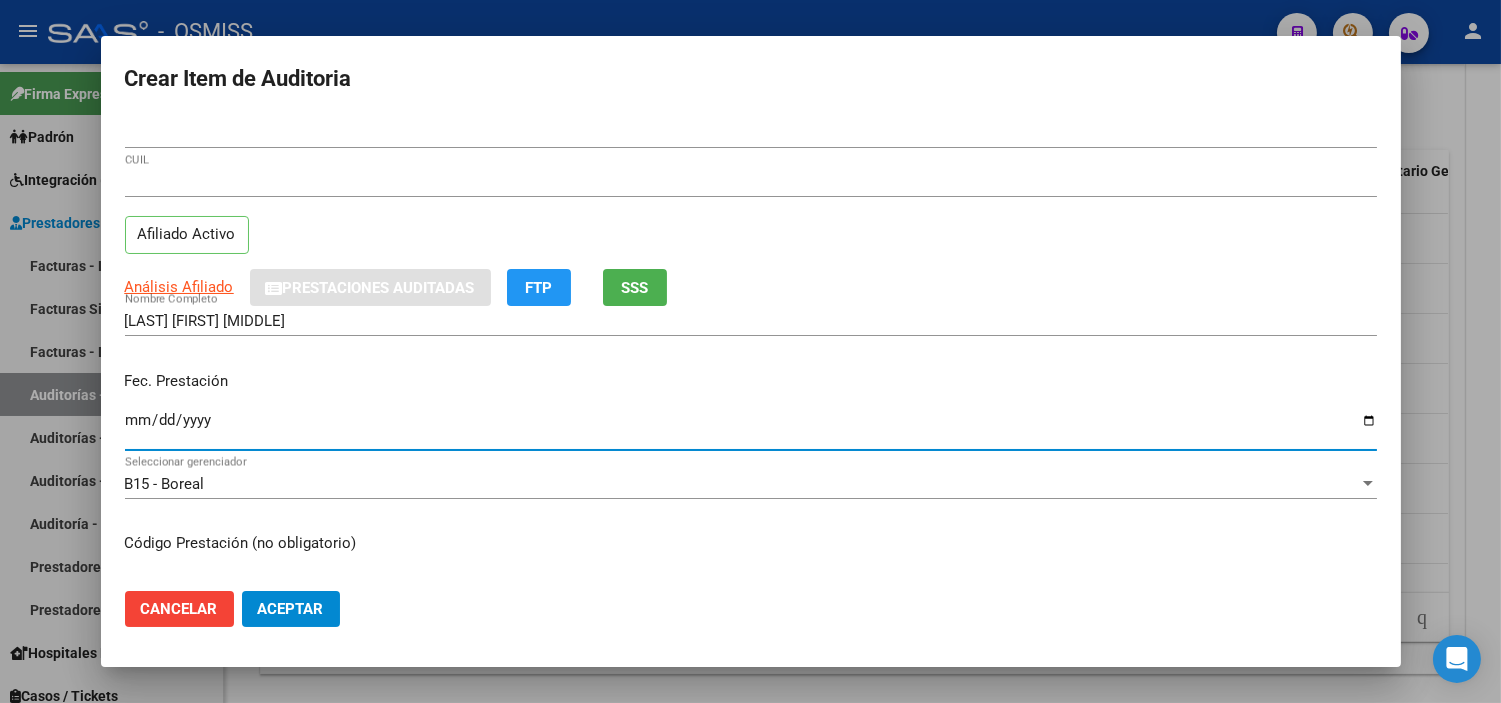 click on "Ingresar la fecha" at bounding box center (751, 428) 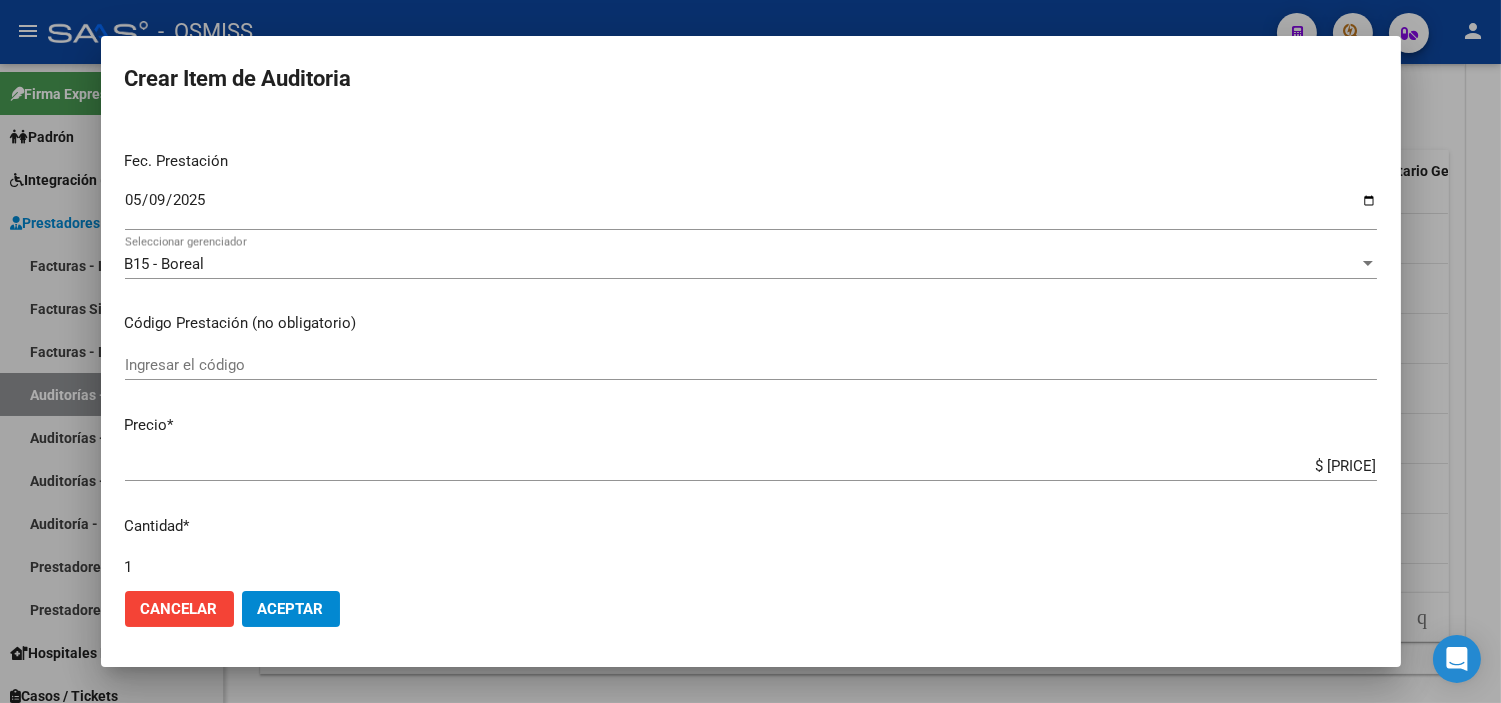 scroll, scrollTop: 222, scrollLeft: 0, axis: vertical 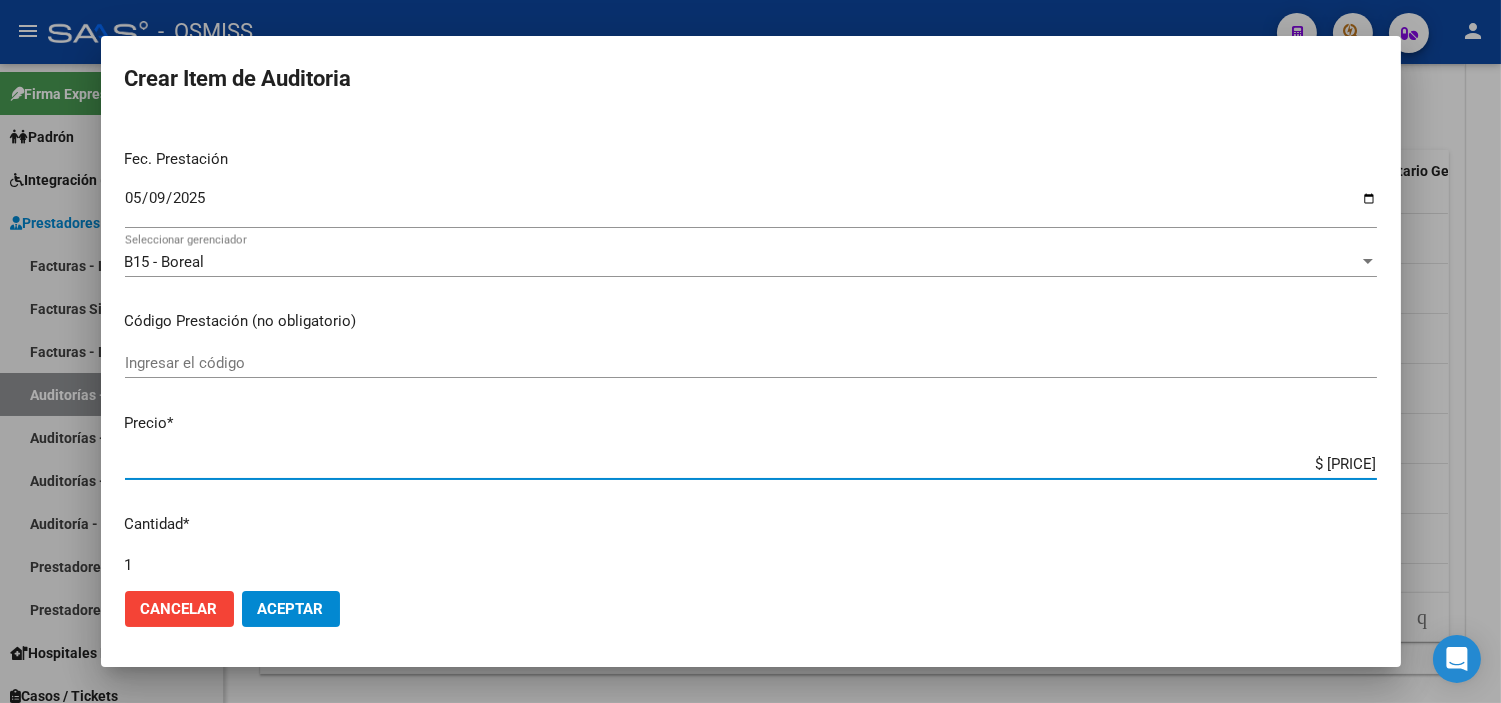 drag, startPoint x: 1268, startPoint y: 468, endPoint x: 1454, endPoint y: 481, distance: 186.45375 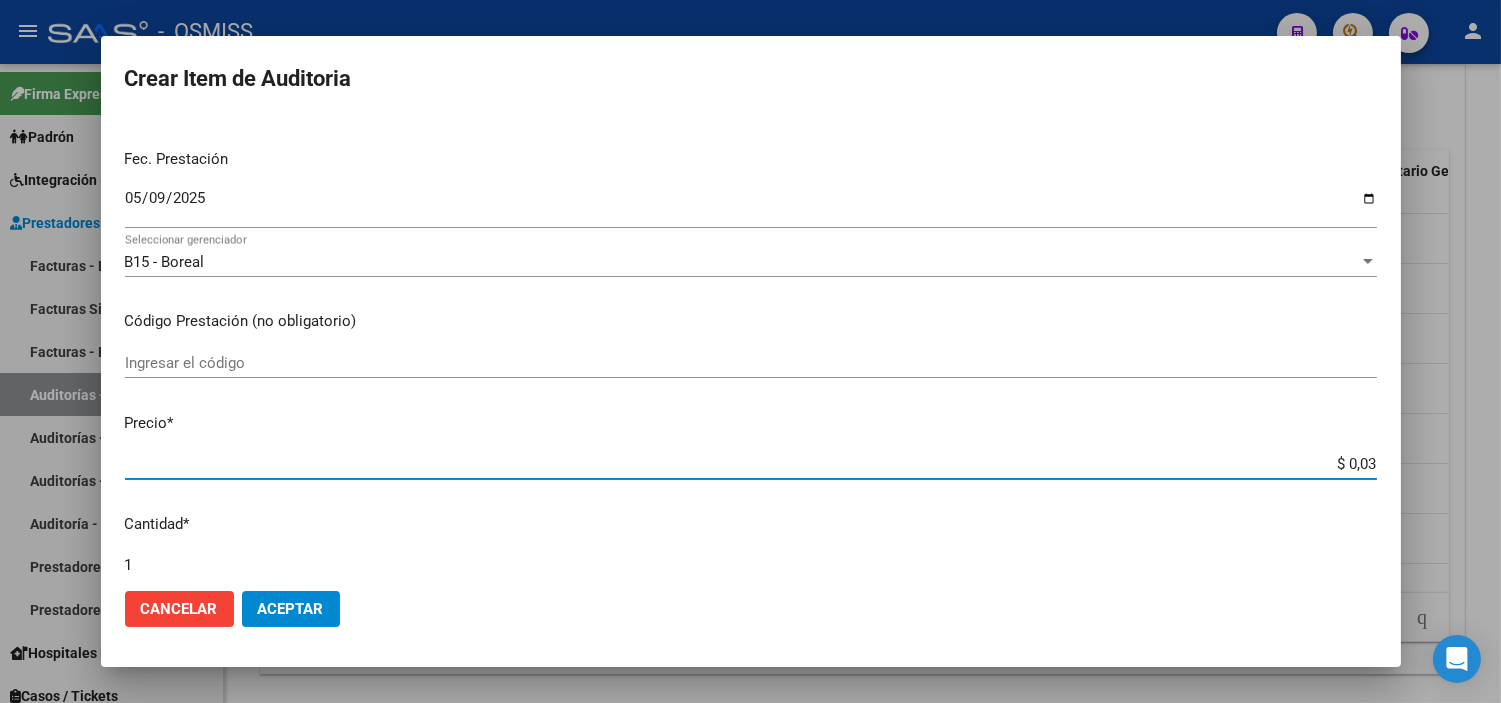 type on "$ 0,35" 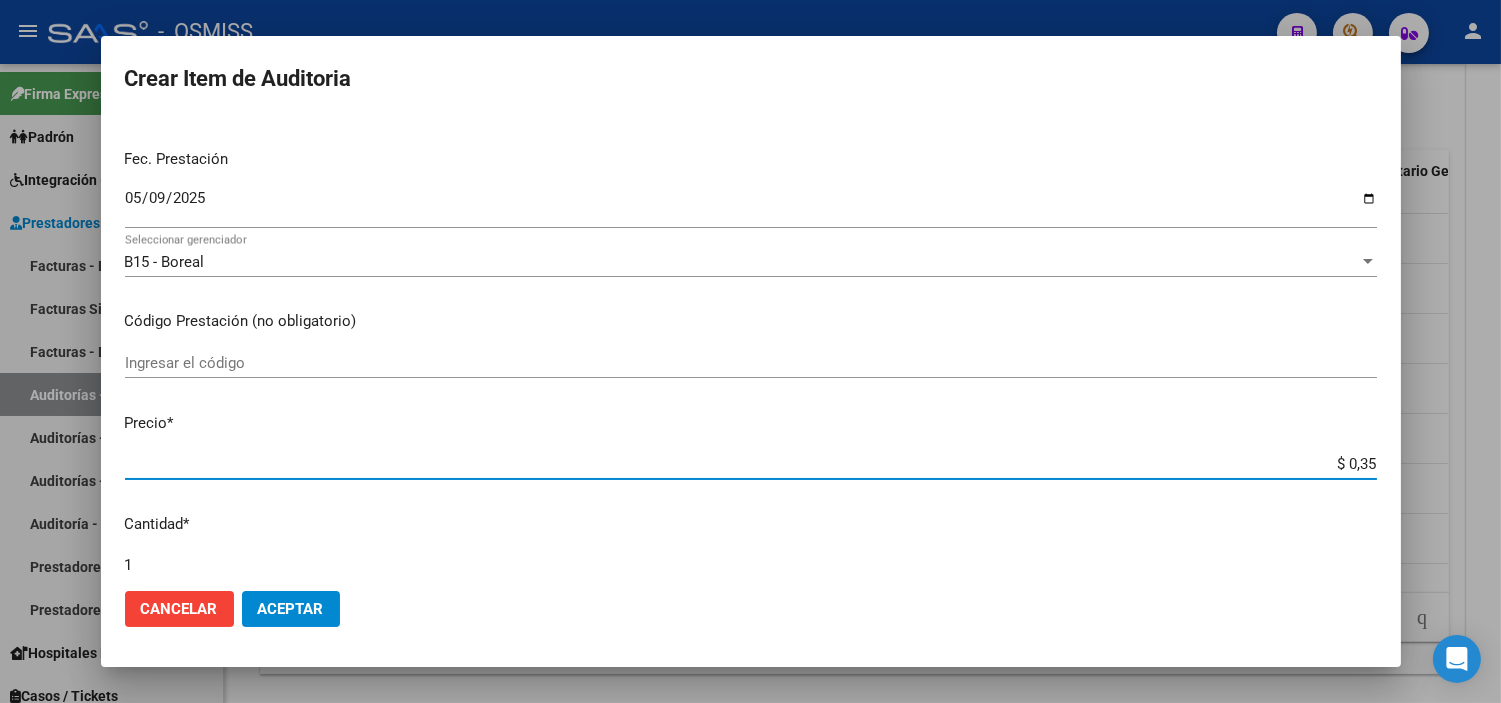 type on "$ 3,59" 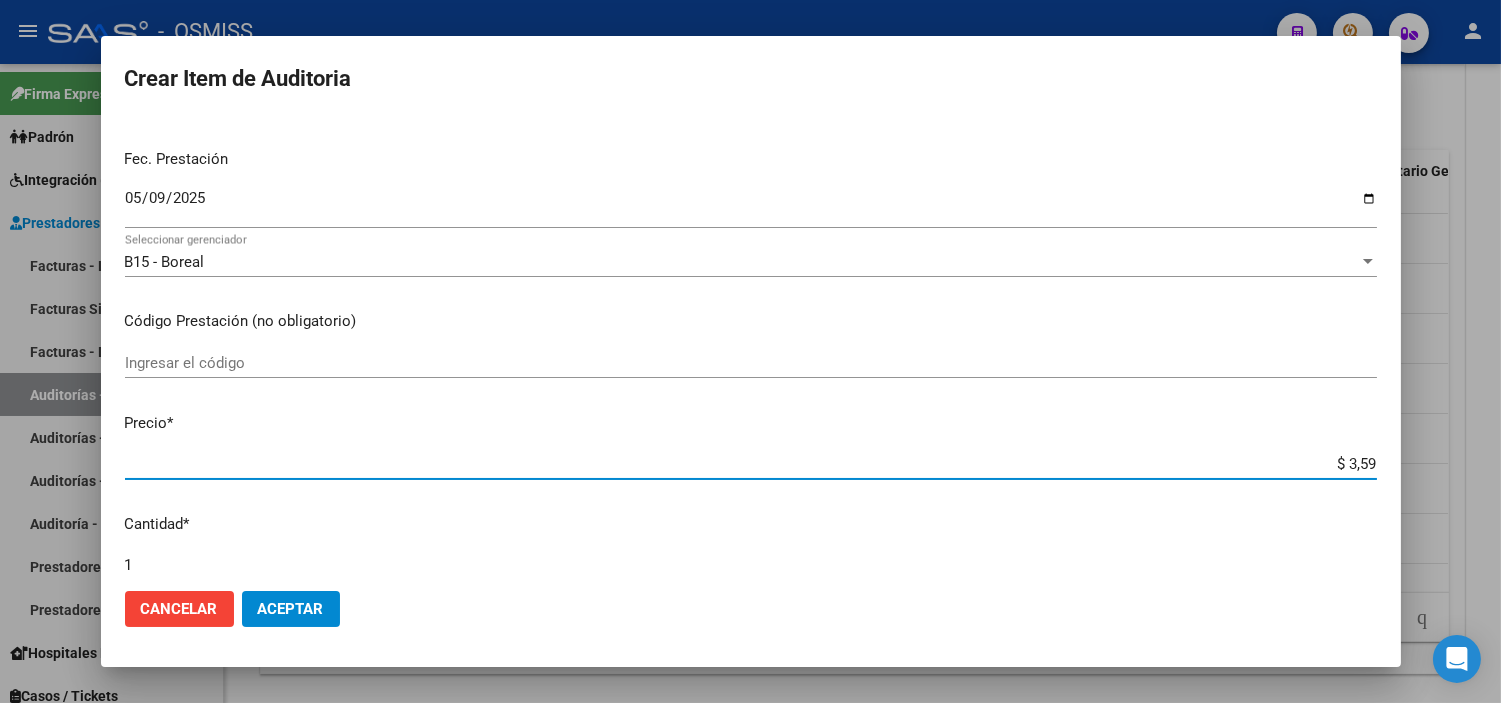 type on "$ 35,99" 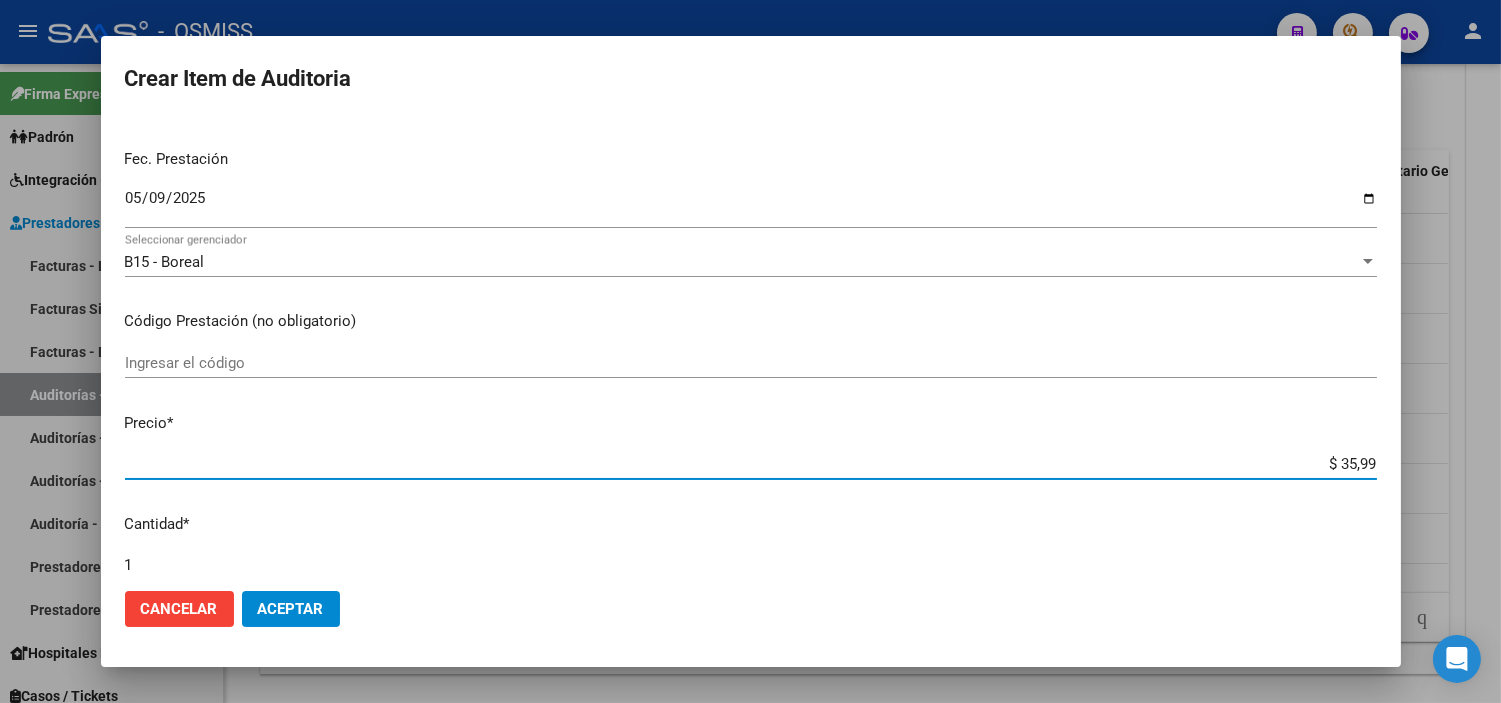 type on "[CURRENCY]" 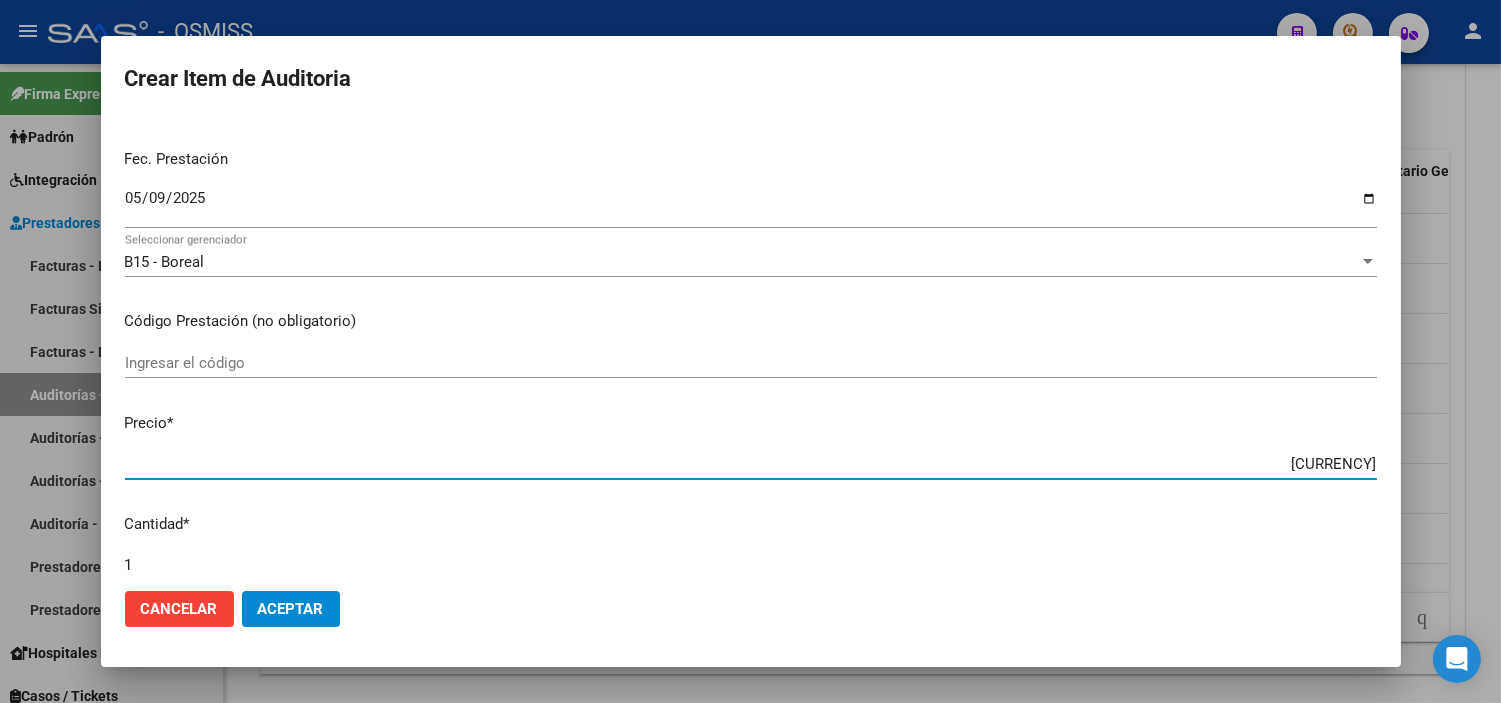 type on "$ 3.599,20" 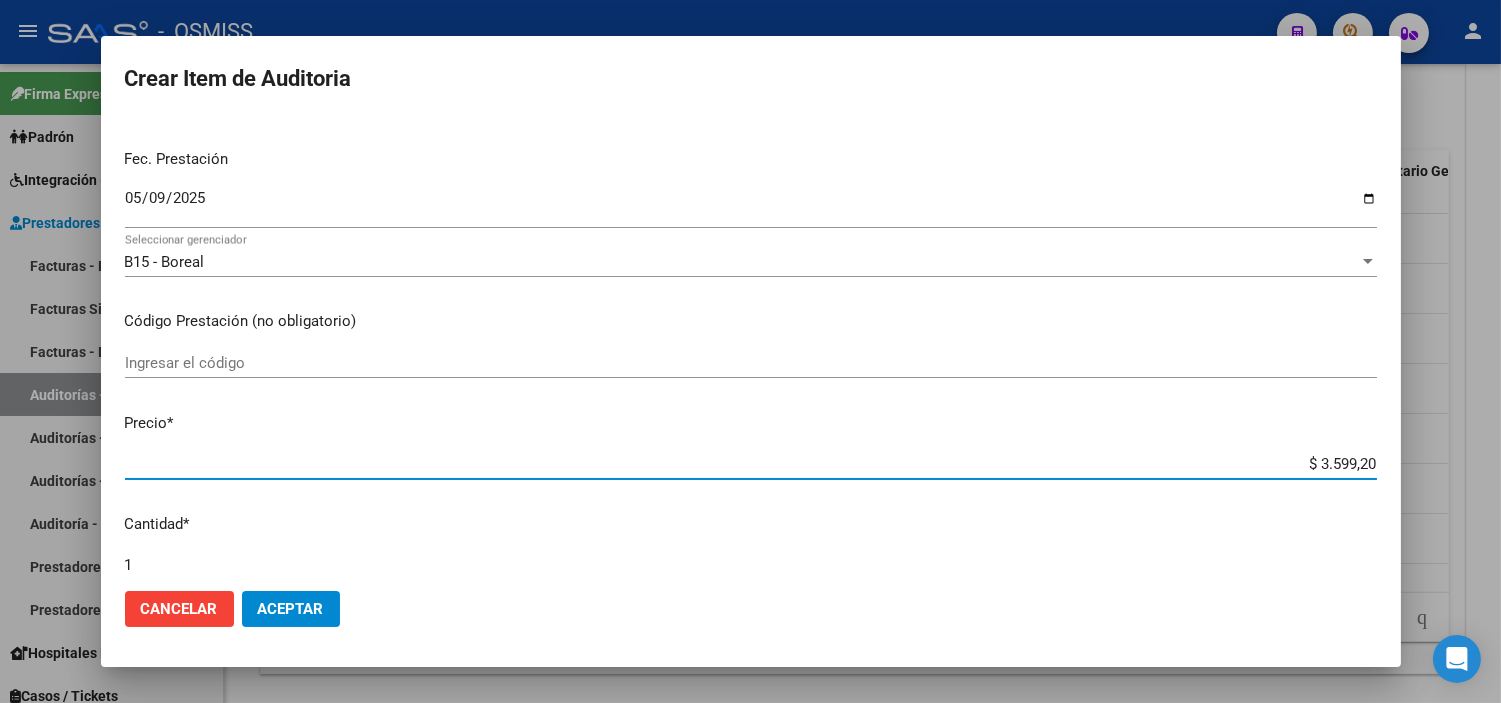 type on "[PRICE]" 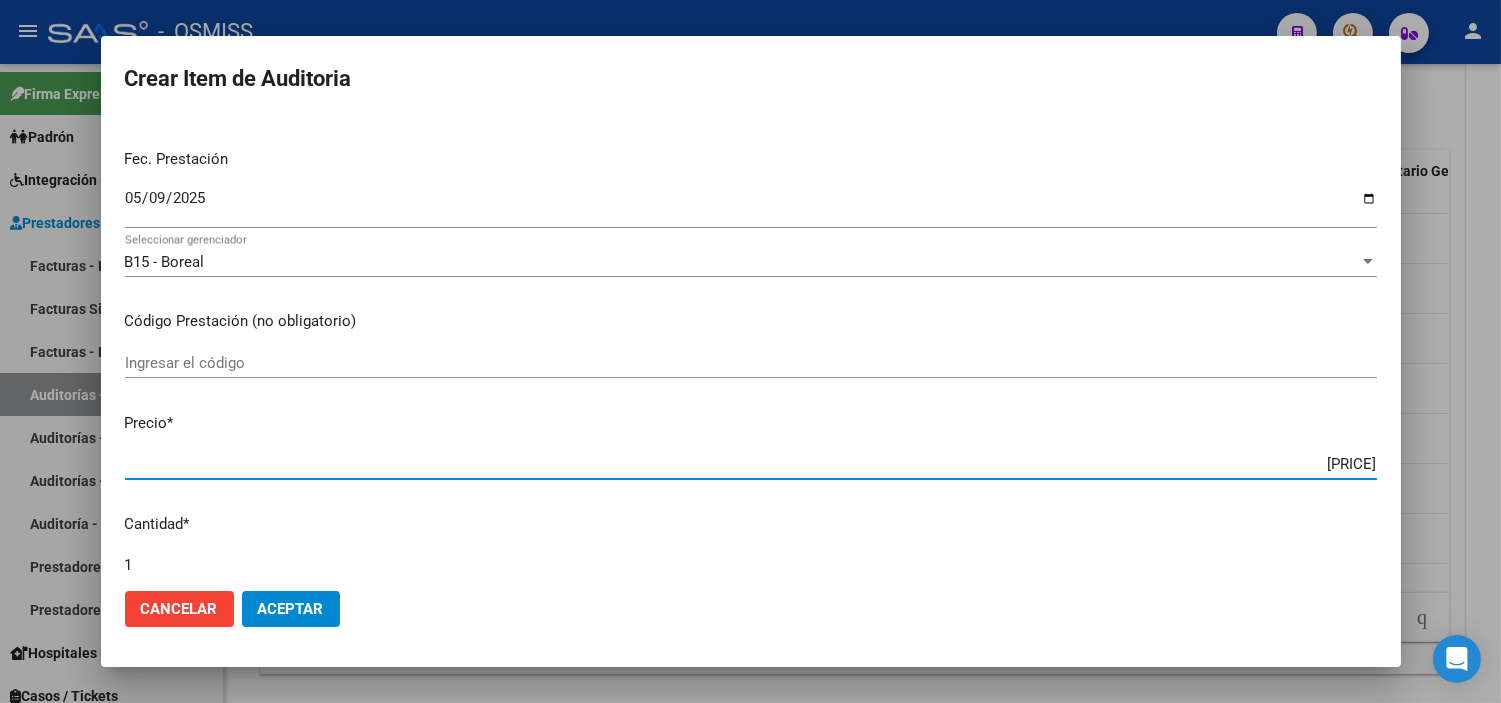 click on "Aceptar" 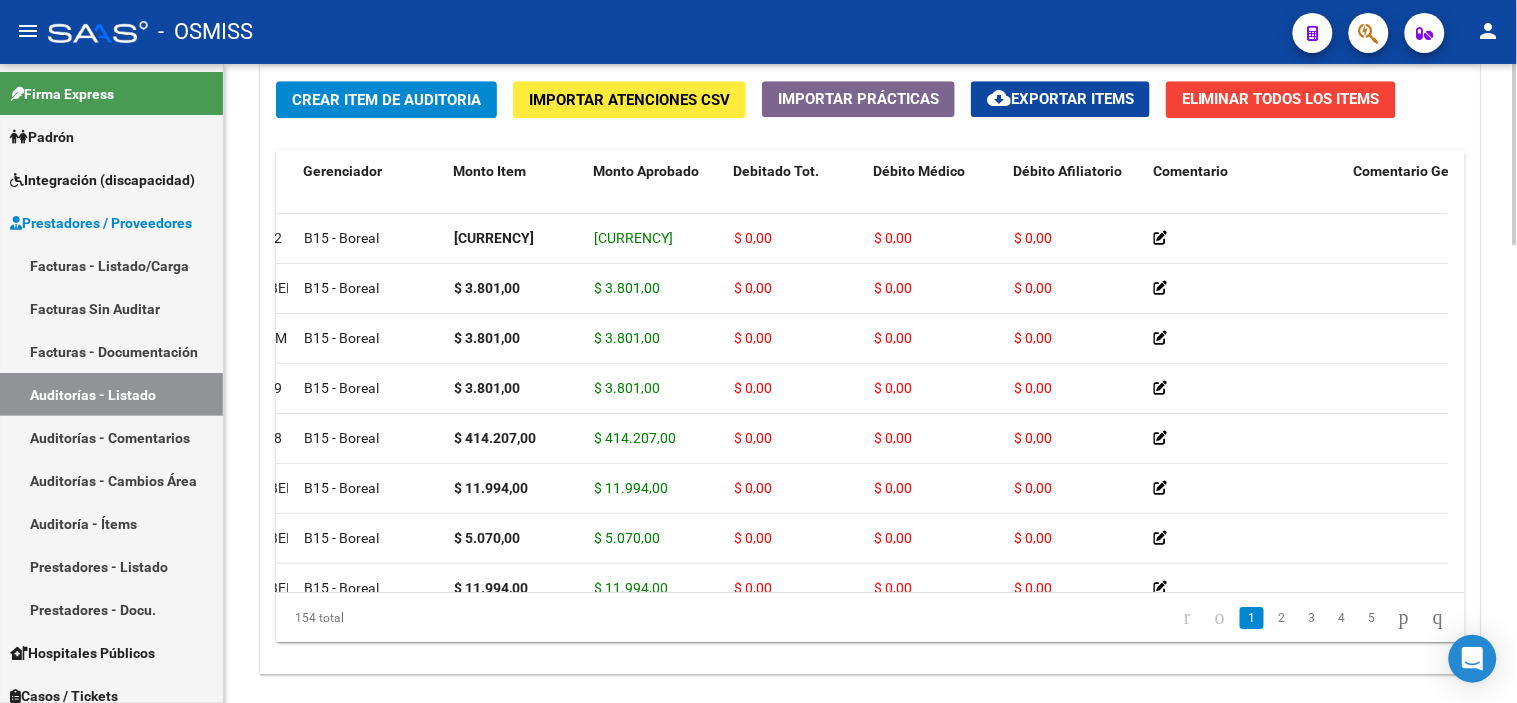 drag, startPoint x: 1052, startPoint y: 13, endPoint x: 593, endPoint y: 66, distance: 462.04977 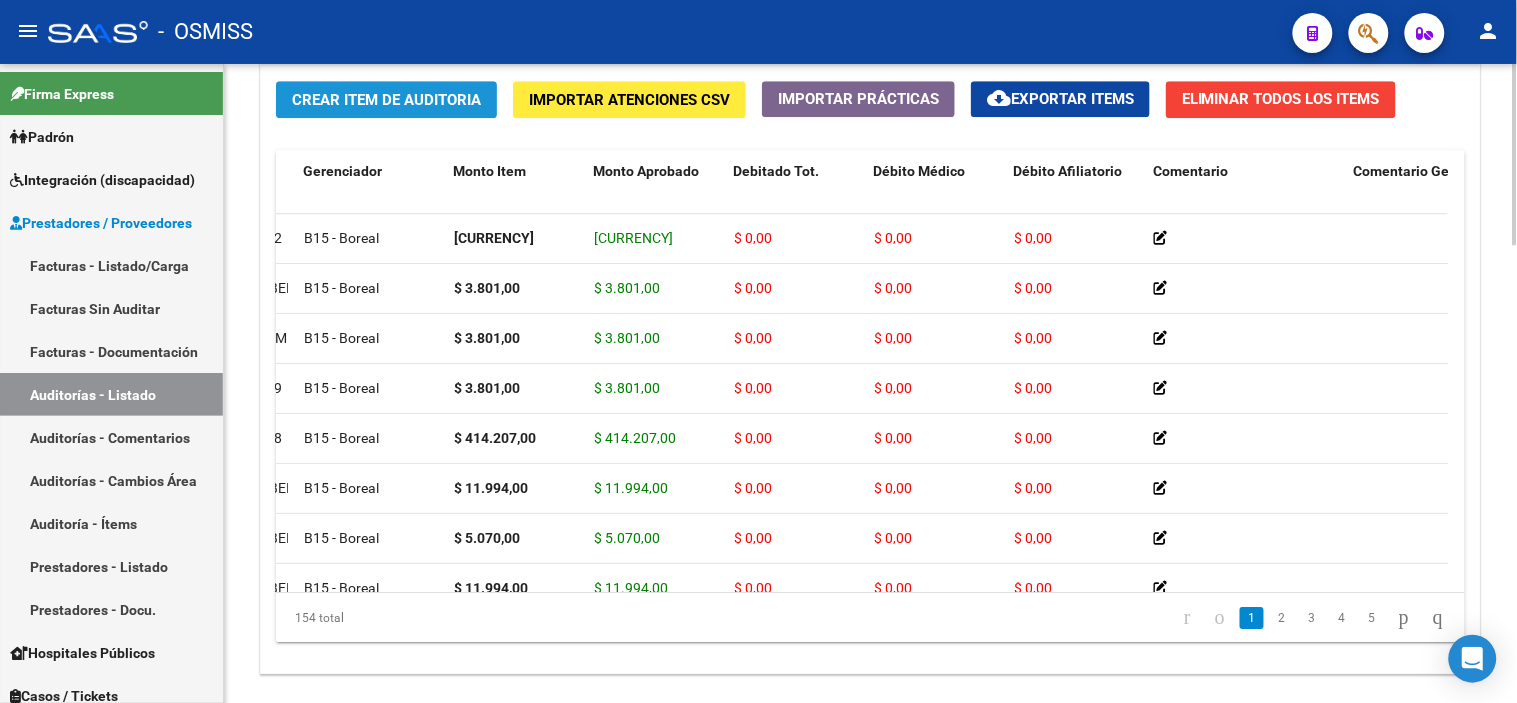 click on "Crear Item de Auditoria" 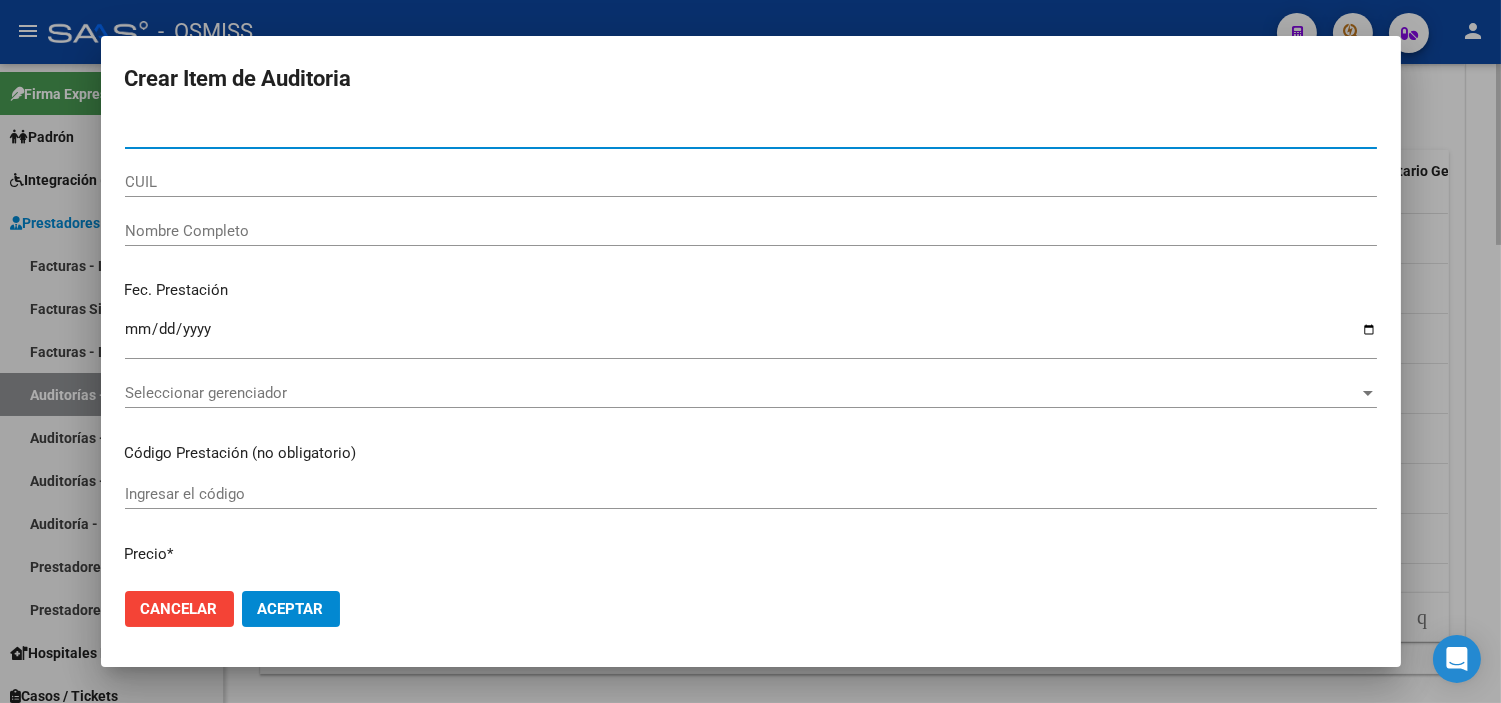 type on "[NUMBER]" 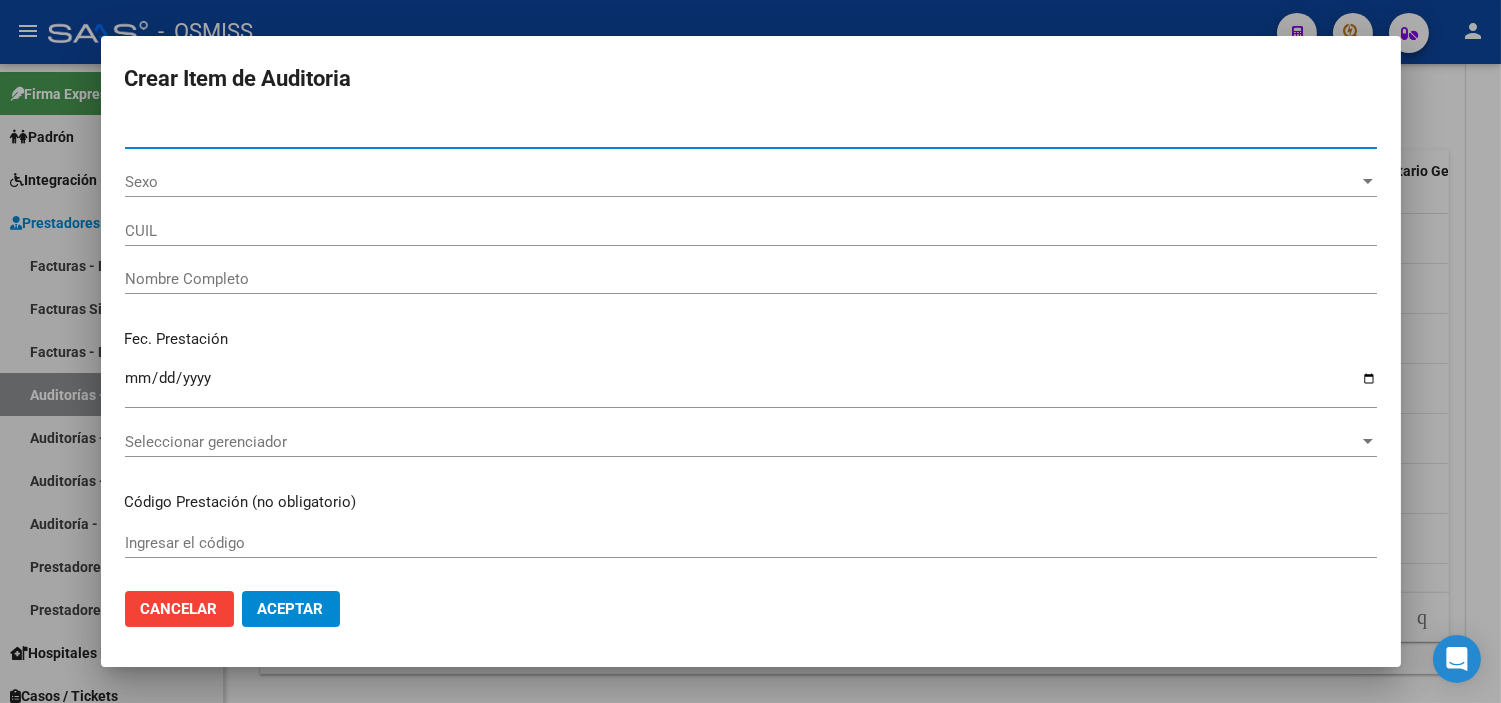type on "[DOCUMENT_NUMBER]" 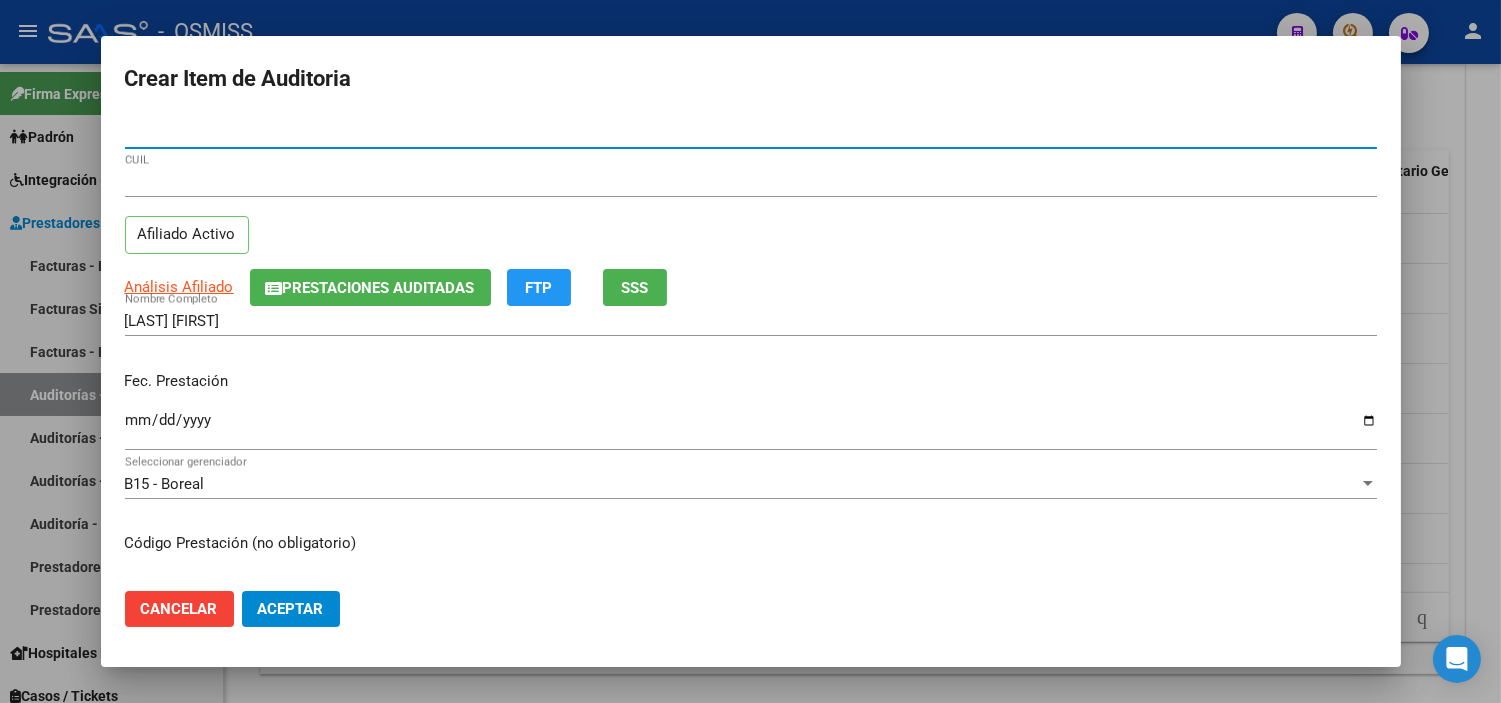 type on "[NUMBER]" 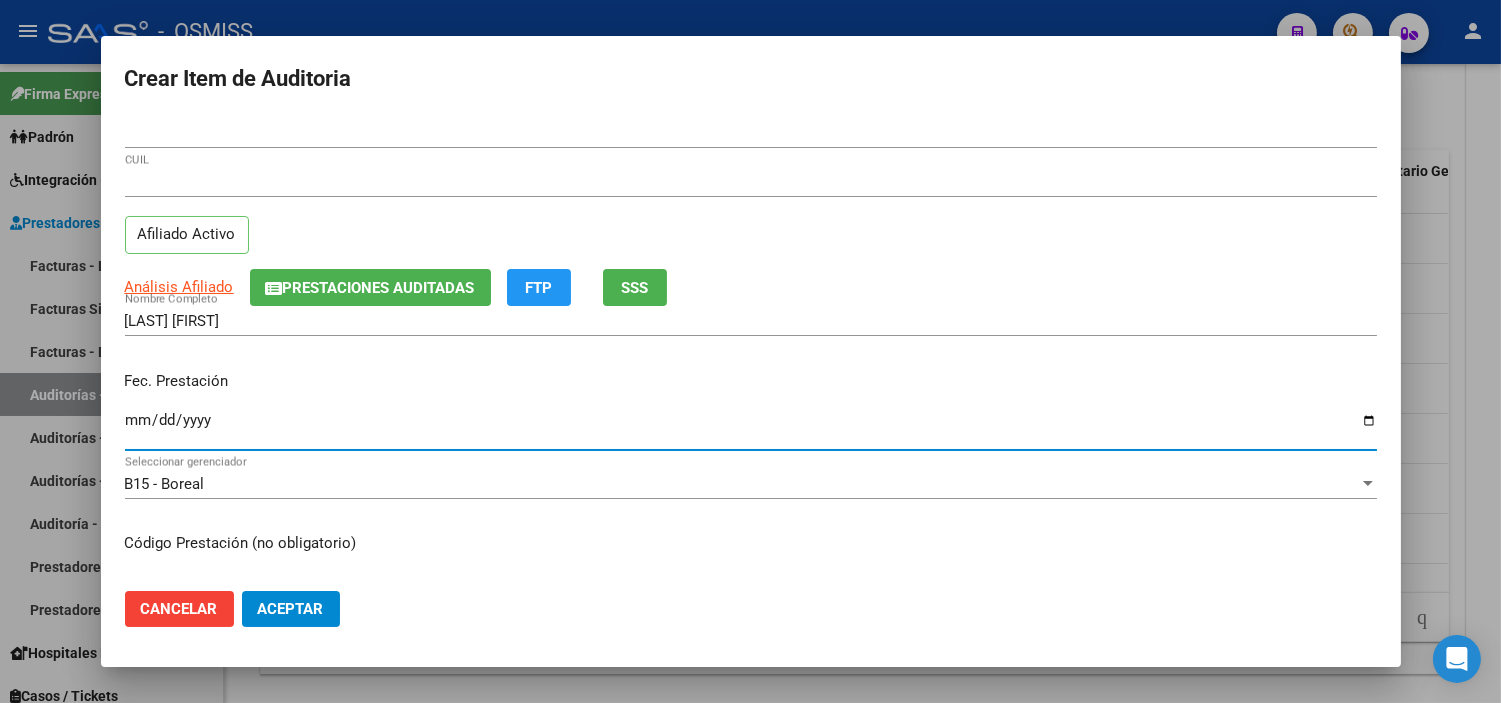 click on "Ingresar la fecha" at bounding box center (751, 428) 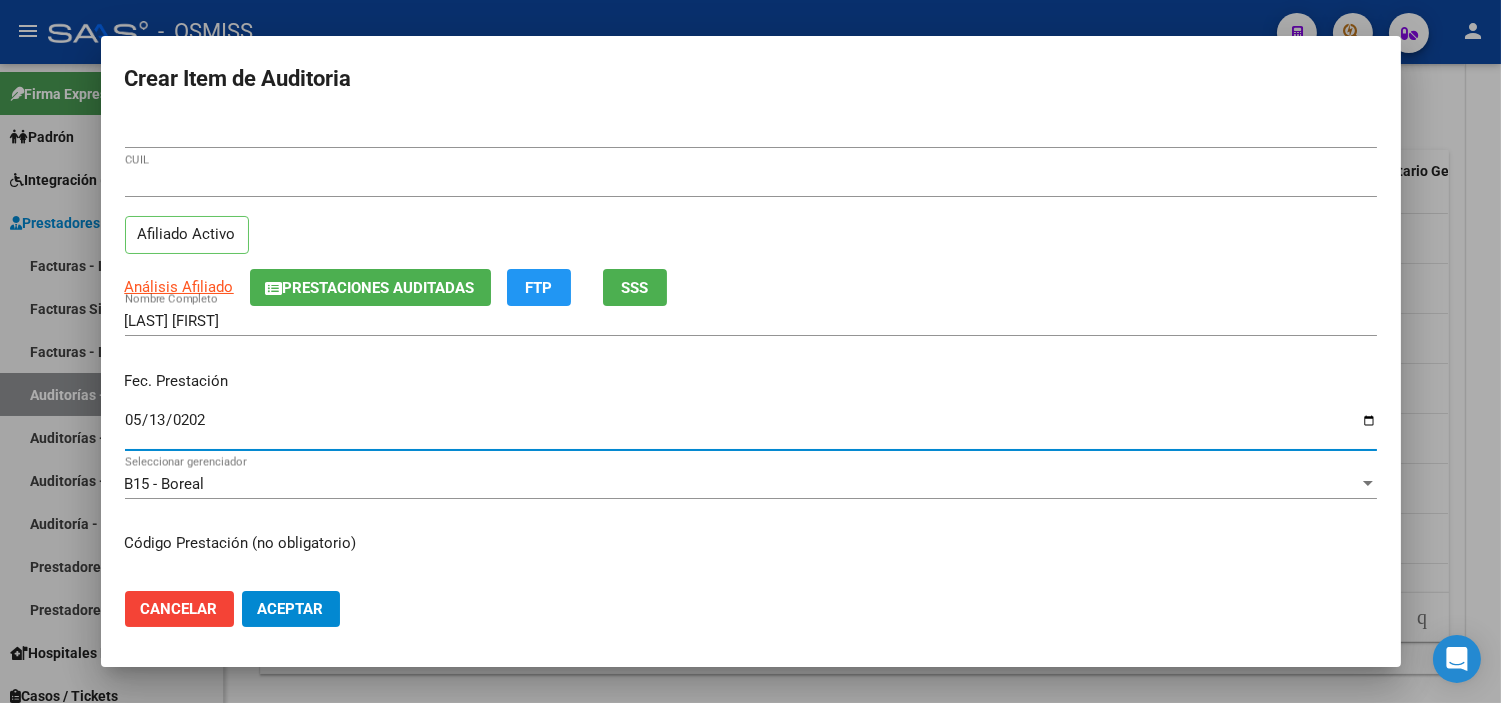 type on "2025-05-13" 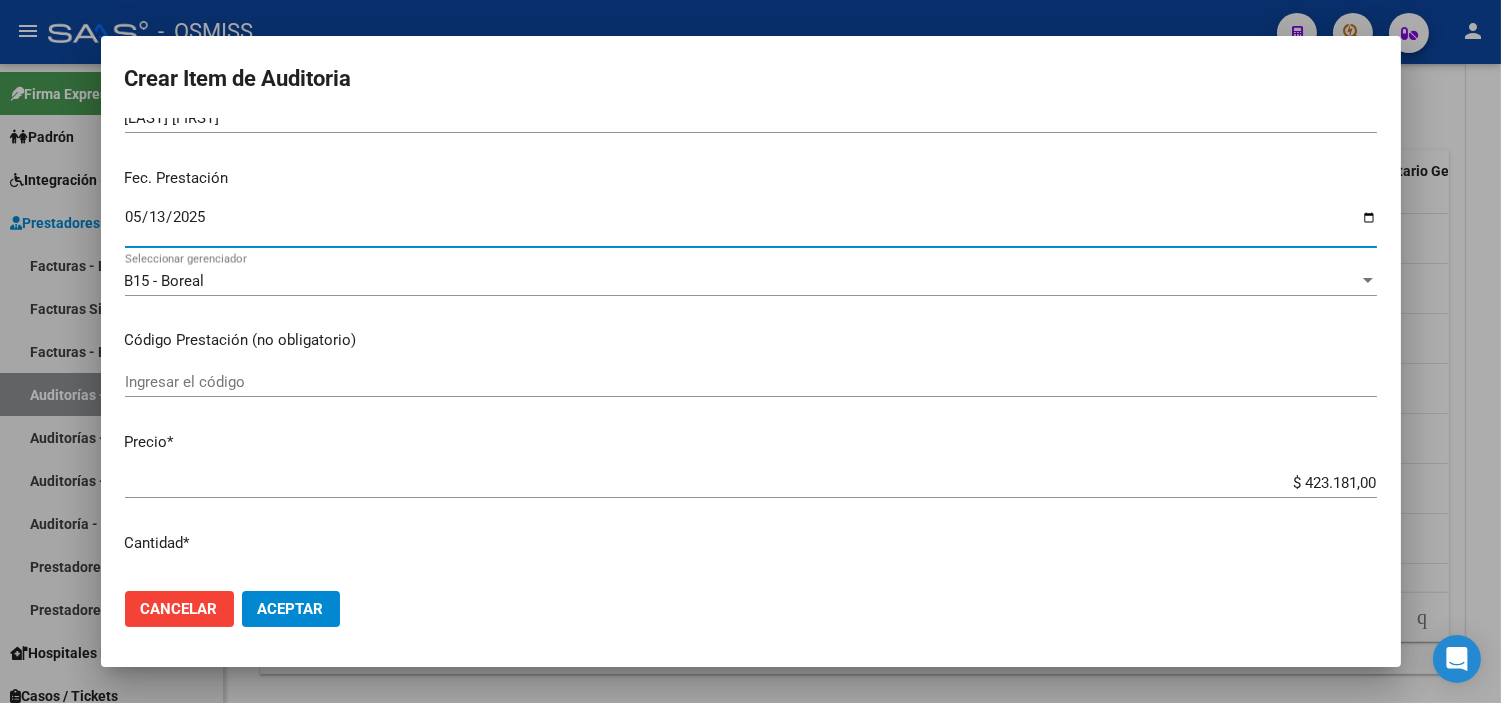 scroll, scrollTop: 222, scrollLeft: 0, axis: vertical 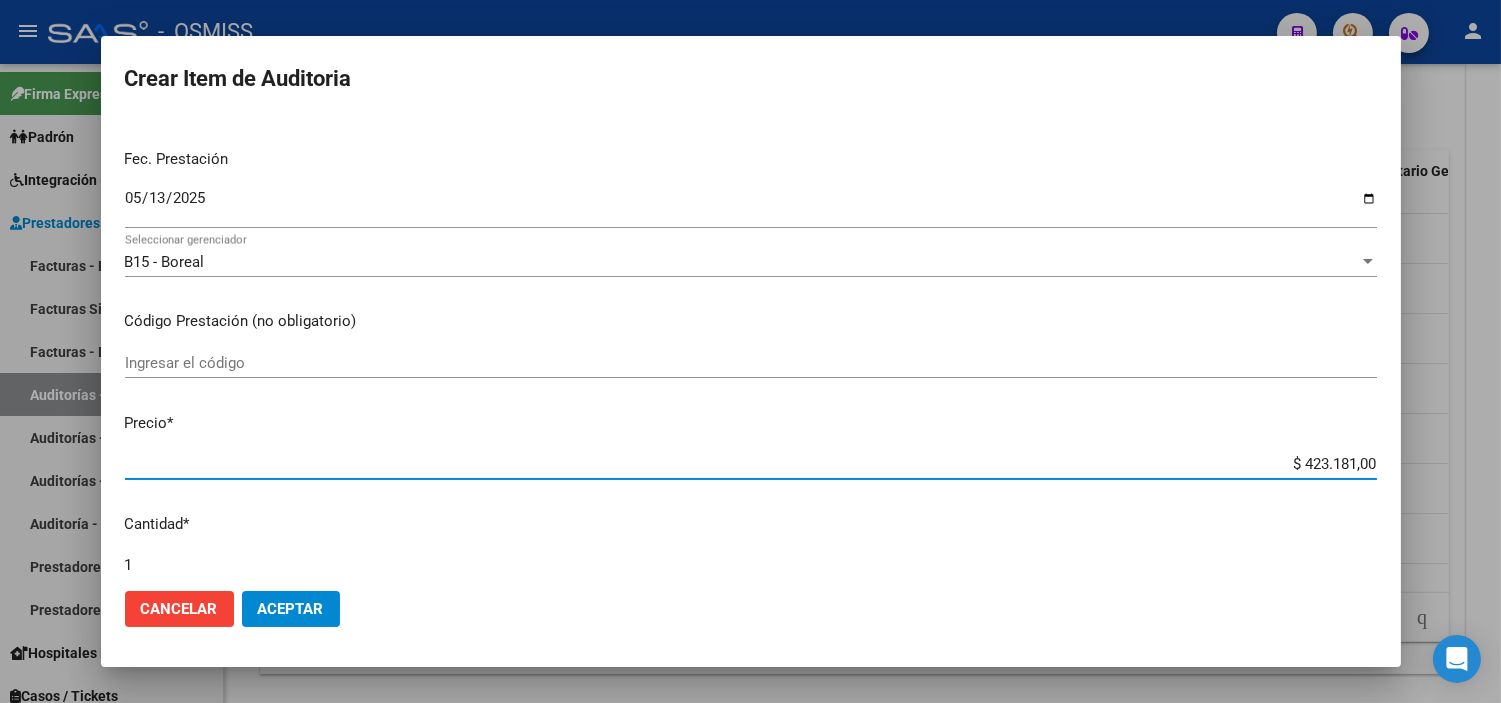 drag, startPoint x: 1225, startPoint y: 455, endPoint x: 1425, endPoint y: 464, distance: 200.2024 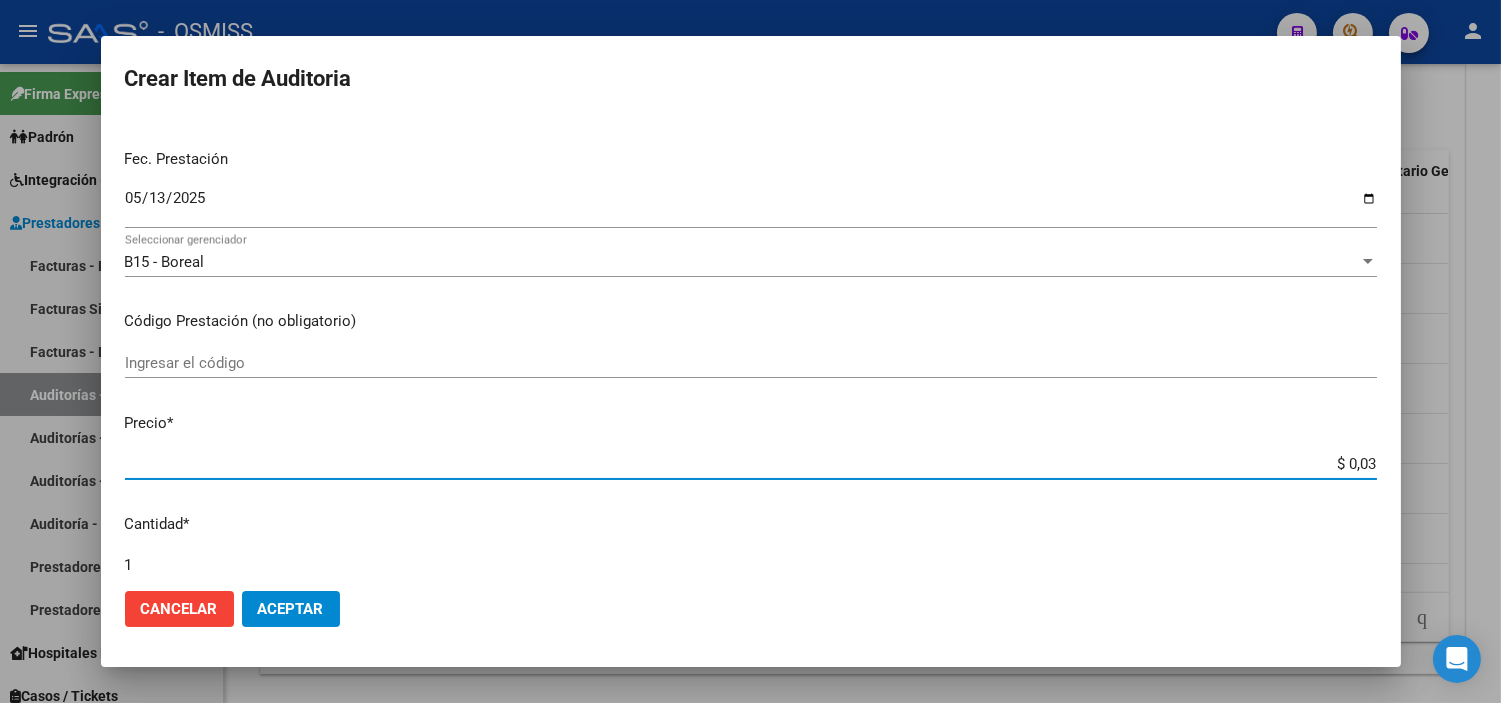type on "$ 0,38" 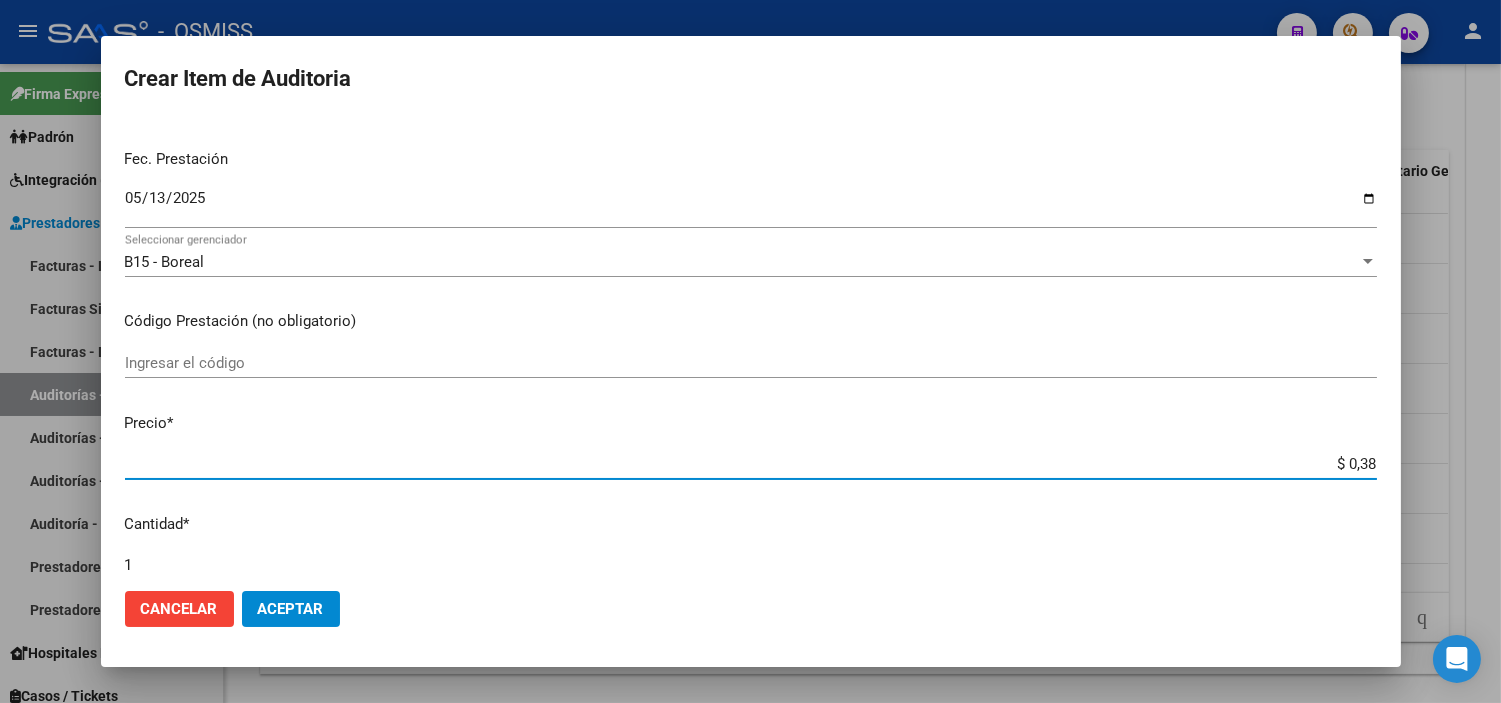 type on "$ 3,80" 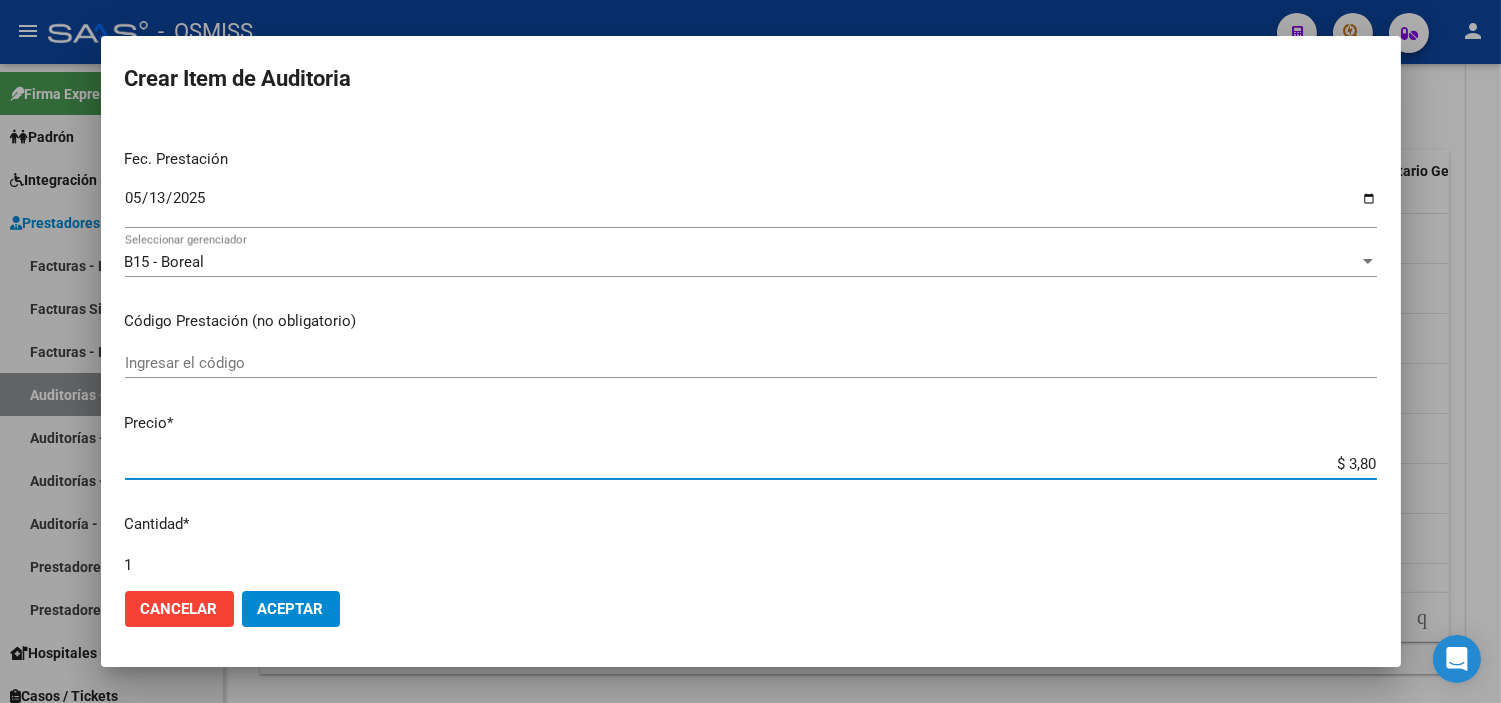 type on "$ 38,01" 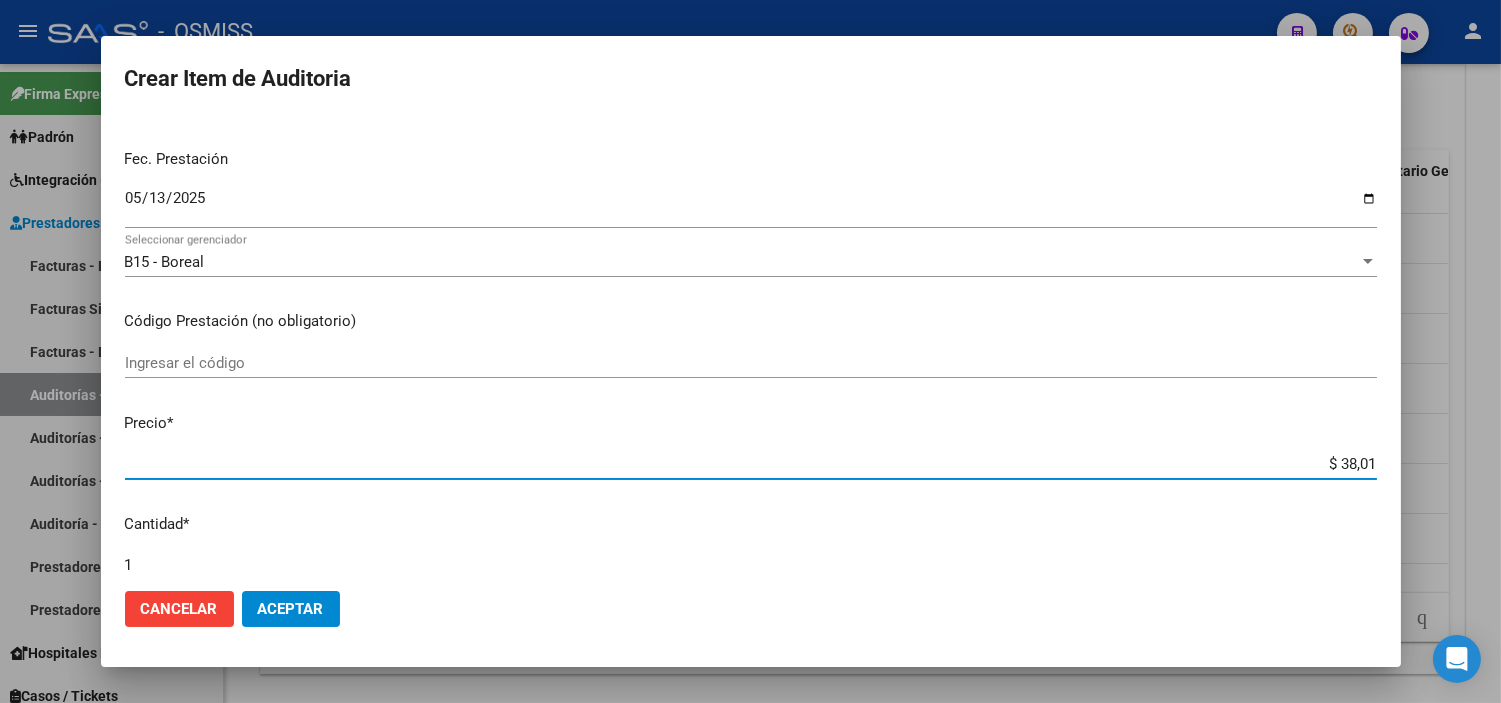 type on "$ 380,10" 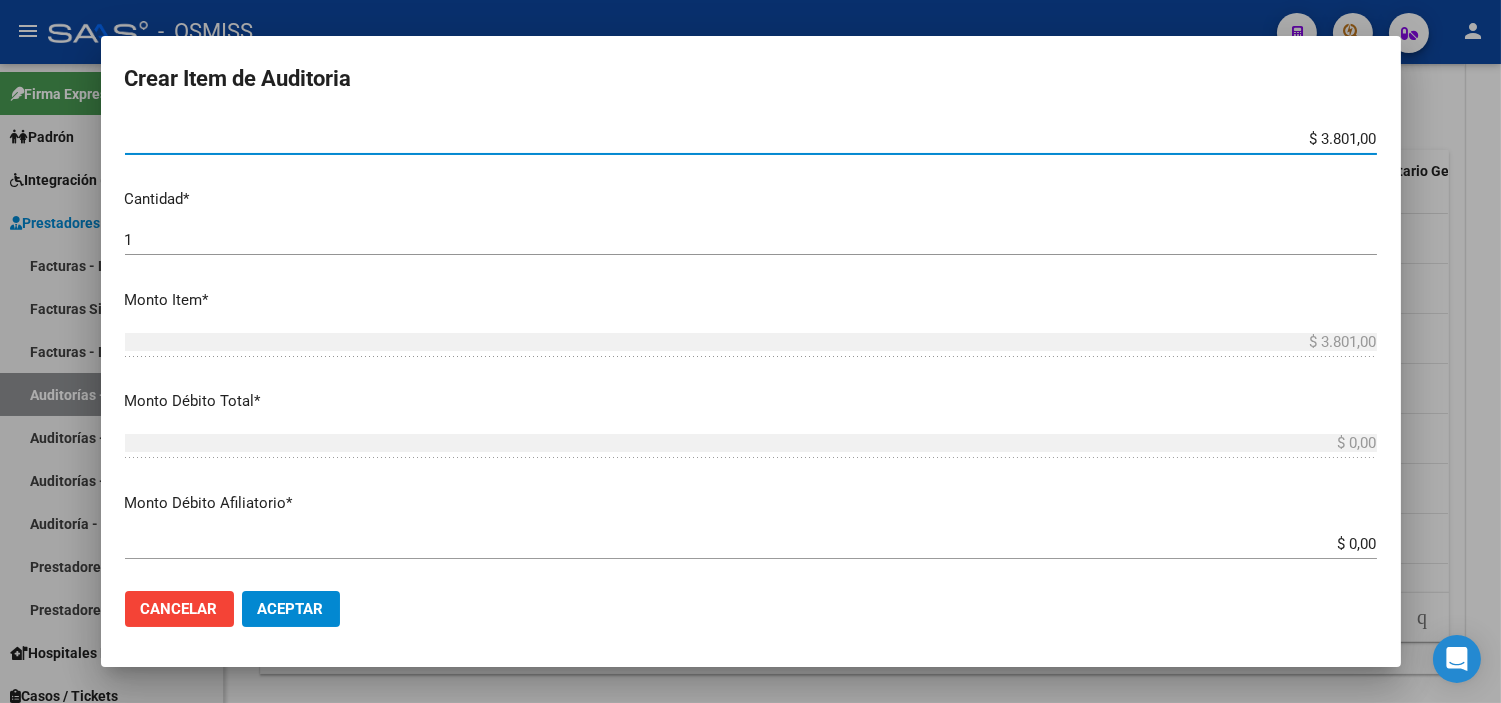 scroll, scrollTop: 555, scrollLeft: 0, axis: vertical 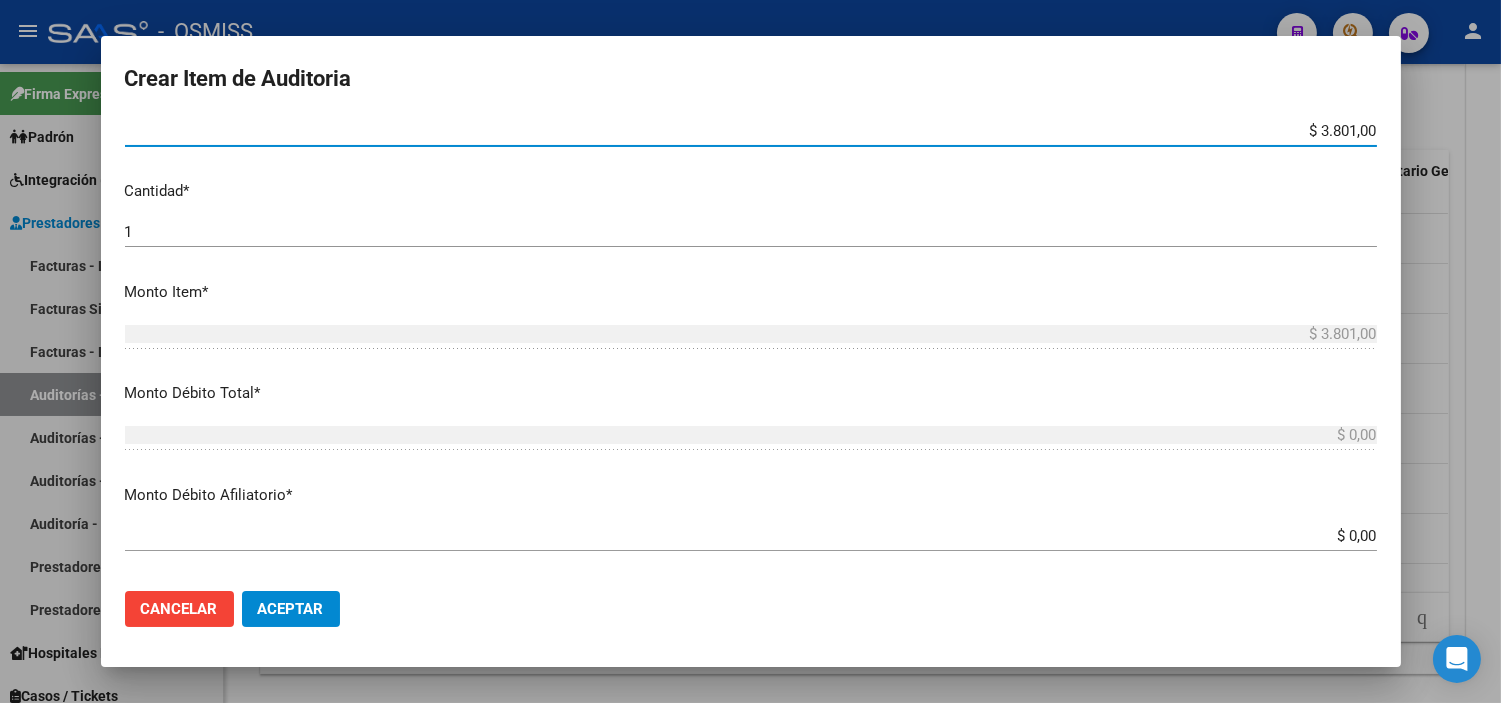 drag, startPoint x: 1280, startPoint y: 531, endPoint x: 1443, endPoint y: 531, distance: 163 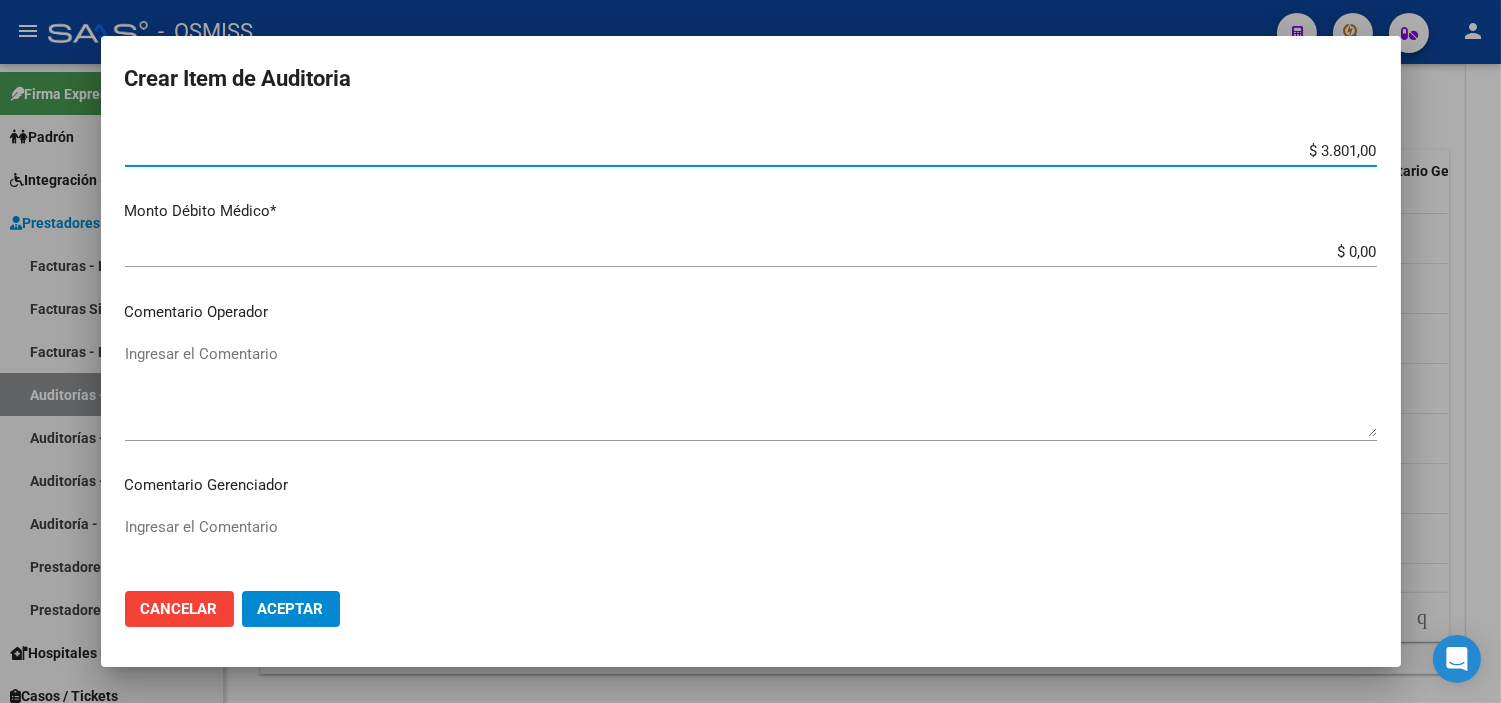 scroll, scrollTop: 1000, scrollLeft: 0, axis: vertical 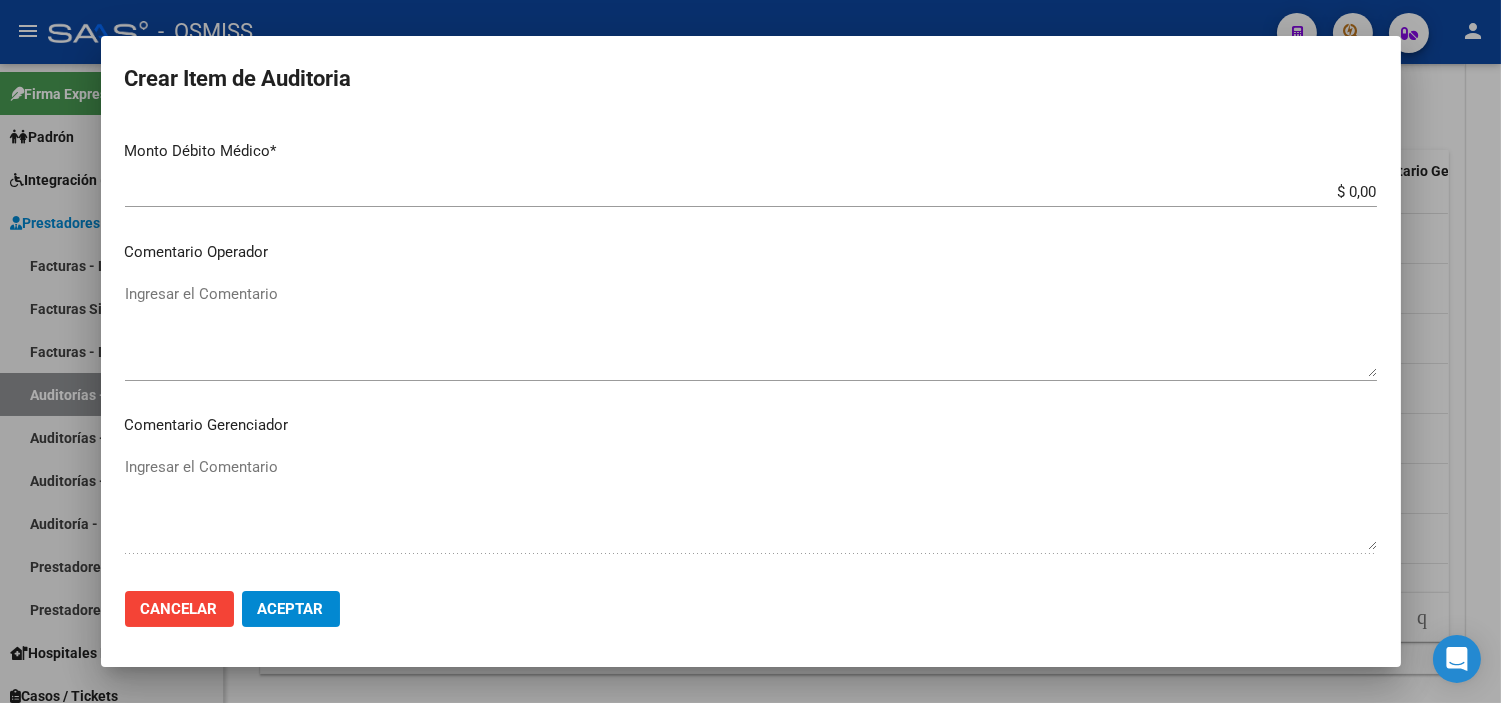 click on "Ingresar el Comentario" at bounding box center [751, 330] 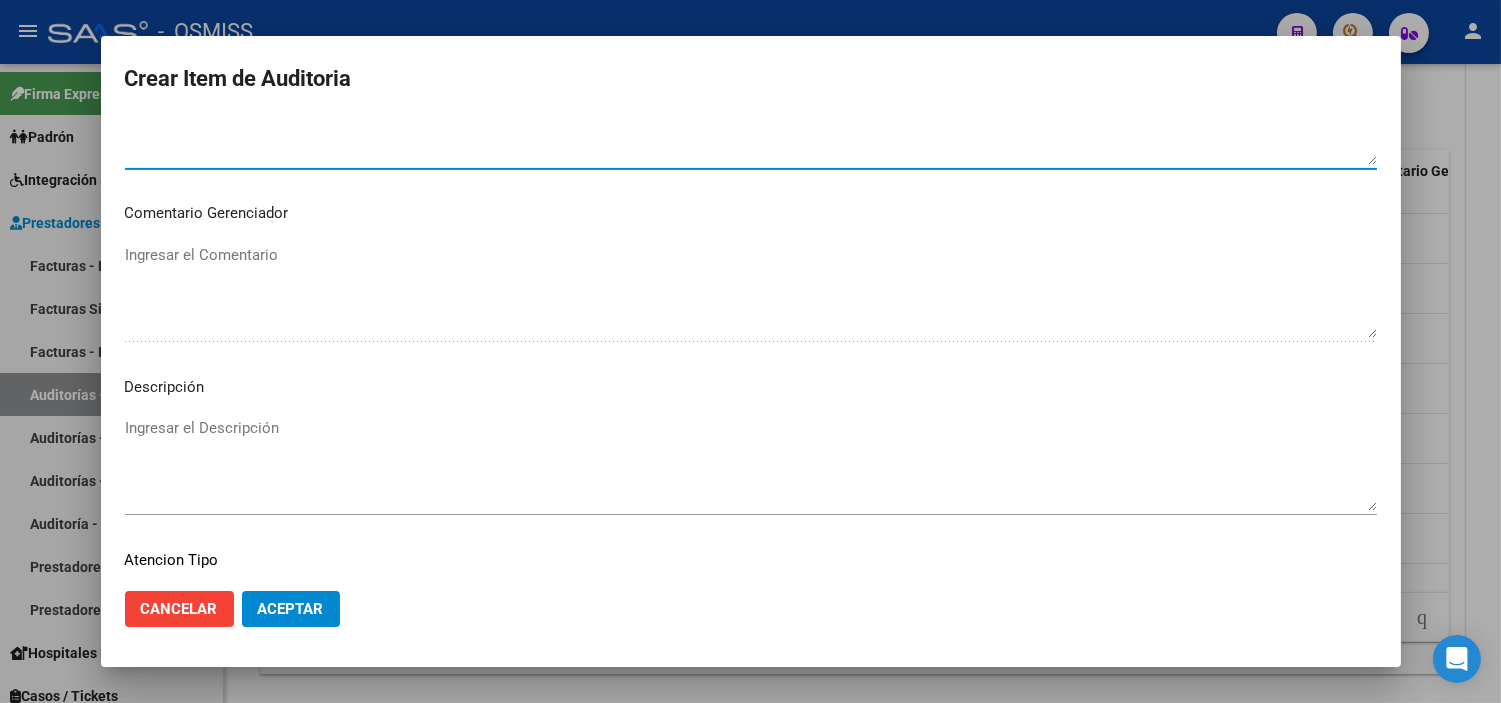 scroll, scrollTop: 1222, scrollLeft: 0, axis: vertical 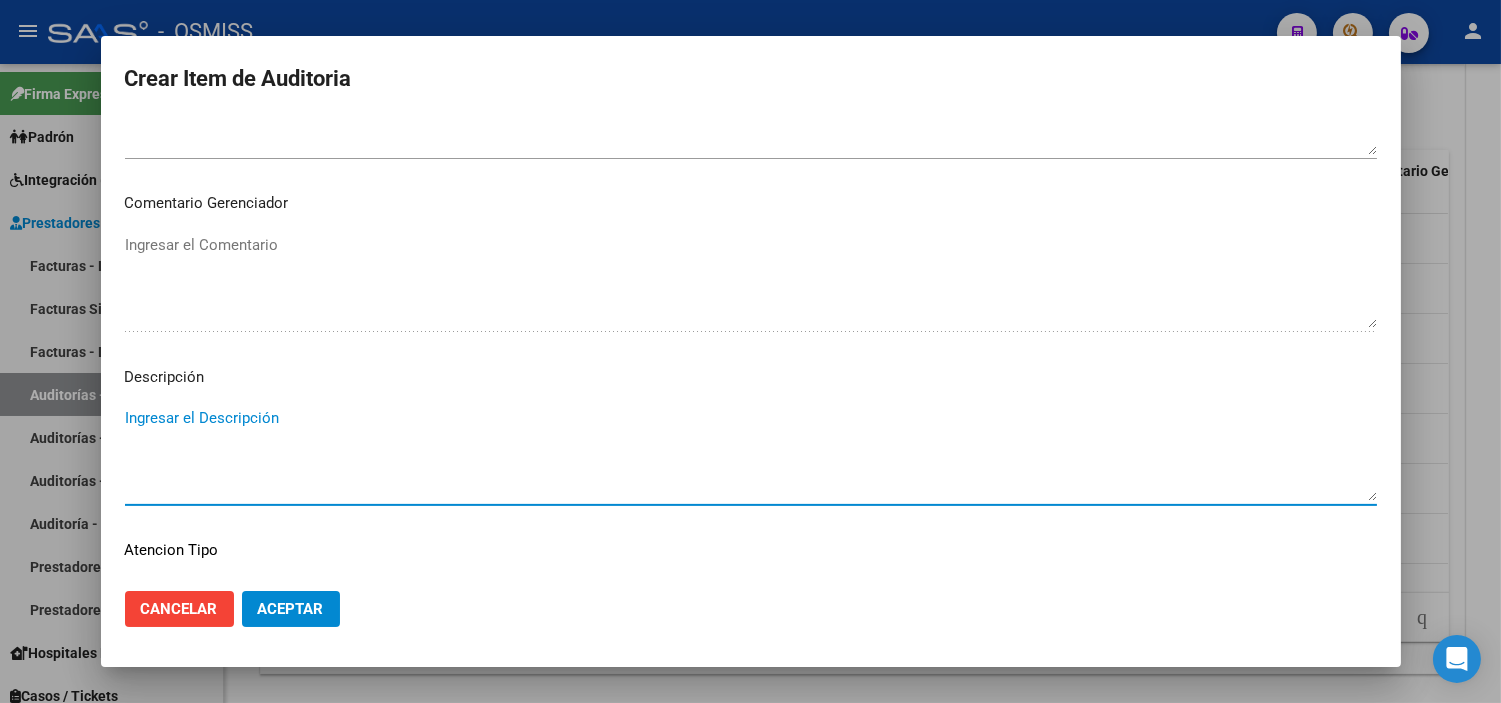 click on "Ingresar el Descripción" at bounding box center [751, 454] 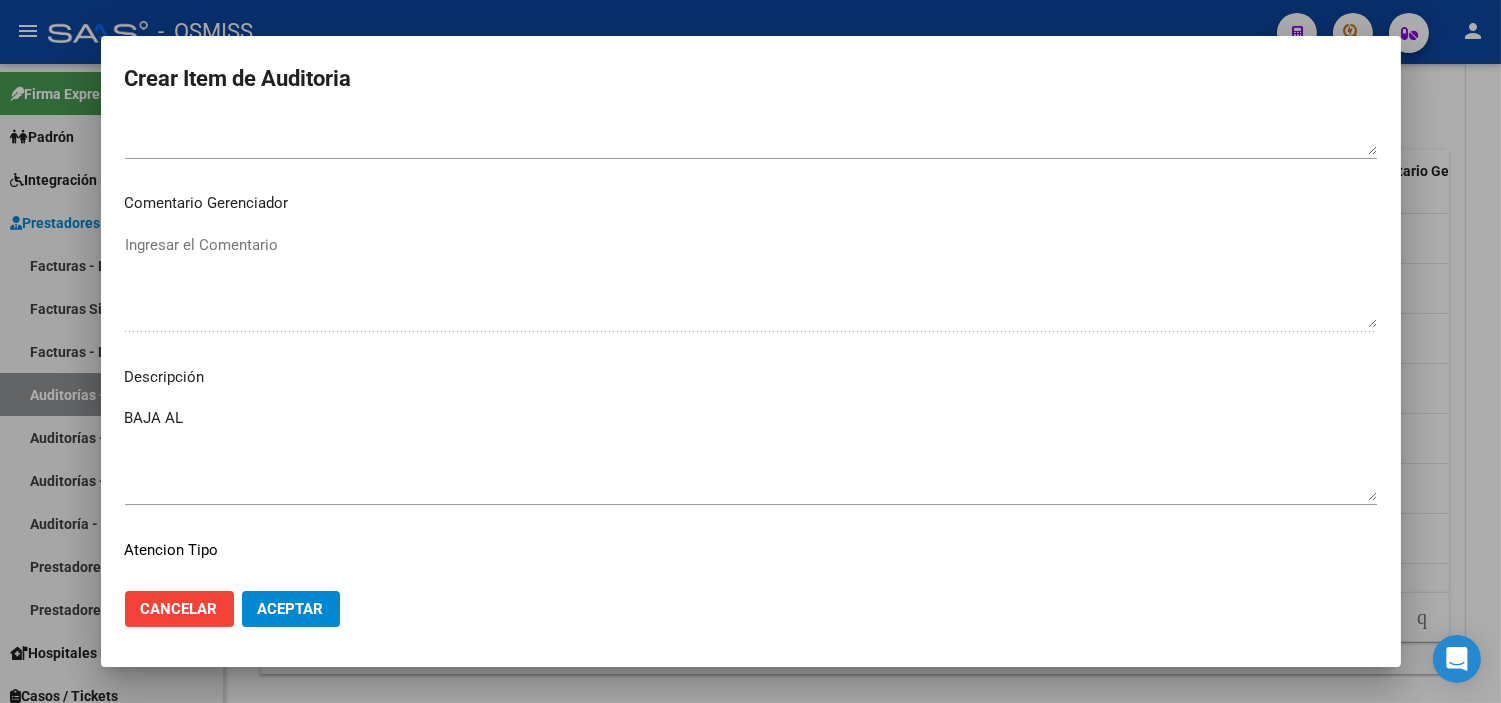 drag, startPoint x: 1163, startPoint y: 230, endPoint x: 636, endPoint y: 302, distance: 531.8957 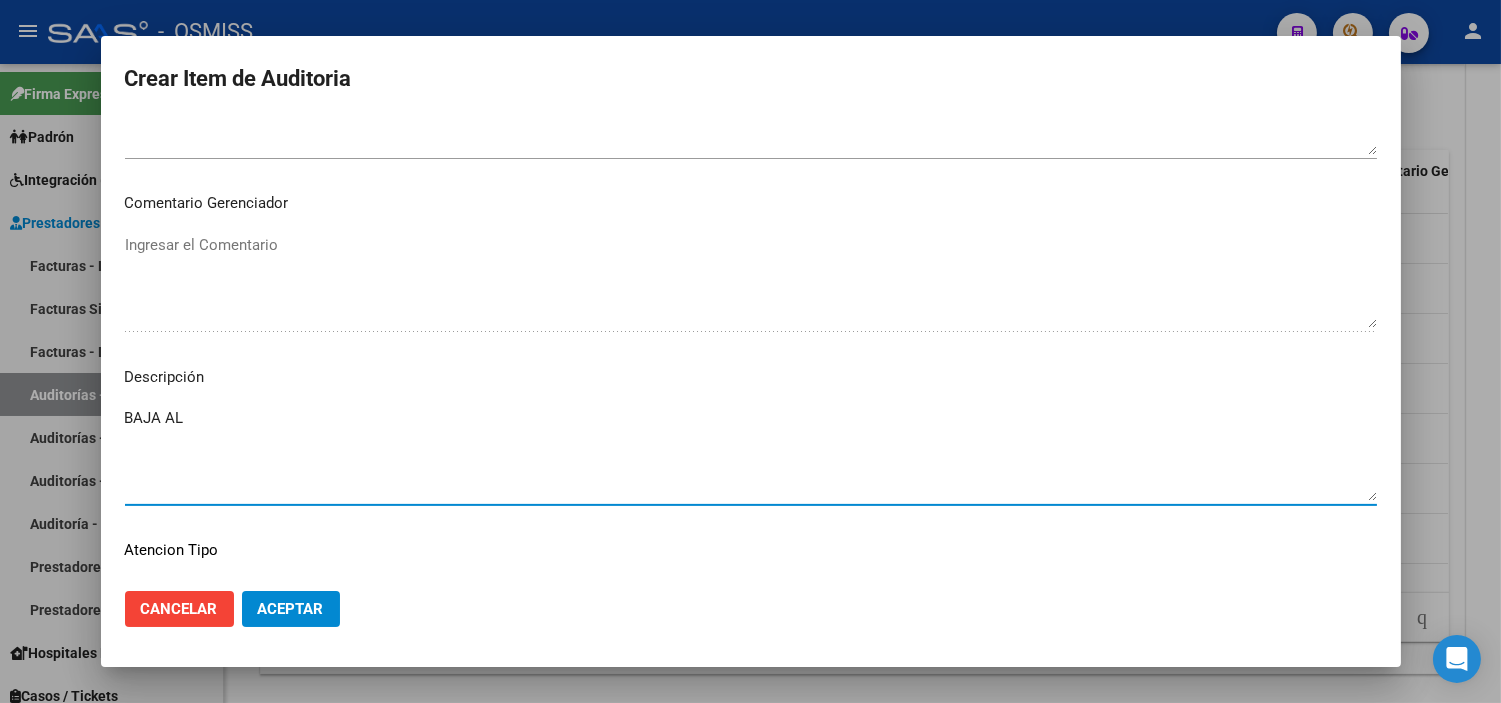 click on "BAJA AL" at bounding box center [751, 454] 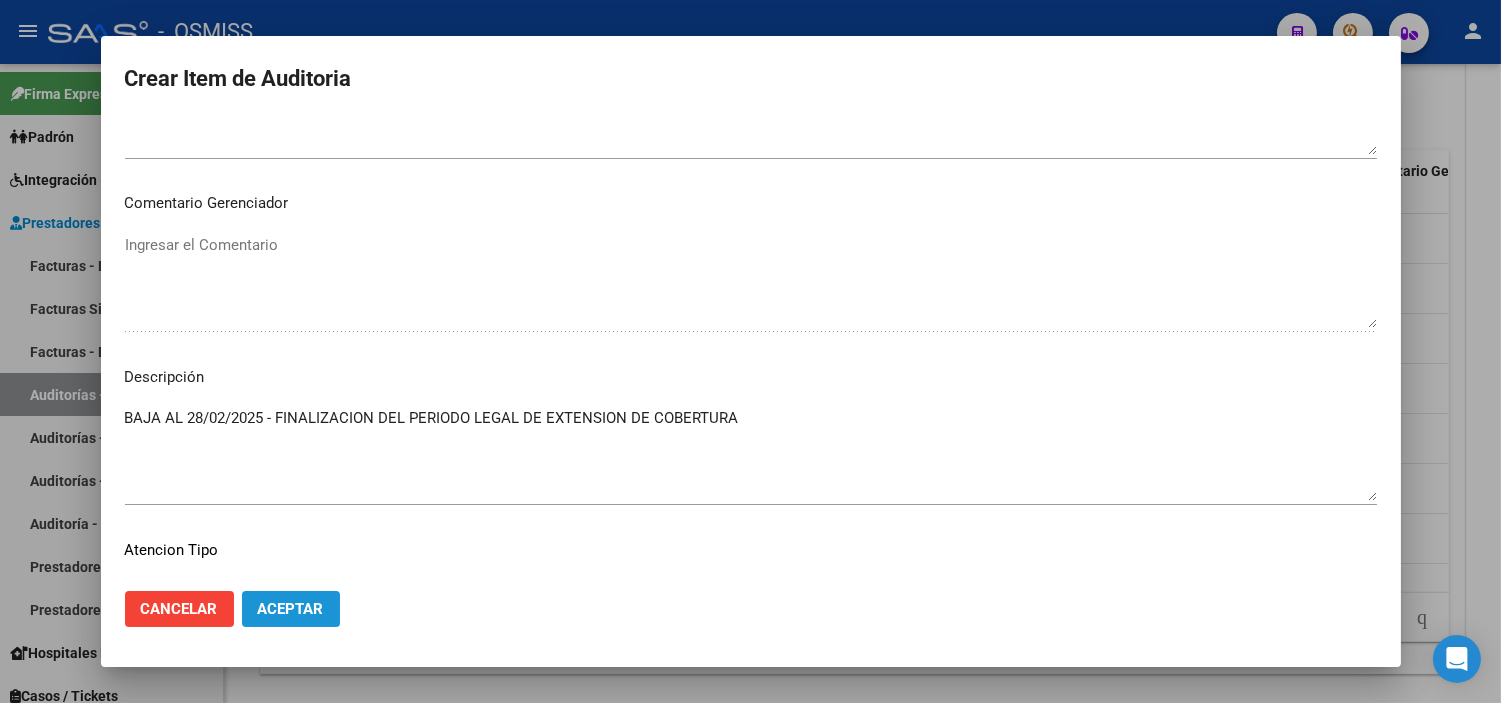 click on "Aceptar" 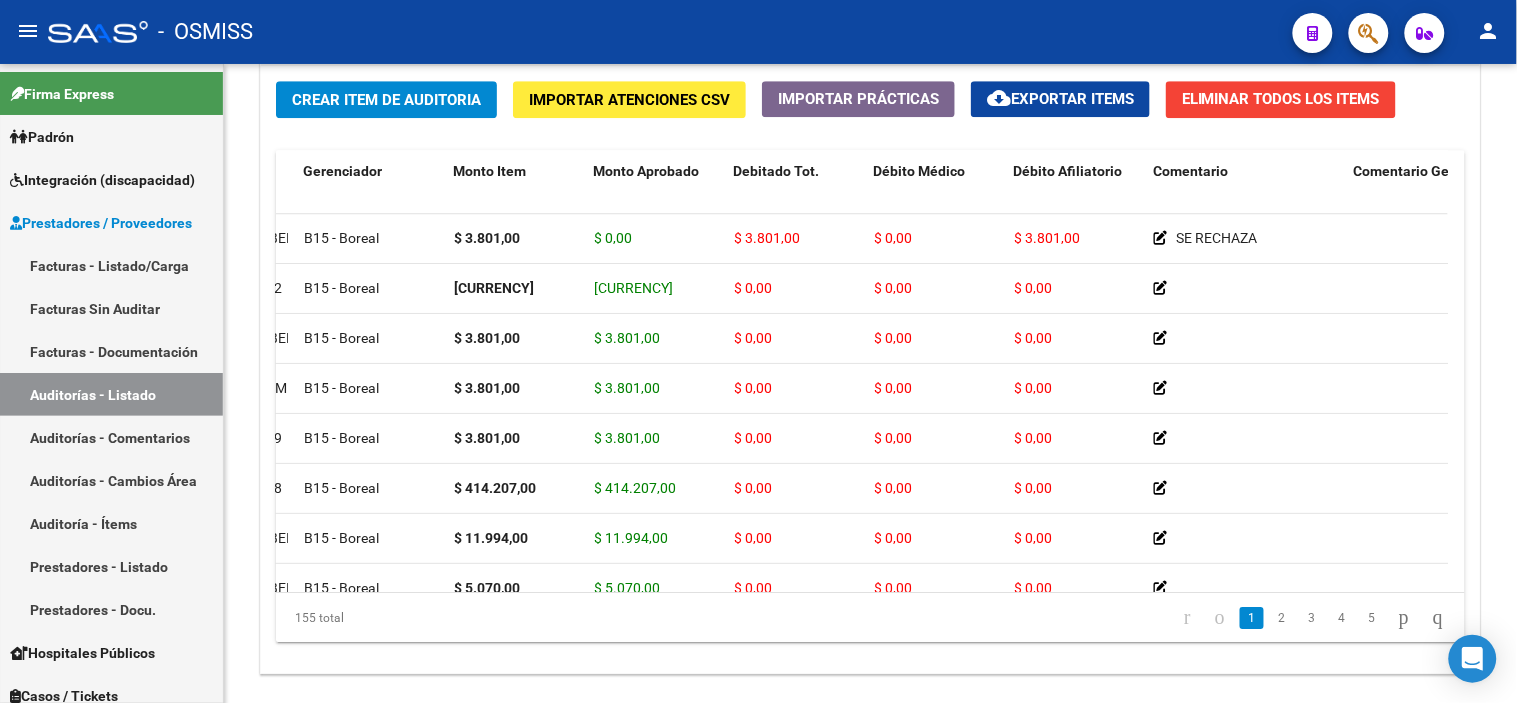 click on "-   OSMISS" 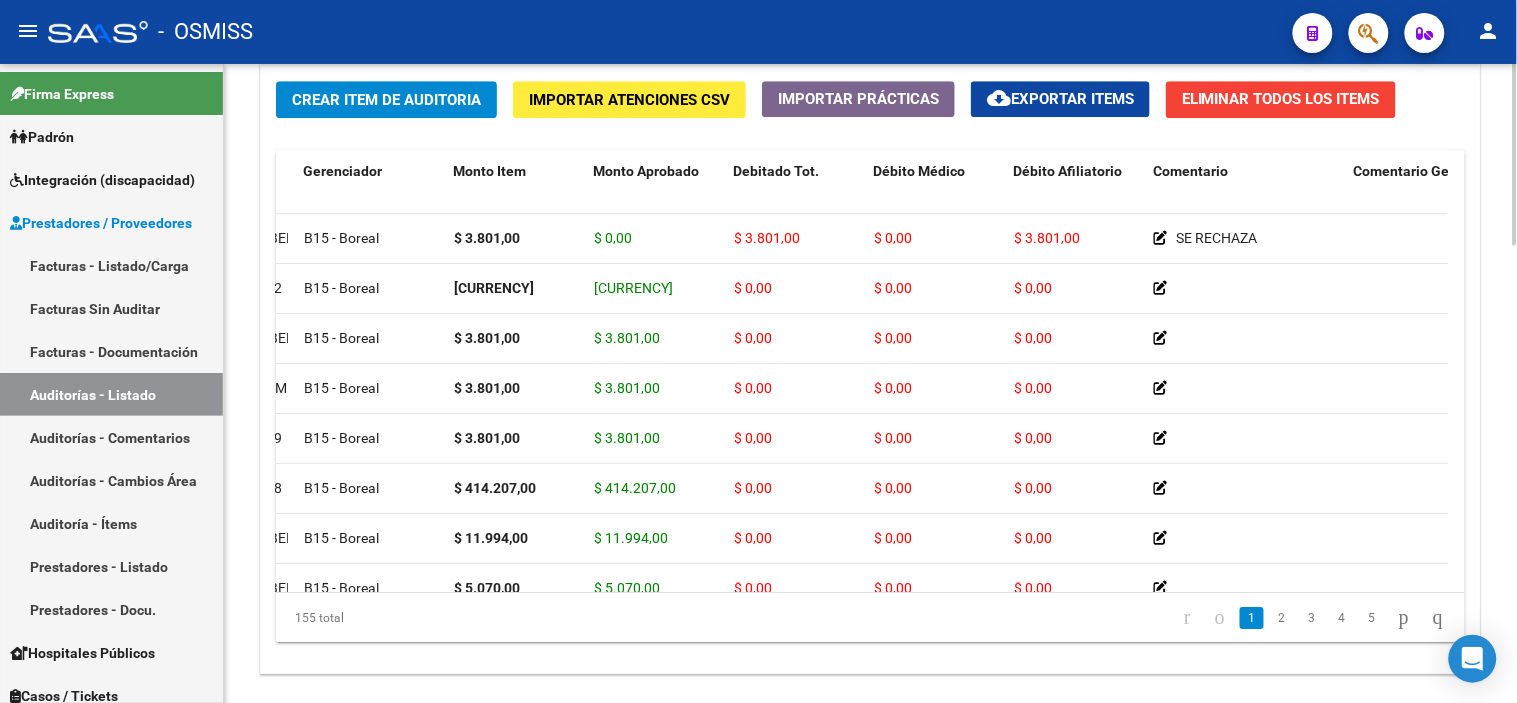 click on "Crear Item de Auditoria" 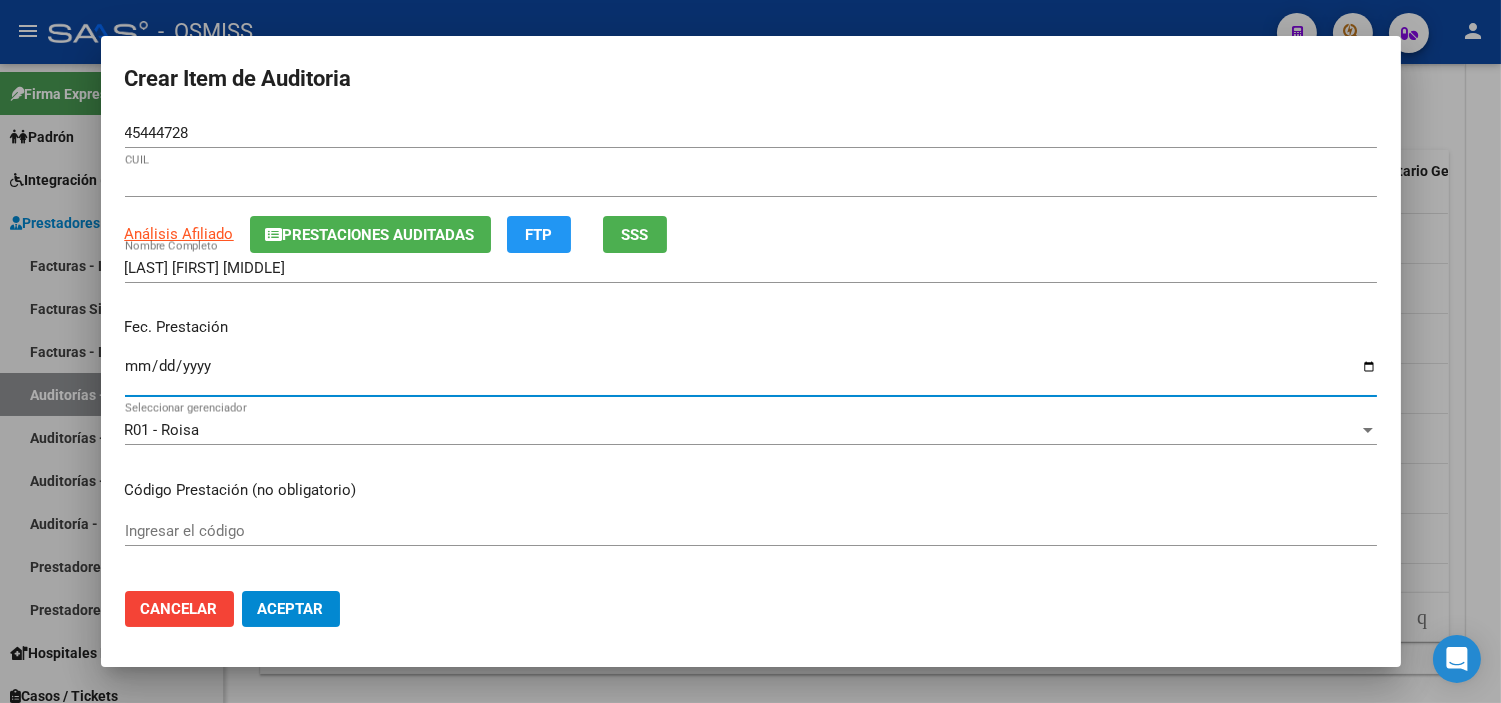 click on "Ingresar la fecha" at bounding box center [751, 374] 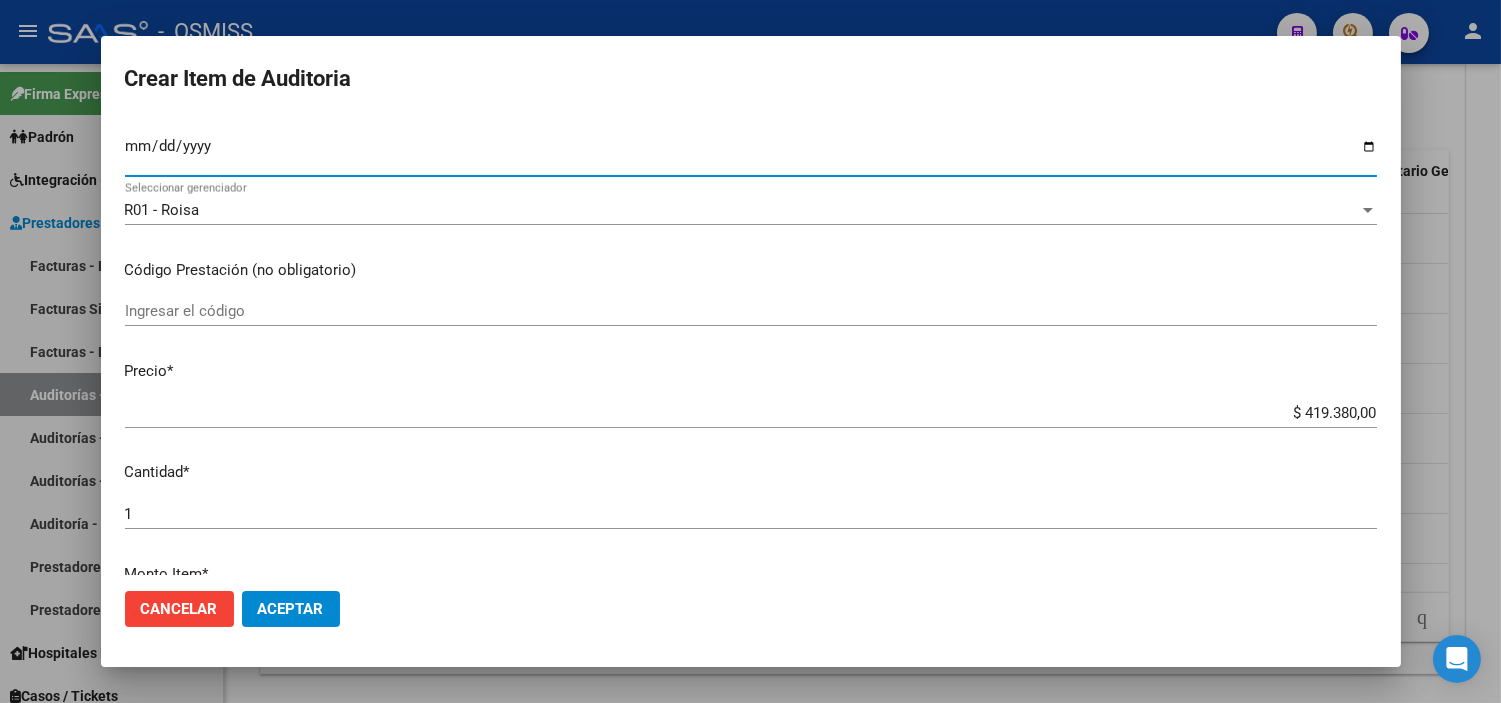 scroll, scrollTop: 222, scrollLeft: 0, axis: vertical 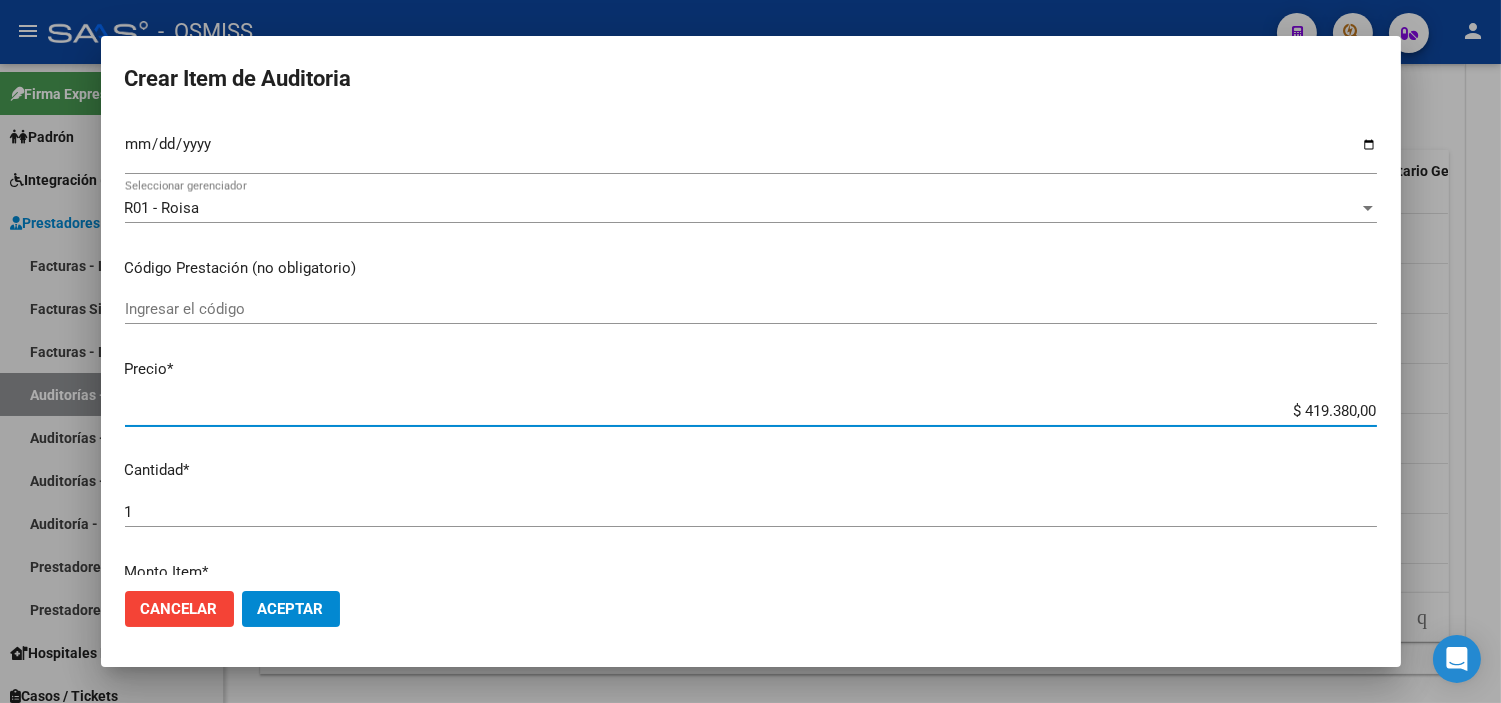 drag, startPoint x: 1236, startPoint y: 408, endPoint x: 1493, endPoint y: 421, distance: 257.32858 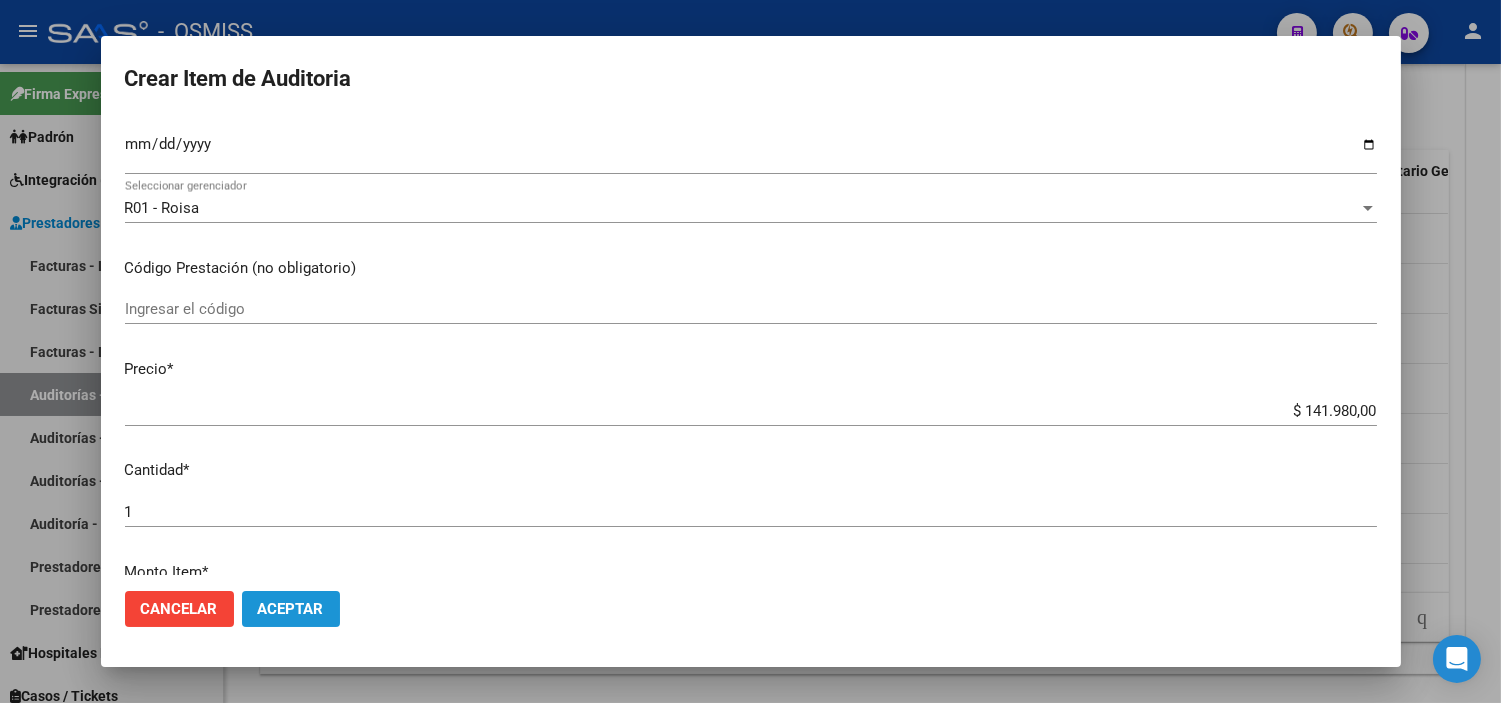 click on "Aceptar" 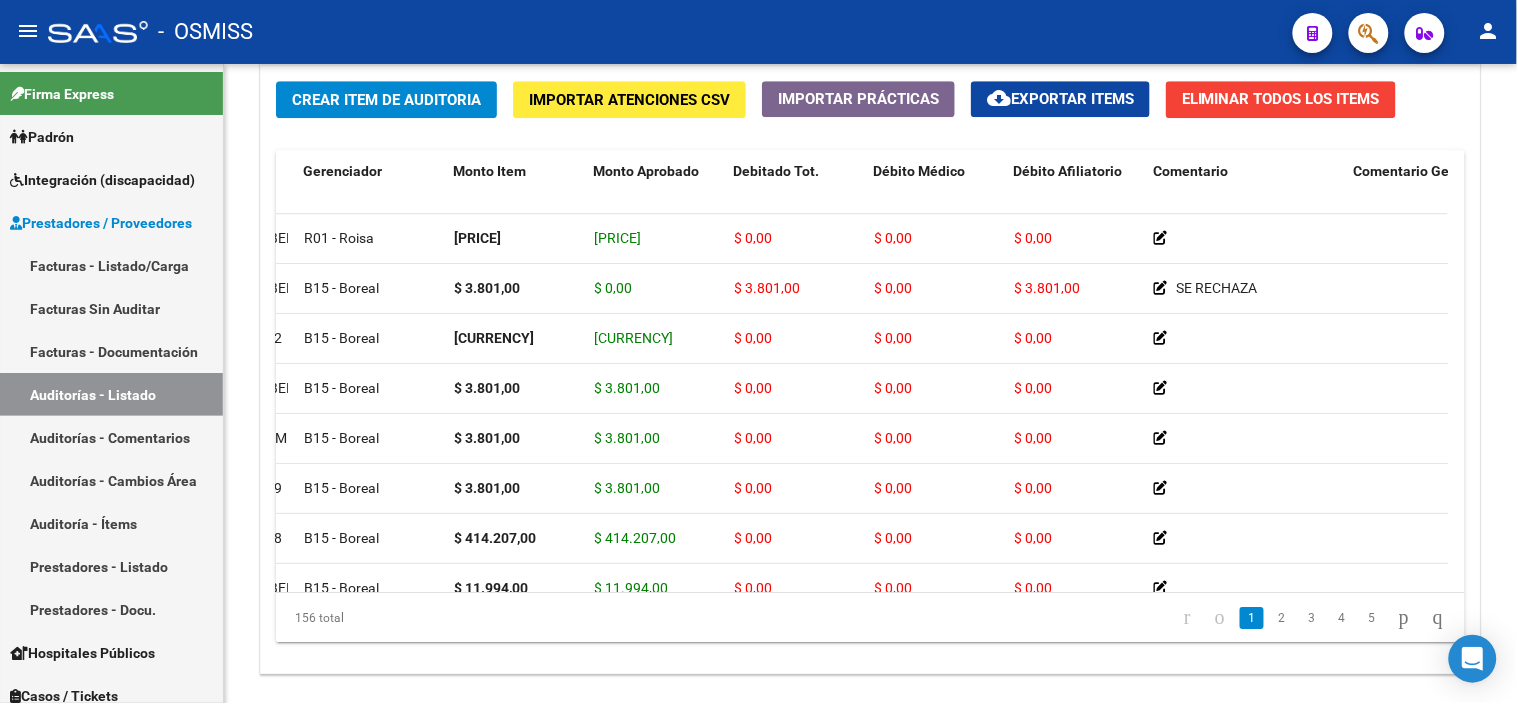 click on "-   OSMISS" 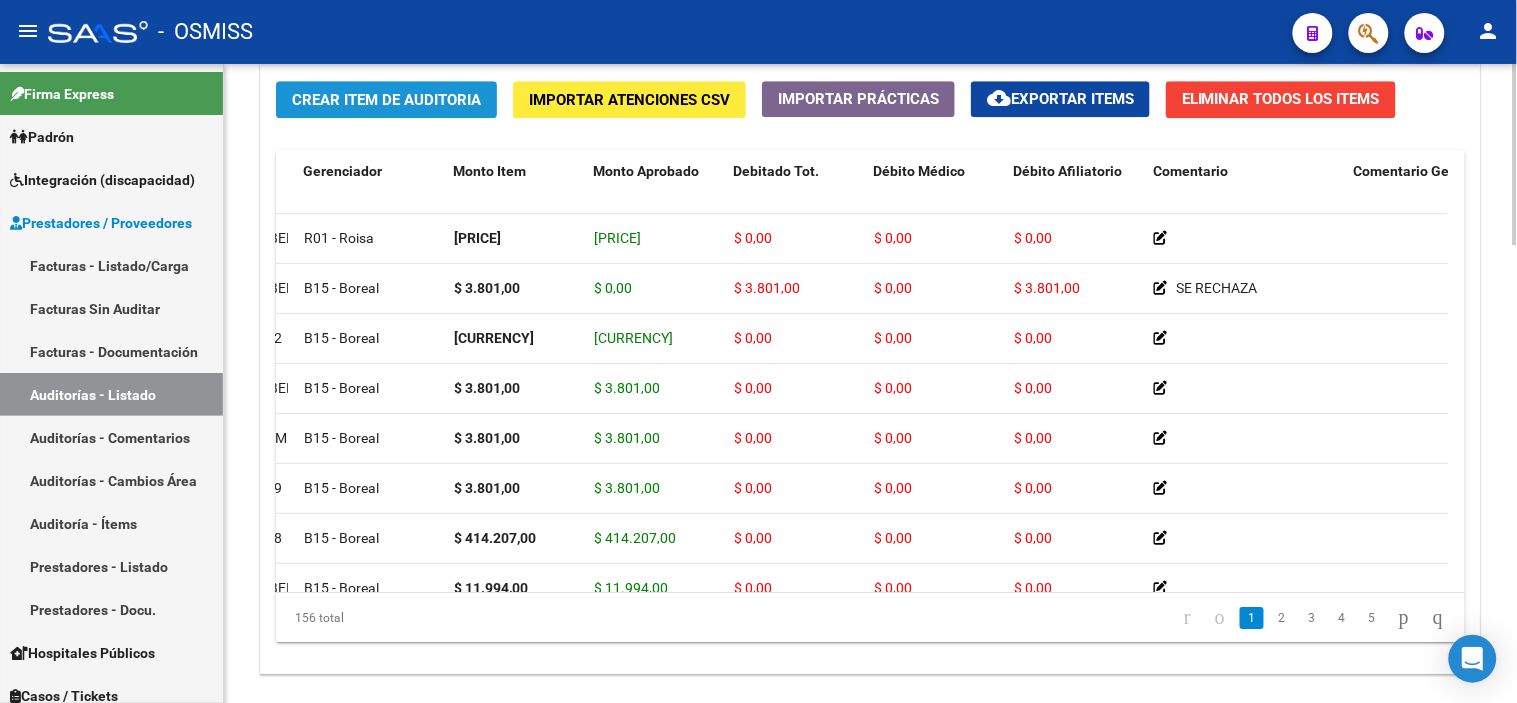 click on "Crear Item de Auditoria" 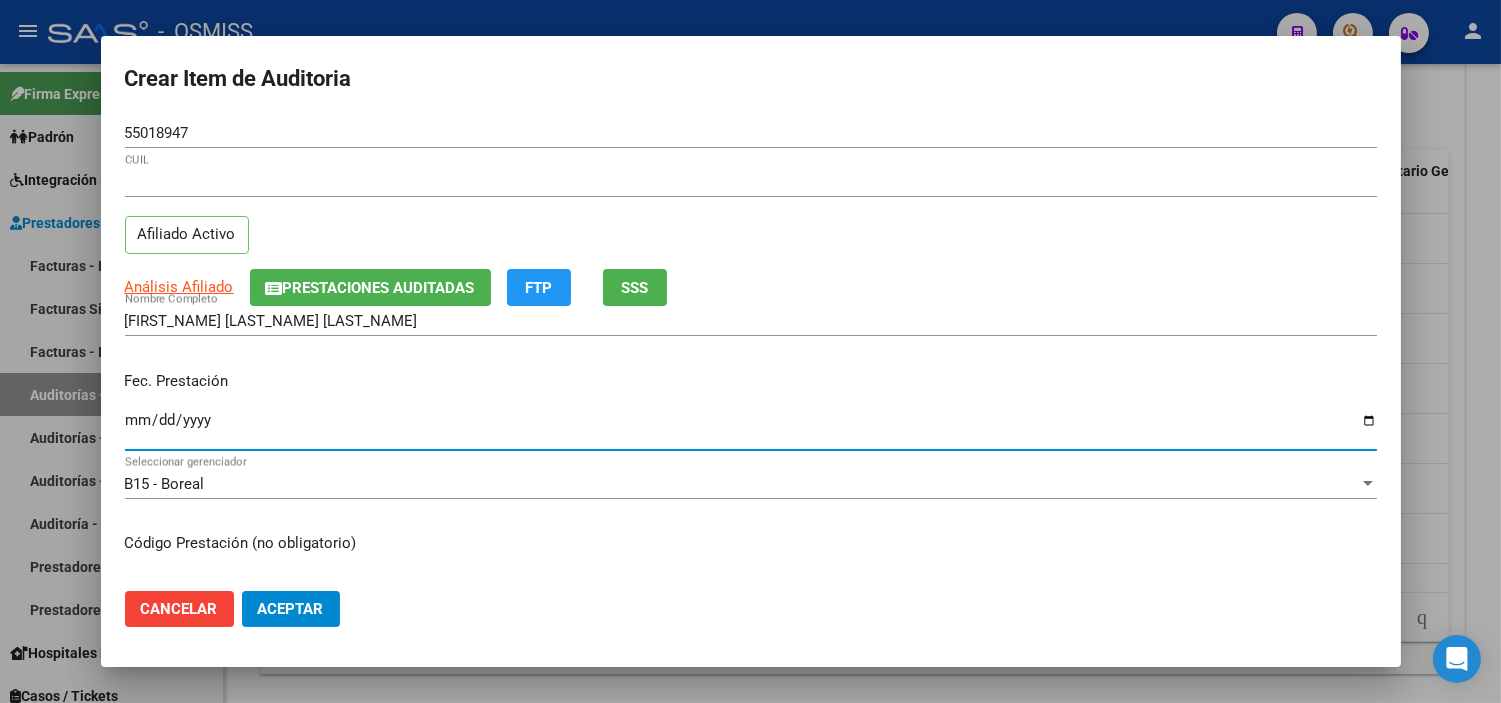click on "Ingresar la fecha" at bounding box center (751, 428) 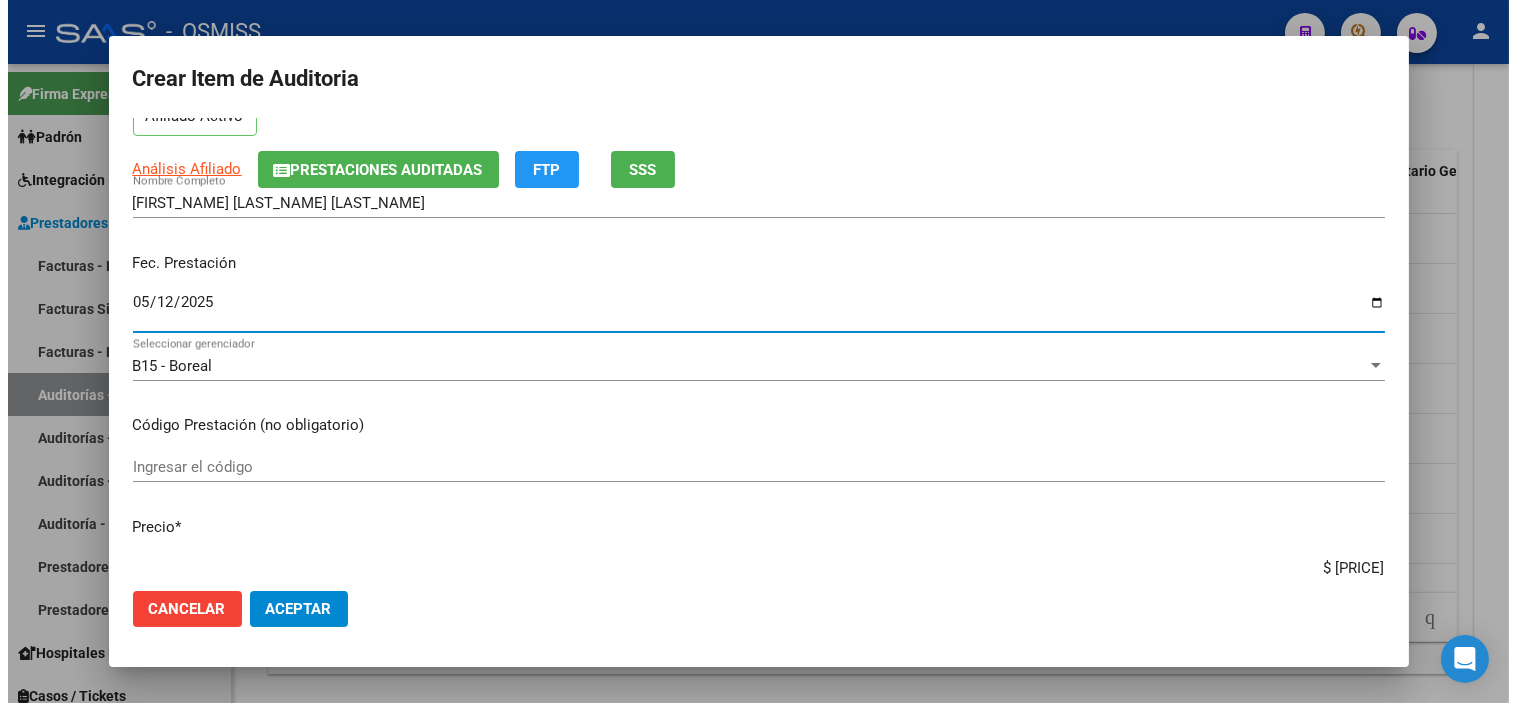scroll, scrollTop: 222, scrollLeft: 0, axis: vertical 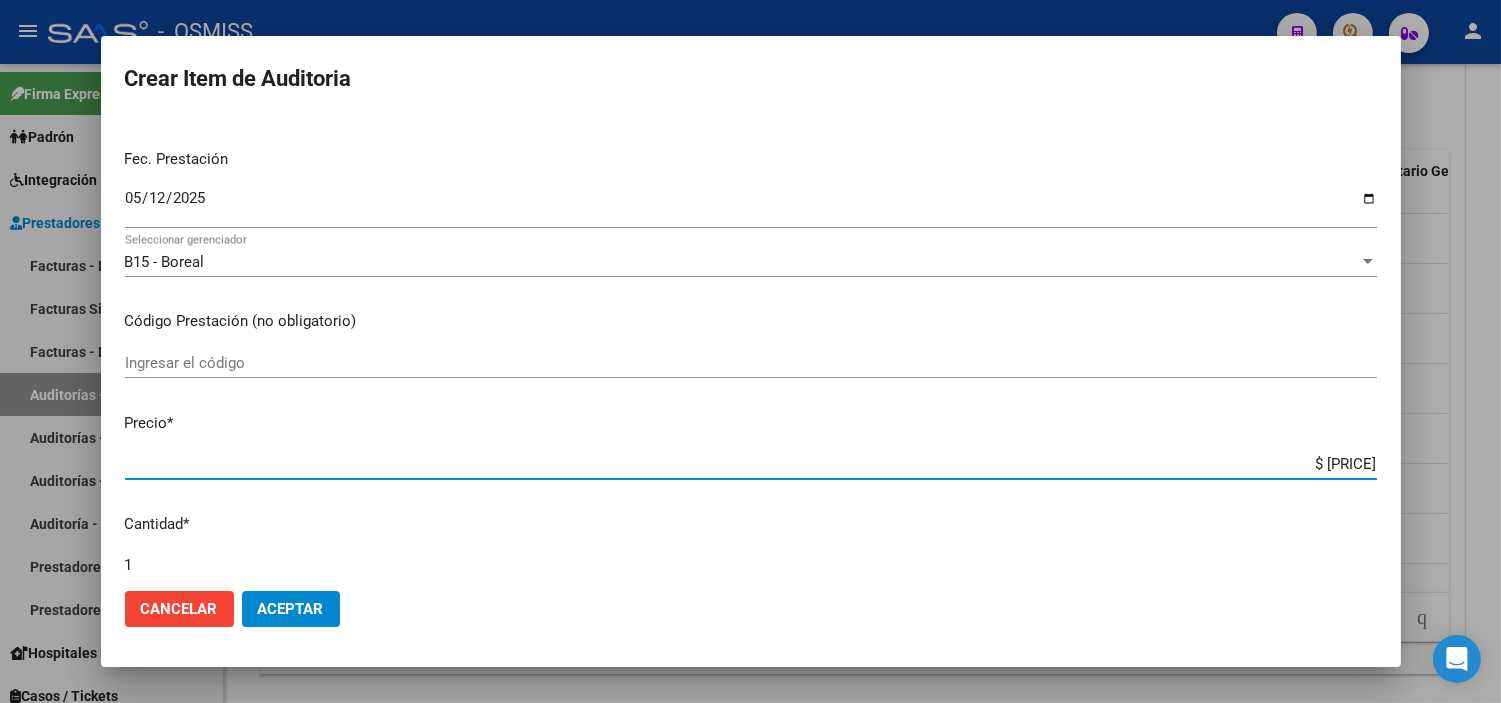 drag, startPoint x: 1262, startPoint y: 463, endPoint x: 1465, endPoint y: 468, distance: 203.06157 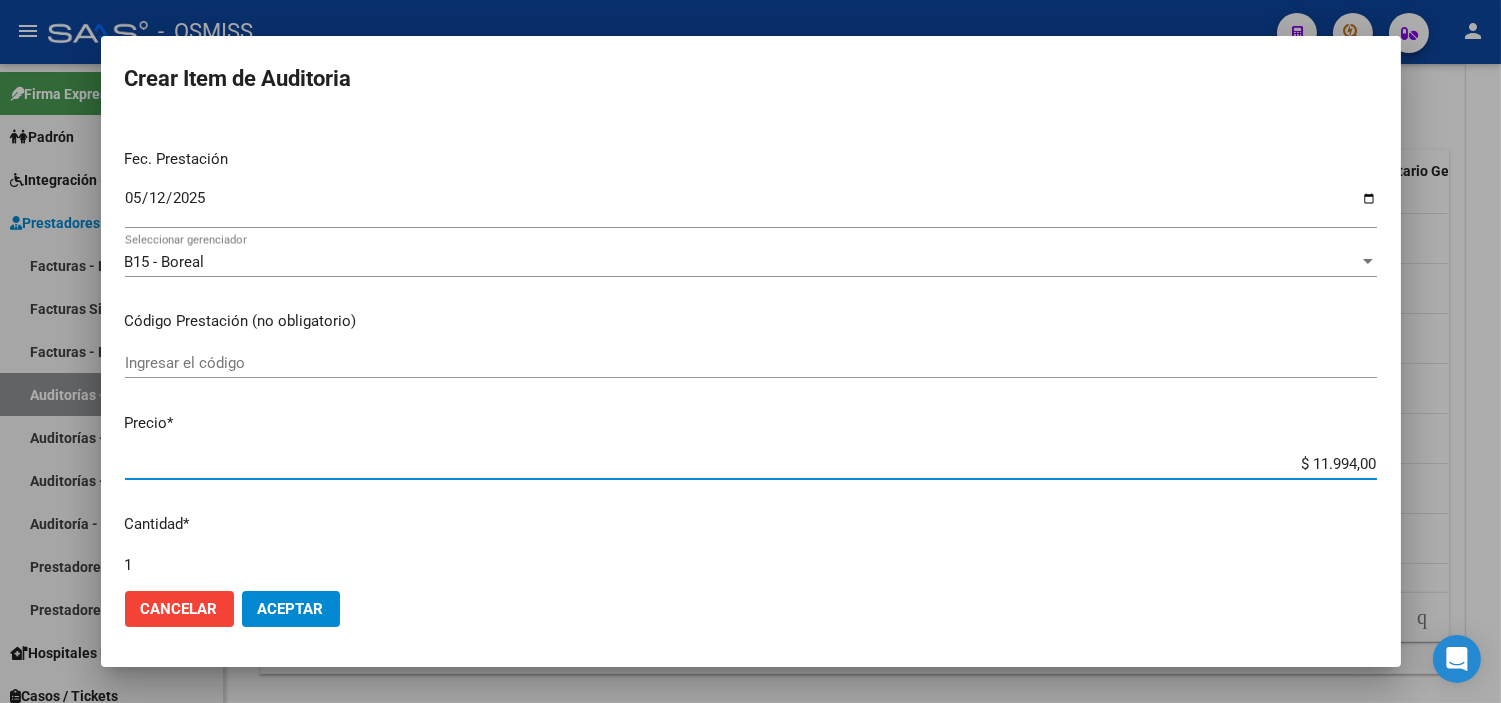 click on "Aceptar" 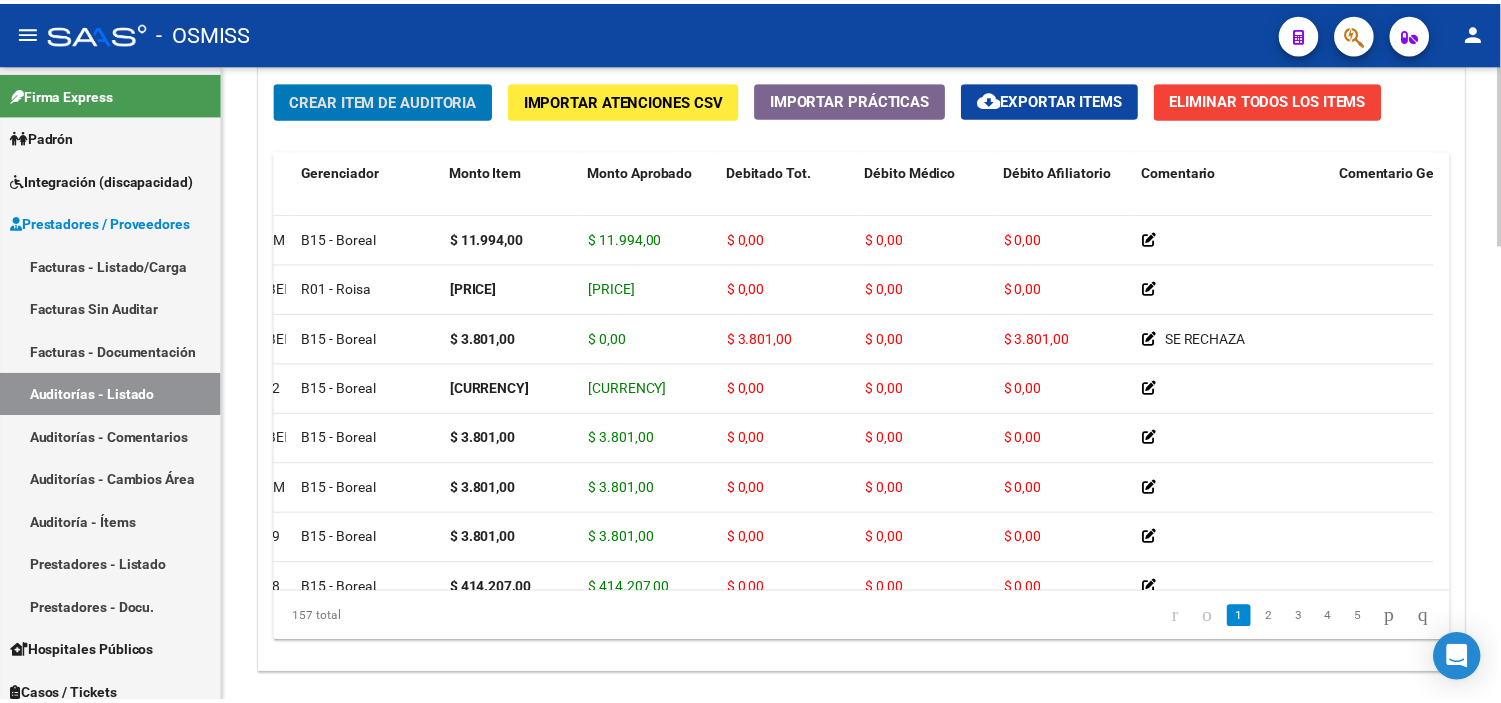scroll, scrollTop: 0, scrollLeft: 0, axis: both 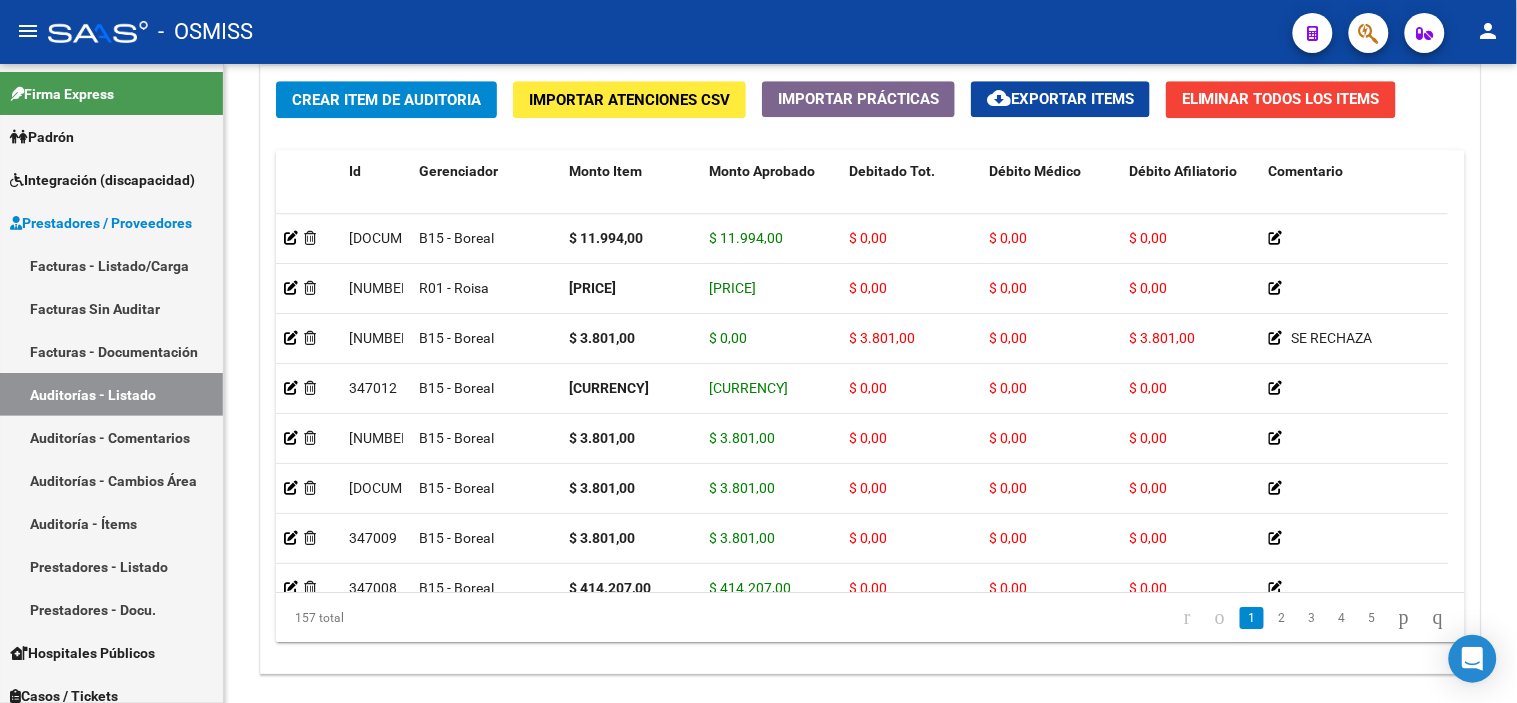 click on "-   OSMISS" 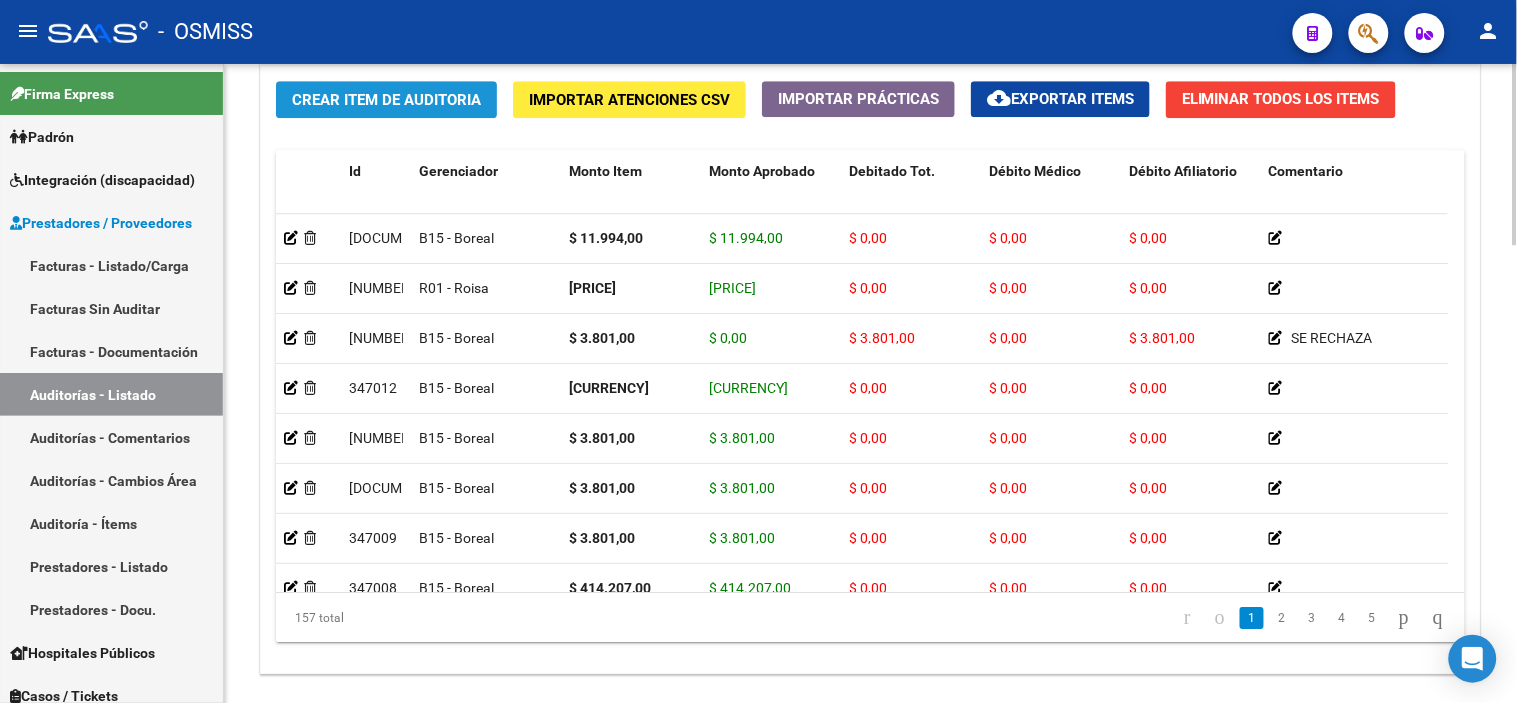 click on "Crear Item de Auditoria" 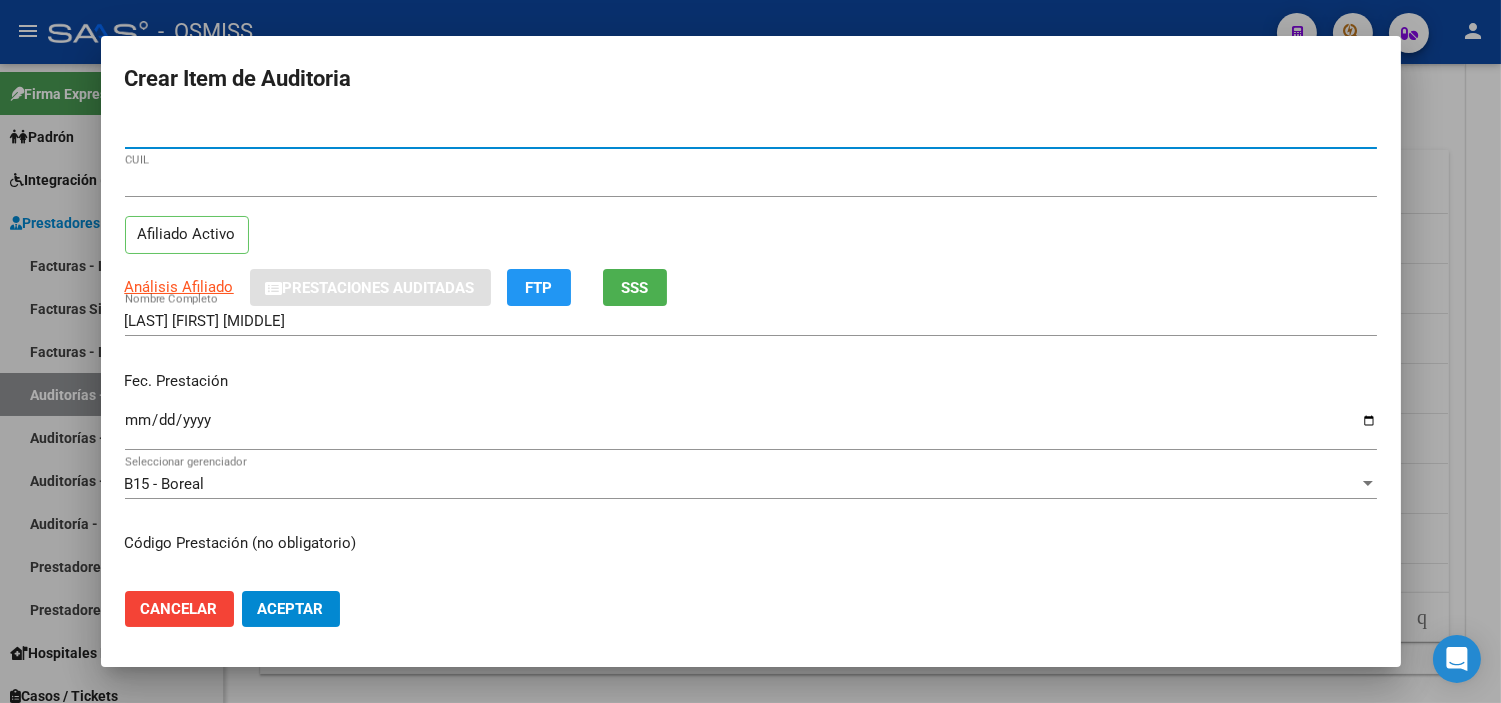 click on "Ingresar la fecha" at bounding box center (751, 428) 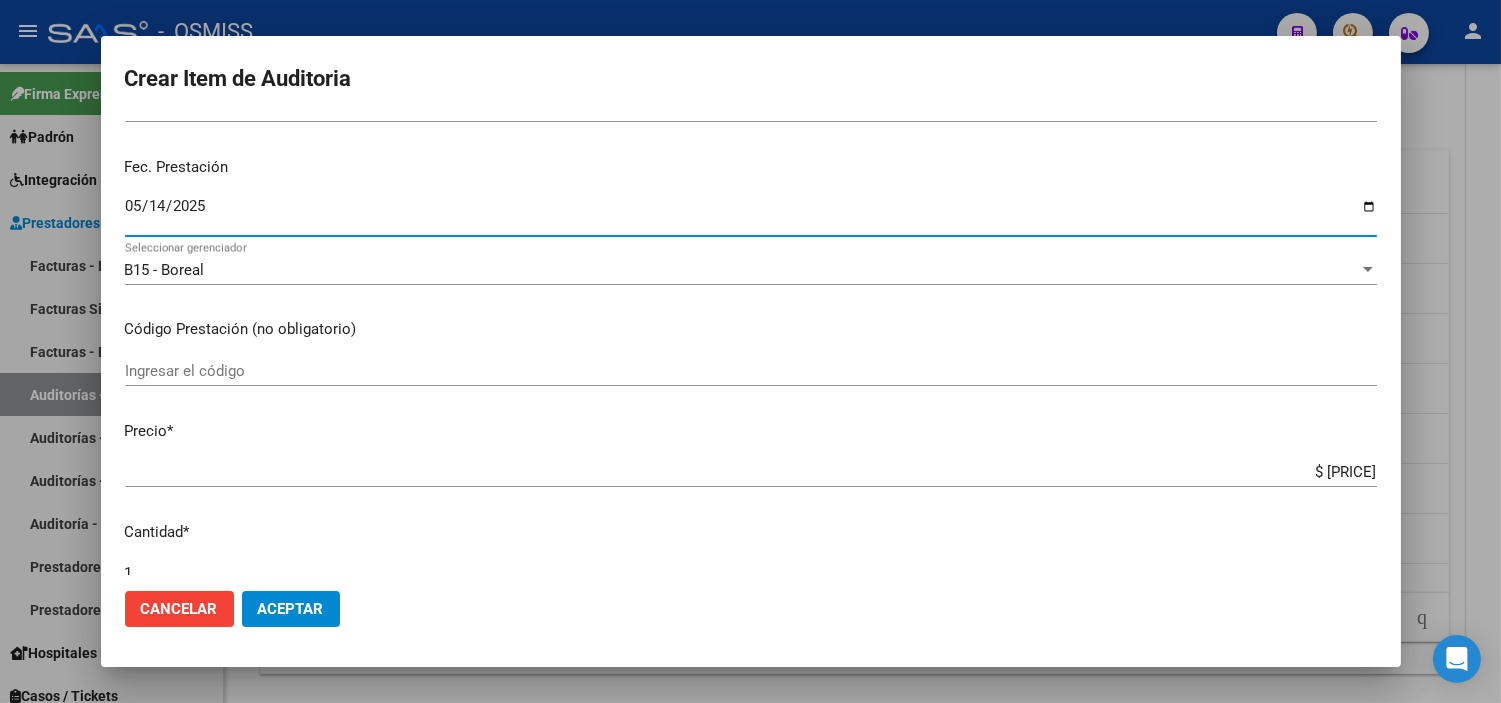 scroll, scrollTop: 222, scrollLeft: 0, axis: vertical 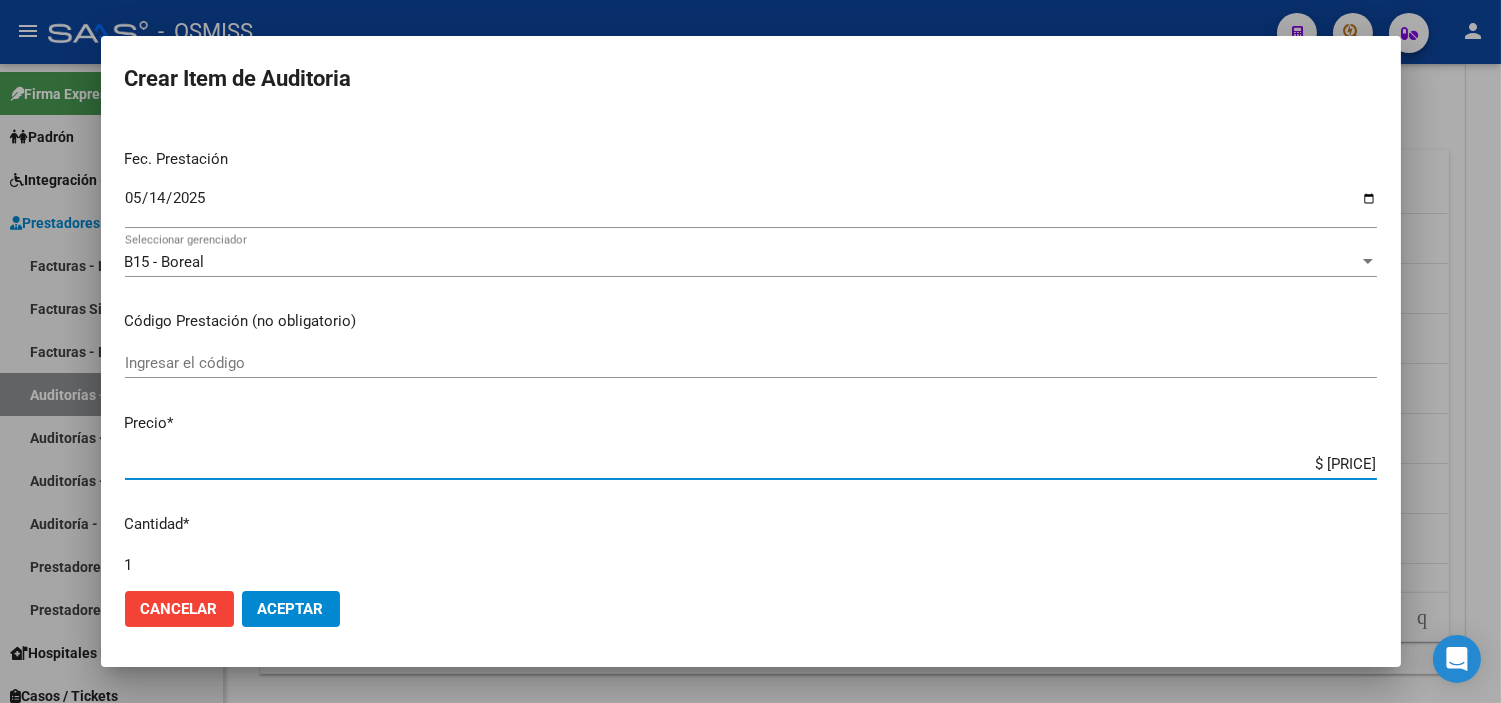 drag, startPoint x: 1262, startPoint y: 463, endPoint x: 1512, endPoint y: 505, distance: 253.50345 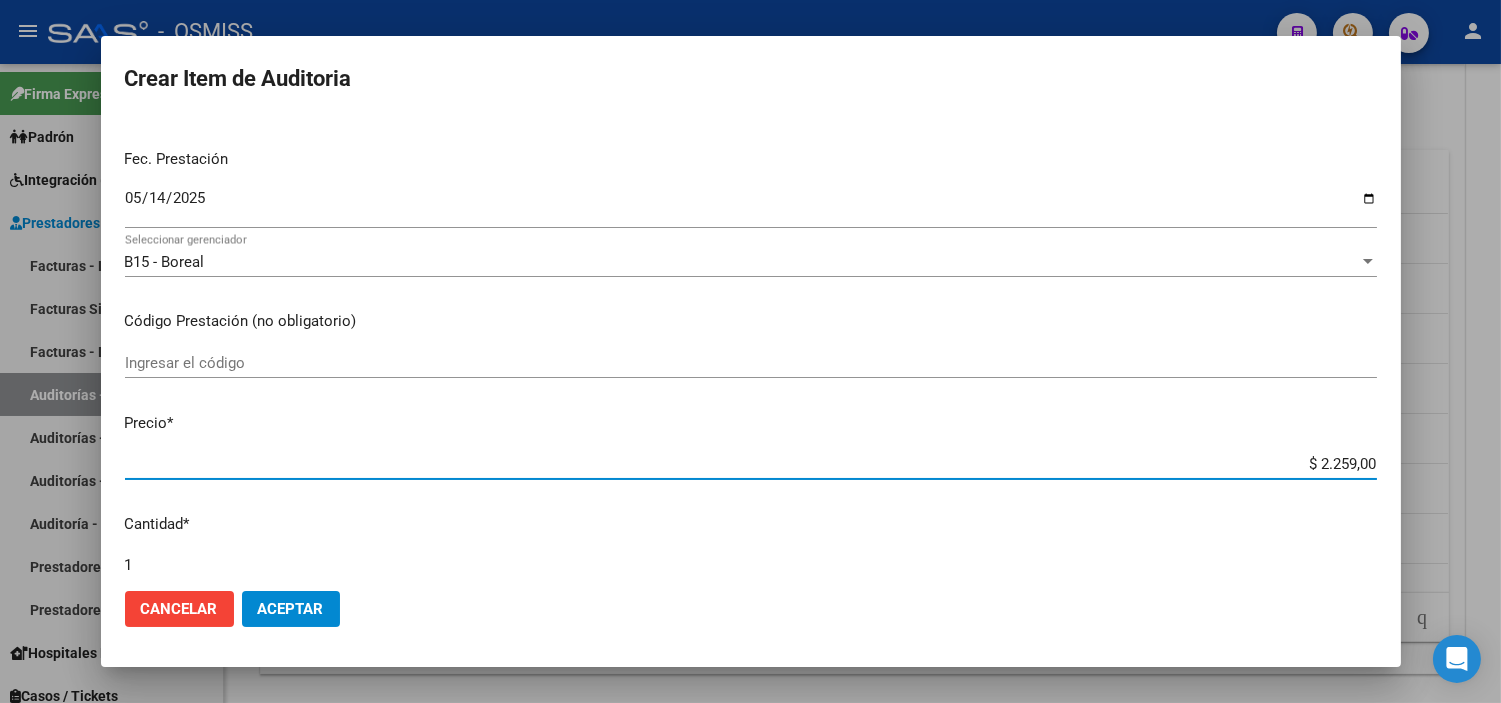 click on "Aceptar" 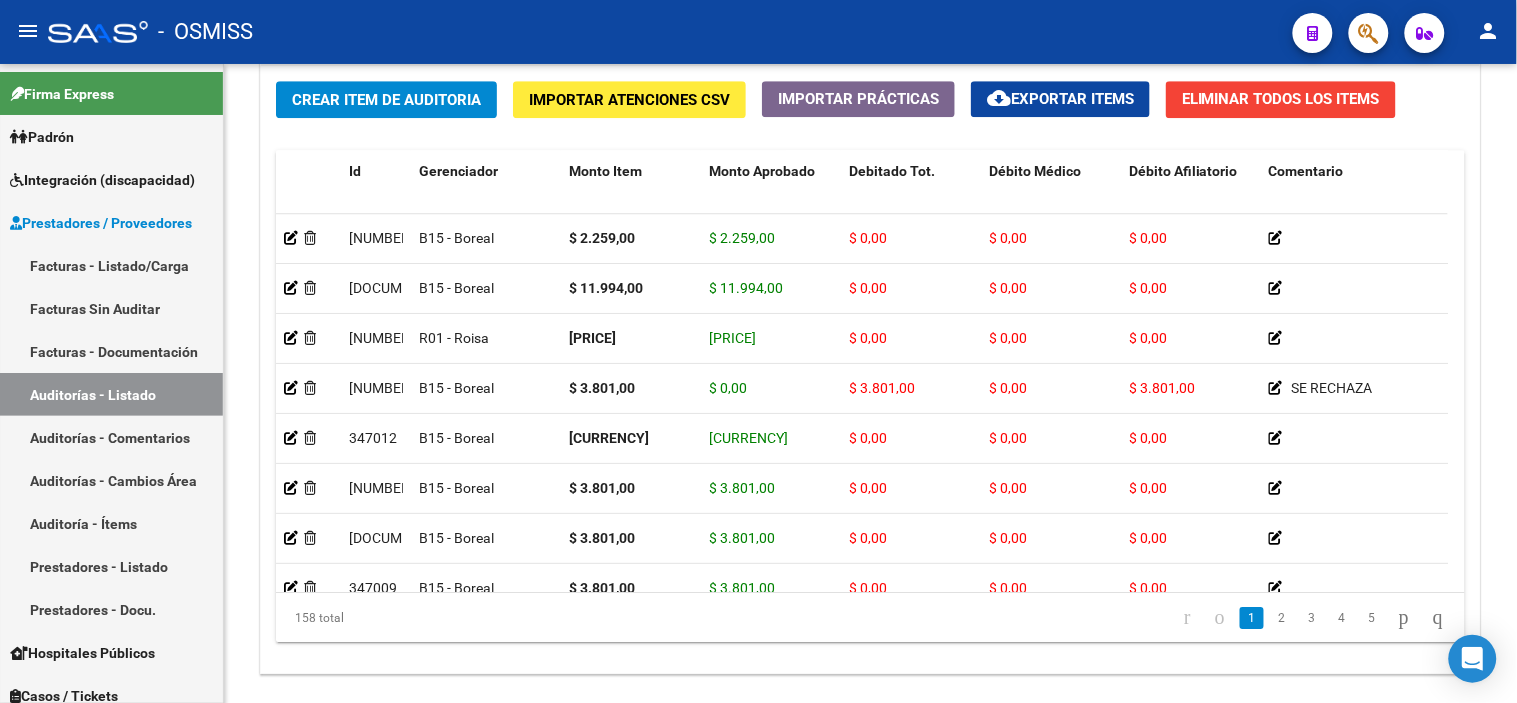 click on "-   OSMISS" 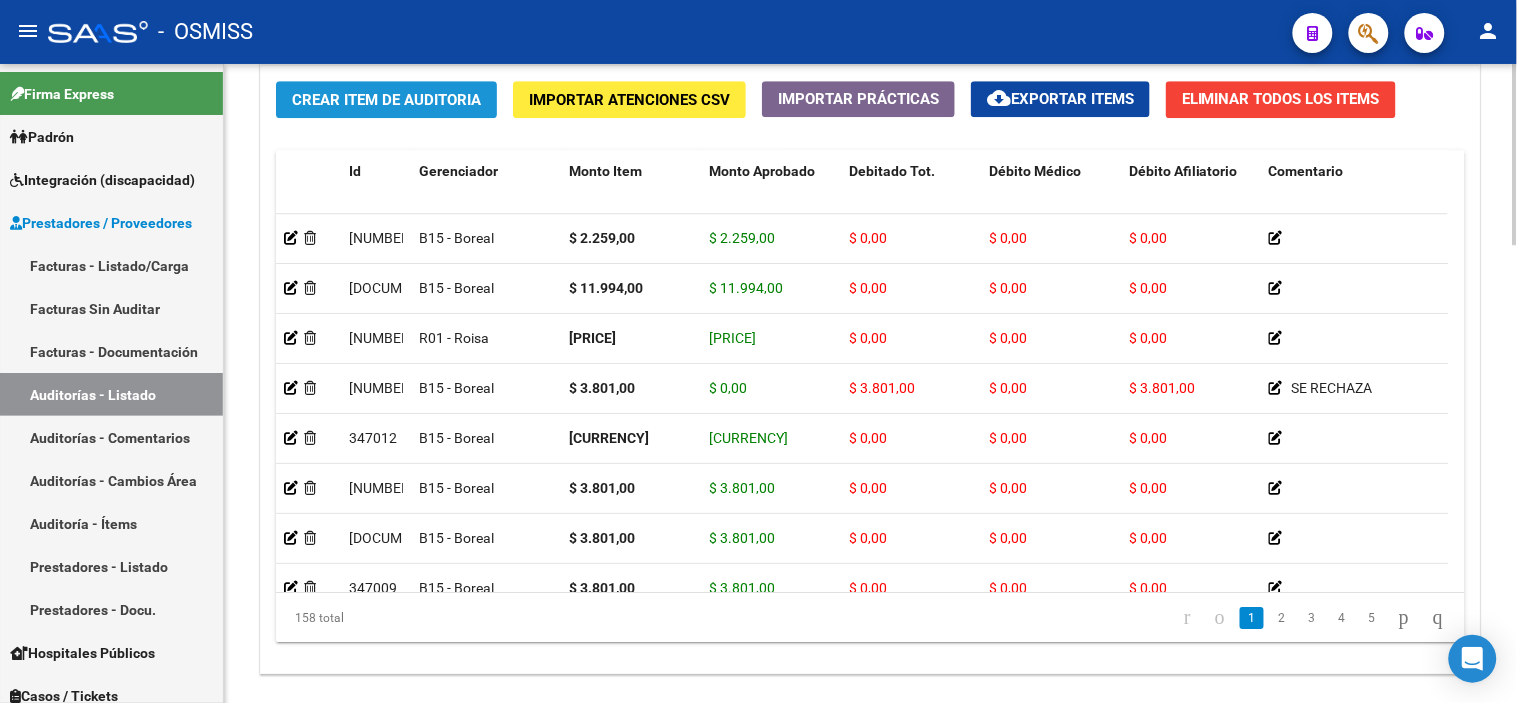 click on "Crear Item de Auditoria" 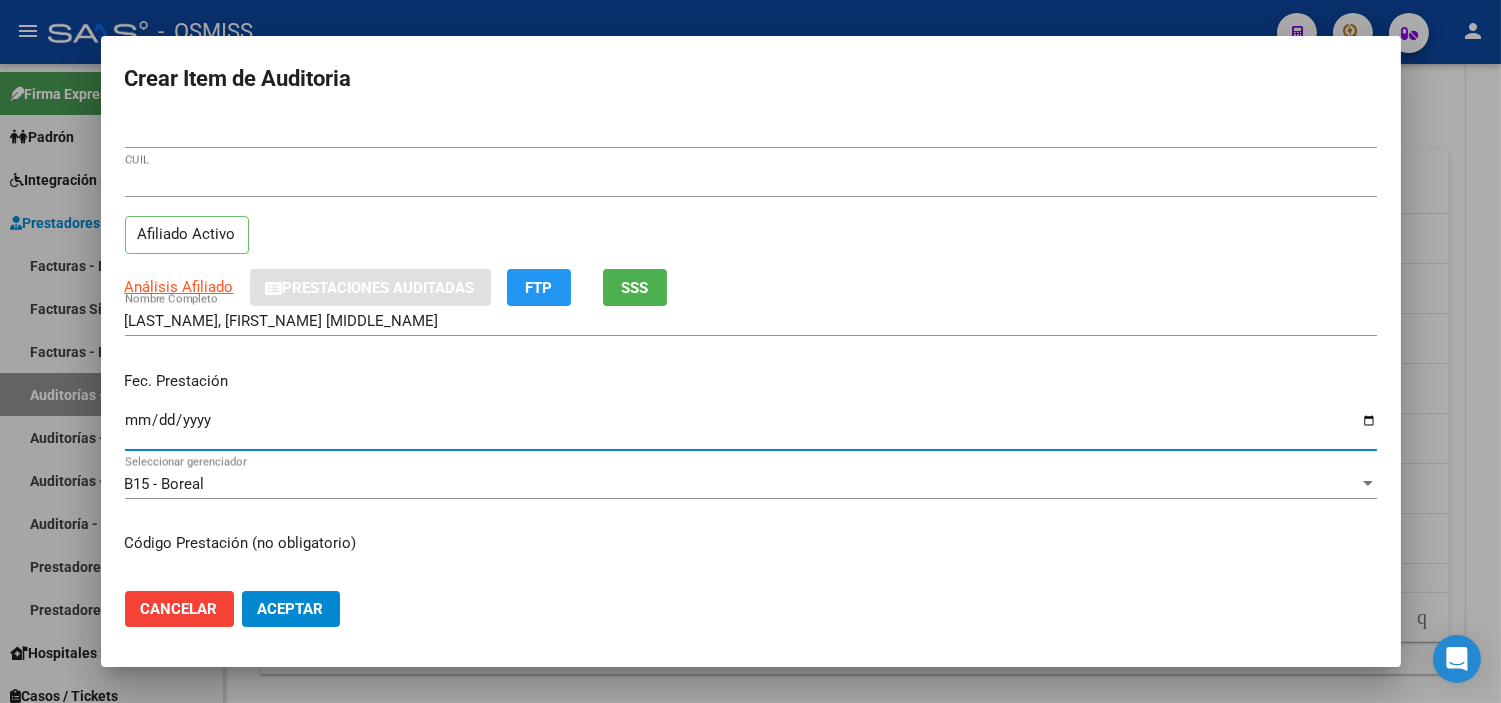 click on "Ingresar la fecha" at bounding box center [751, 428] 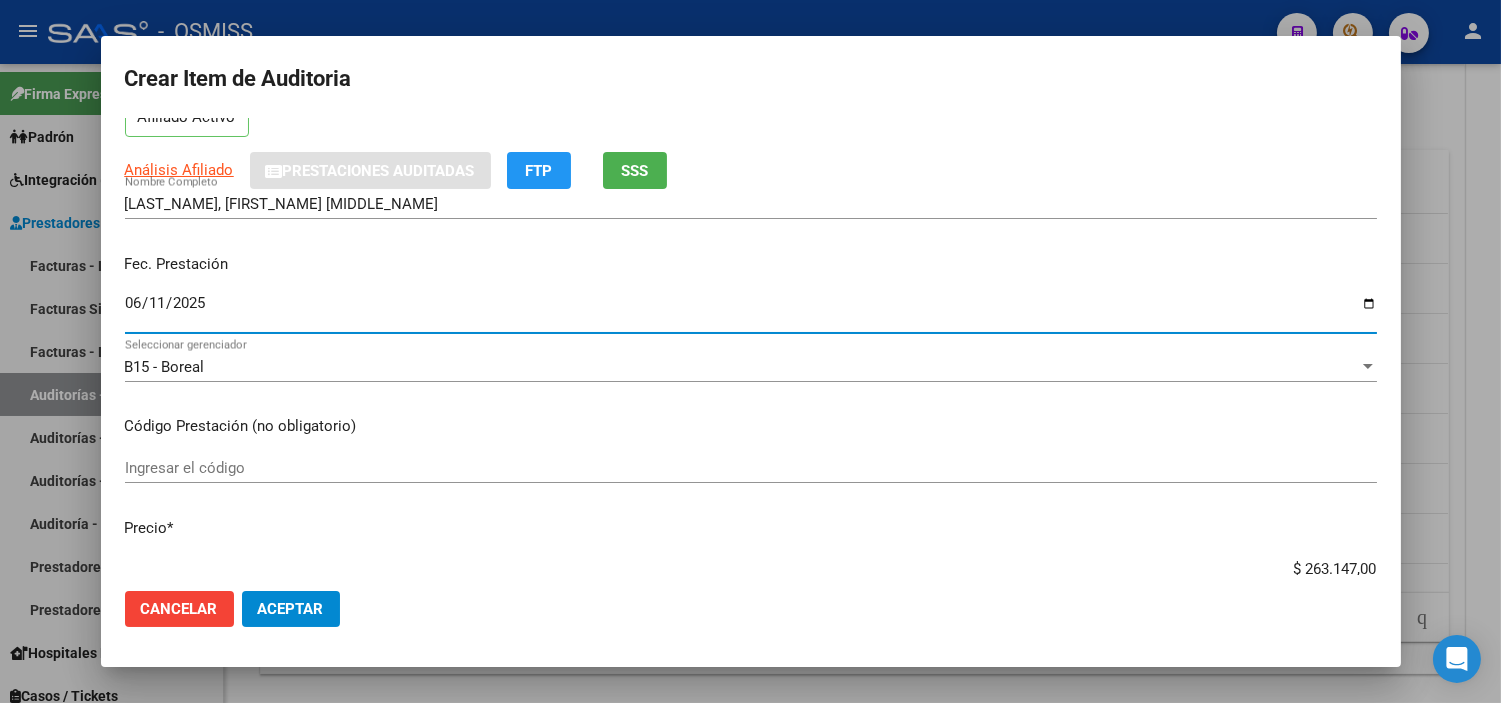 scroll, scrollTop: 222, scrollLeft: 0, axis: vertical 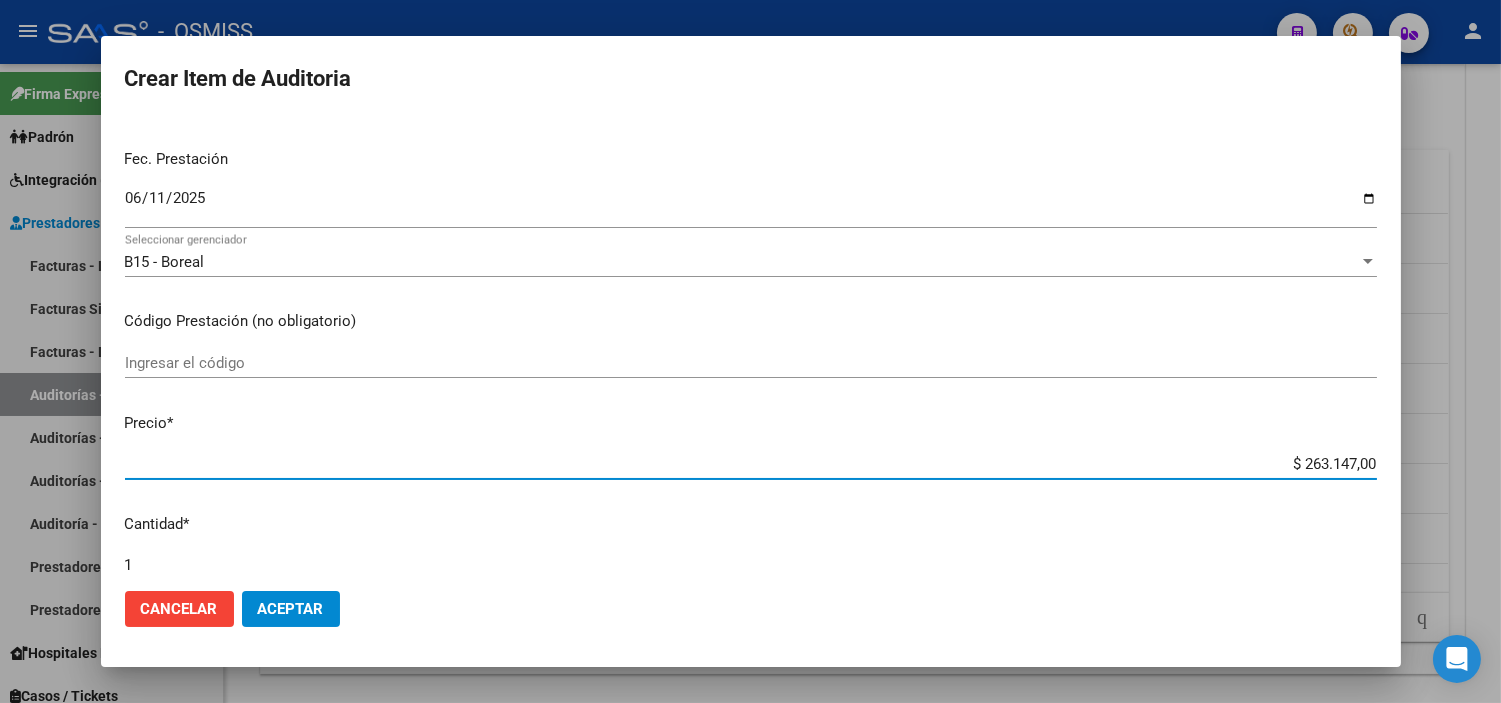 drag, startPoint x: 1222, startPoint y: 465, endPoint x: 1453, endPoint y: 461, distance: 231.03462 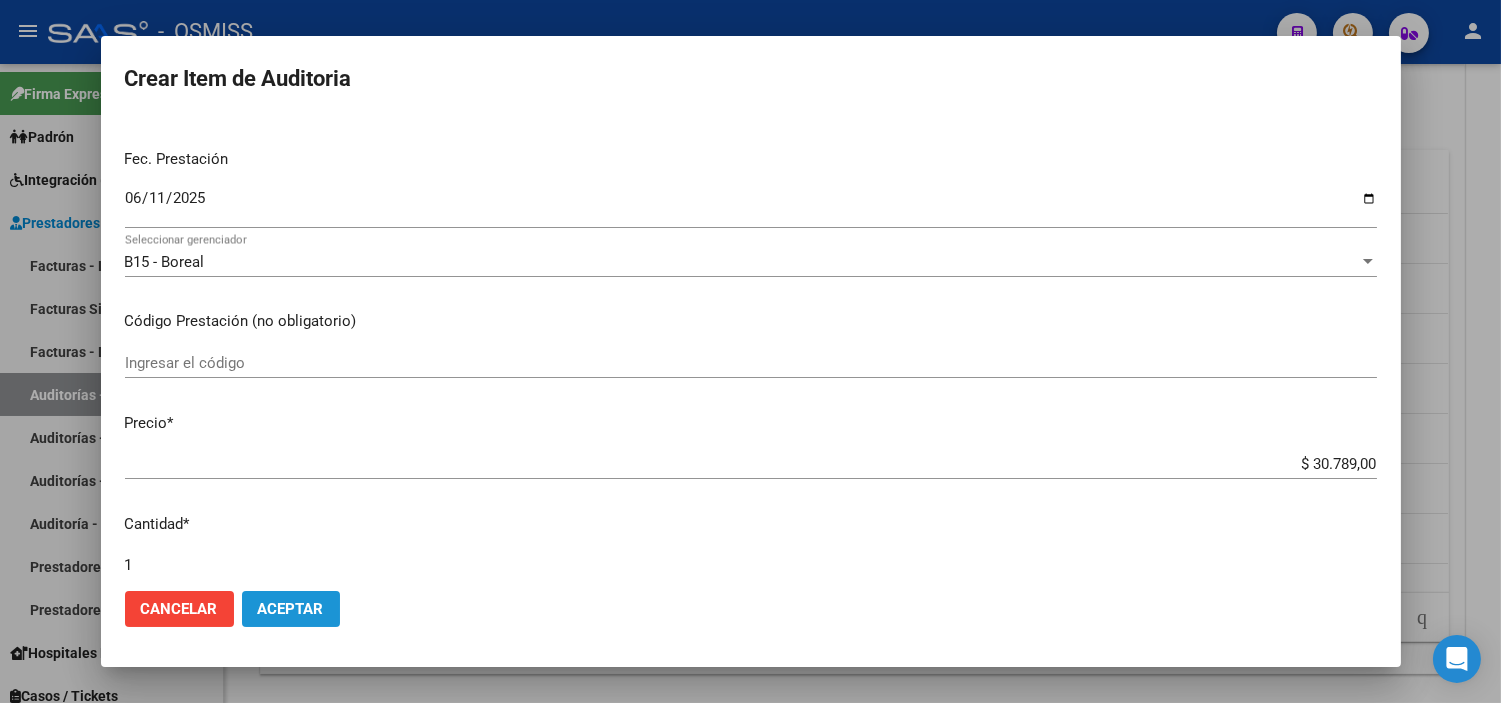 click on "Aceptar" 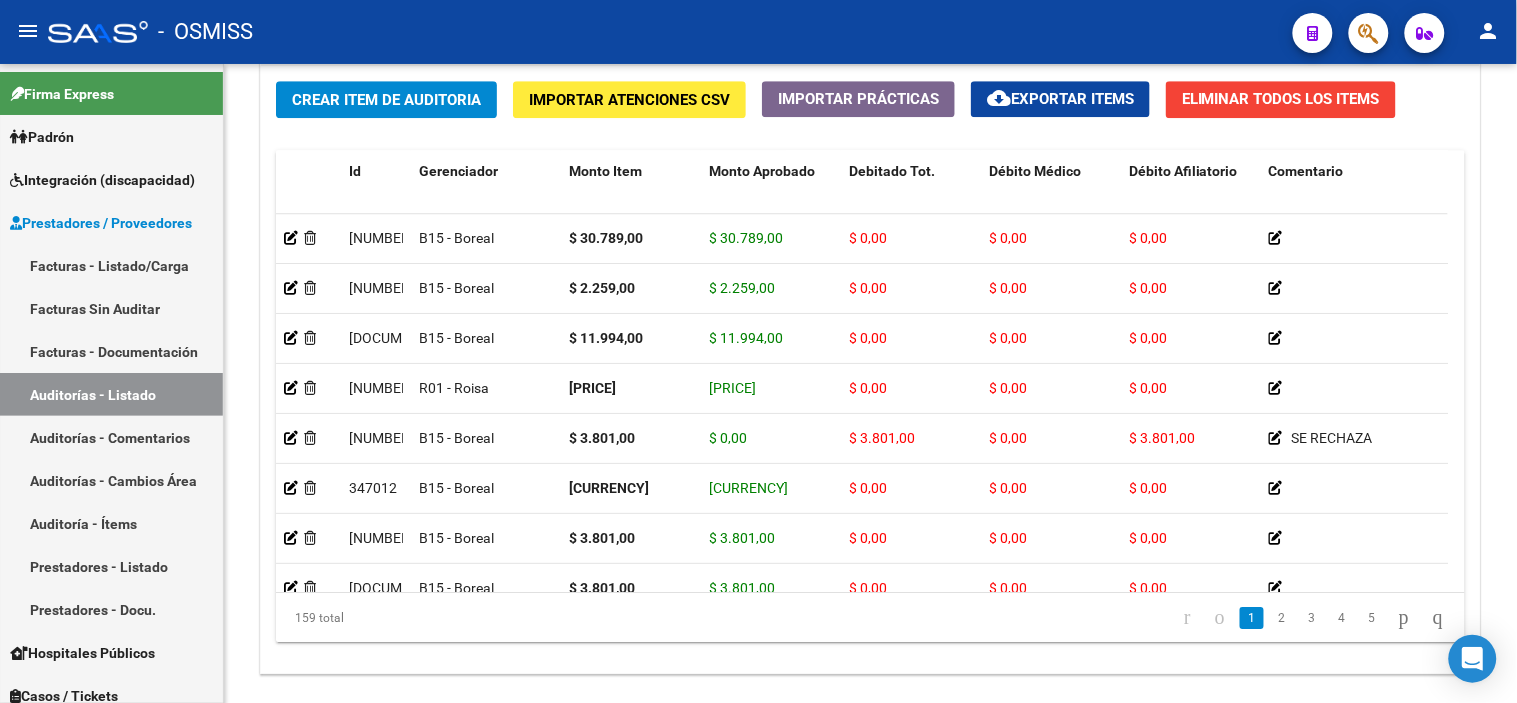 click on "-   OSMISS" 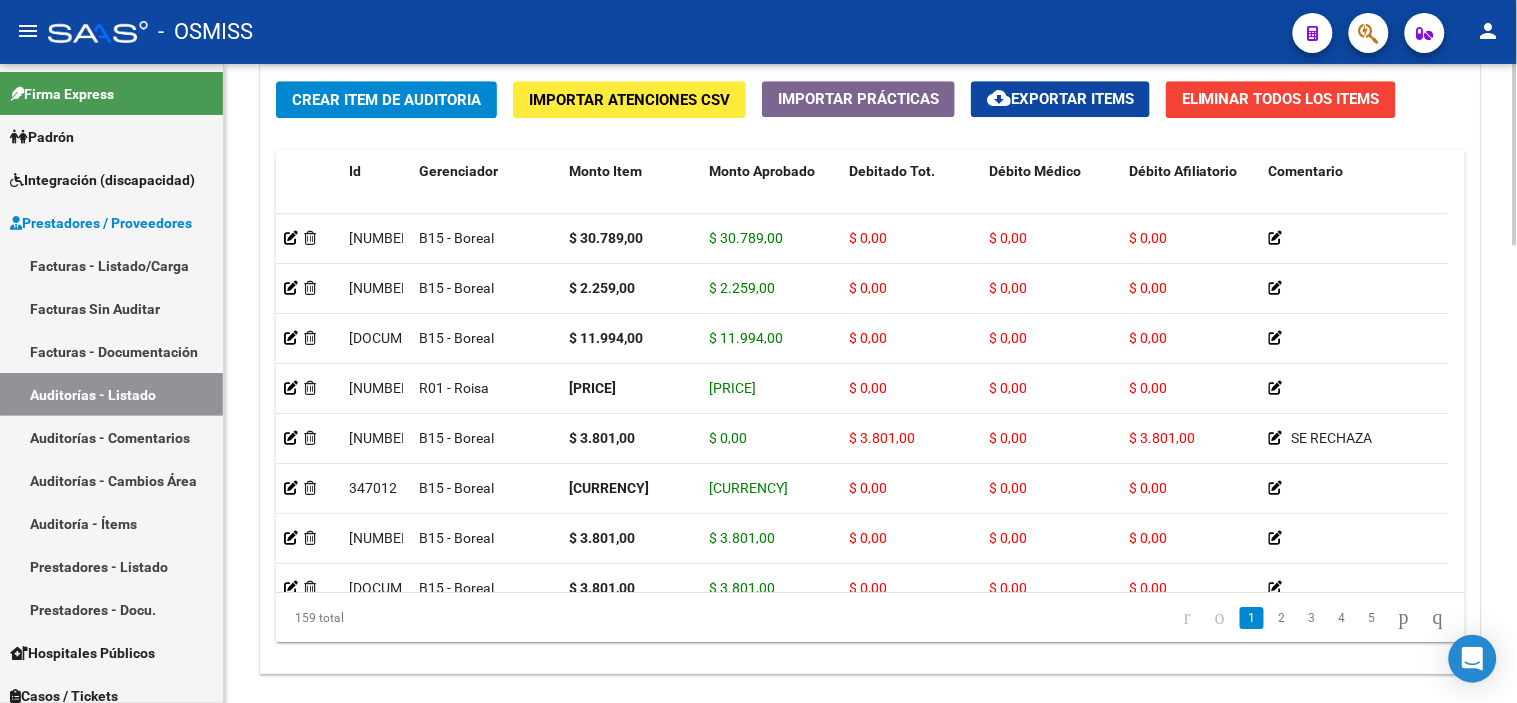 click on "Crear Item de Auditoria" 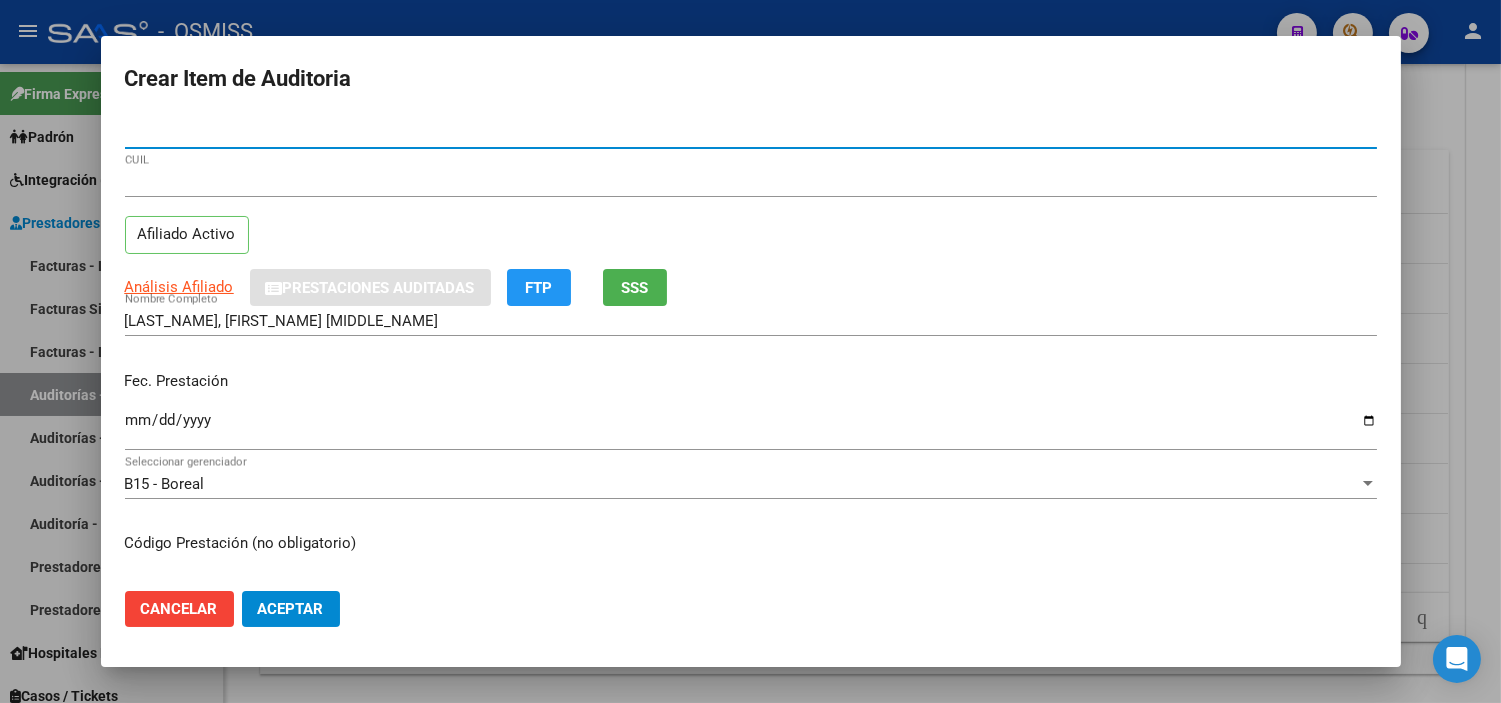 click on "Ingresar la fecha" at bounding box center [751, 428] 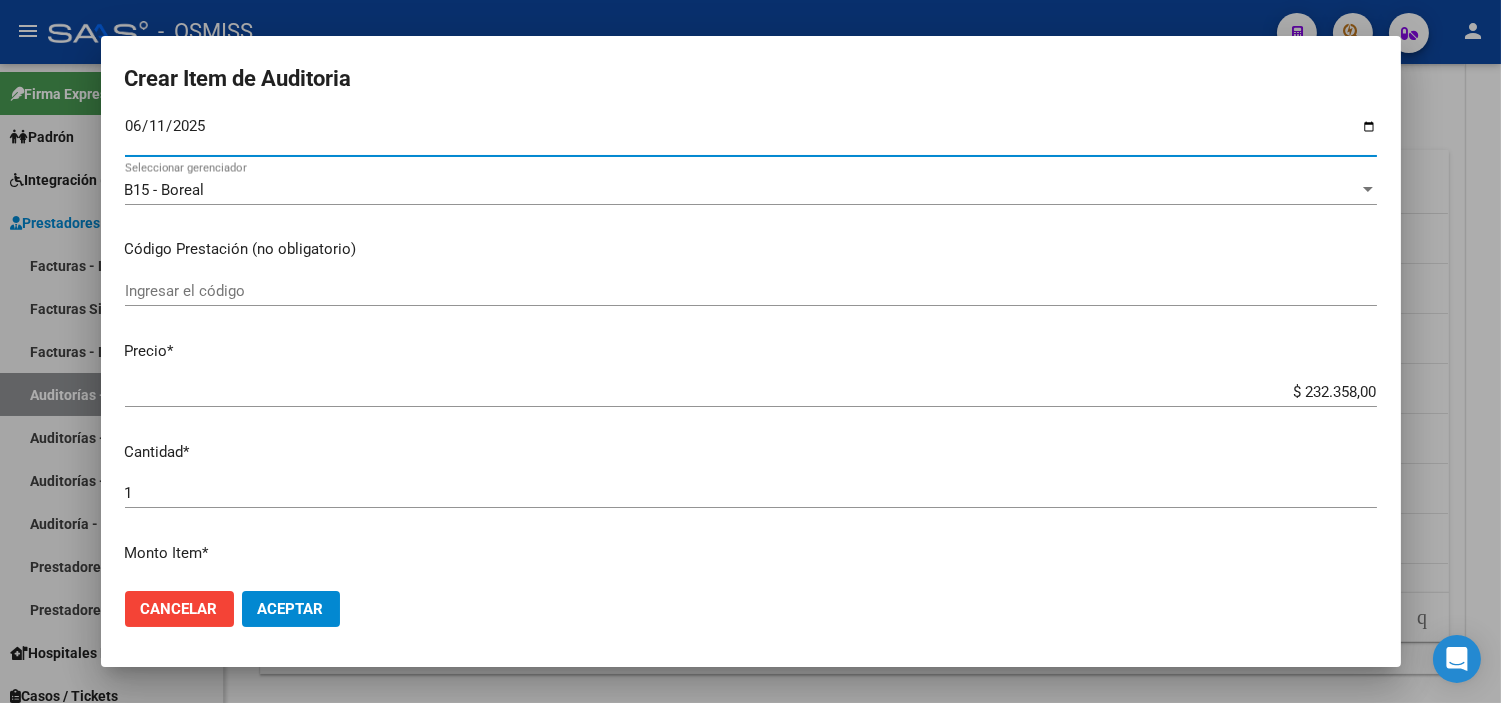 scroll, scrollTop: 333, scrollLeft: 0, axis: vertical 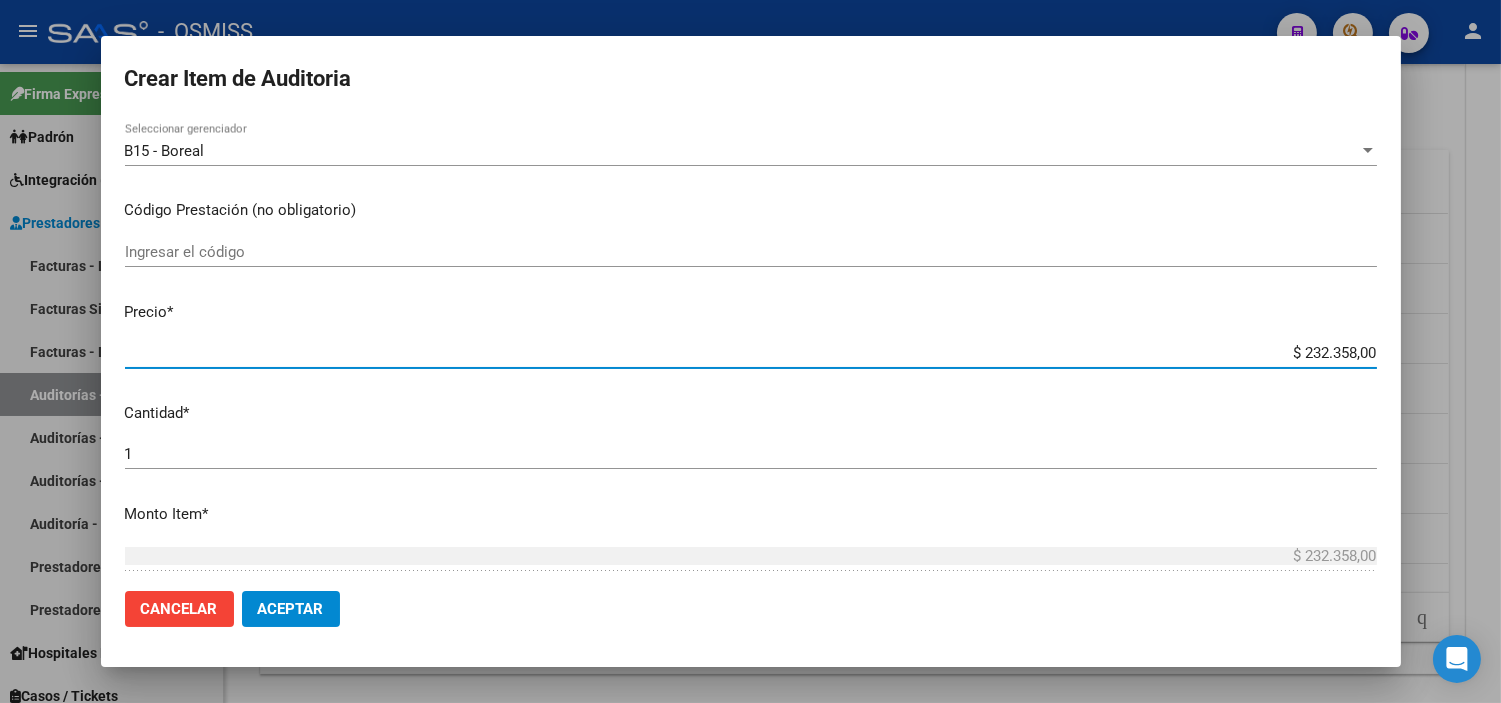drag, startPoint x: 1227, startPoint y: 346, endPoint x: 1445, endPoint y: 362, distance: 218.58636 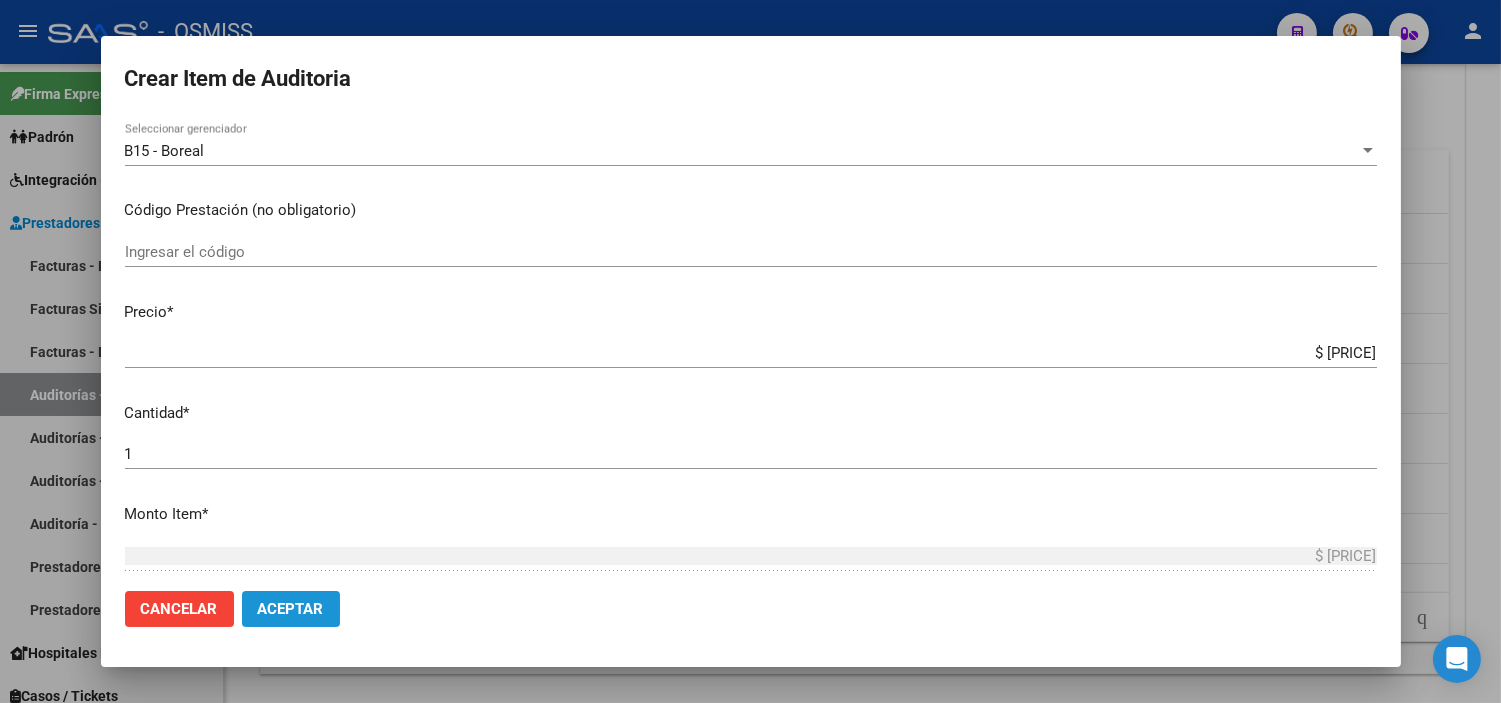 click on "Aceptar" 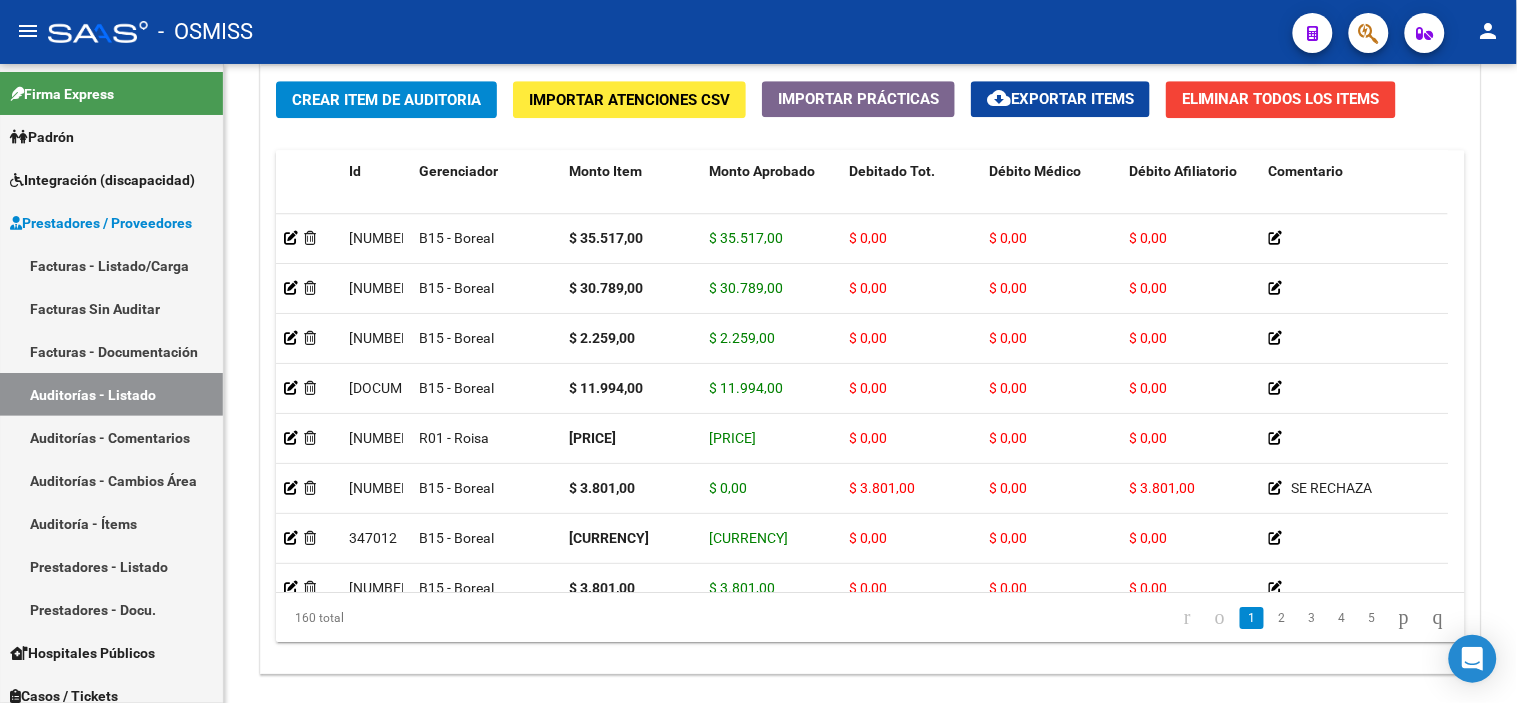 click on "-   OSMISS" 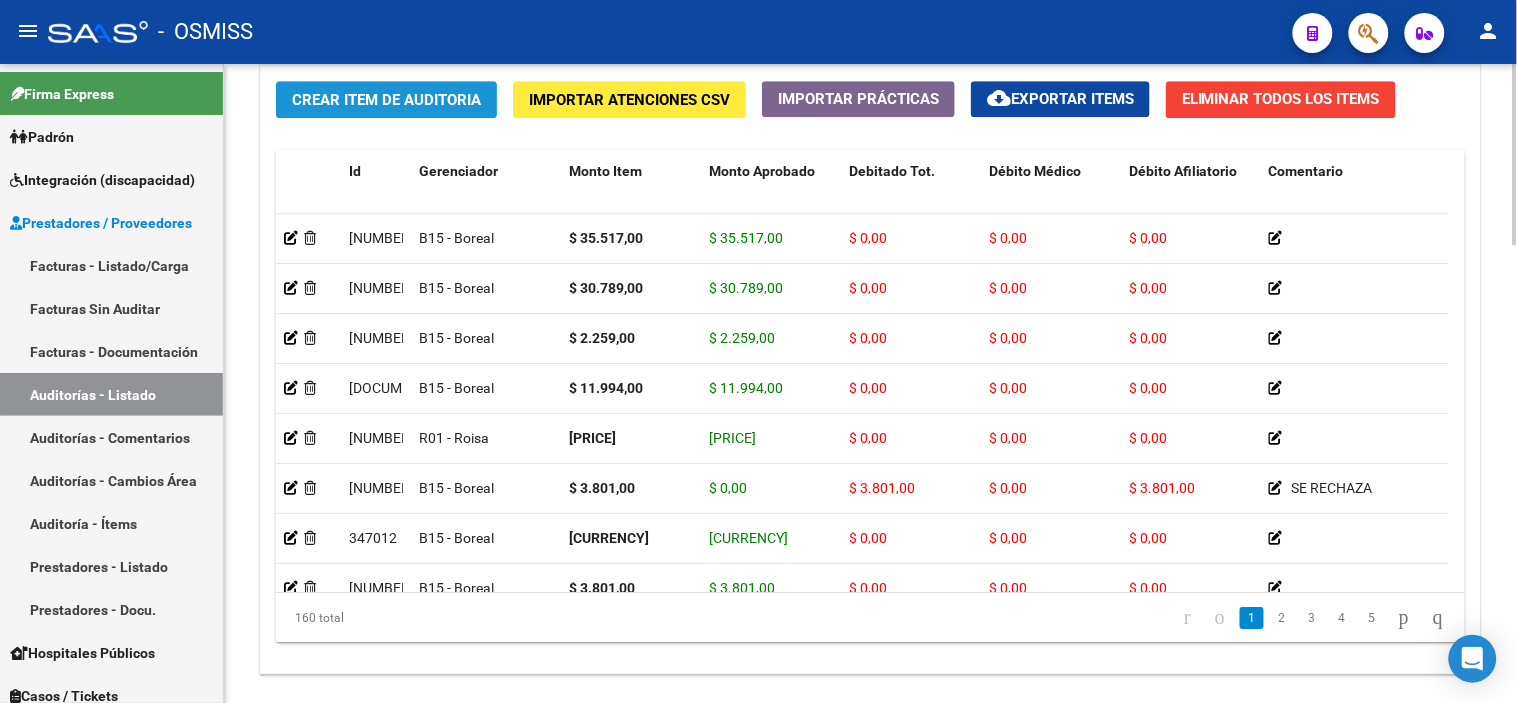 click on "Crear Item de Auditoria" 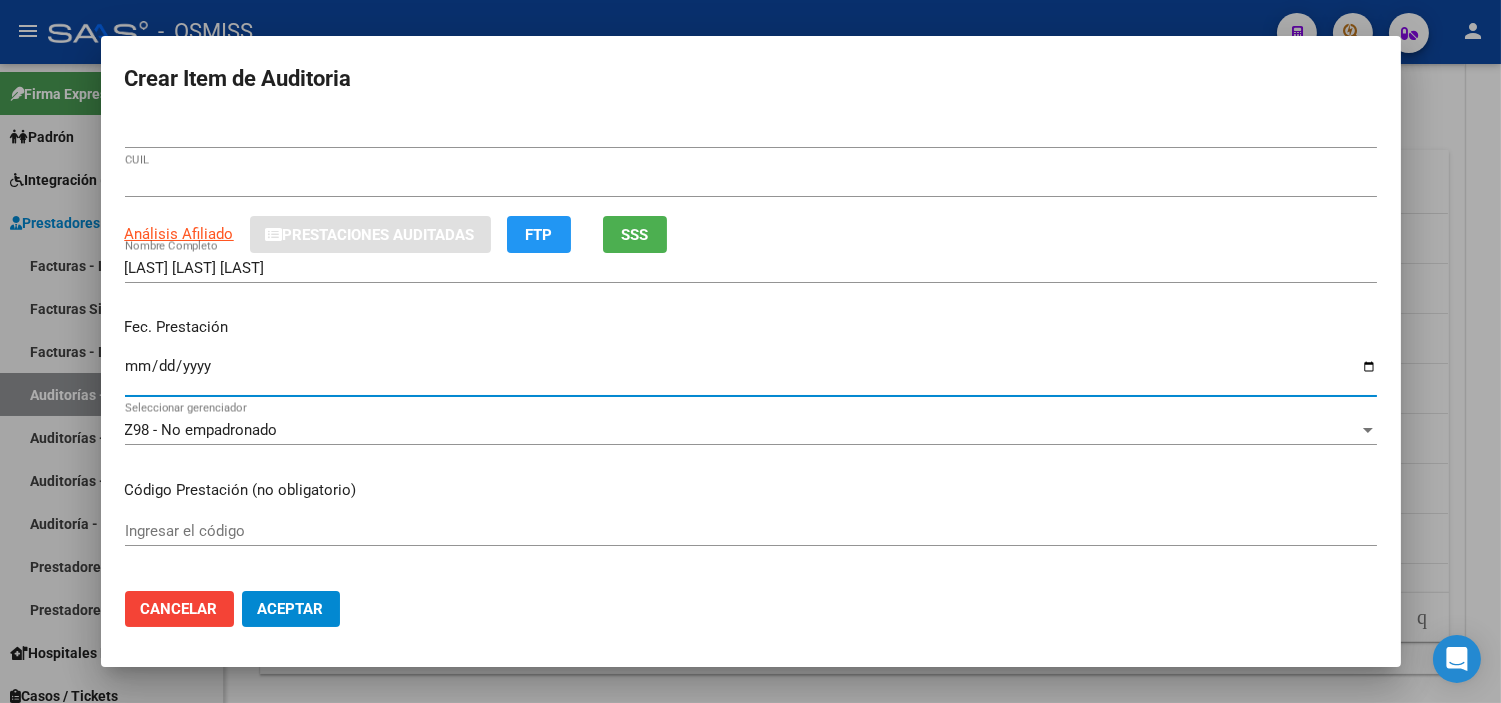 click on "Ingresar la fecha" at bounding box center [751, 374] 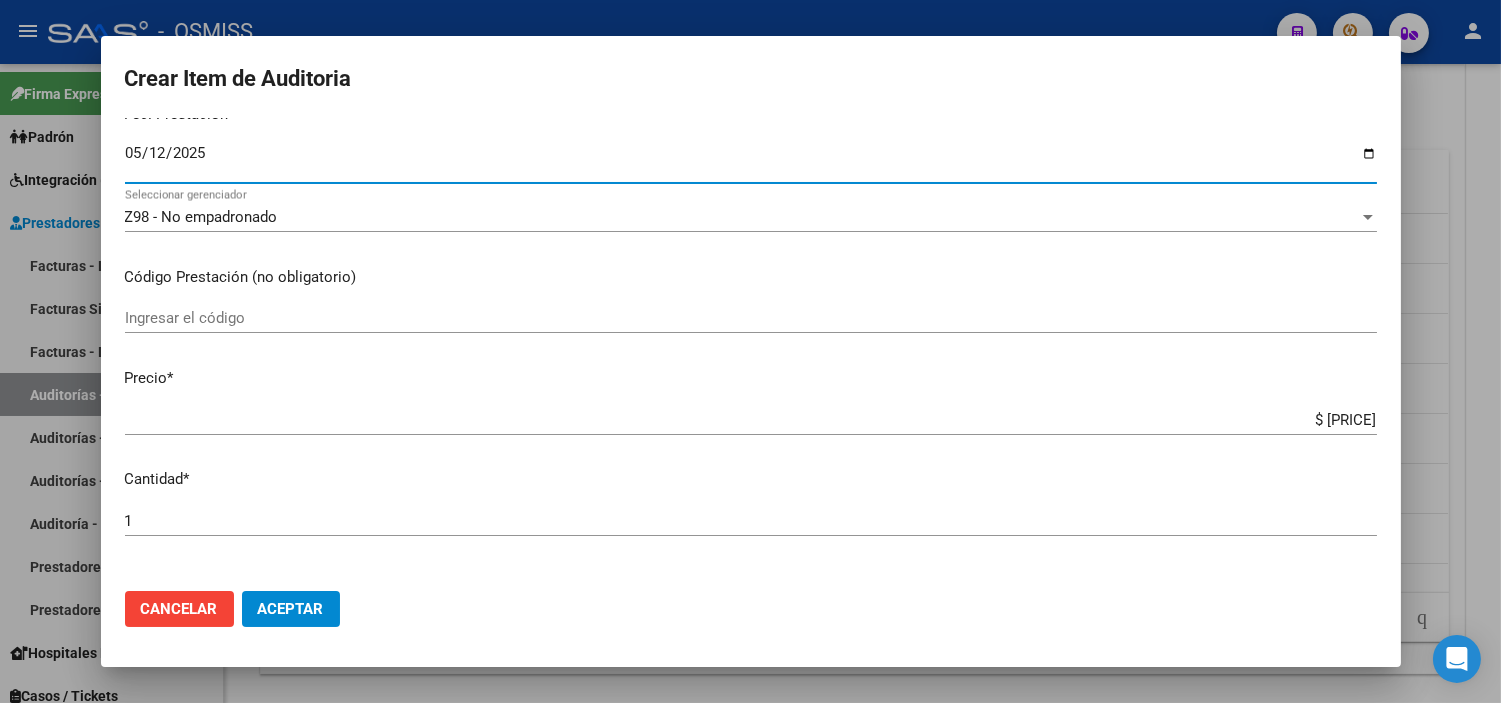 scroll, scrollTop: 222, scrollLeft: 0, axis: vertical 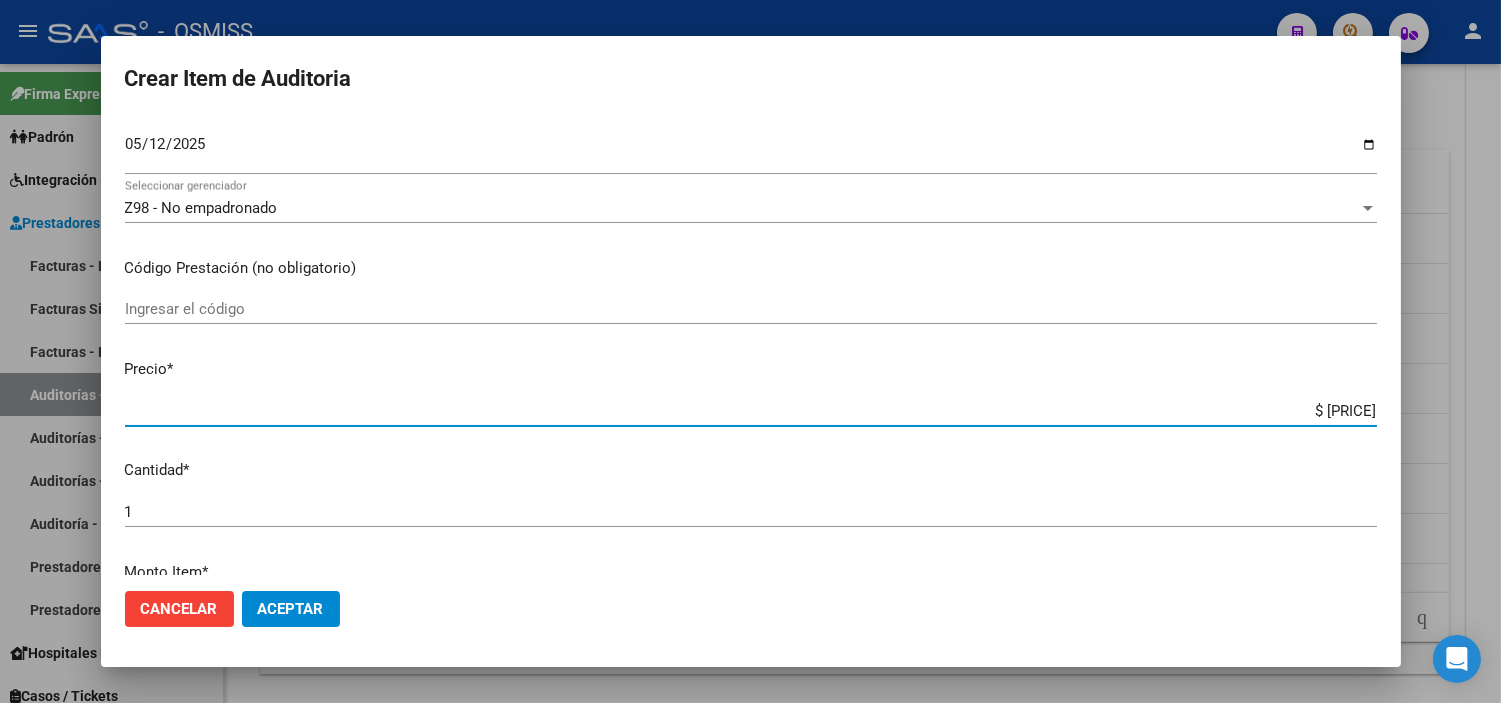 drag, startPoint x: 1250, startPoint y: 406, endPoint x: 1445, endPoint y: 428, distance: 196.2371 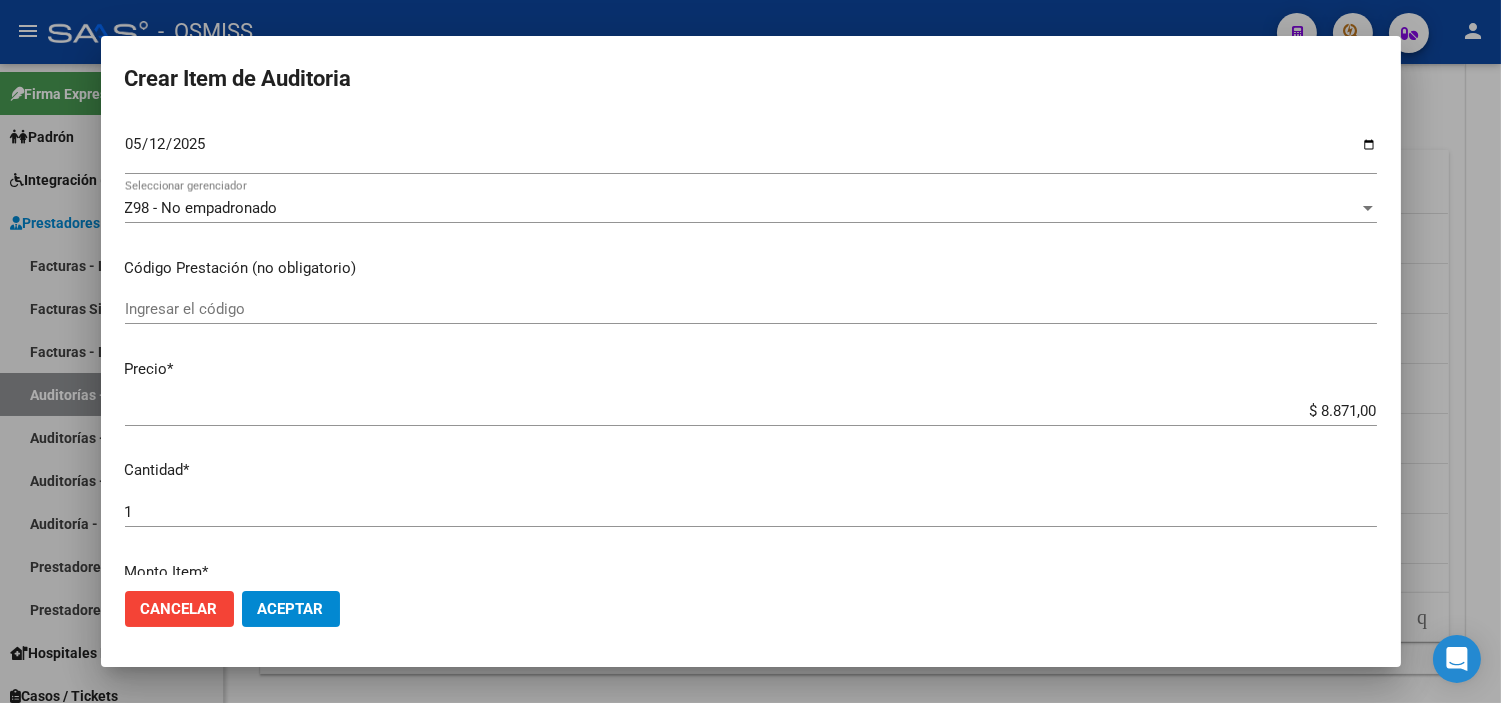 click on "Z98 - No empadronado Seleccionar gerenciador" at bounding box center (751, 217) 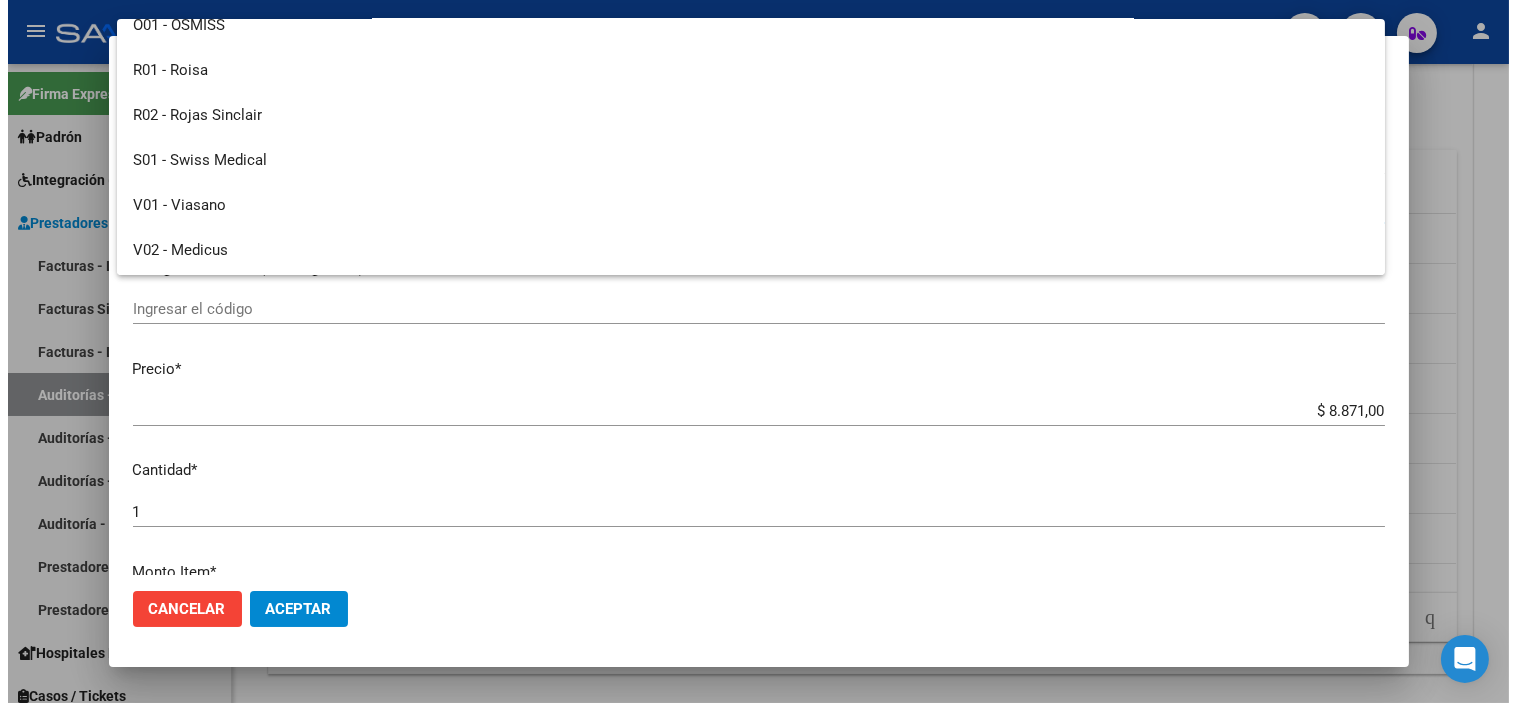 scroll, scrollTop: 332, scrollLeft: 0, axis: vertical 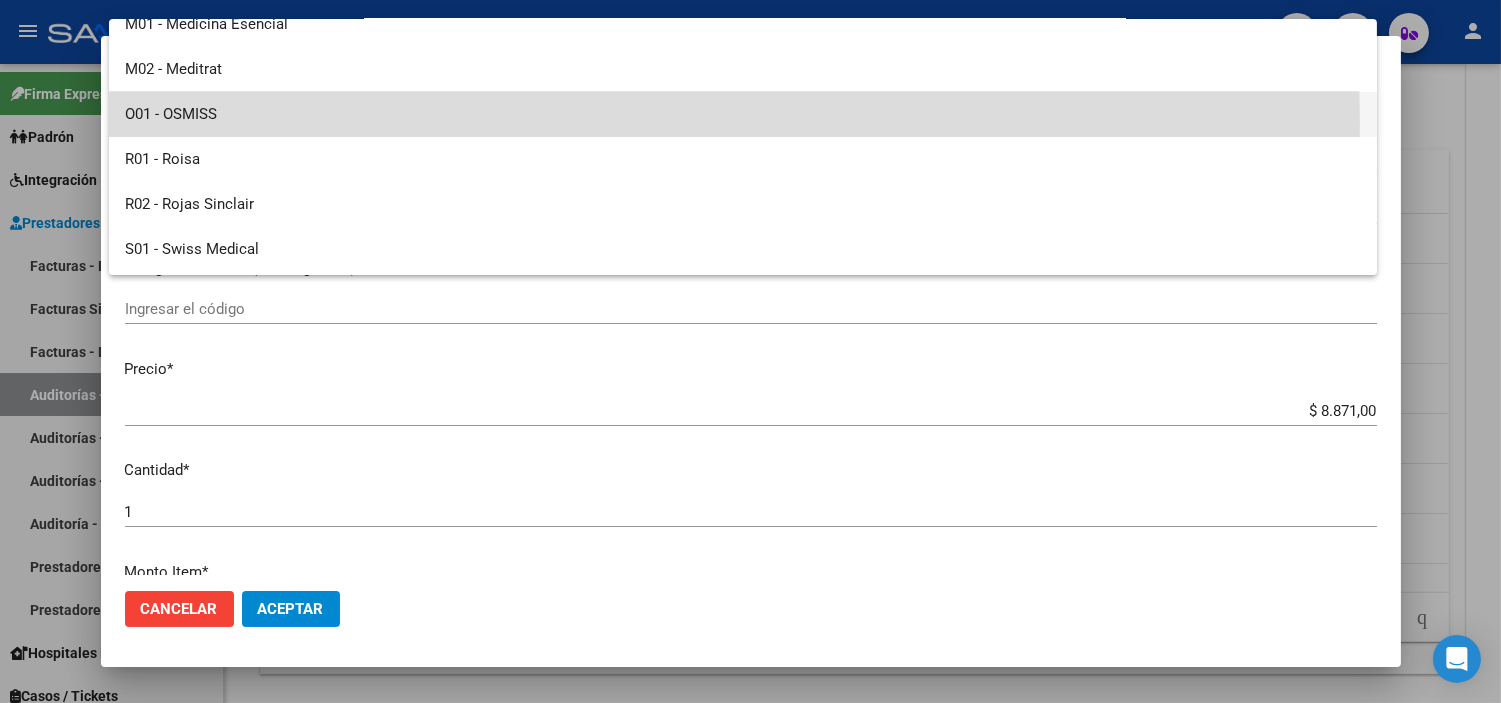 click on "O01 - OSMISS" at bounding box center (743, 114) 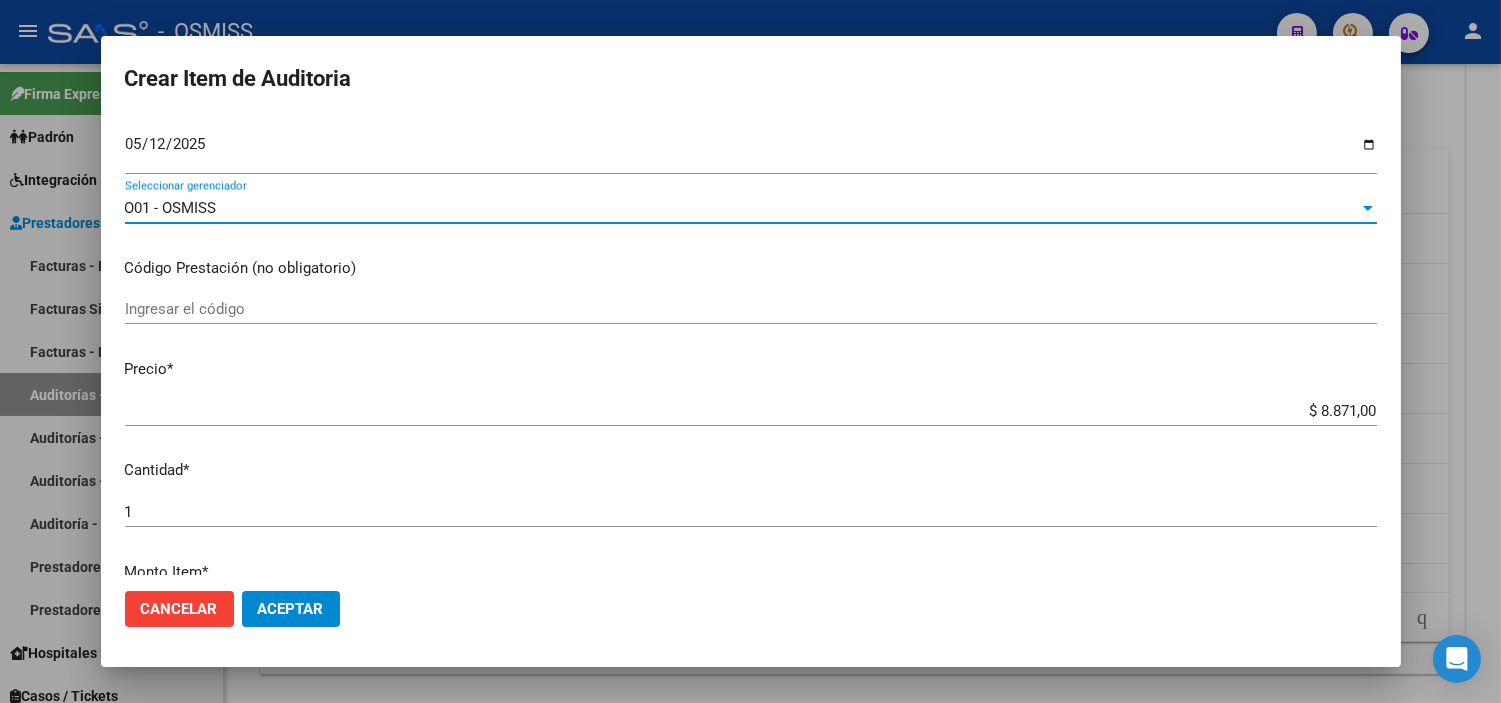 click on "Aceptar" 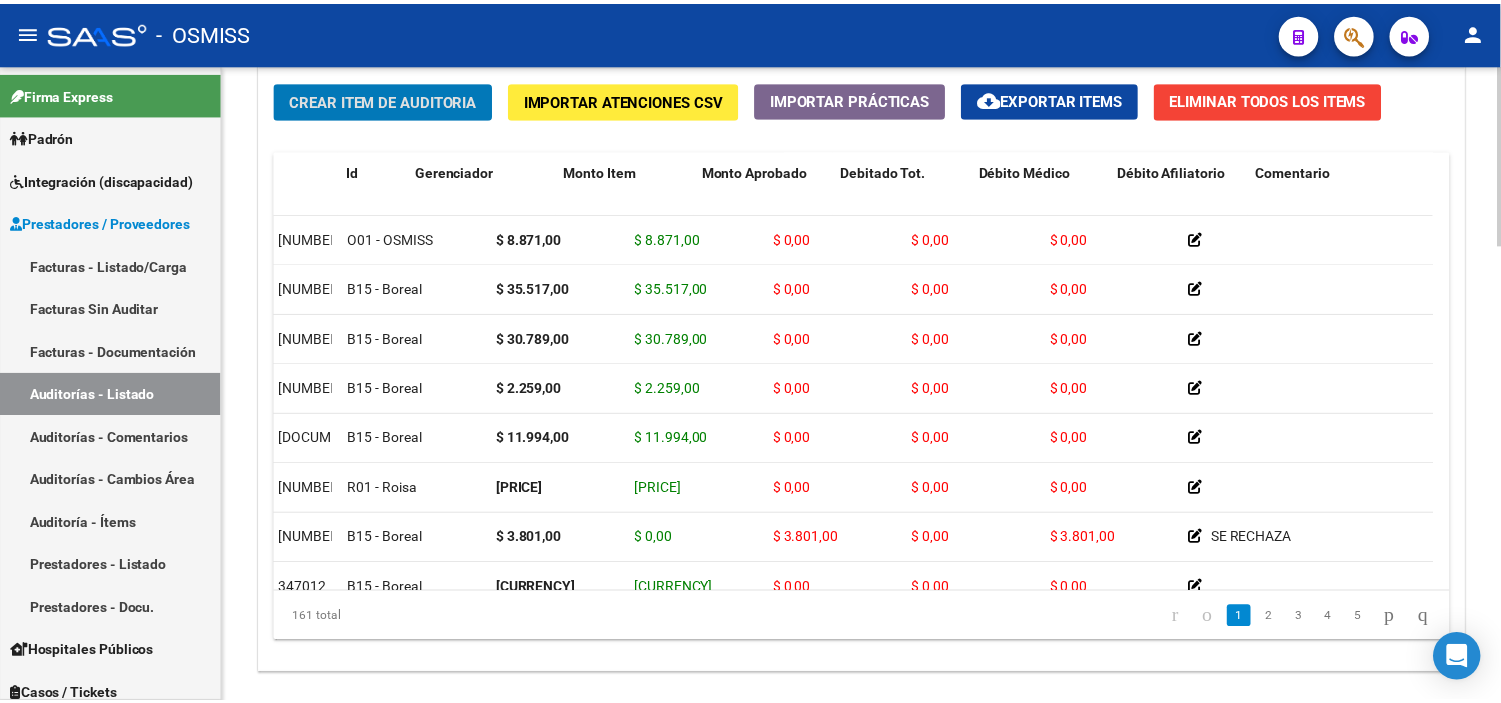 scroll, scrollTop: 0, scrollLeft: 0, axis: both 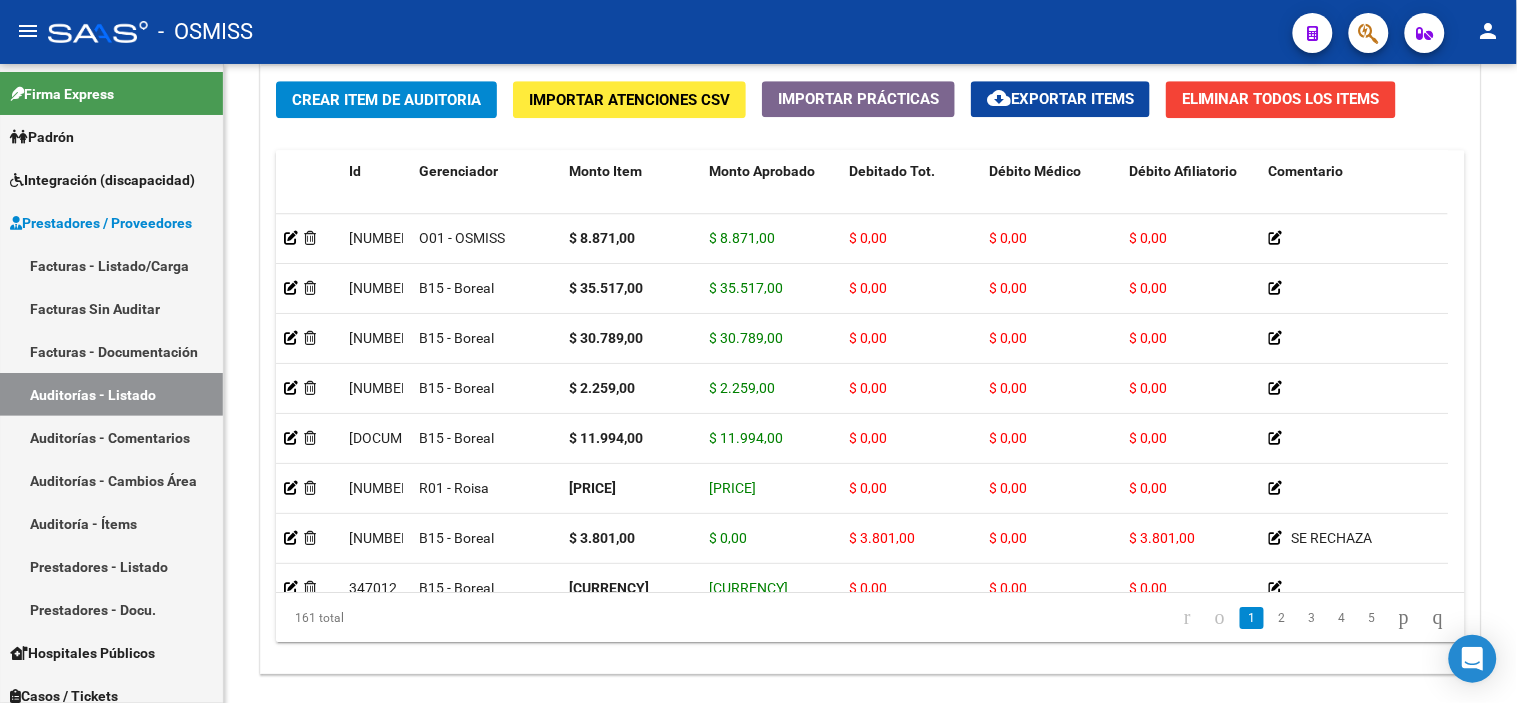 drag, startPoint x: 1043, startPoint y: 24, endPoint x: 566, endPoint y: 27, distance: 477.00943 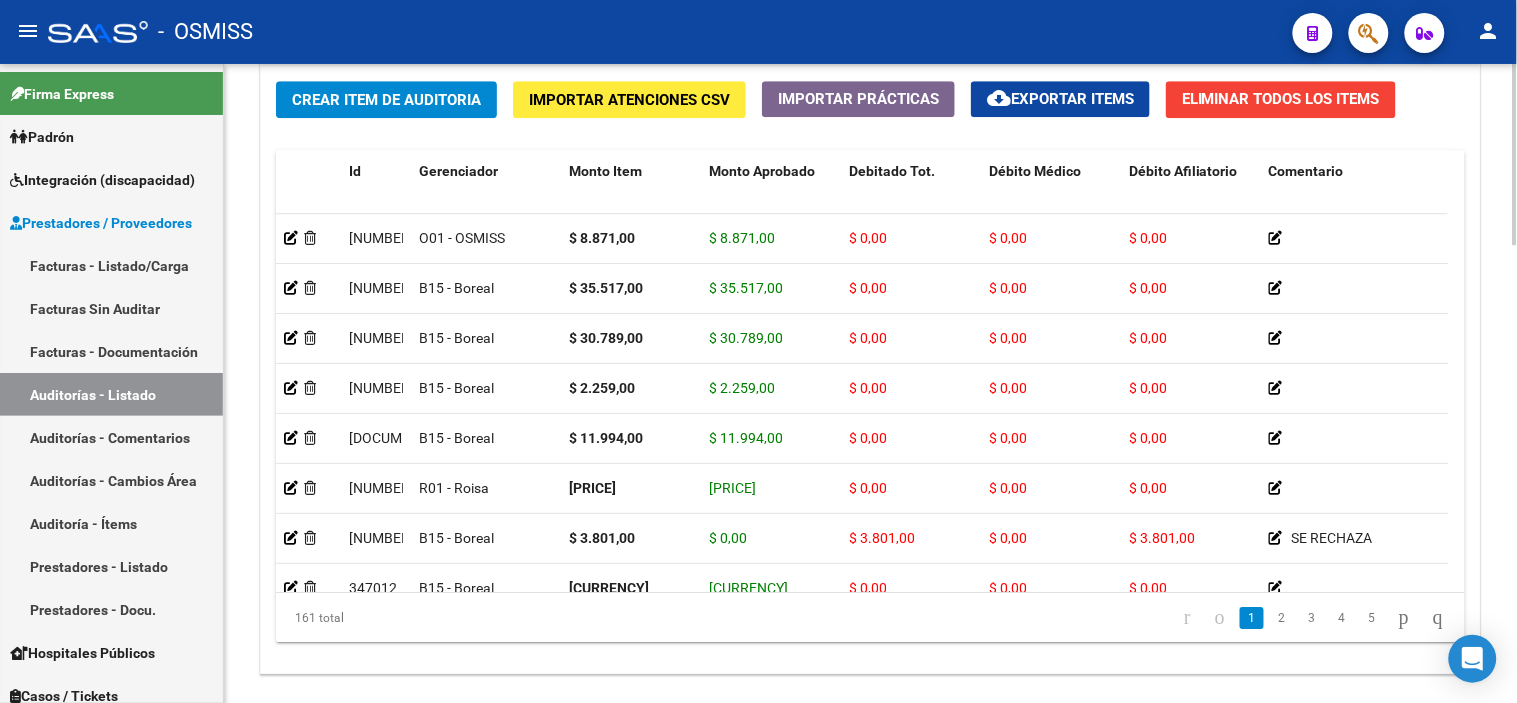 click on "Crear Item de Auditoria" 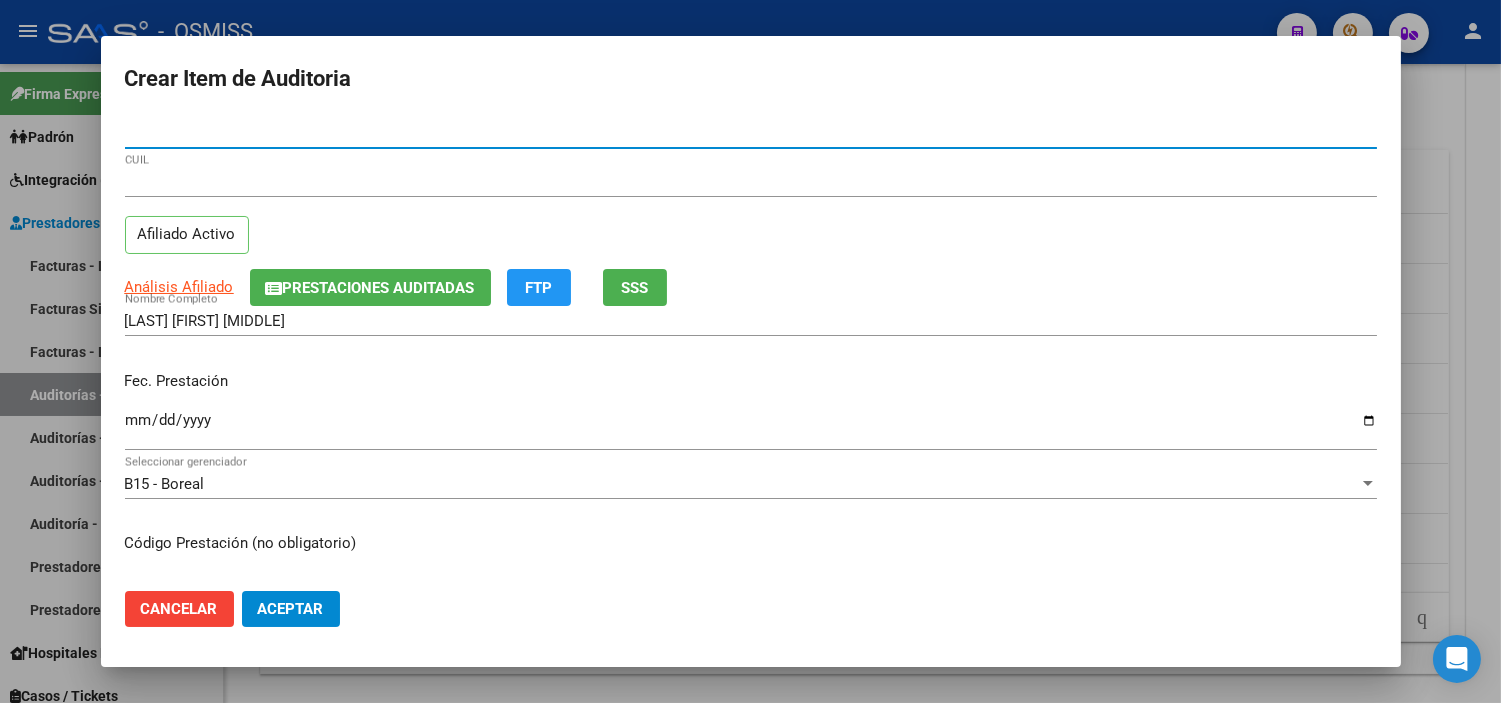 click on "Ingresar la fecha" at bounding box center [751, 428] 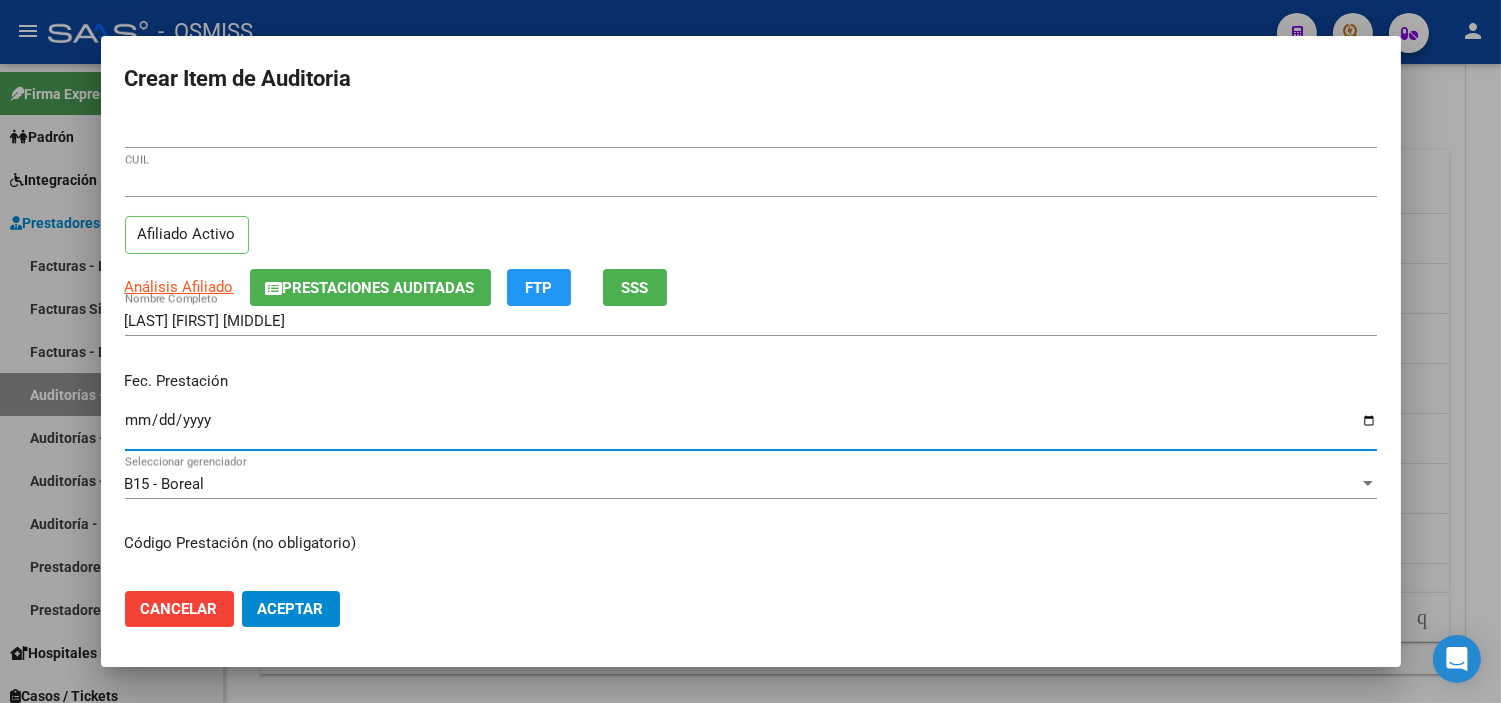 click on "[DATE]" at bounding box center [751, 428] 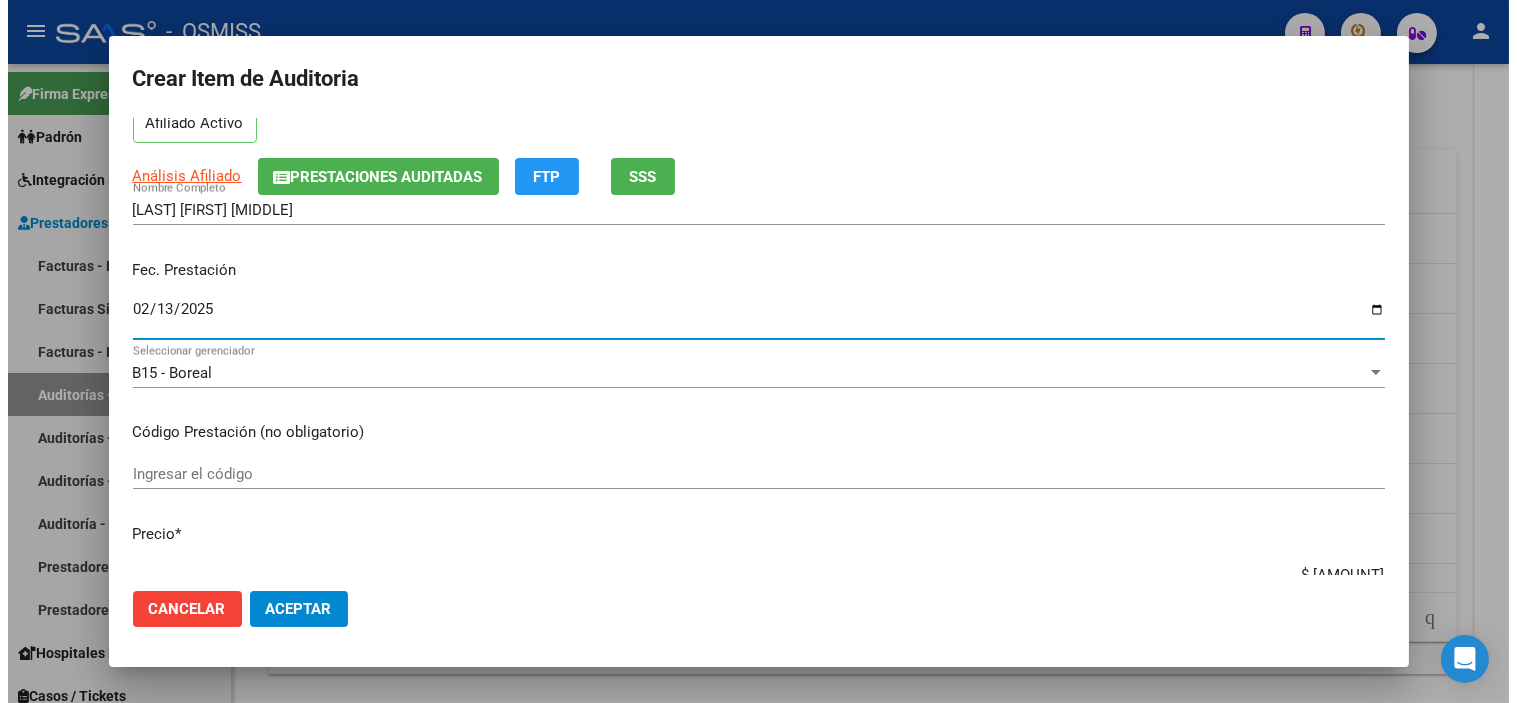 scroll, scrollTop: 222, scrollLeft: 0, axis: vertical 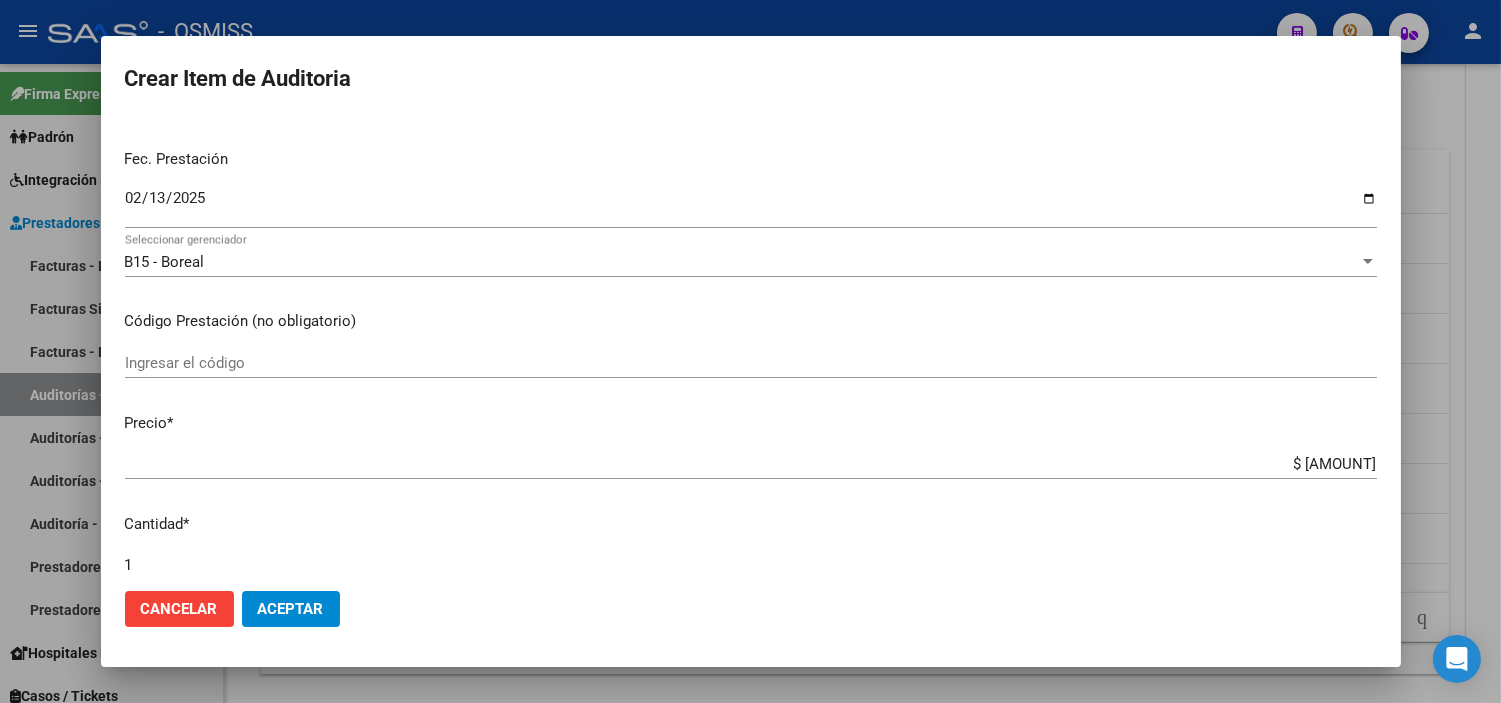 drag, startPoint x: 1268, startPoint y: 453, endPoint x: 1472, endPoint y: 480, distance: 205.779 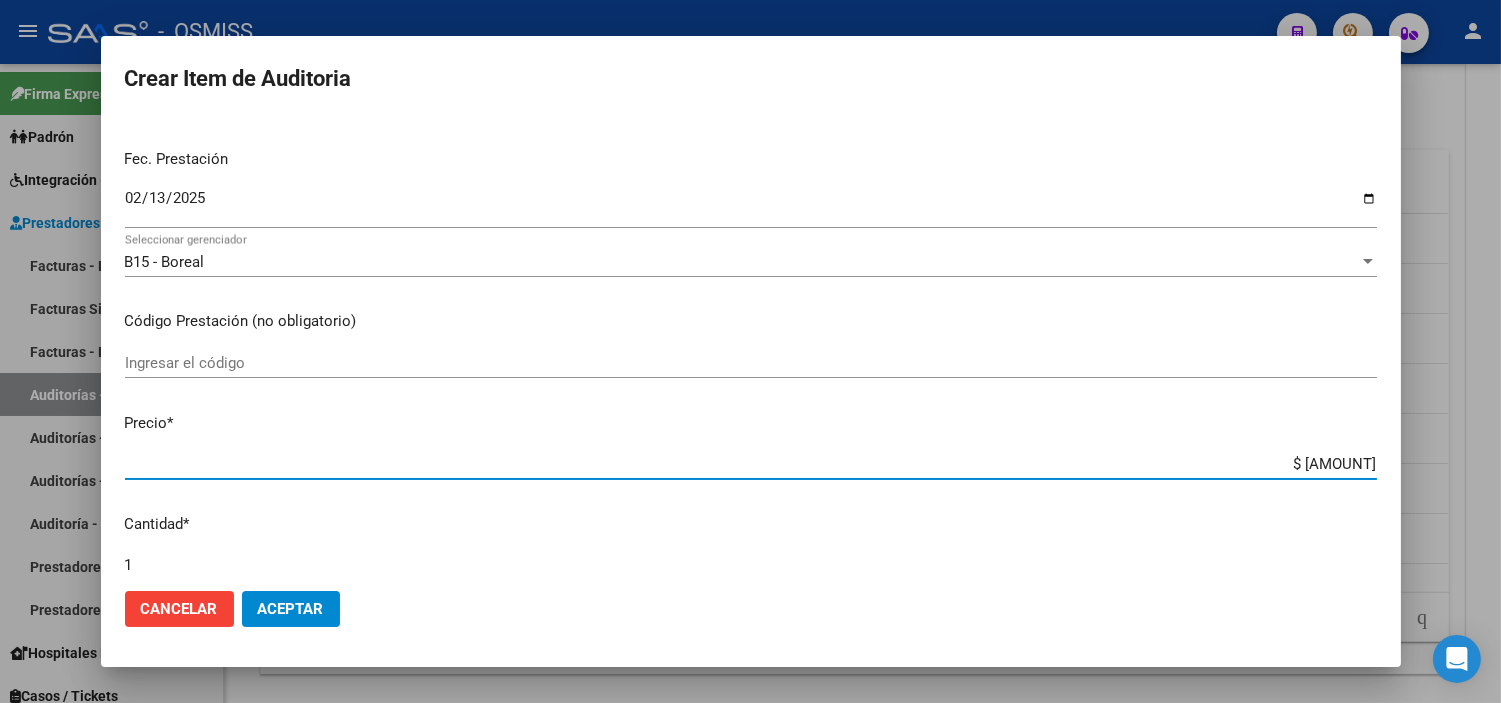 drag, startPoint x: 1264, startPoint y: 461, endPoint x: 1445, endPoint y: 473, distance: 181.39735 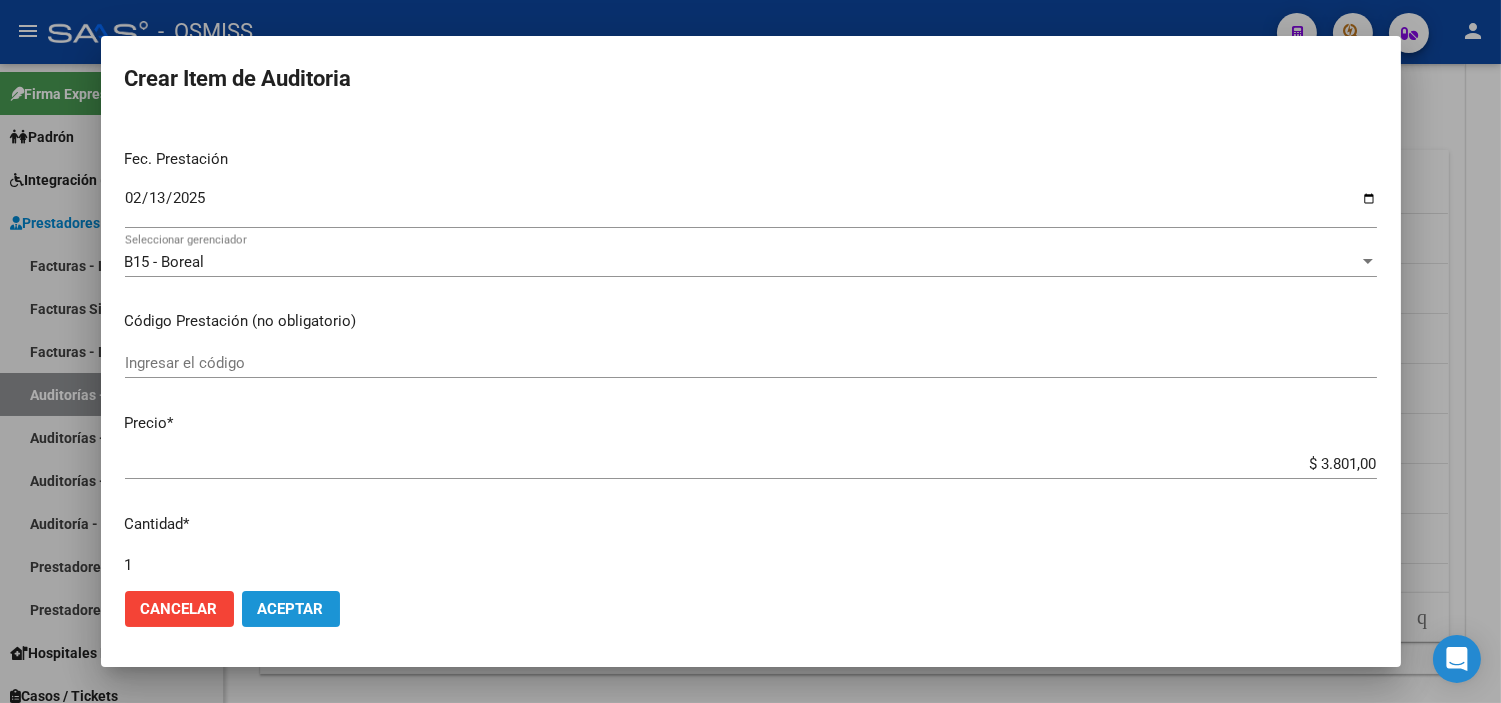 click on "Aceptar" 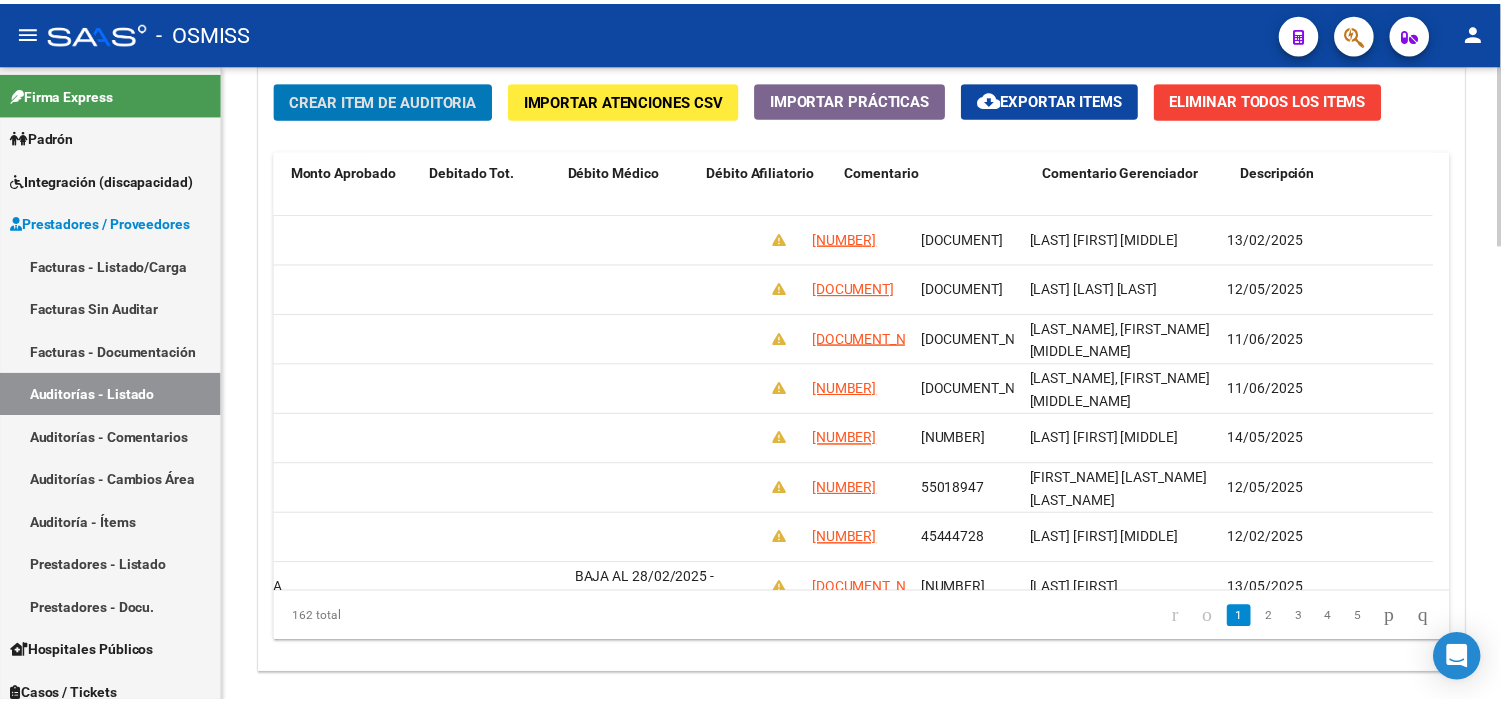 scroll, scrollTop: 0, scrollLeft: 0, axis: both 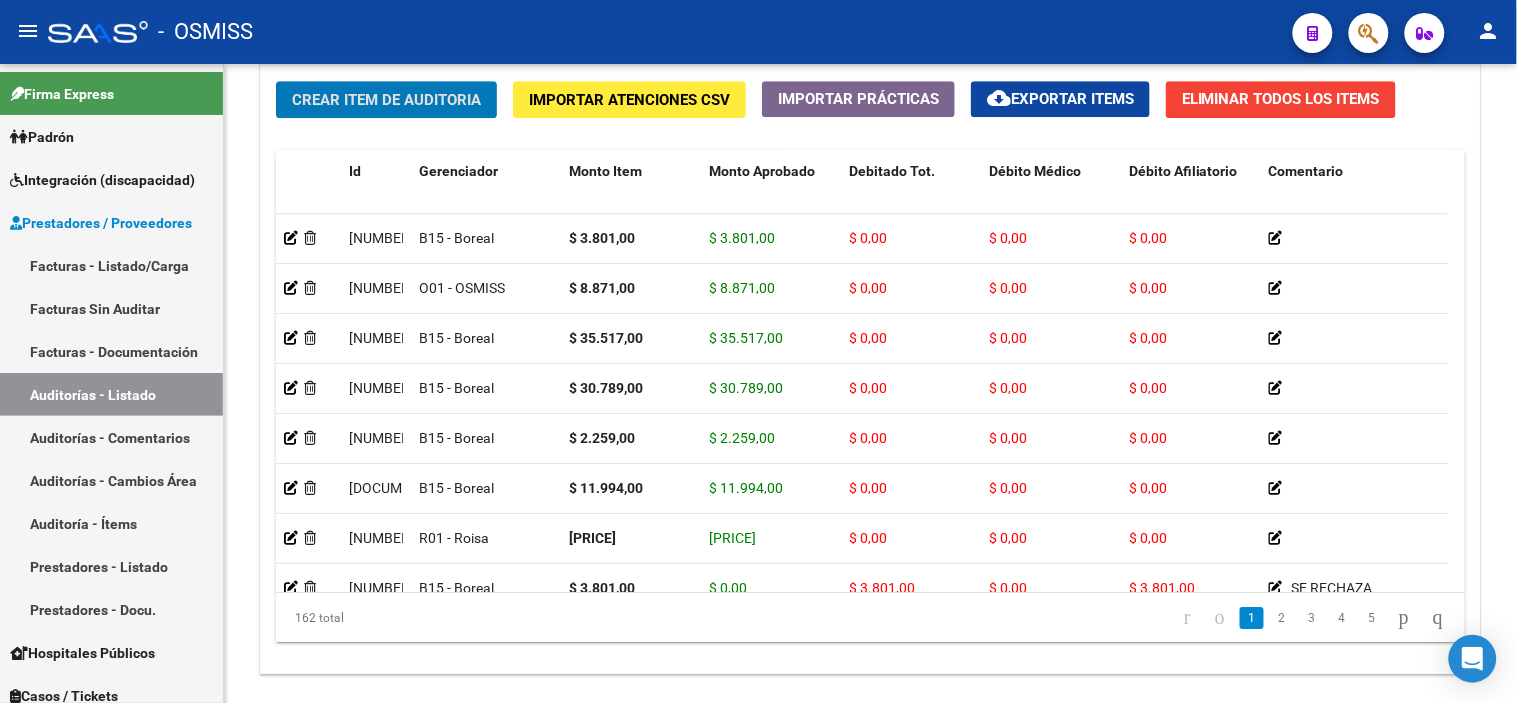 drag, startPoint x: 896, startPoint y: 37, endPoint x: 535, endPoint y: 70, distance: 362.50516 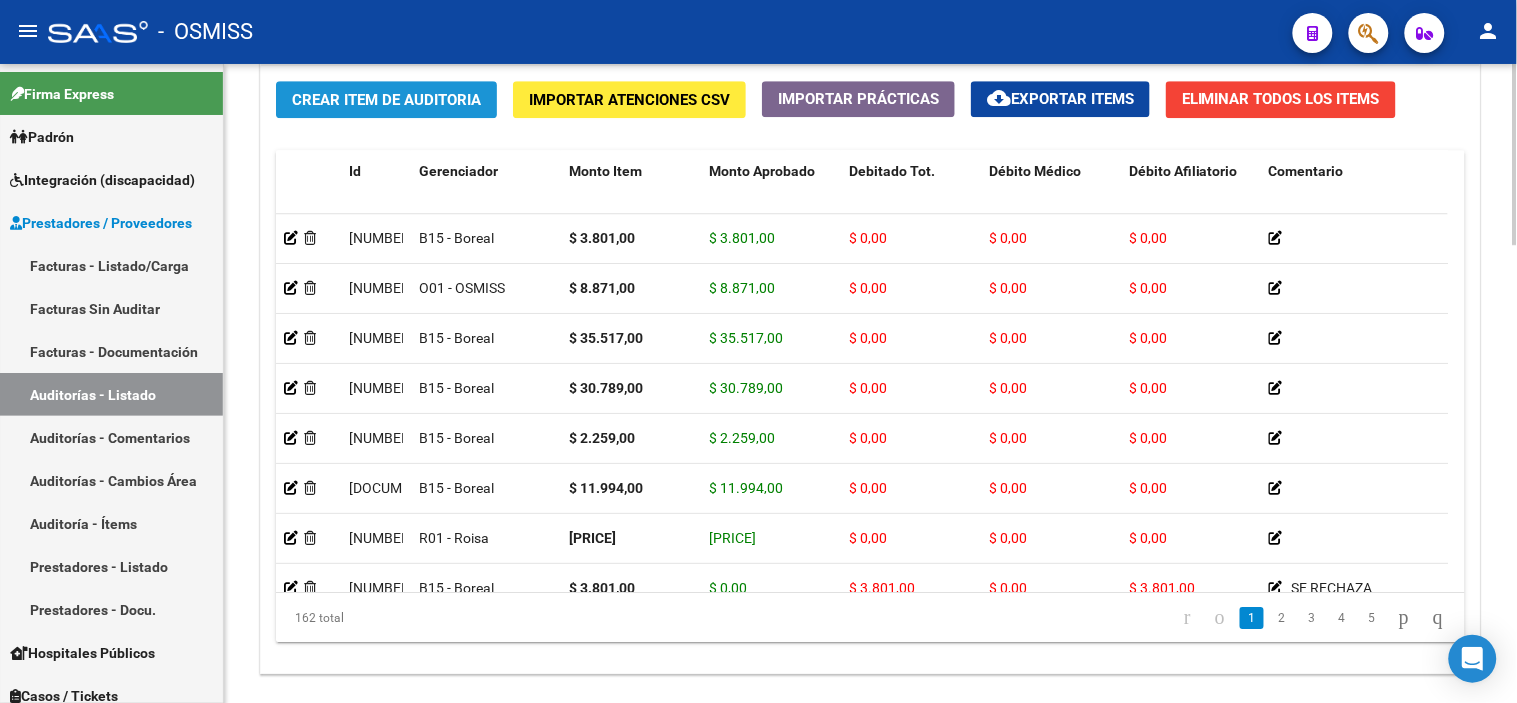 click on "Crear Item de Auditoria" 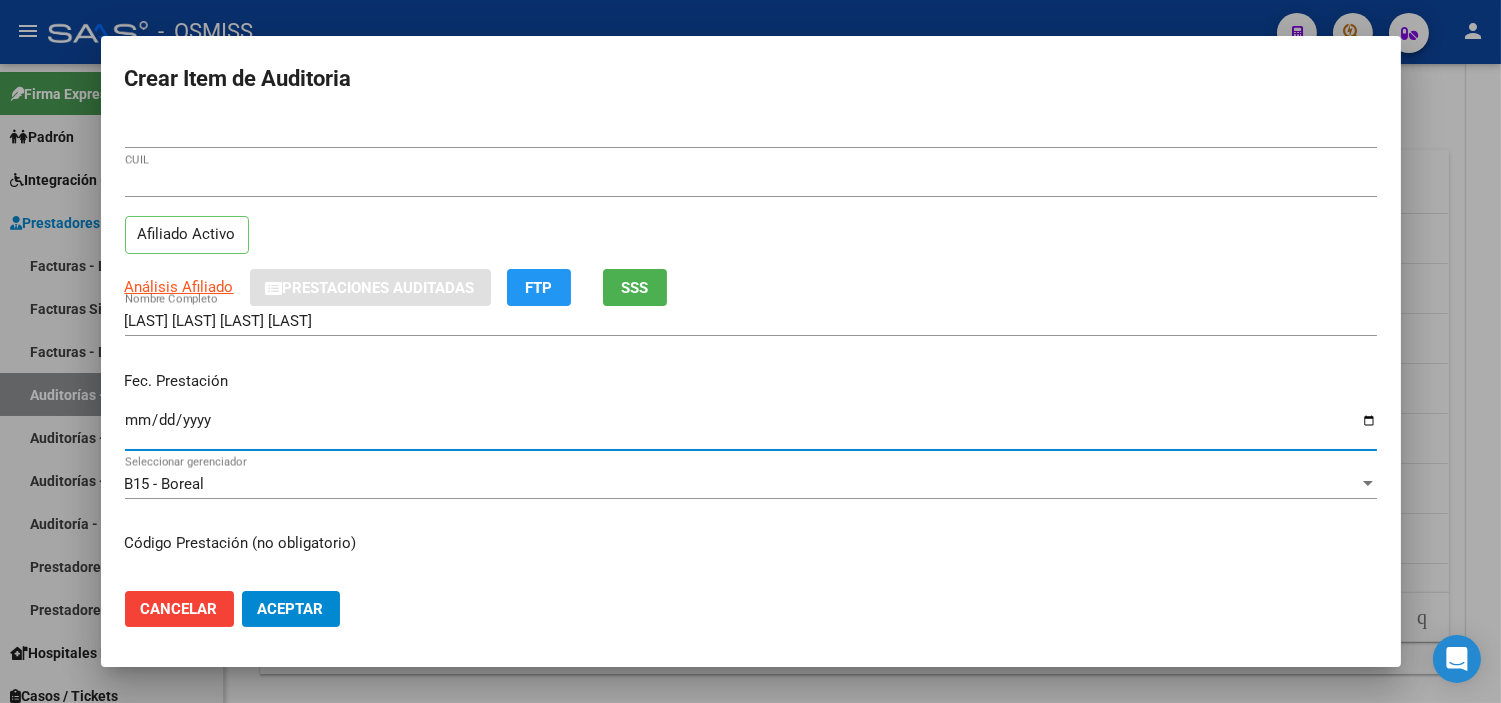 click on "Ingresar la fecha" at bounding box center [751, 428] 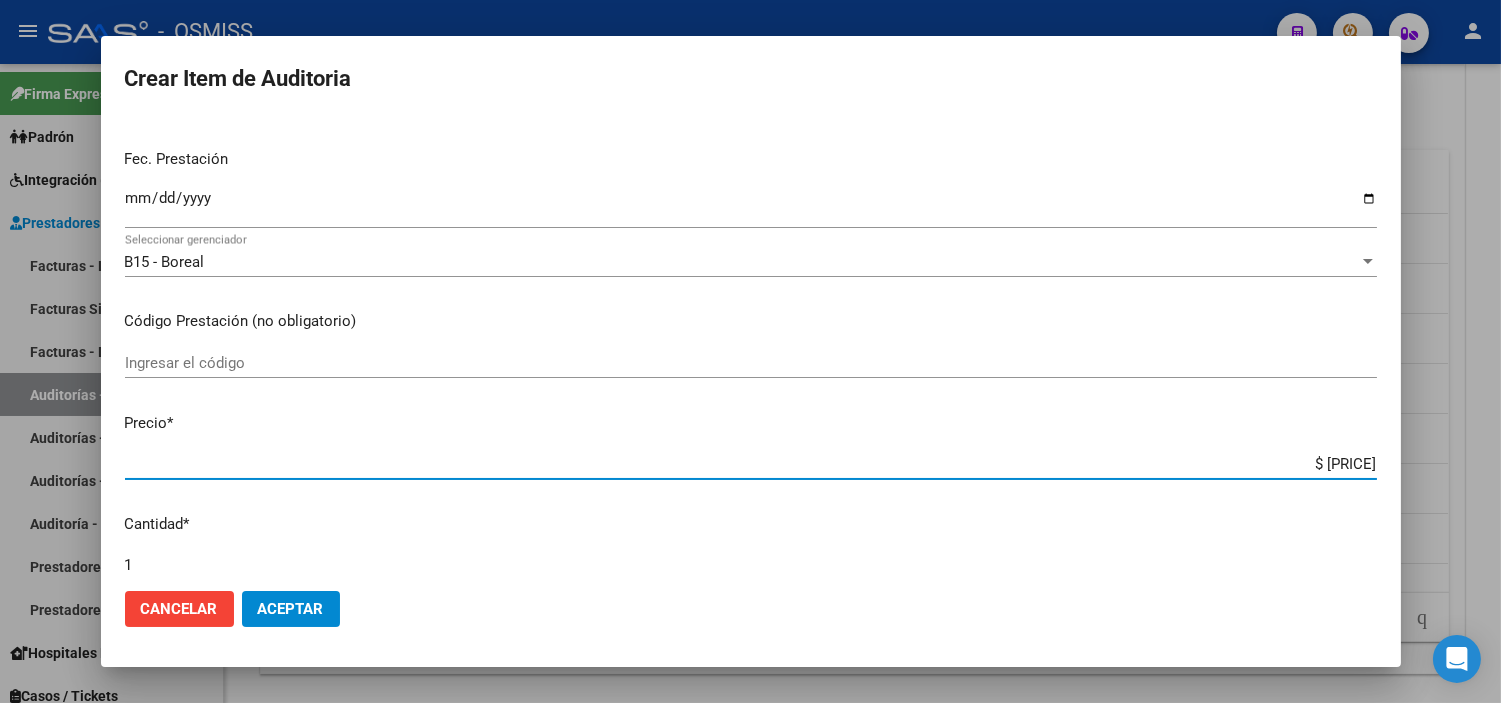 drag, startPoint x: 1257, startPoint y: 458, endPoint x: 1462, endPoint y: 464, distance: 205.08778 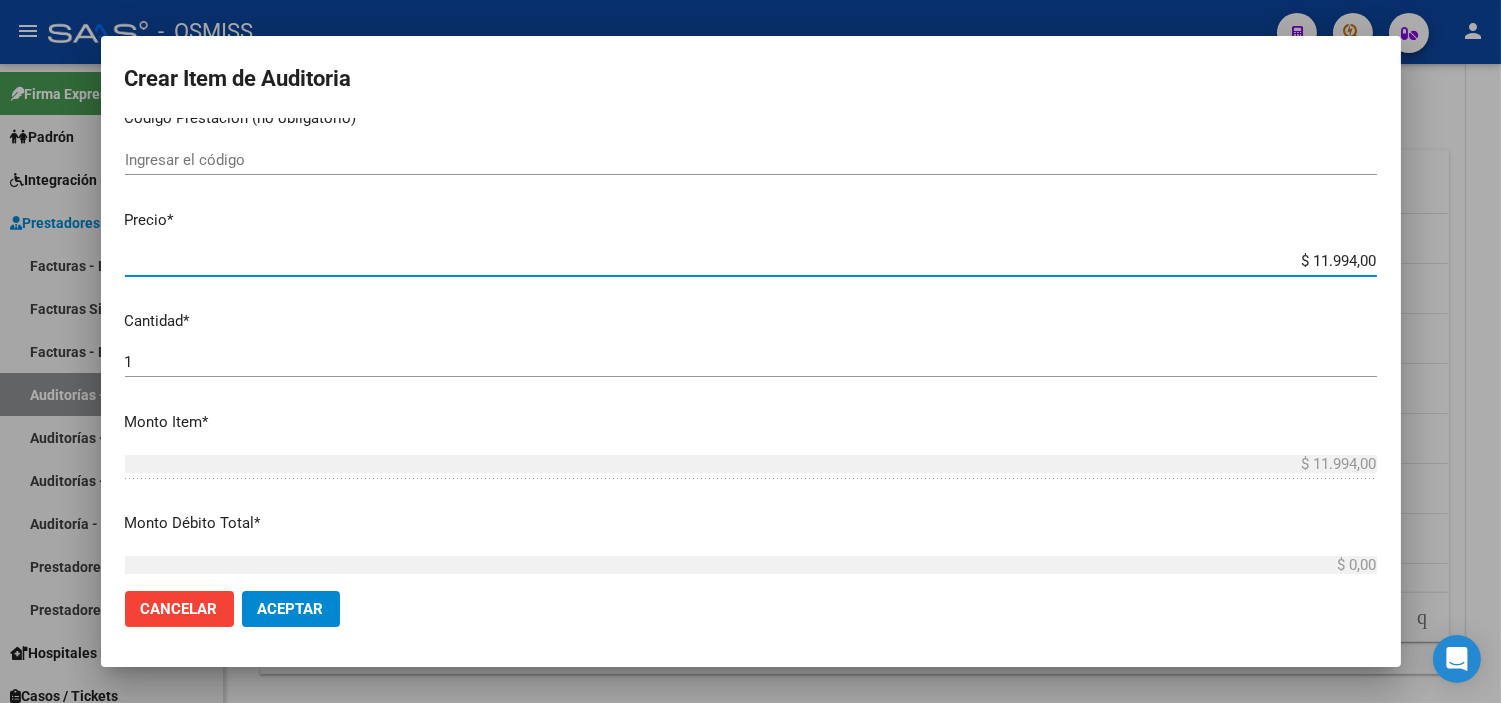 scroll, scrollTop: 444, scrollLeft: 0, axis: vertical 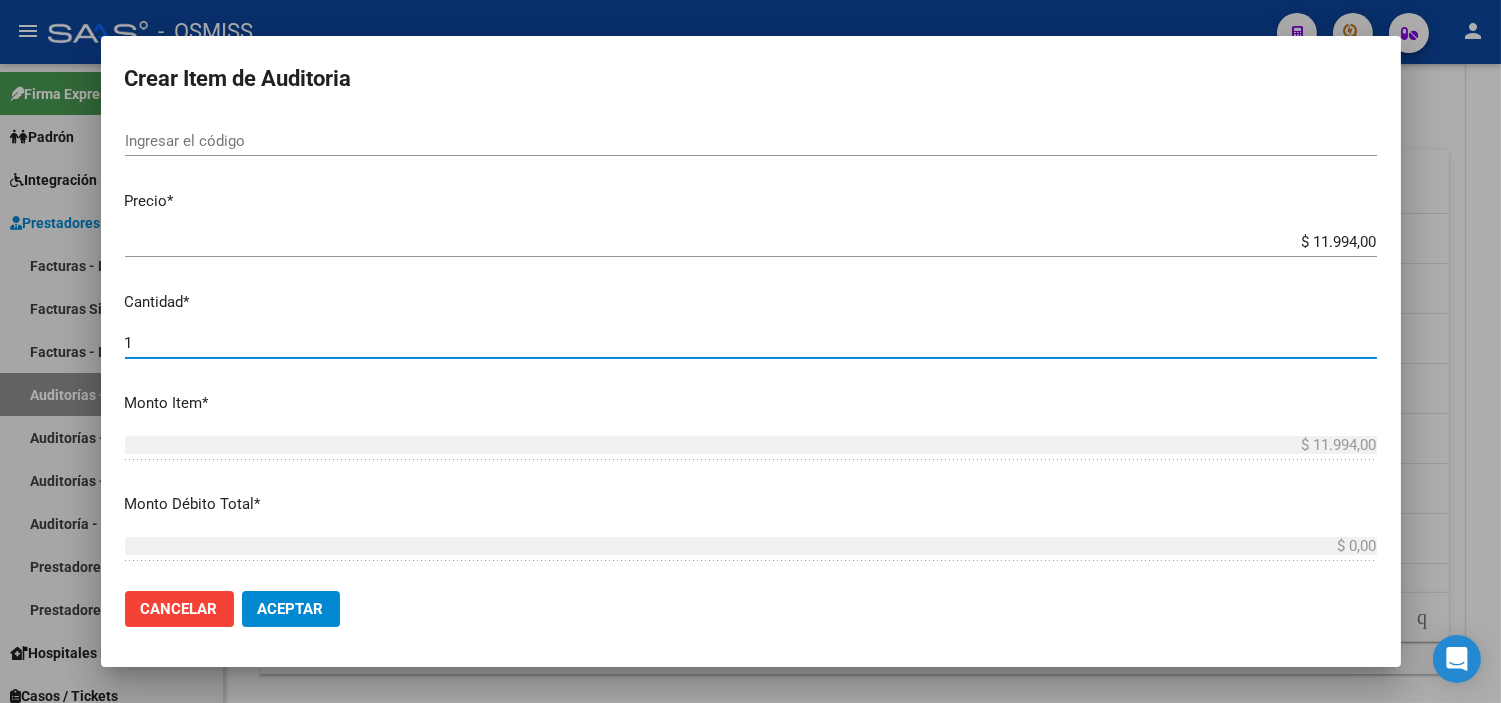 drag, startPoint x: 170, startPoint y: 337, endPoint x: 70, endPoint y: 341, distance: 100.07997 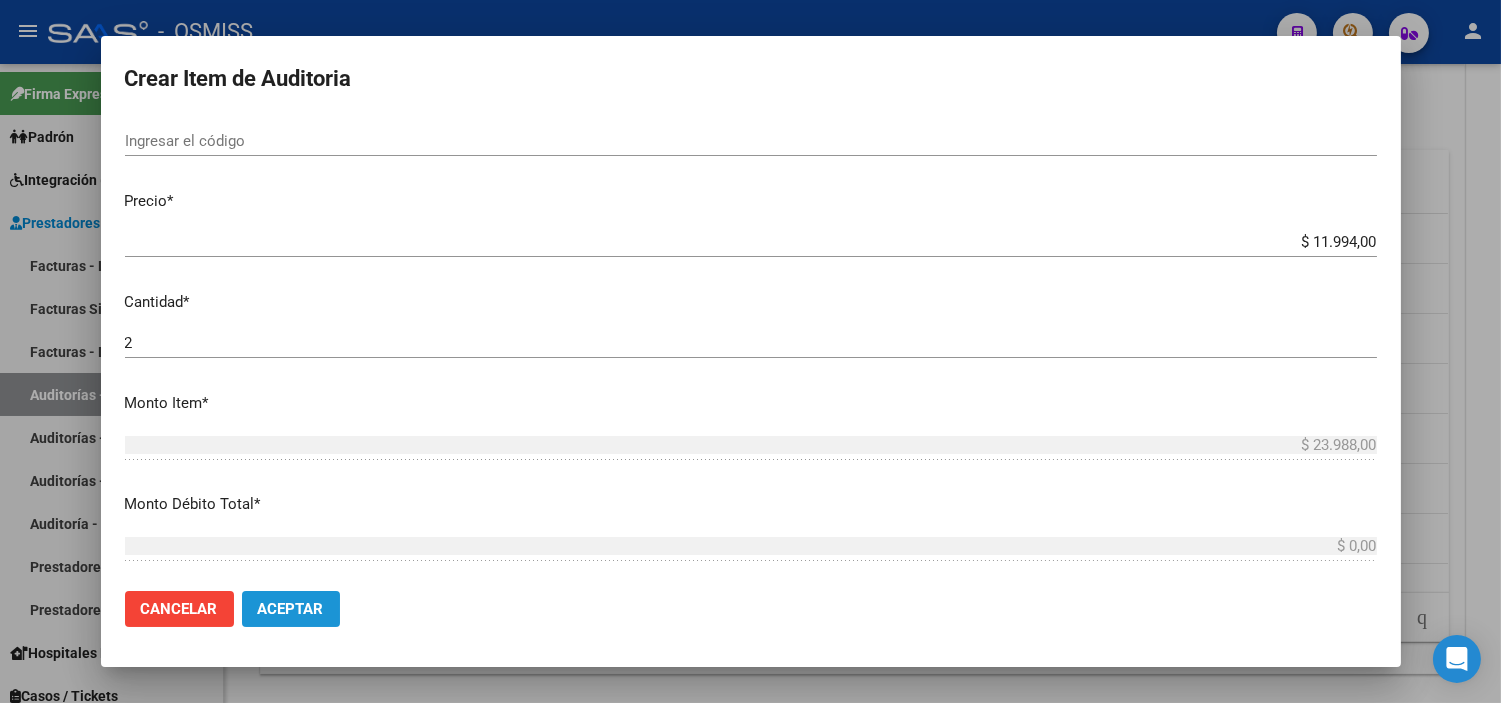 click on "Aceptar" 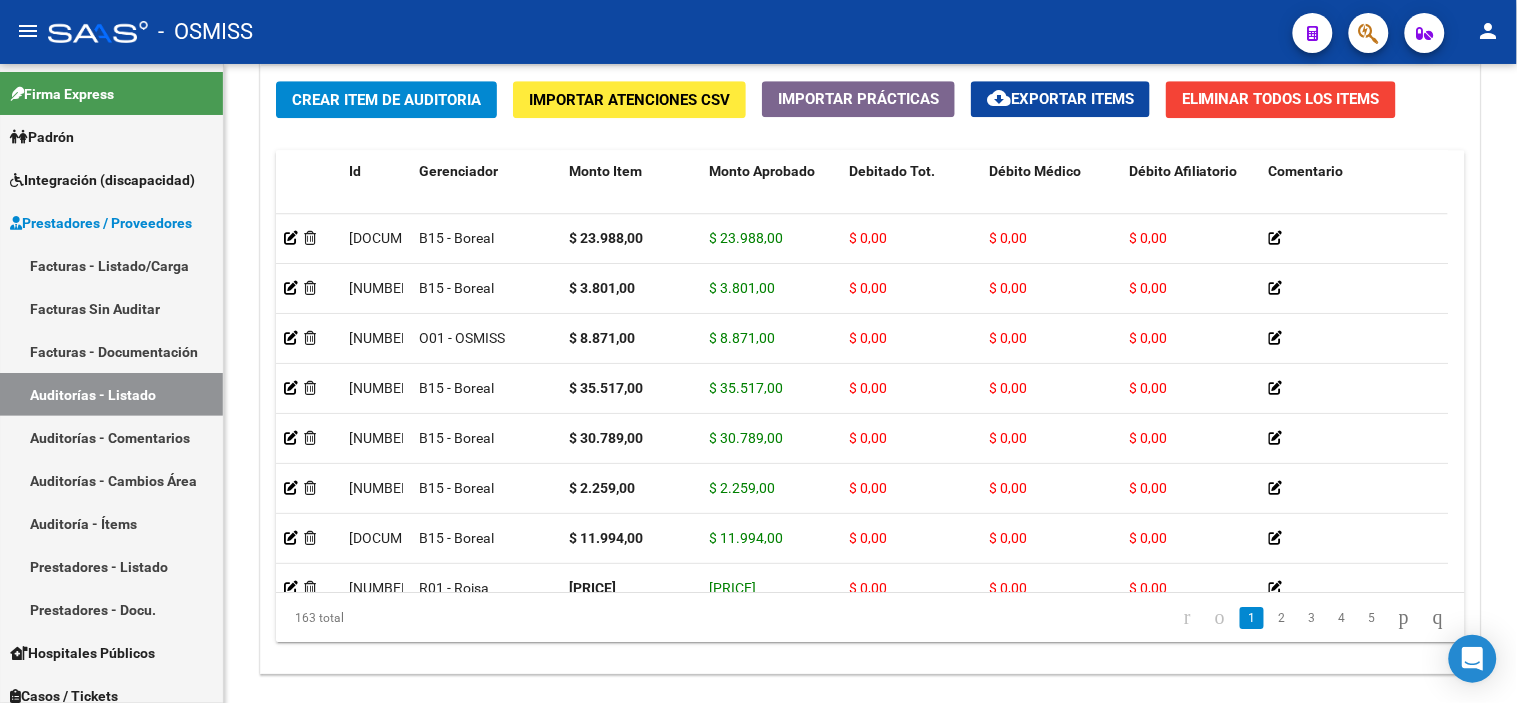 click on "-   OSMISS" 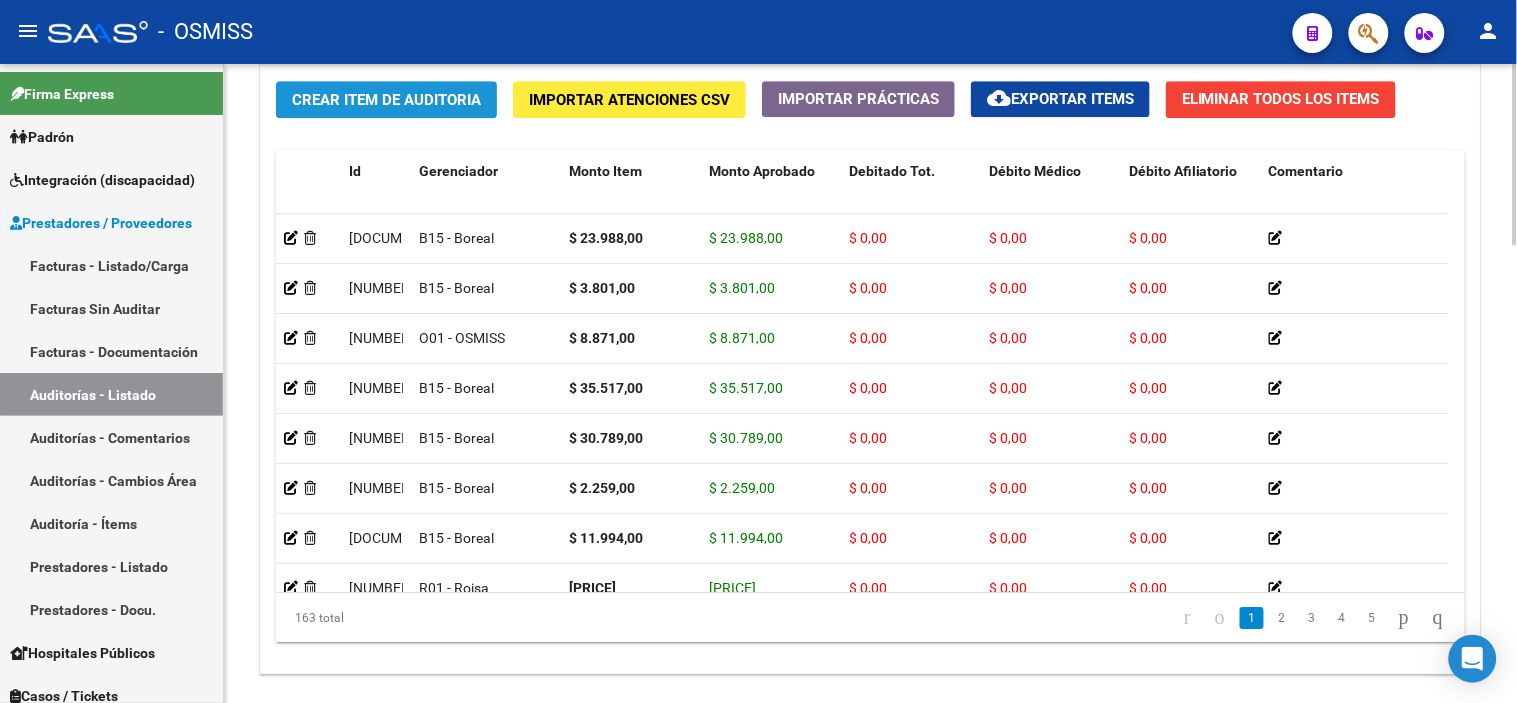 click on "Crear Item de Auditoria" 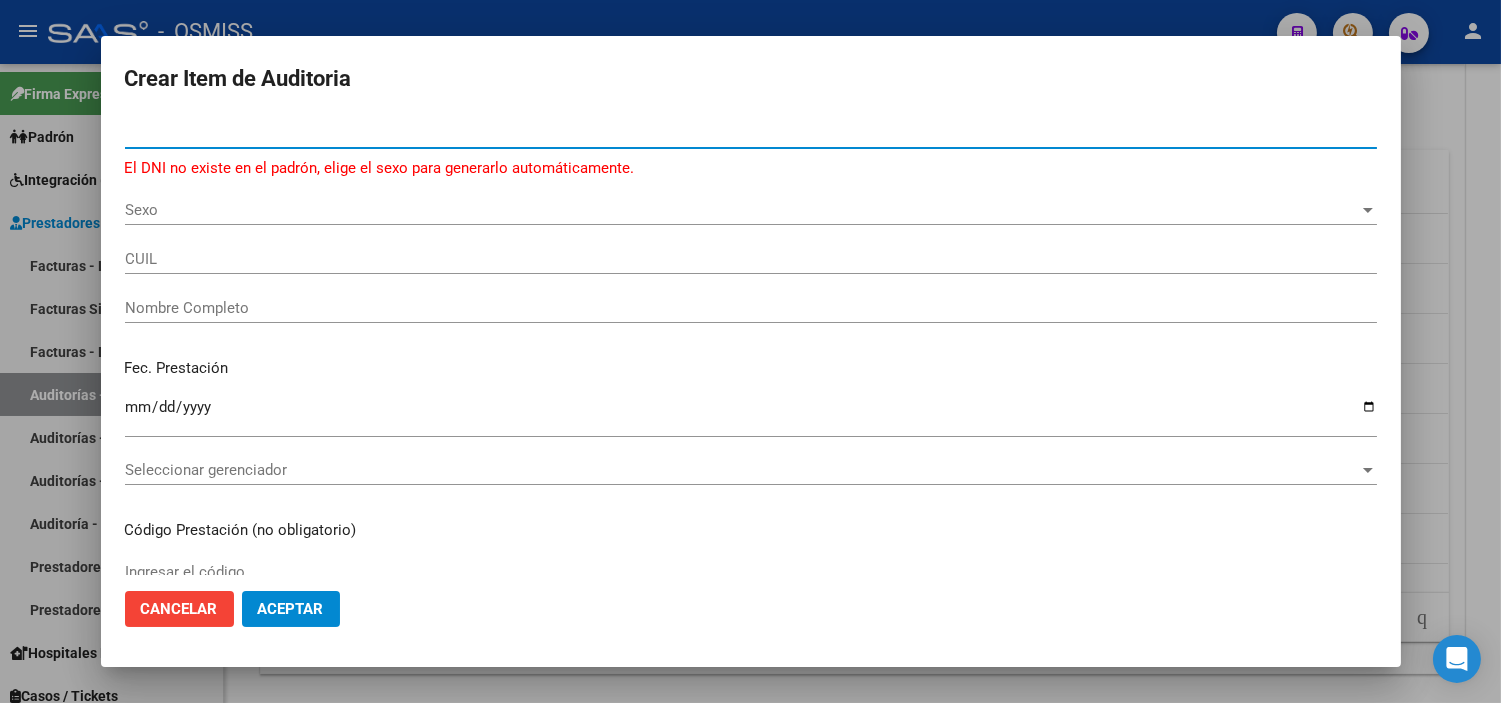 drag, startPoint x: 203, startPoint y: 130, endPoint x: 52, endPoint y: 151, distance: 152.45328 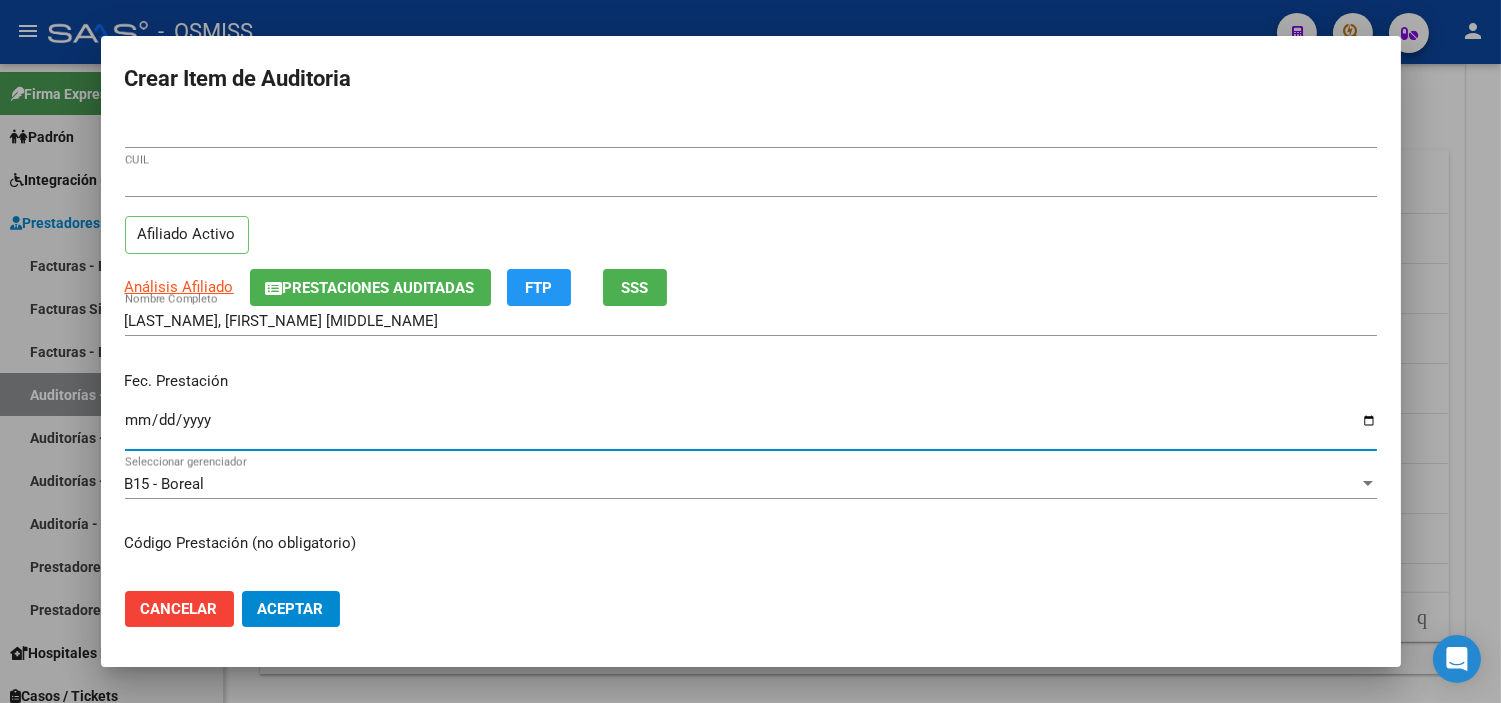 click on "Ingresar la fecha" at bounding box center (751, 428) 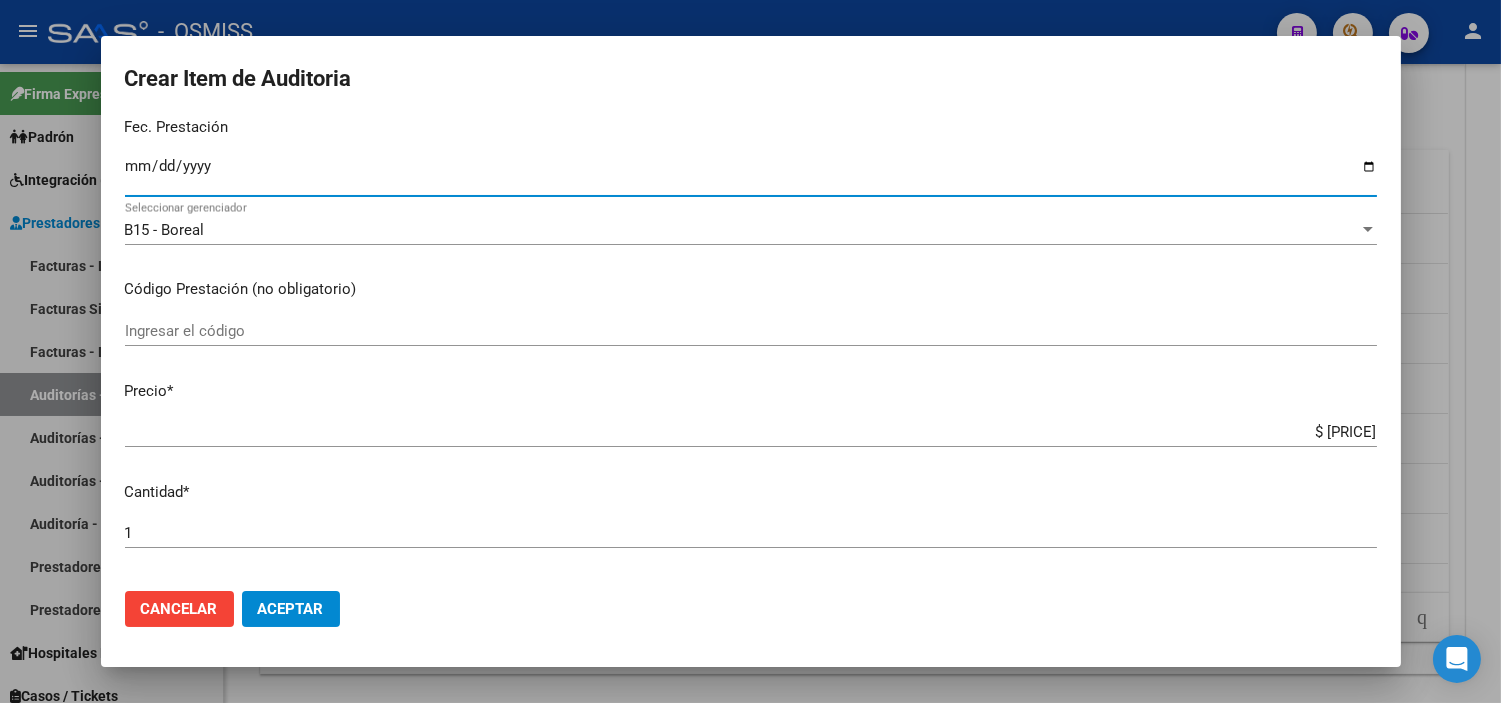 scroll, scrollTop: 333, scrollLeft: 0, axis: vertical 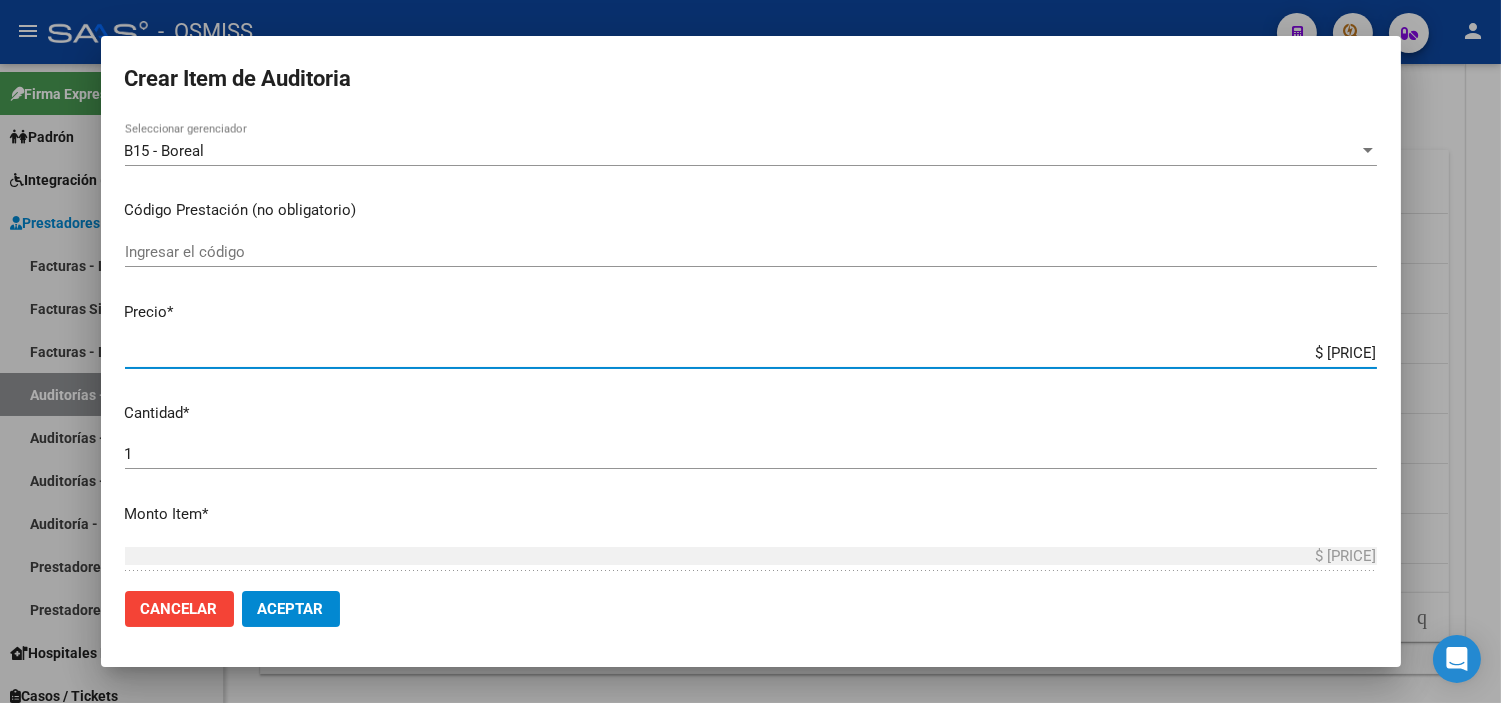 drag, startPoint x: 1241, startPoint y: 348, endPoint x: 1382, endPoint y: 350, distance: 141.01419 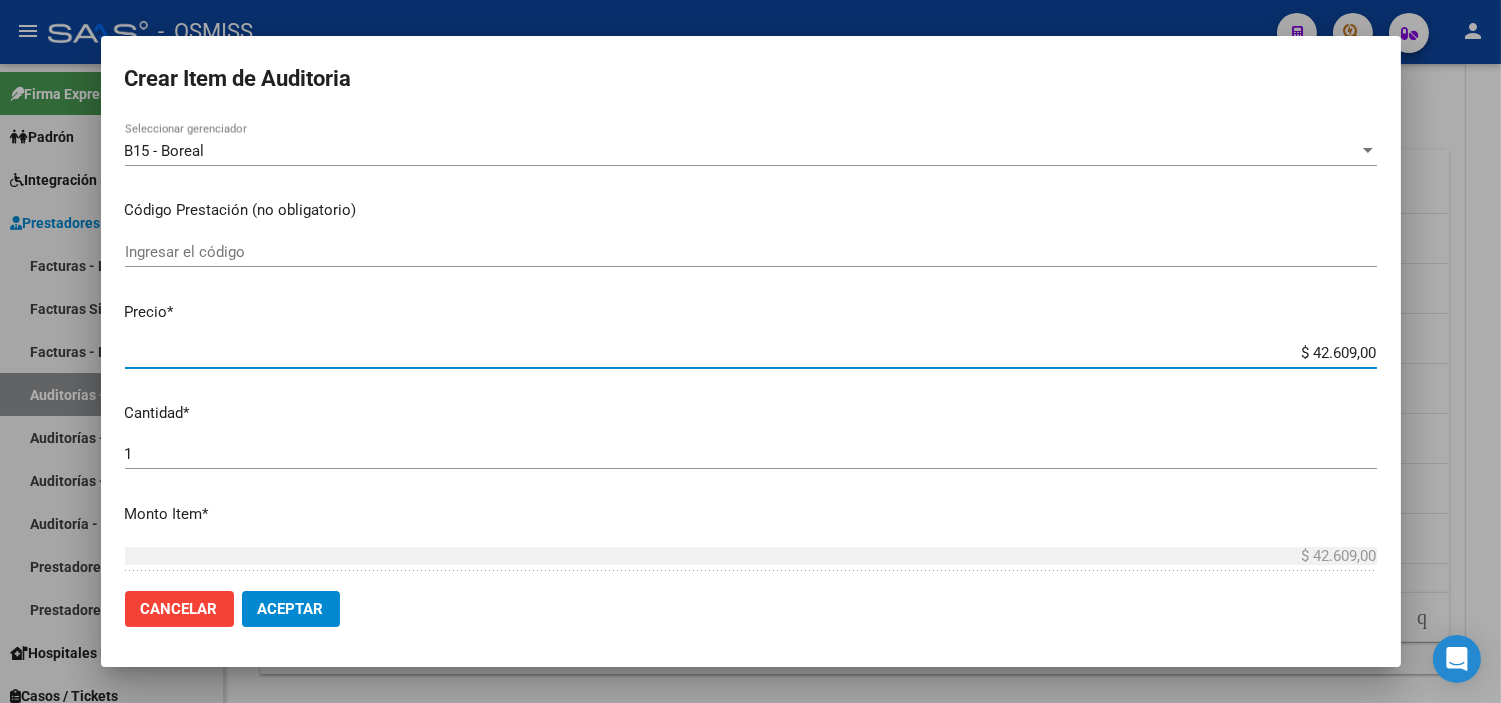 click on "Aceptar" 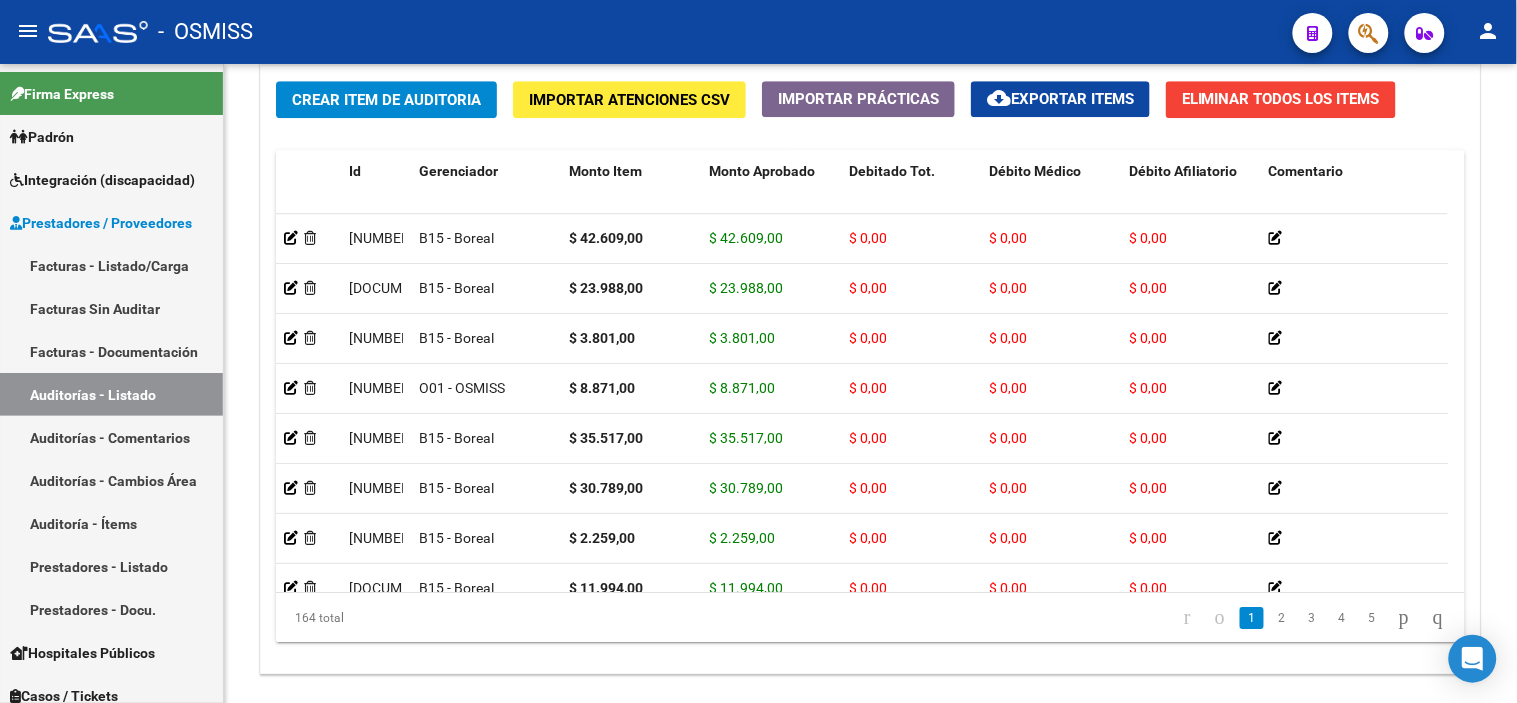 click on "-   OSMISS" 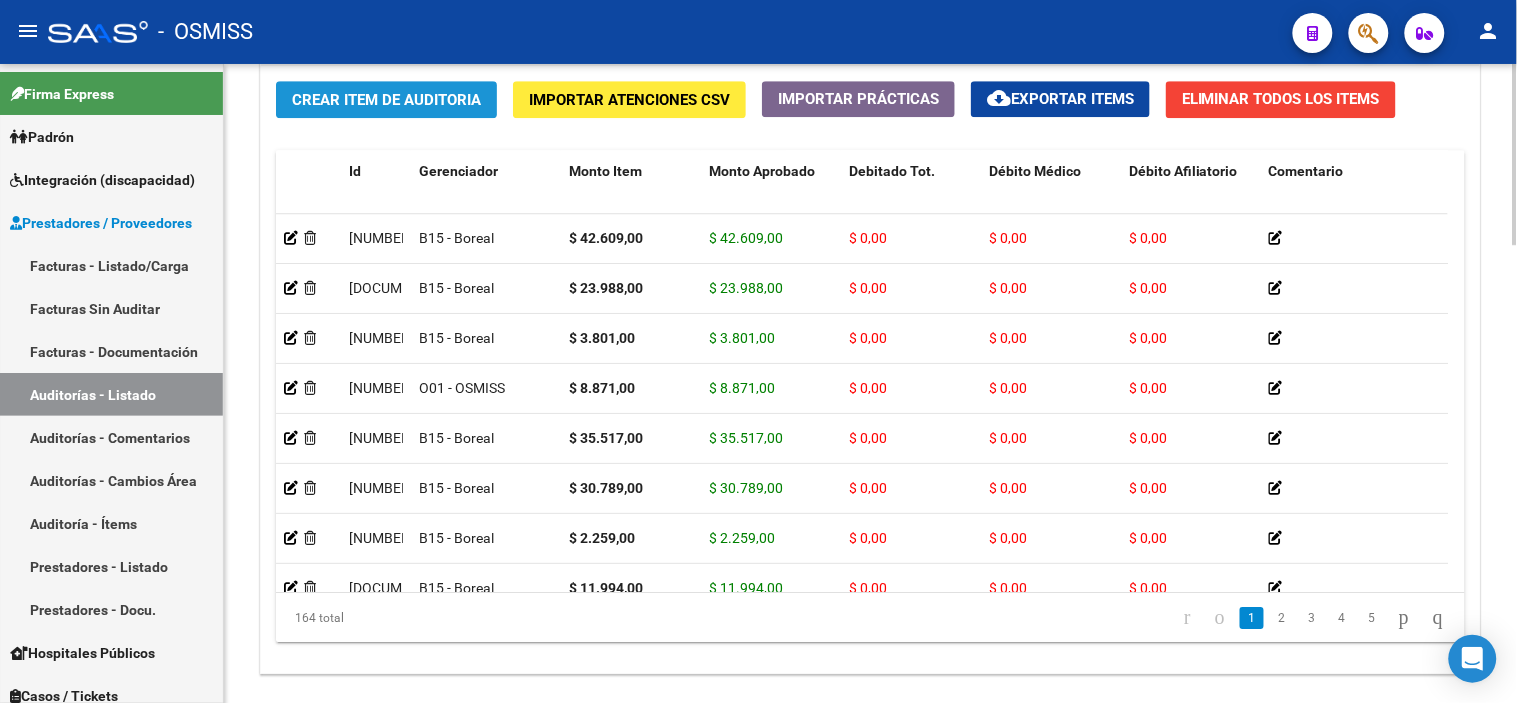 click on "Crear Item de Auditoria" 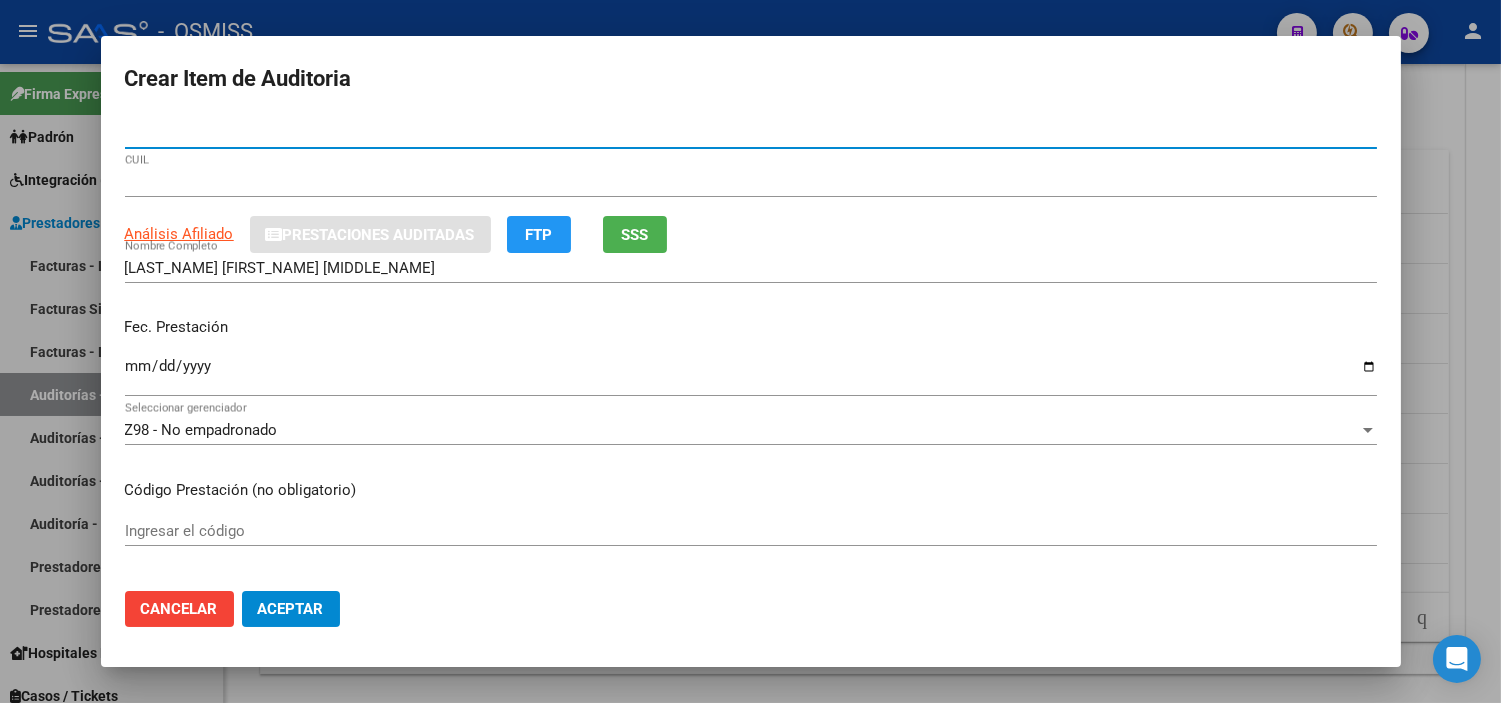 click on "Ingresar la fecha" at bounding box center [751, 374] 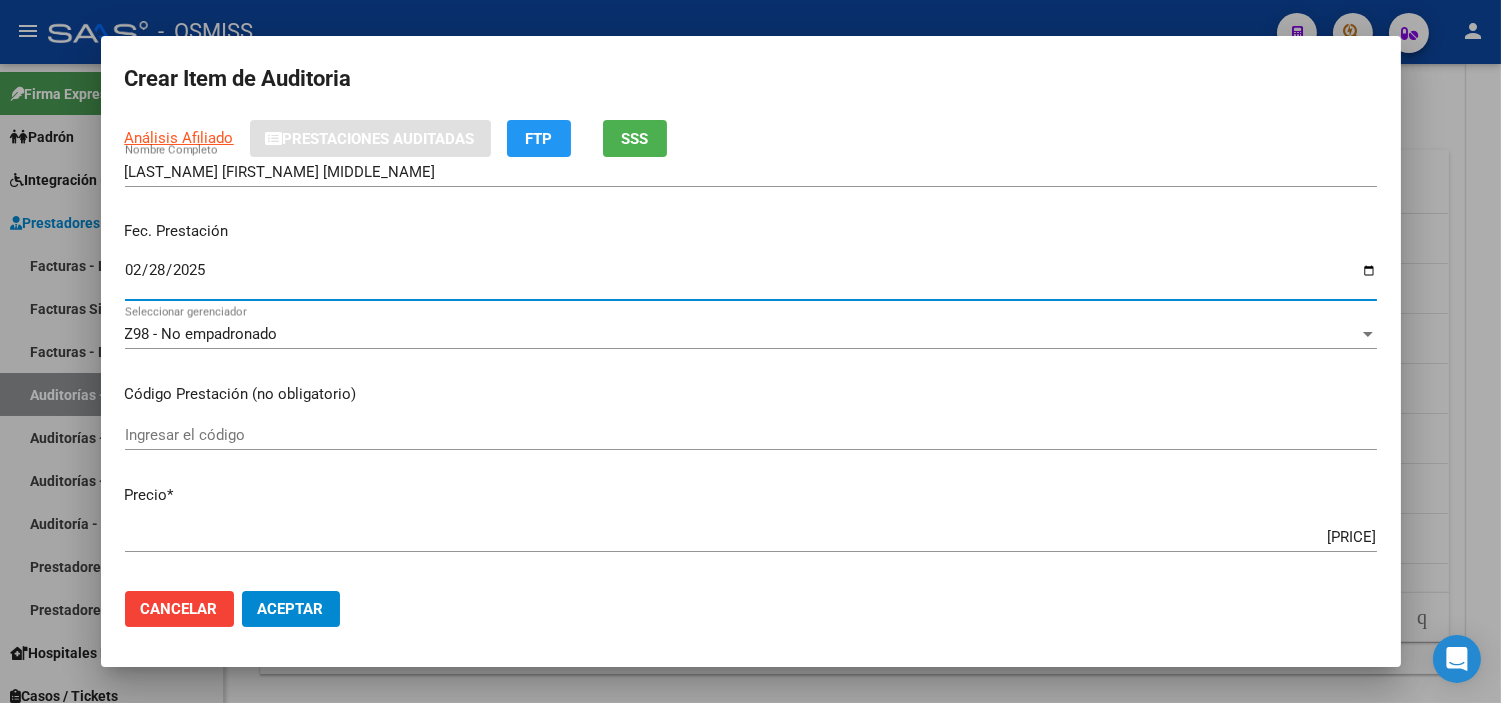 scroll, scrollTop: 222, scrollLeft: 0, axis: vertical 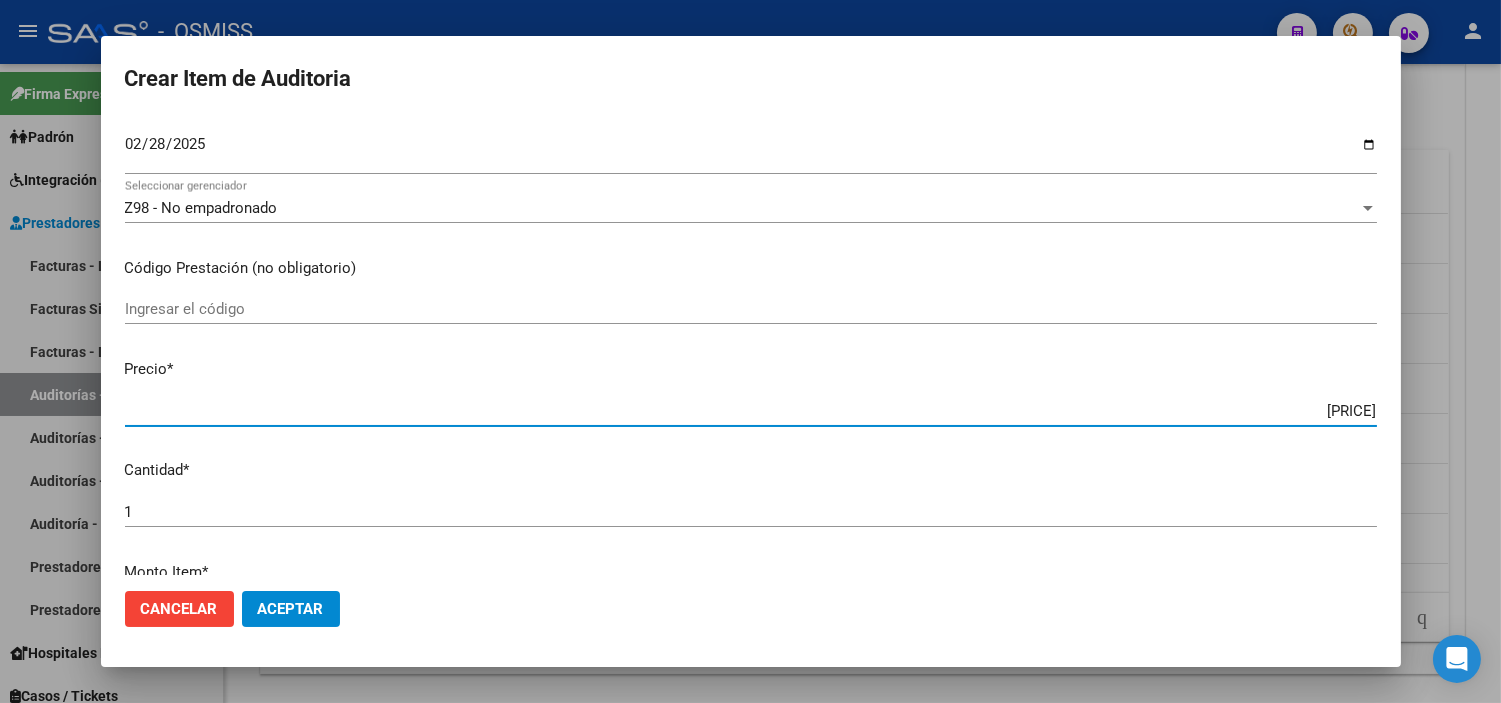 drag, startPoint x: 1246, startPoint y: 404, endPoint x: 1516, endPoint y: 427, distance: 270.97784 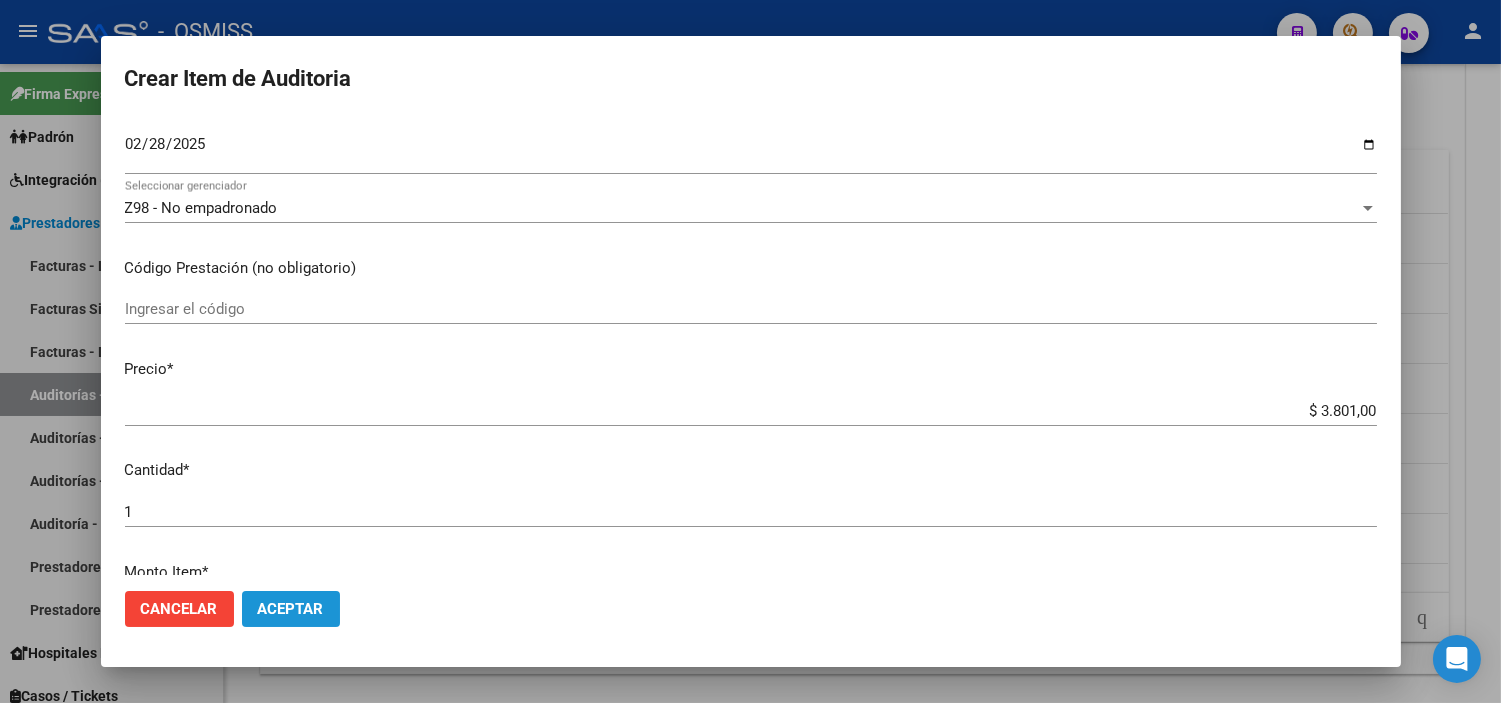 click on "Aceptar" 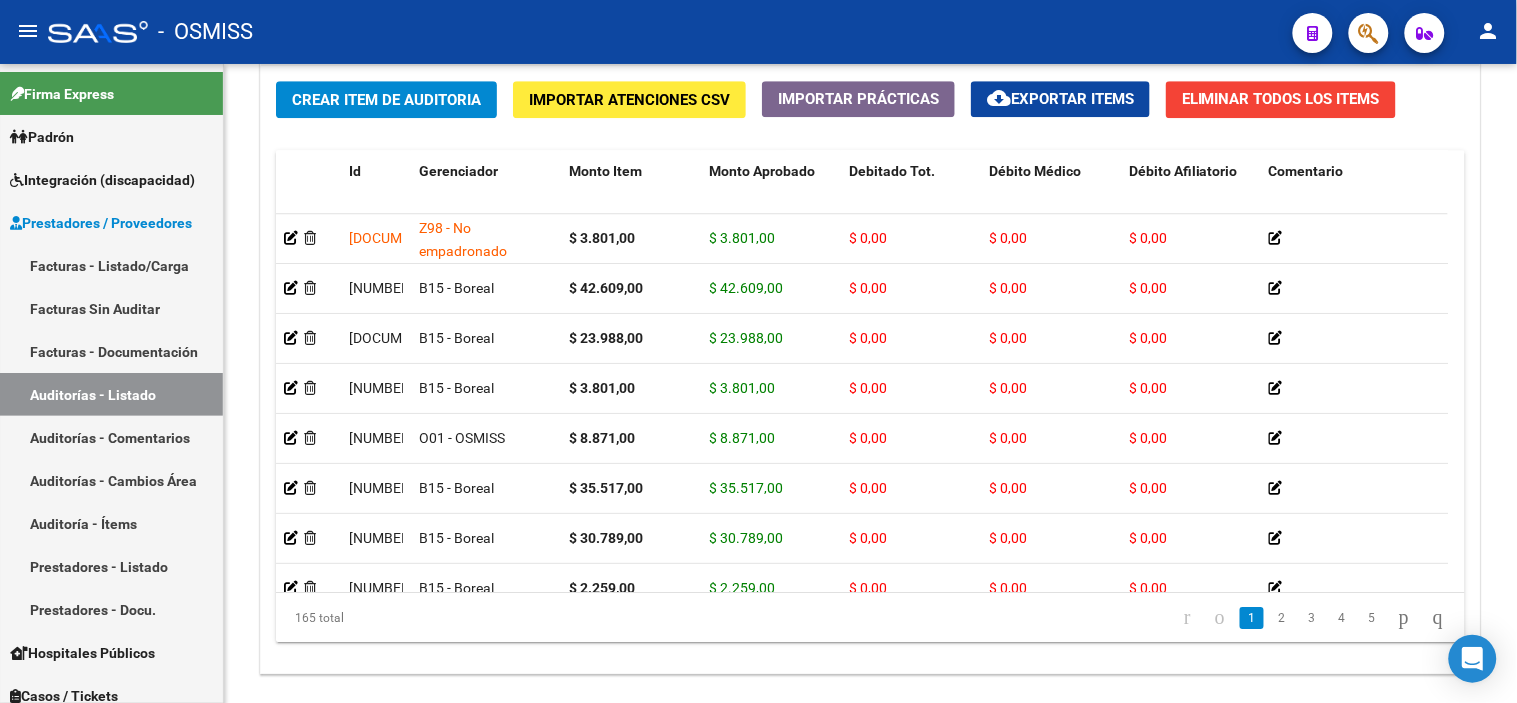 click on "-   OSMISS" 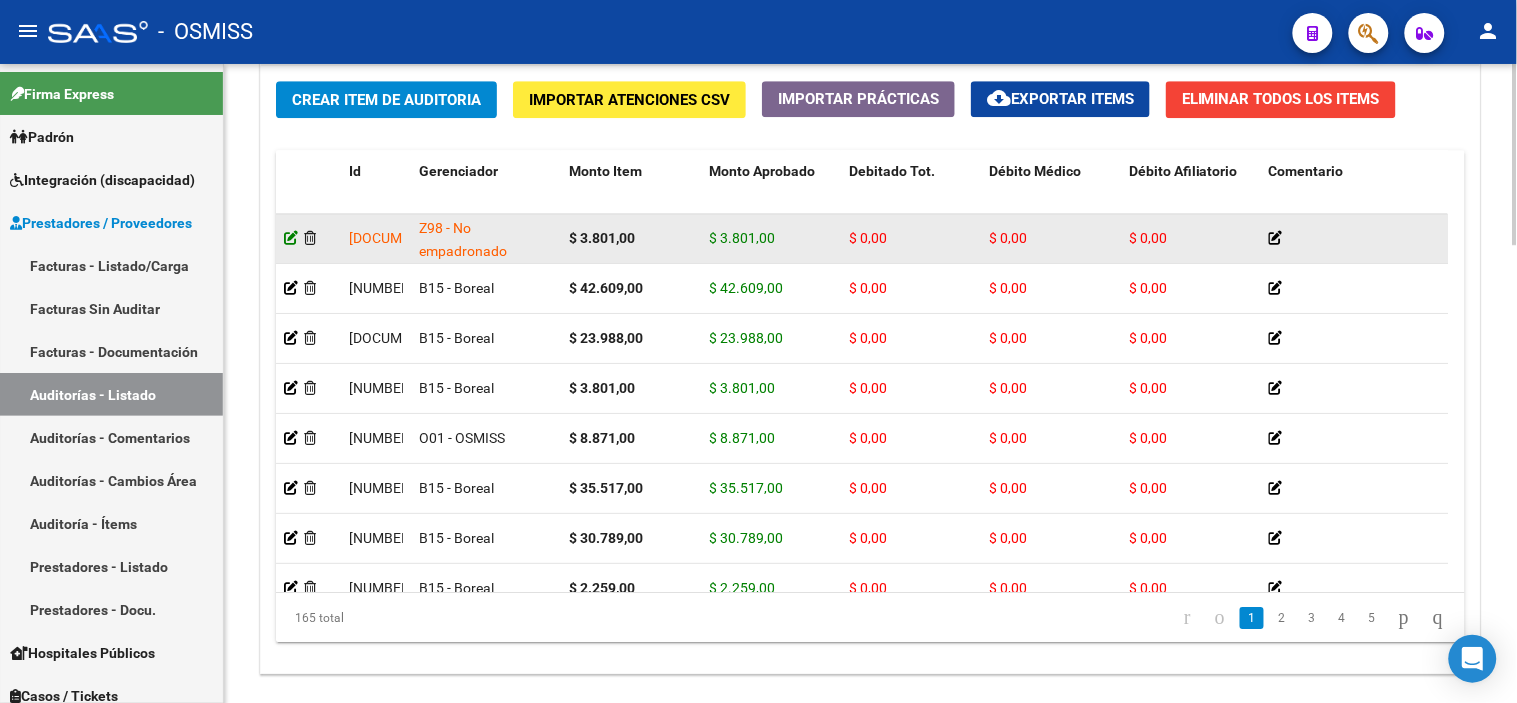 click 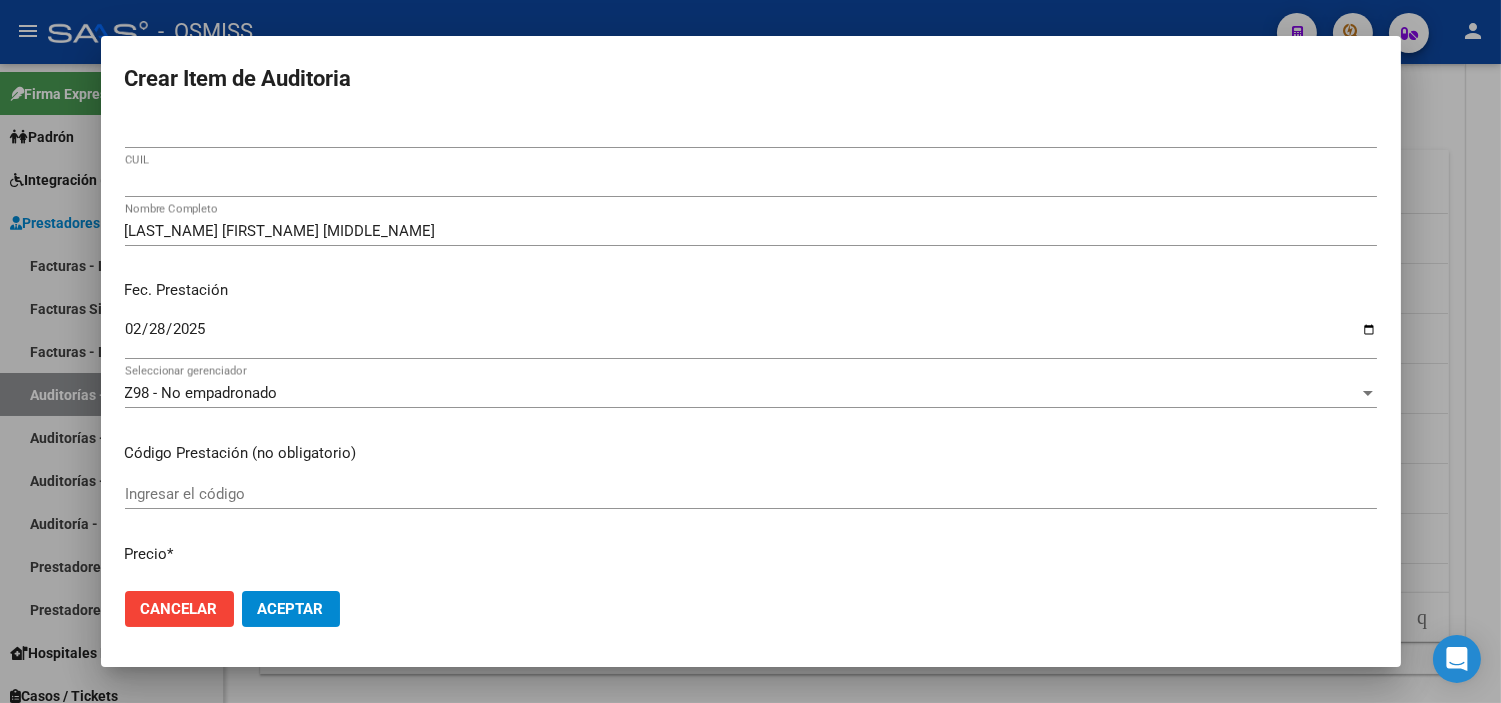 click on "Crear Item de Auditoria" at bounding box center (751, 79) 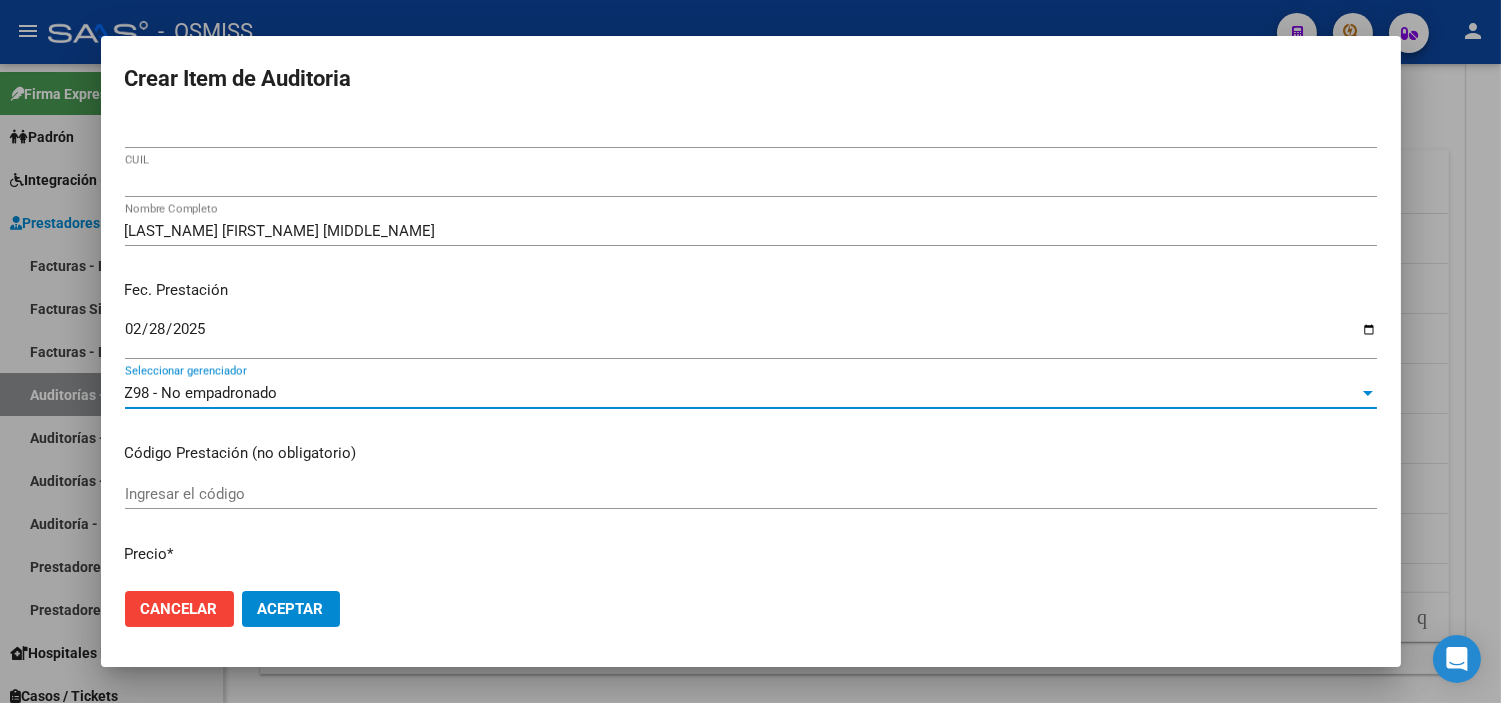 click on "Z98 - No empadronado" at bounding box center [201, 393] 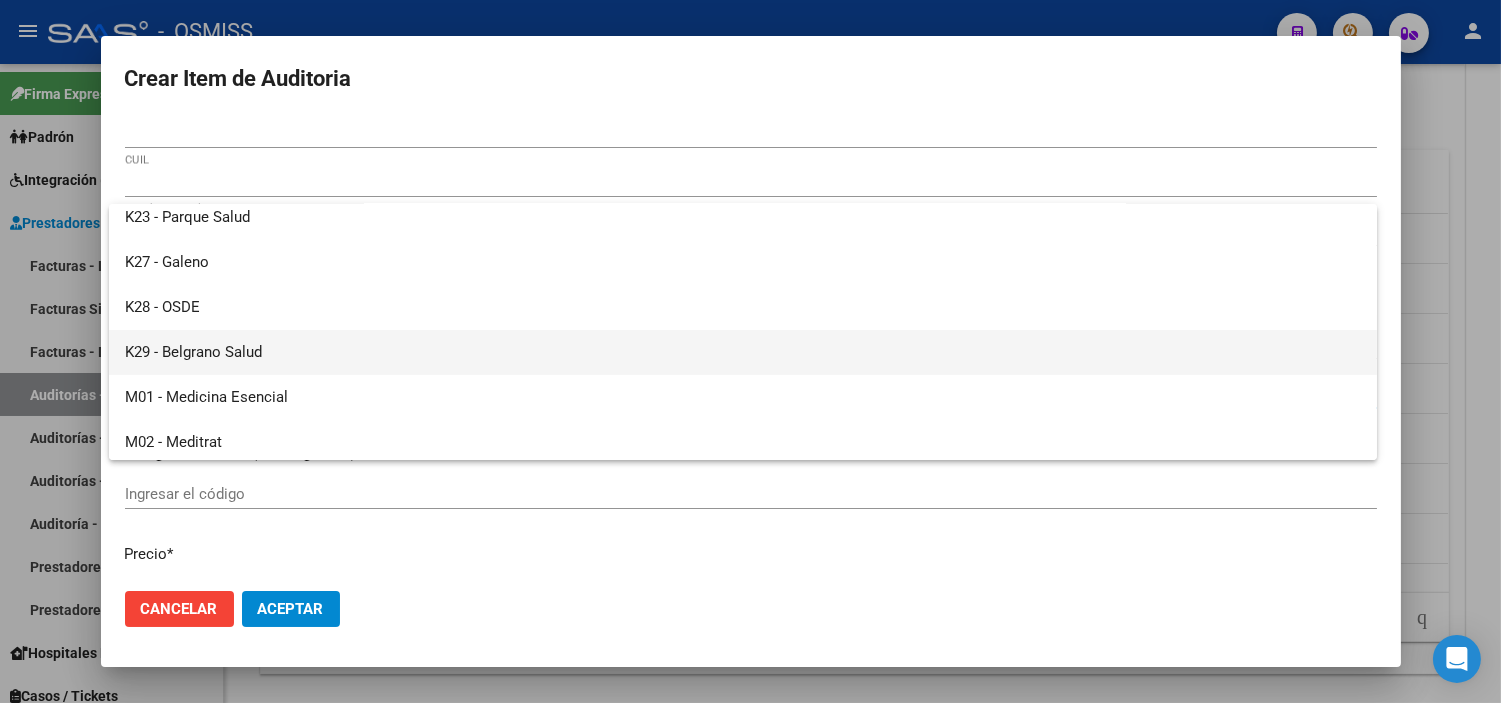 scroll, scrollTop: 222, scrollLeft: 0, axis: vertical 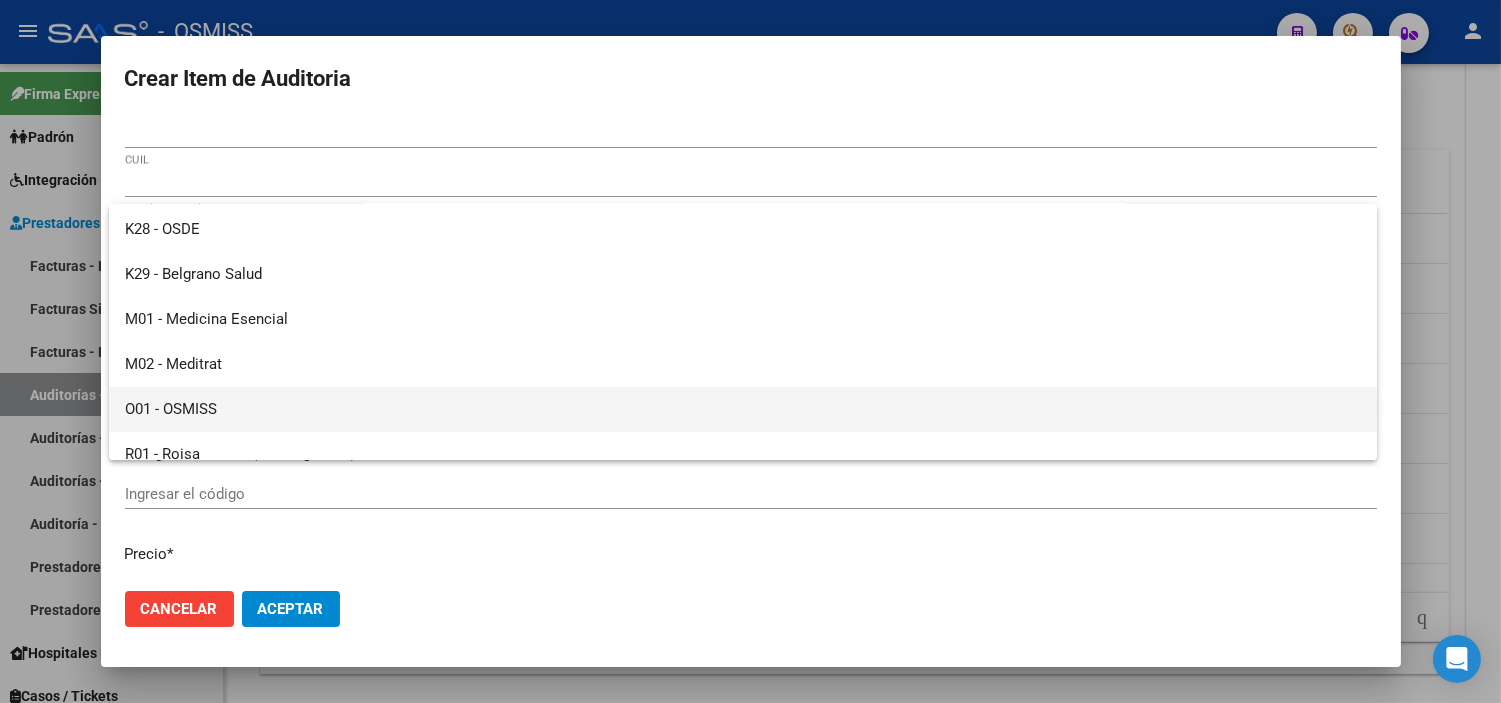 click on "O01 - OSMISS" at bounding box center [743, 409] 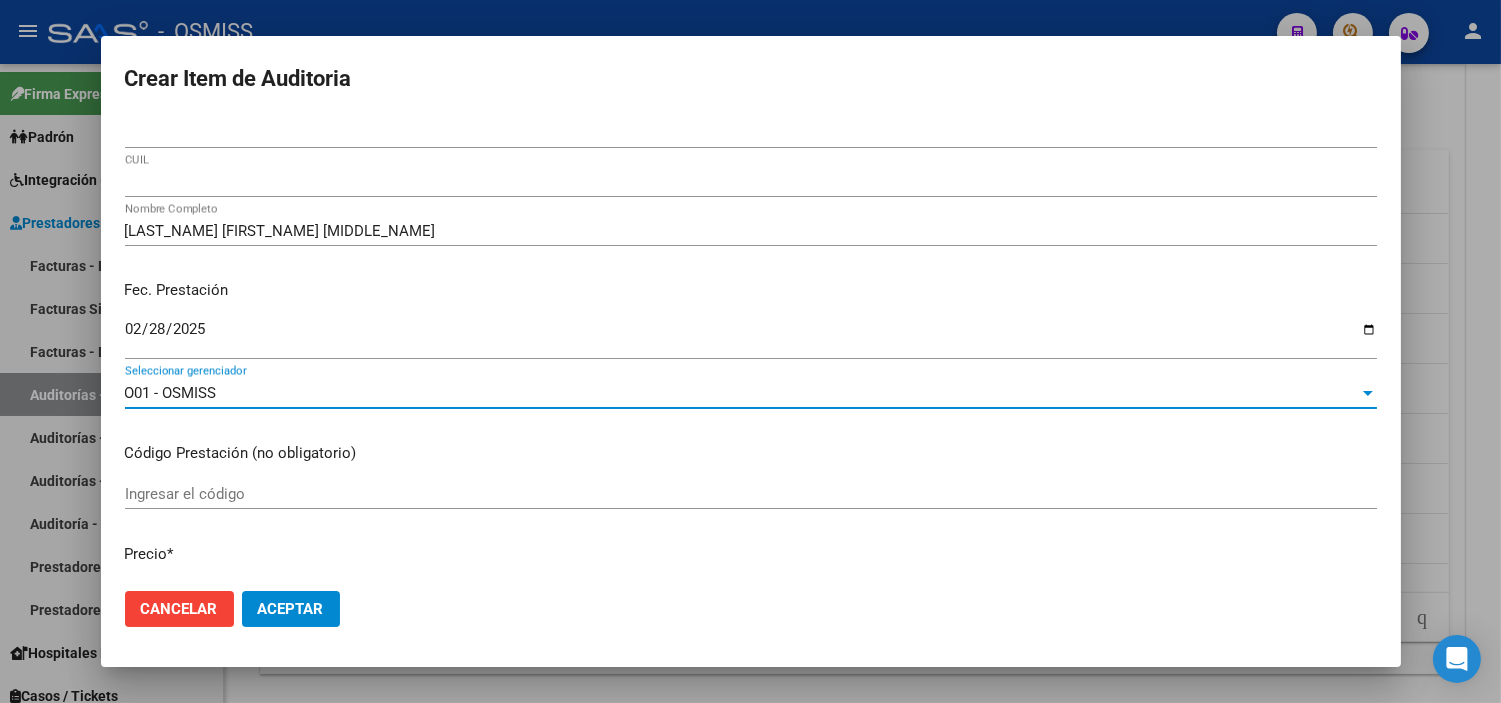 click on "Aceptar" 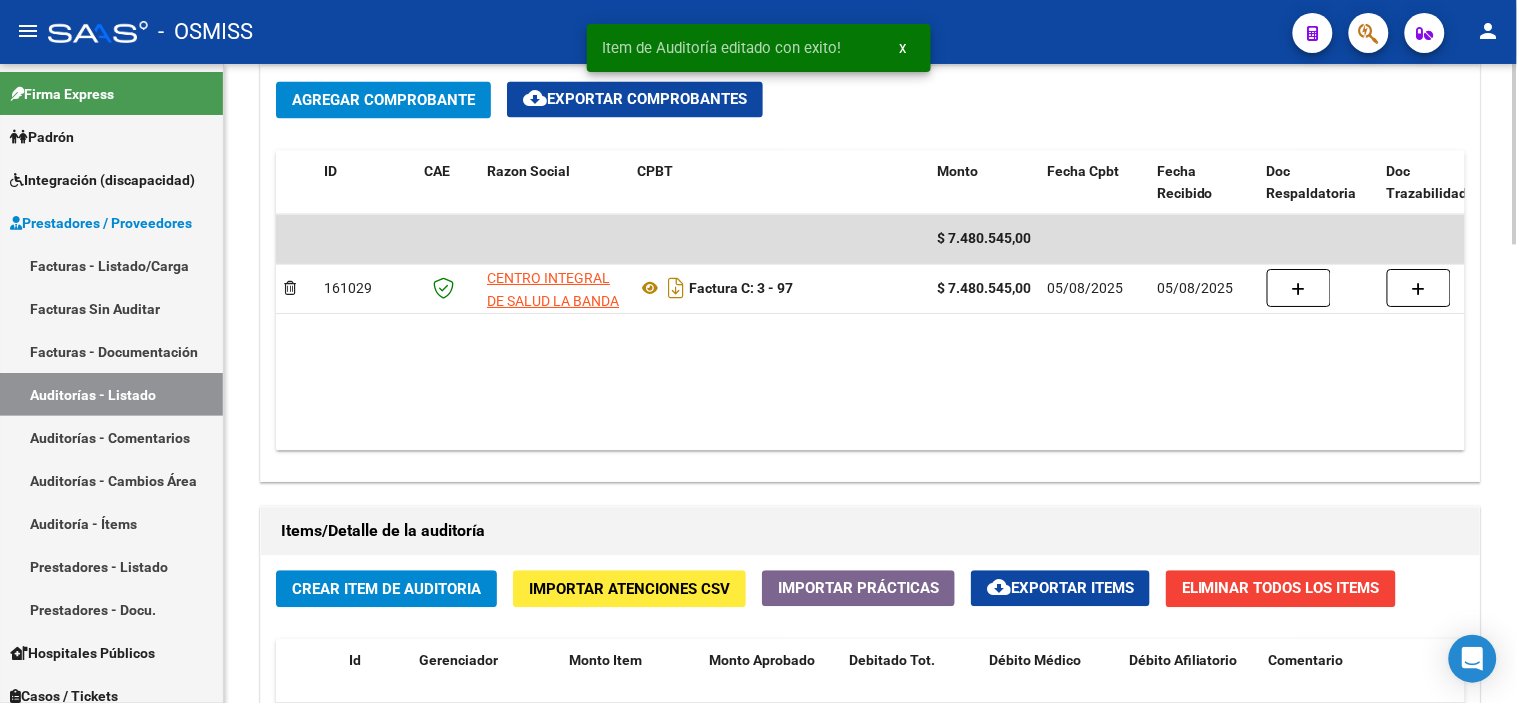 scroll, scrollTop: 1111, scrollLeft: 0, axis: vertical 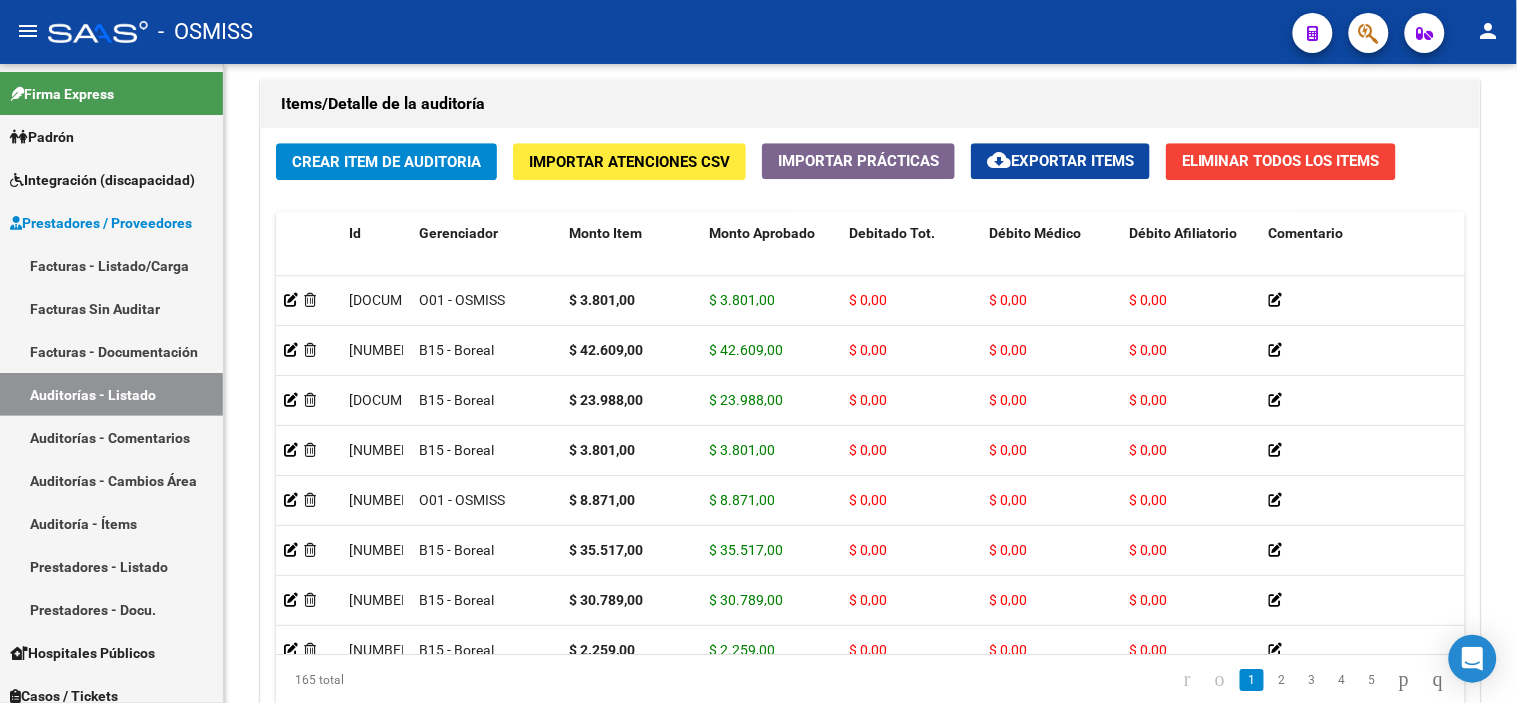 drag, startPoint x: 1102, startPoint y: 33, endPoint x: 646, endPoint y: 95, distance: 460.19562 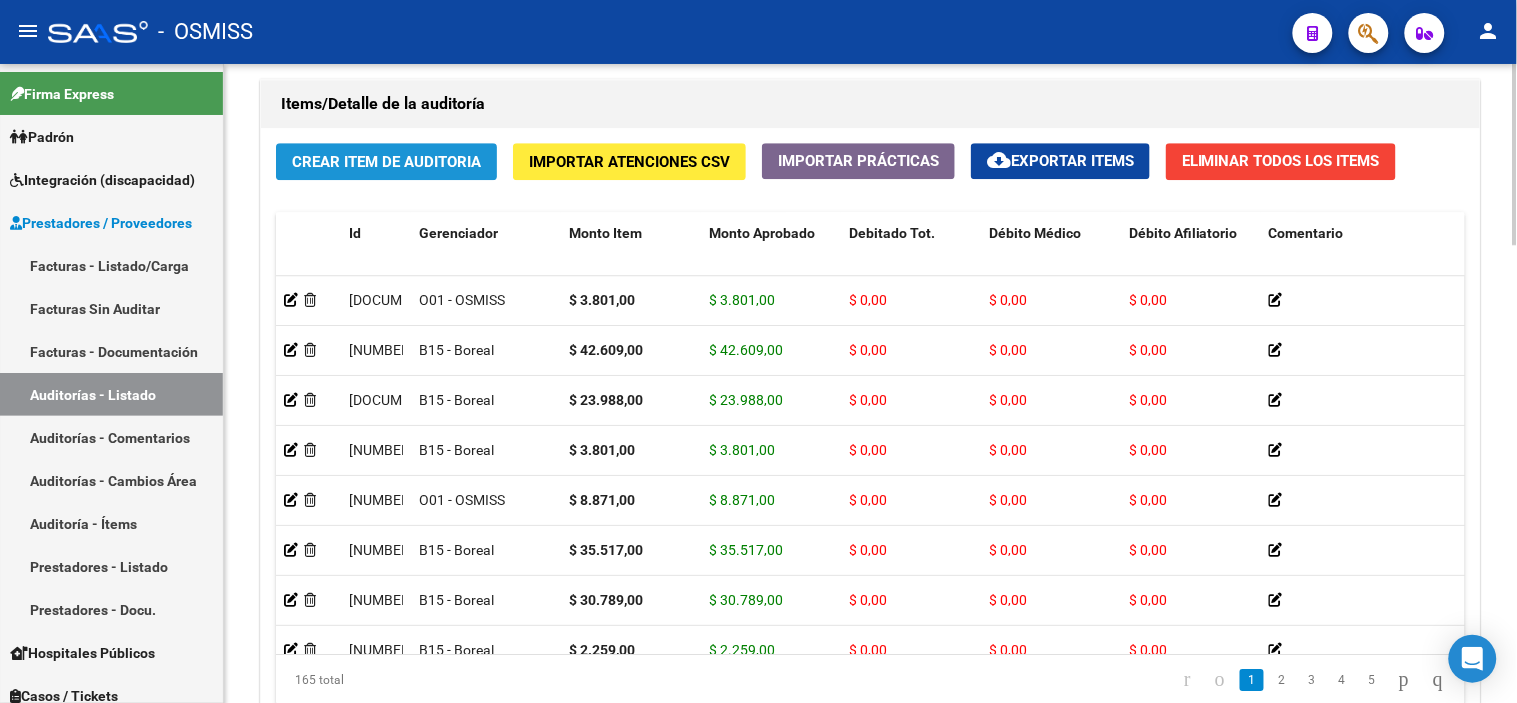 click on "Crear Item de Auditoria" 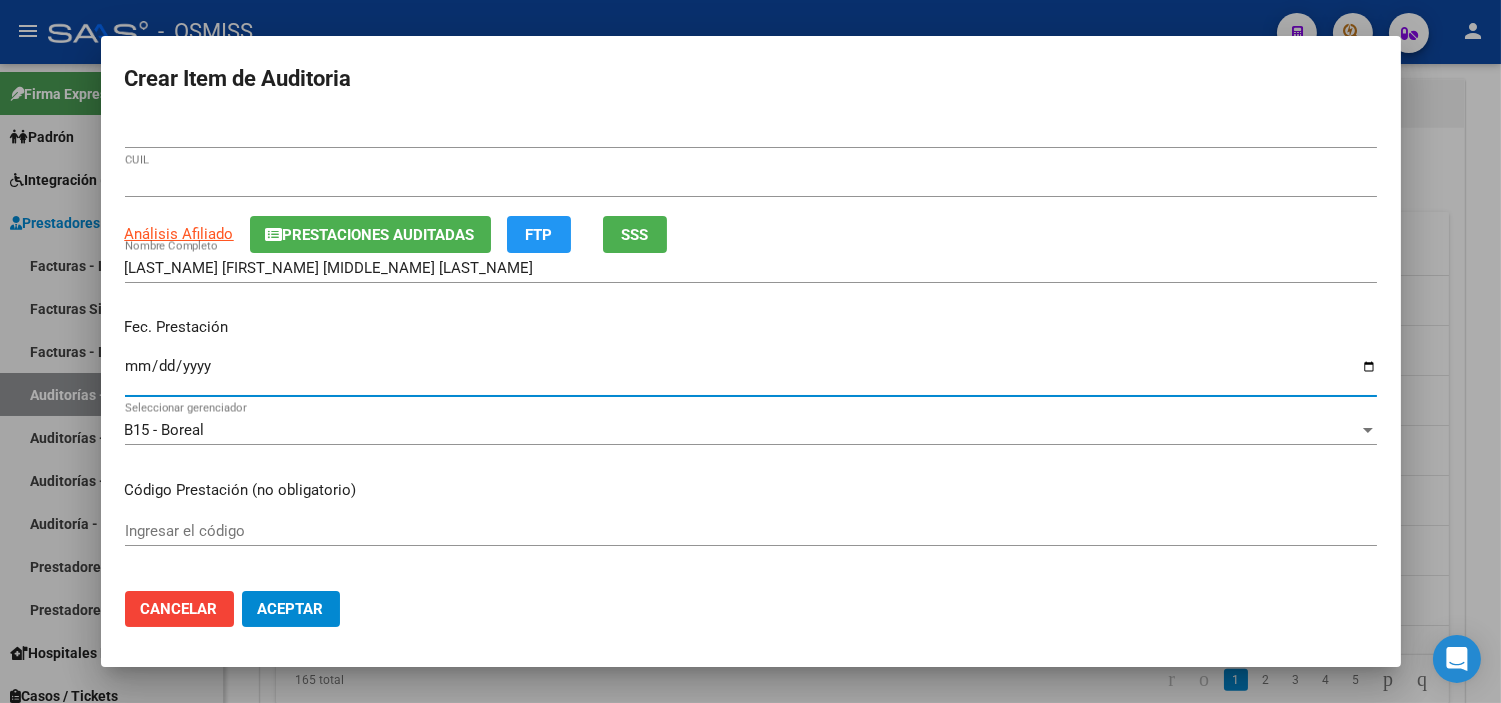 click on "Ingresar la fecha" at bounding box center (751, 374) 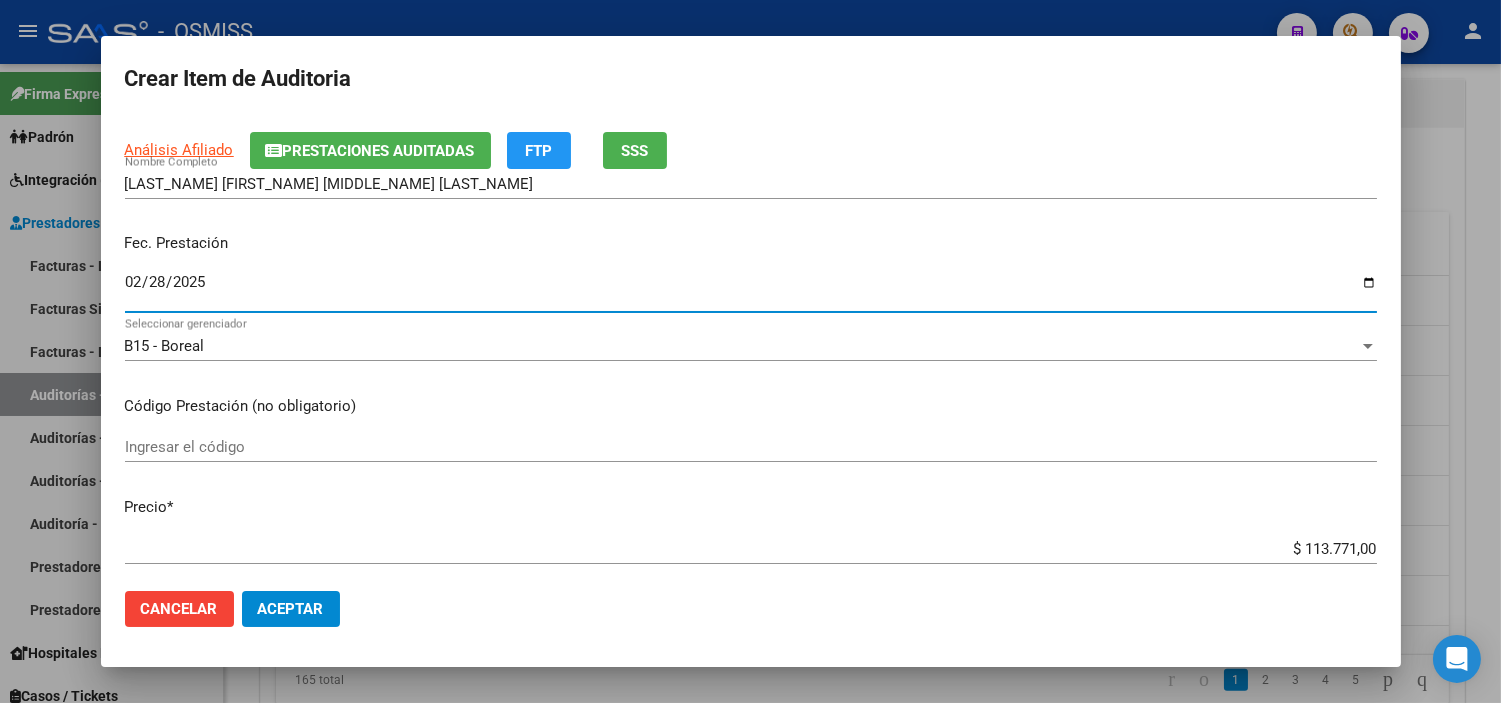 scroll, scrollTop: 222, scrollLeft: 0, axis: vertical 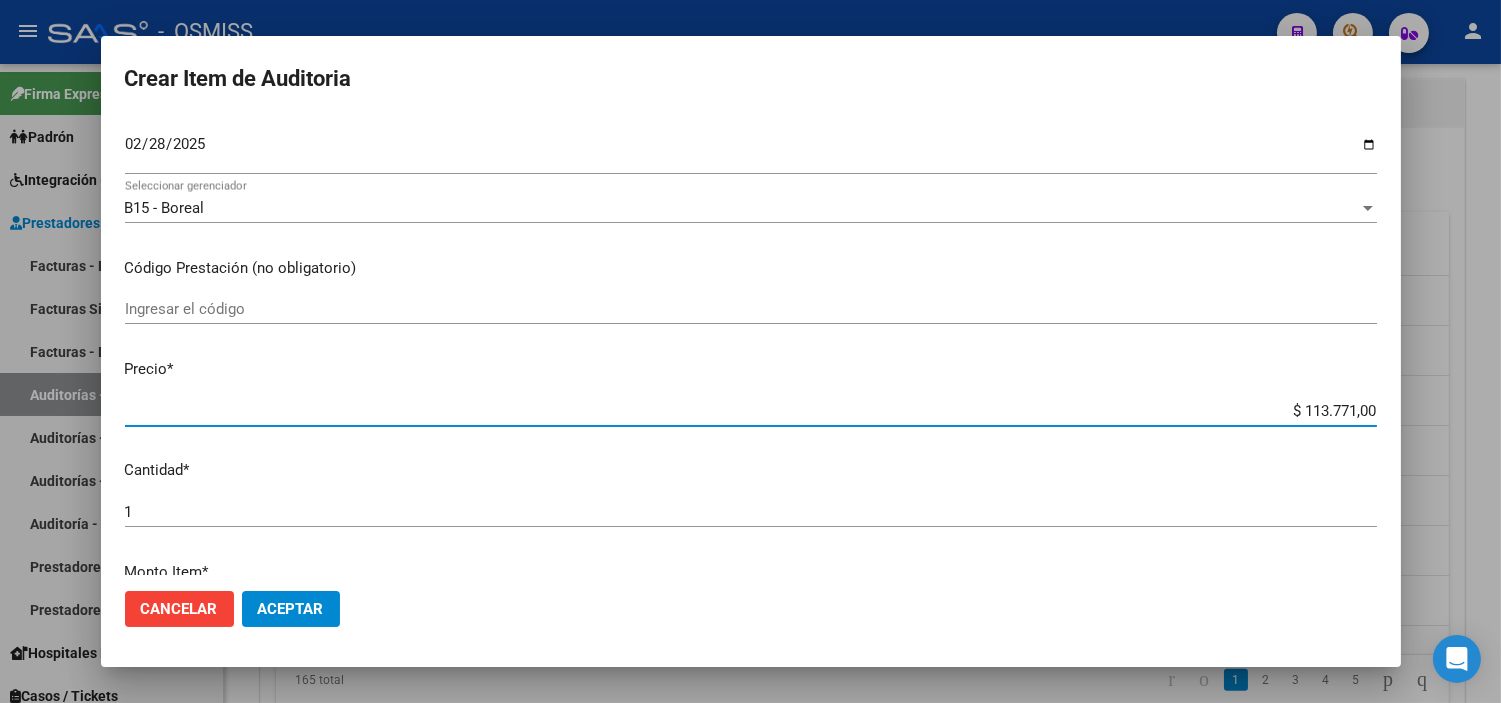 drag, startPoint x: 1246, startPoint y: 413, endPoint x: 1493, endPoint y: 407, distance: 247.07286 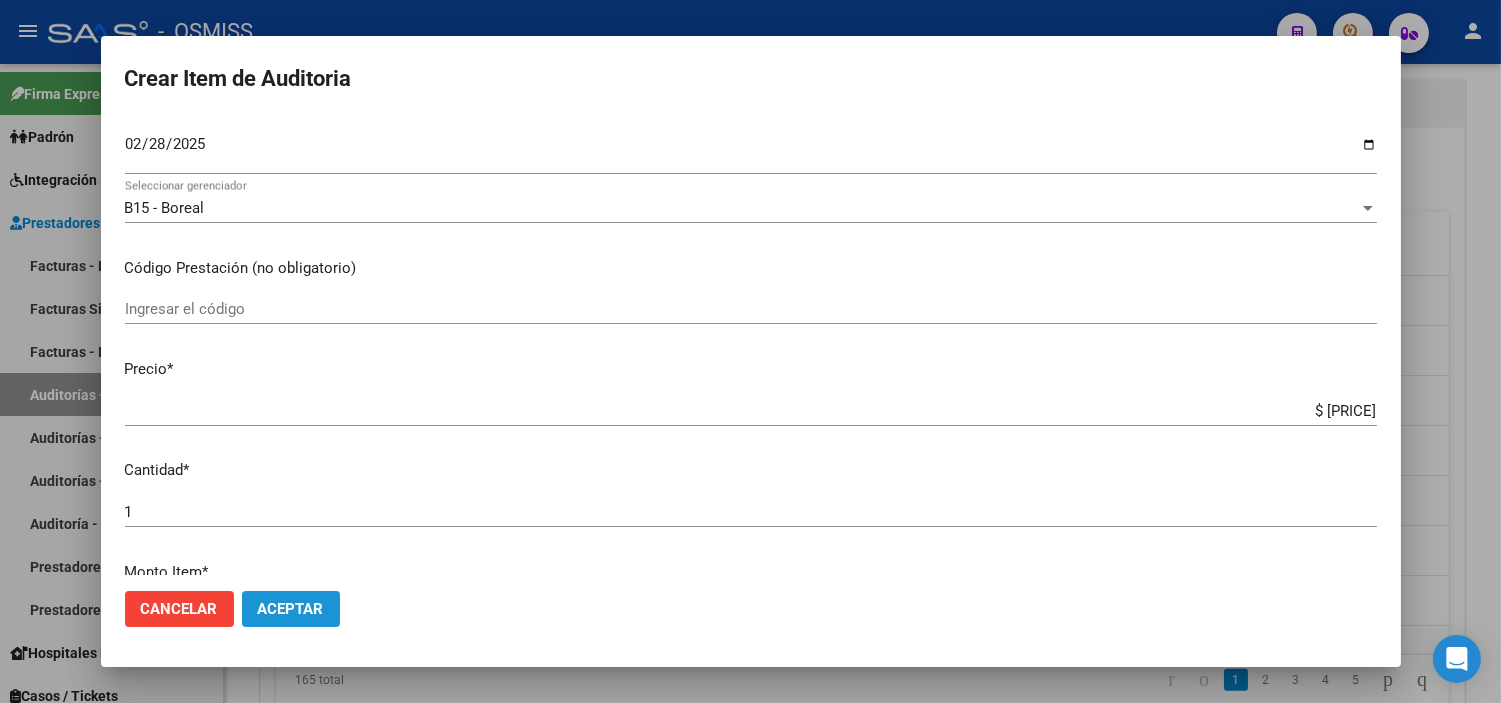 click on "Aceptar" 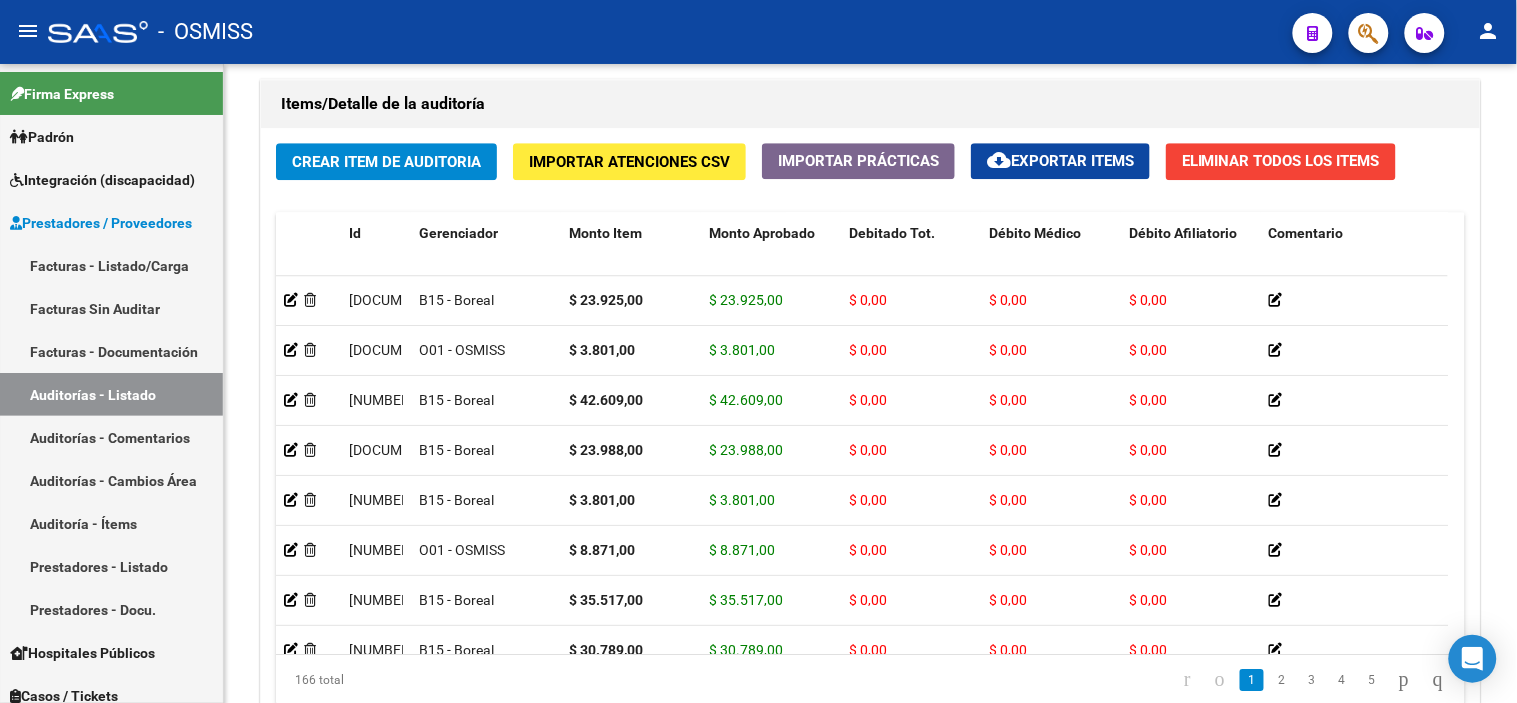 drag, startPoint x: 913, startPoint y: 14, endPoint x: 546, endPoint y: 54, distance: 369.1734 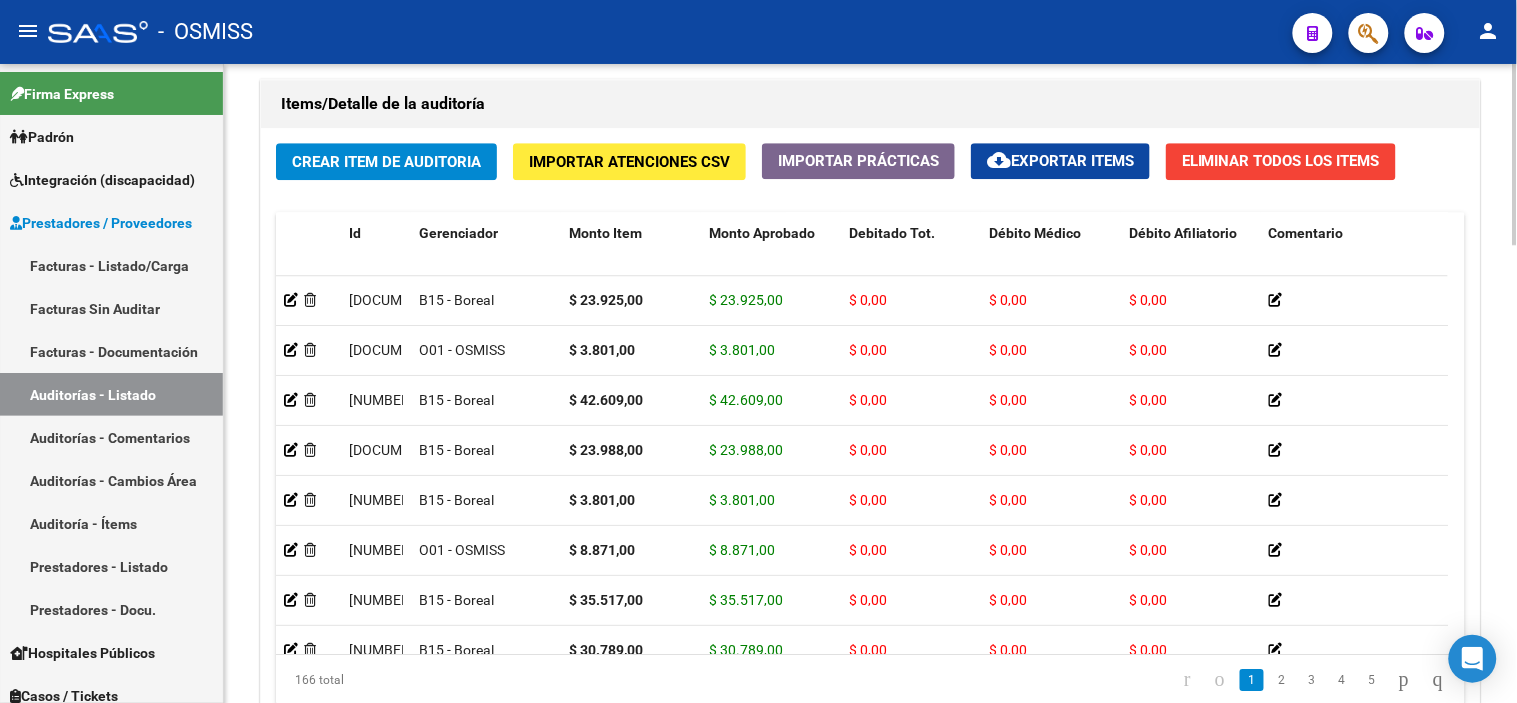 click on "Crear Item de Auditoria" 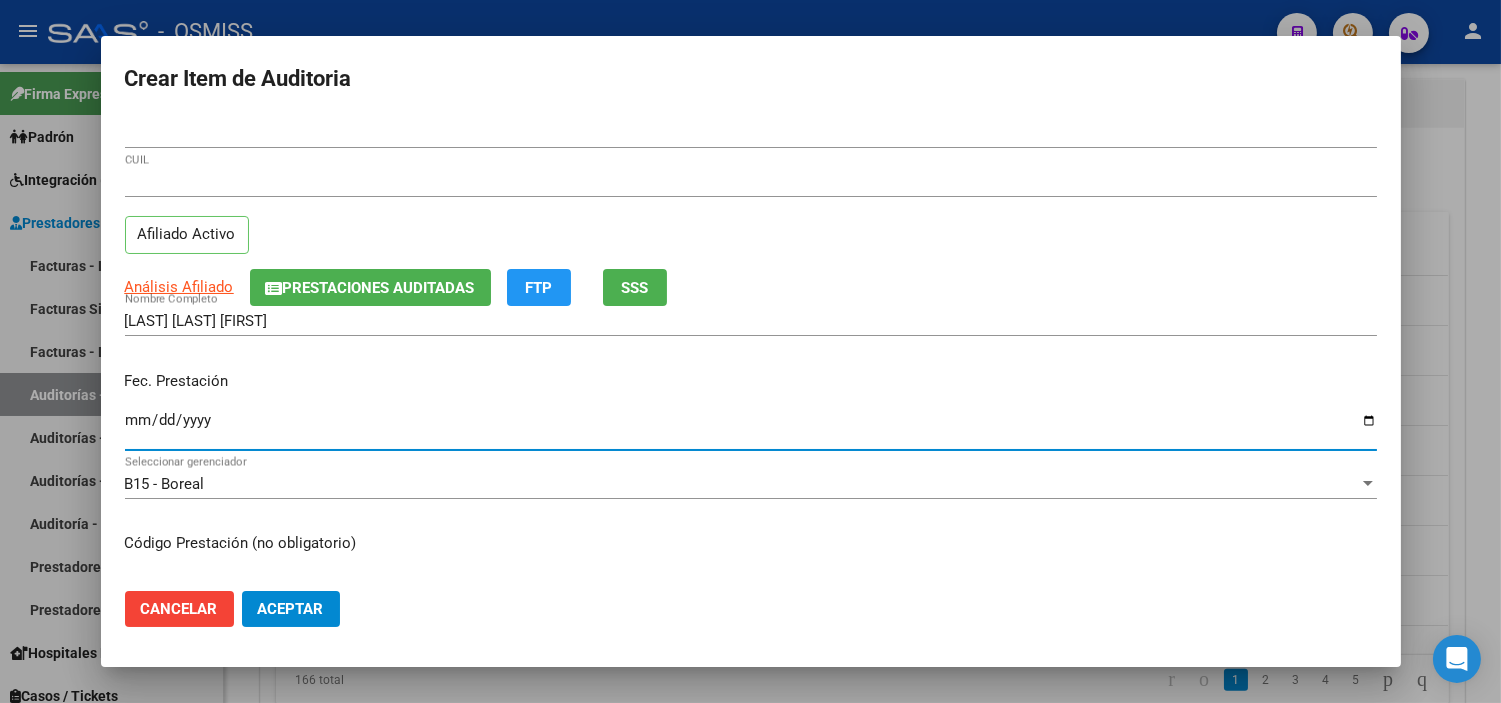 click on "Ingresar la fecha" at bounding box center (751, 428) 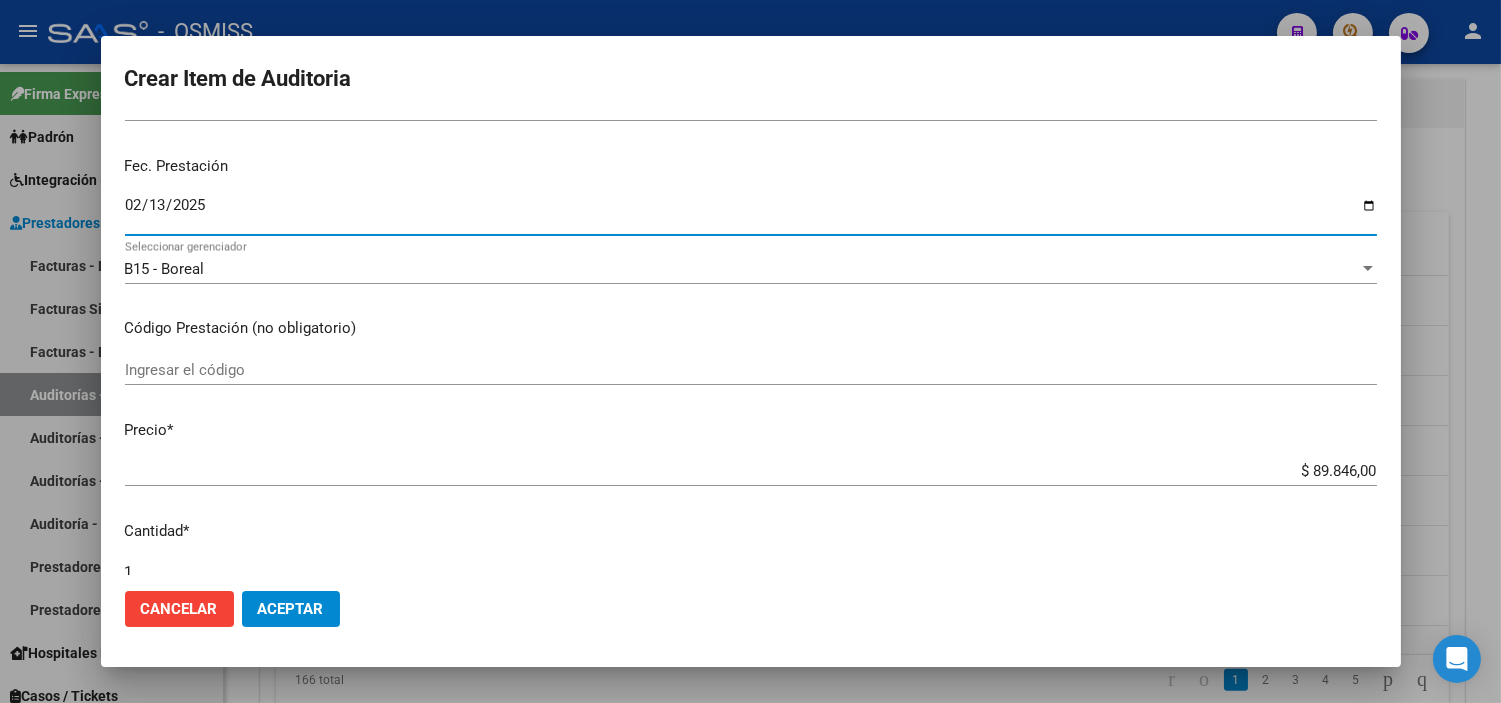 scroll, scrollTop: 222, scrollLeft: 0, axis: vertical 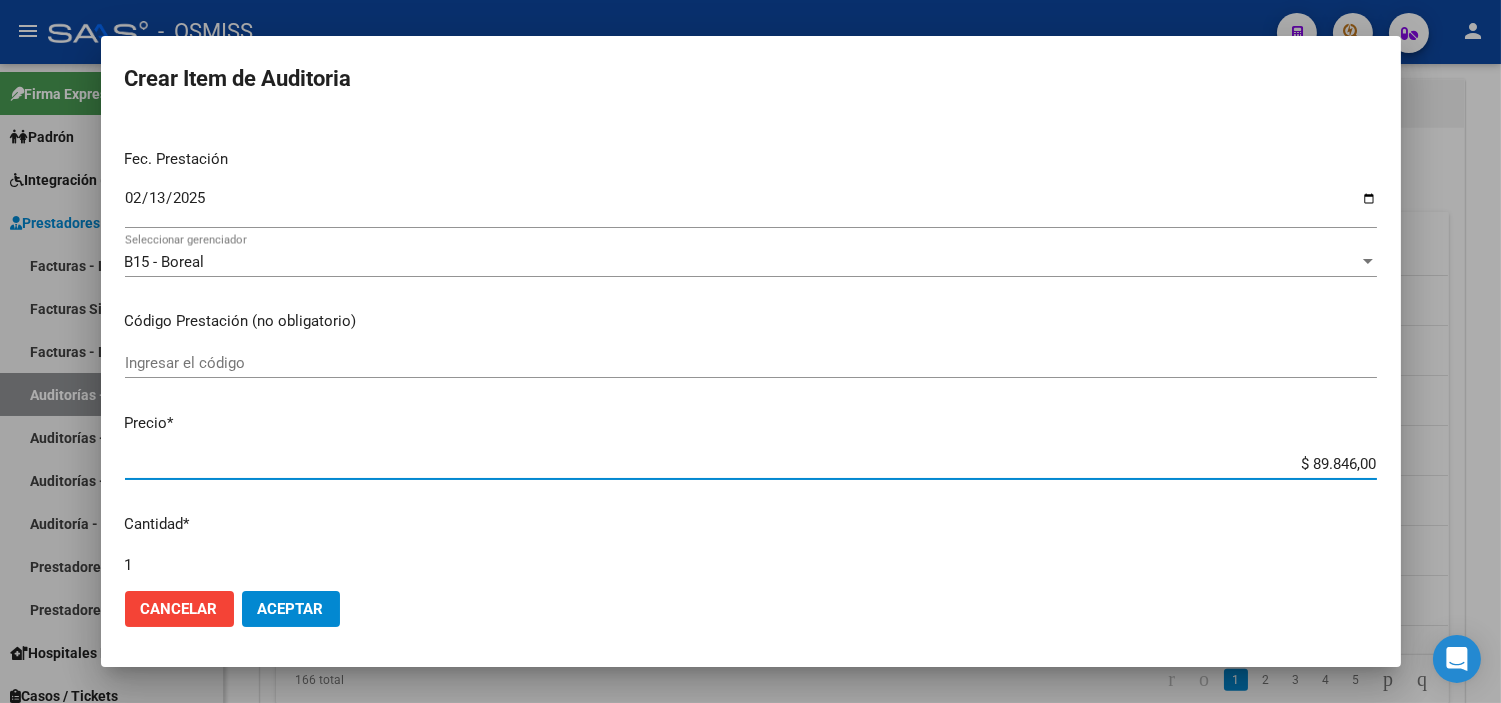 drag, startPoint x: 1260, startPoint y: 467, endPoint x: 1463, endPoint y: 460, distance: 203.12065 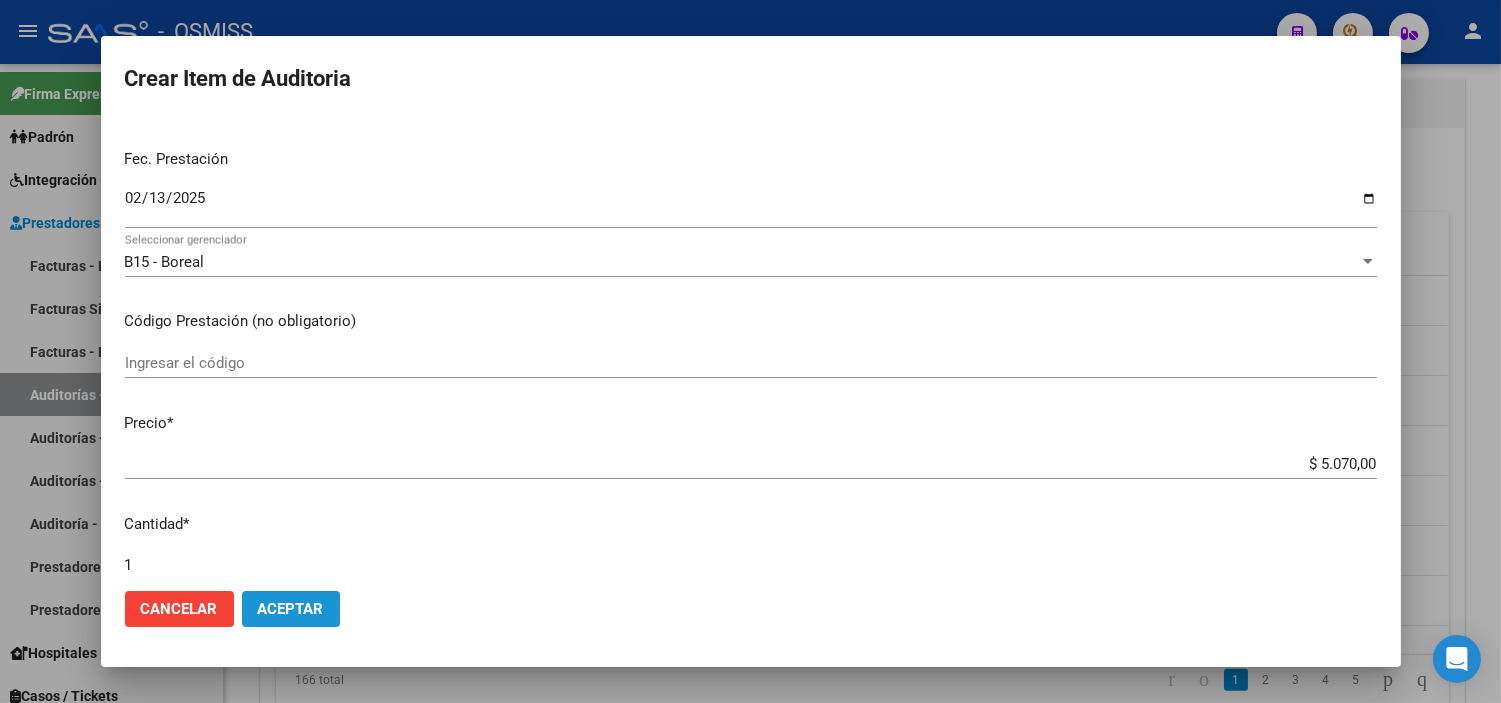 click on "Aceptar" 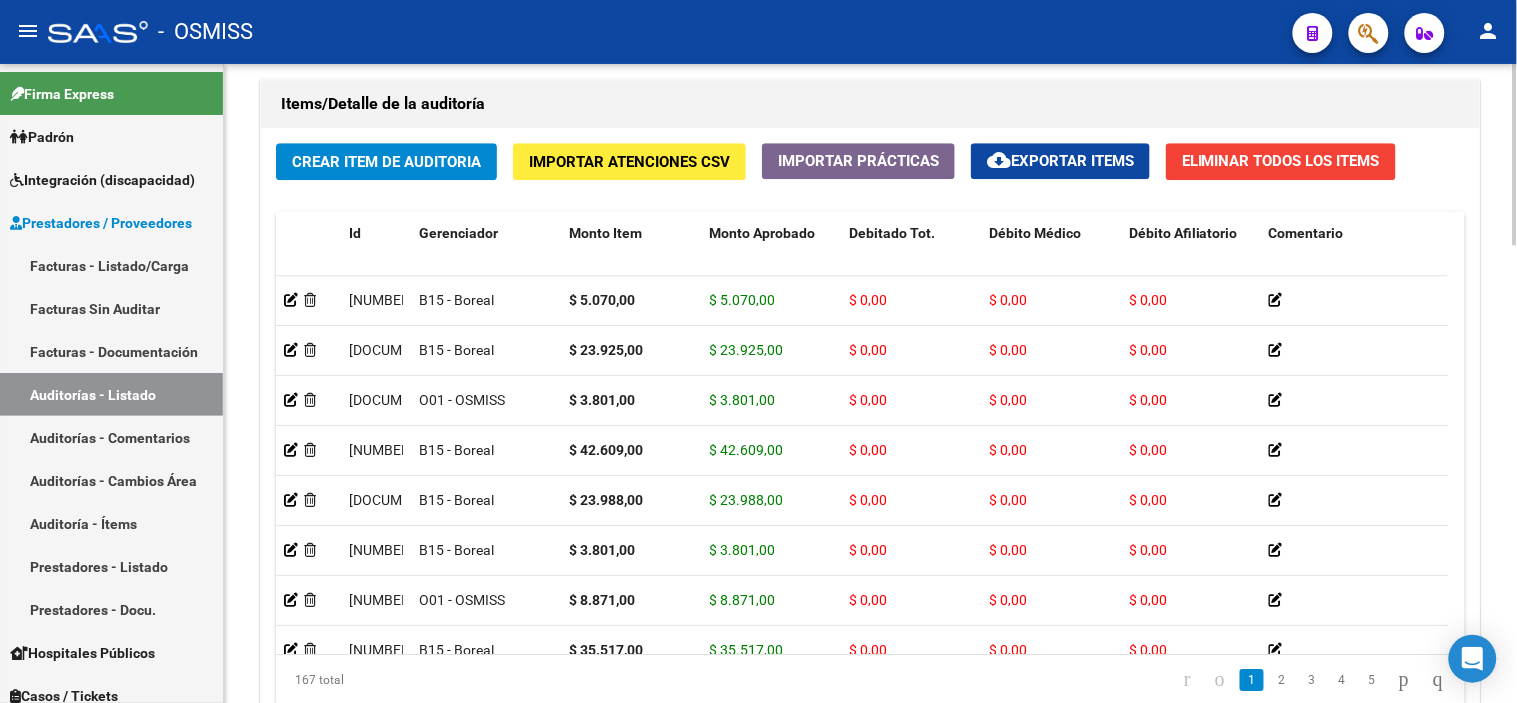 drag, startPoint x: 1143, startPoint y: 77, endPoint x: 790, endPoint y: 90, distance: 353.2393 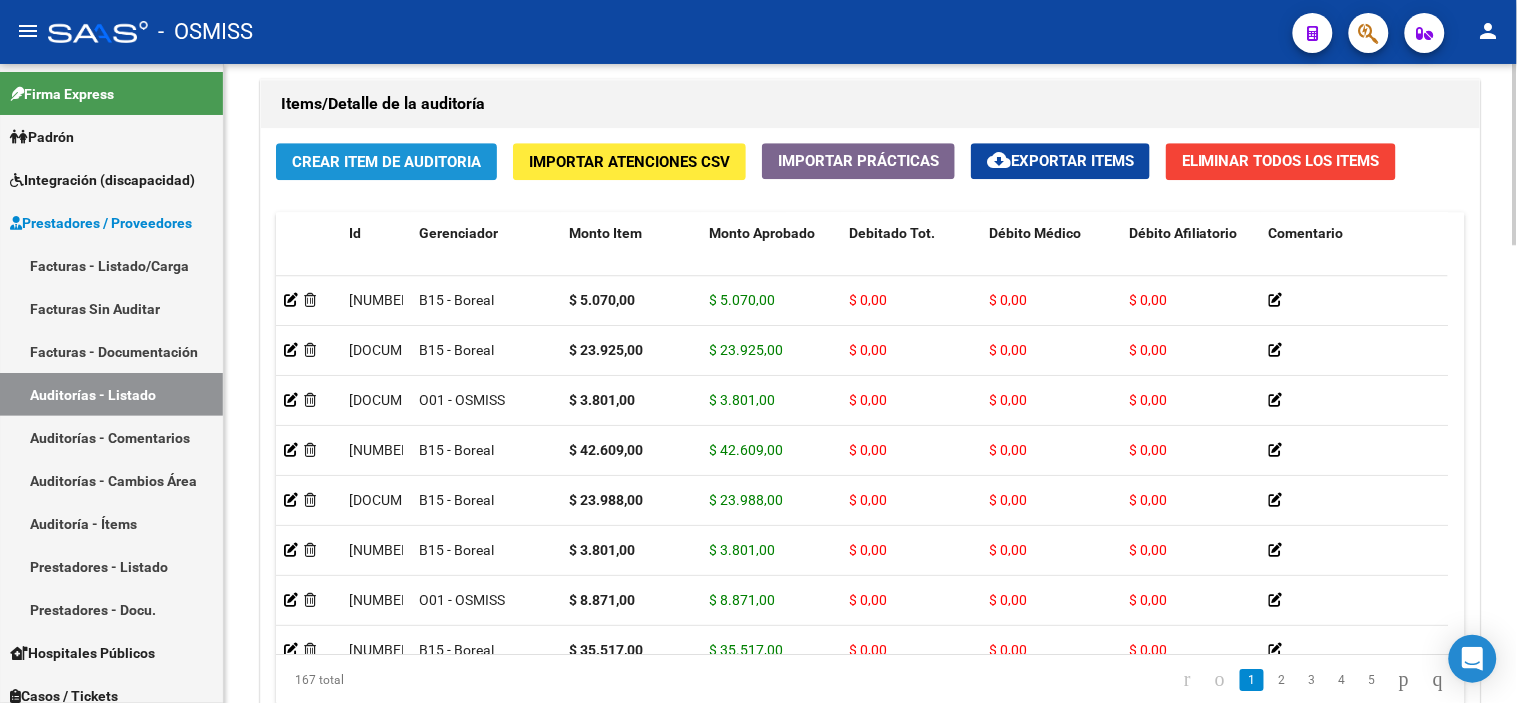 click on "Crear Item de Auditoria" 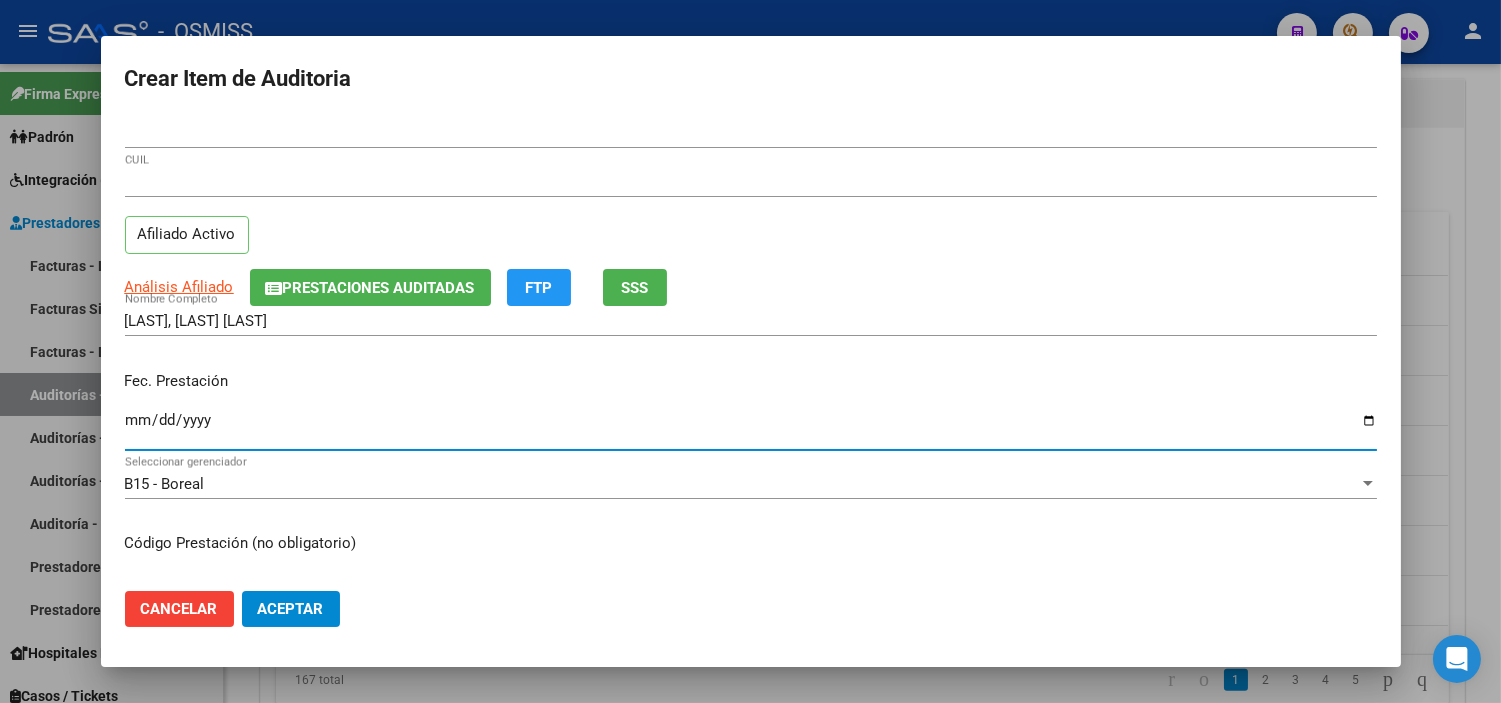 click on "Ingresar la fecha" at bounding box center [751, 428] 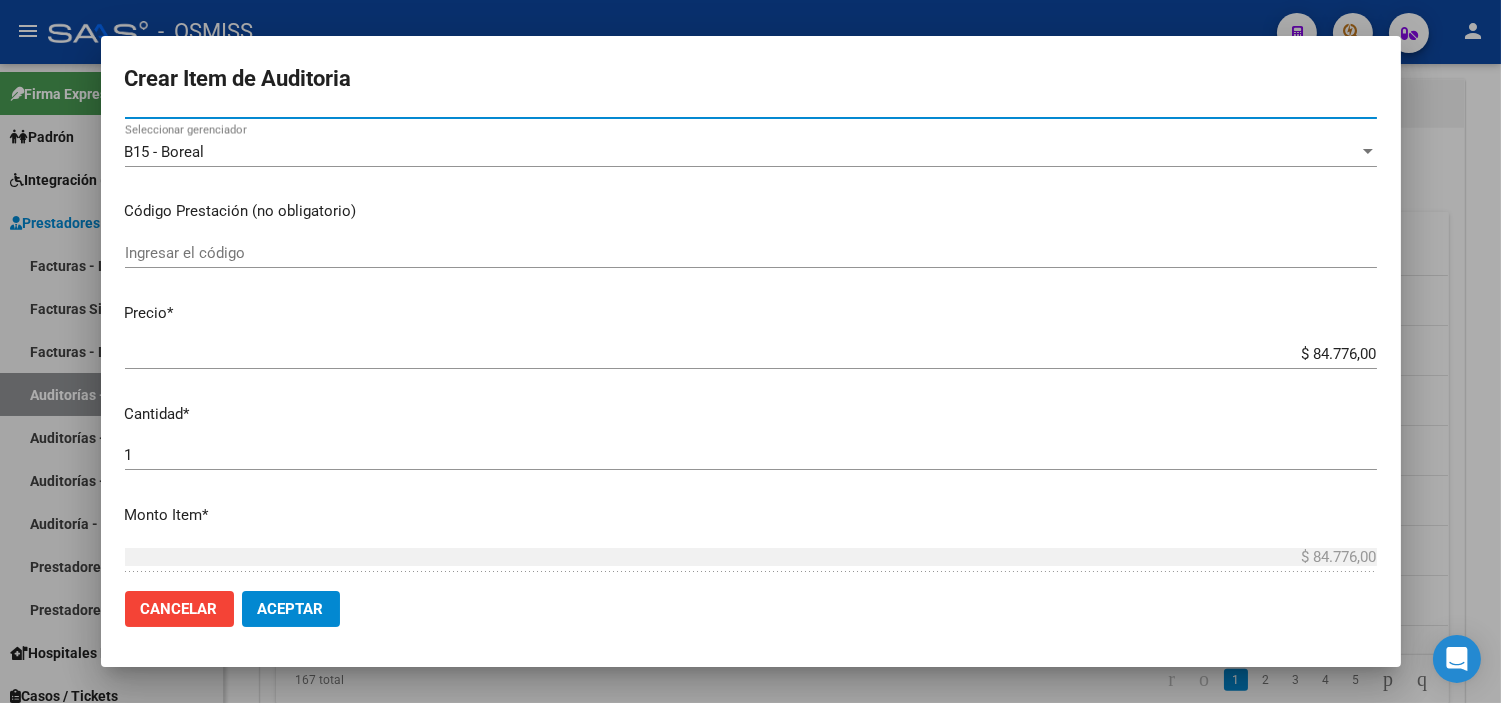 scroll, scrollTop: 333, scrollLeft: 0, axis: vertical 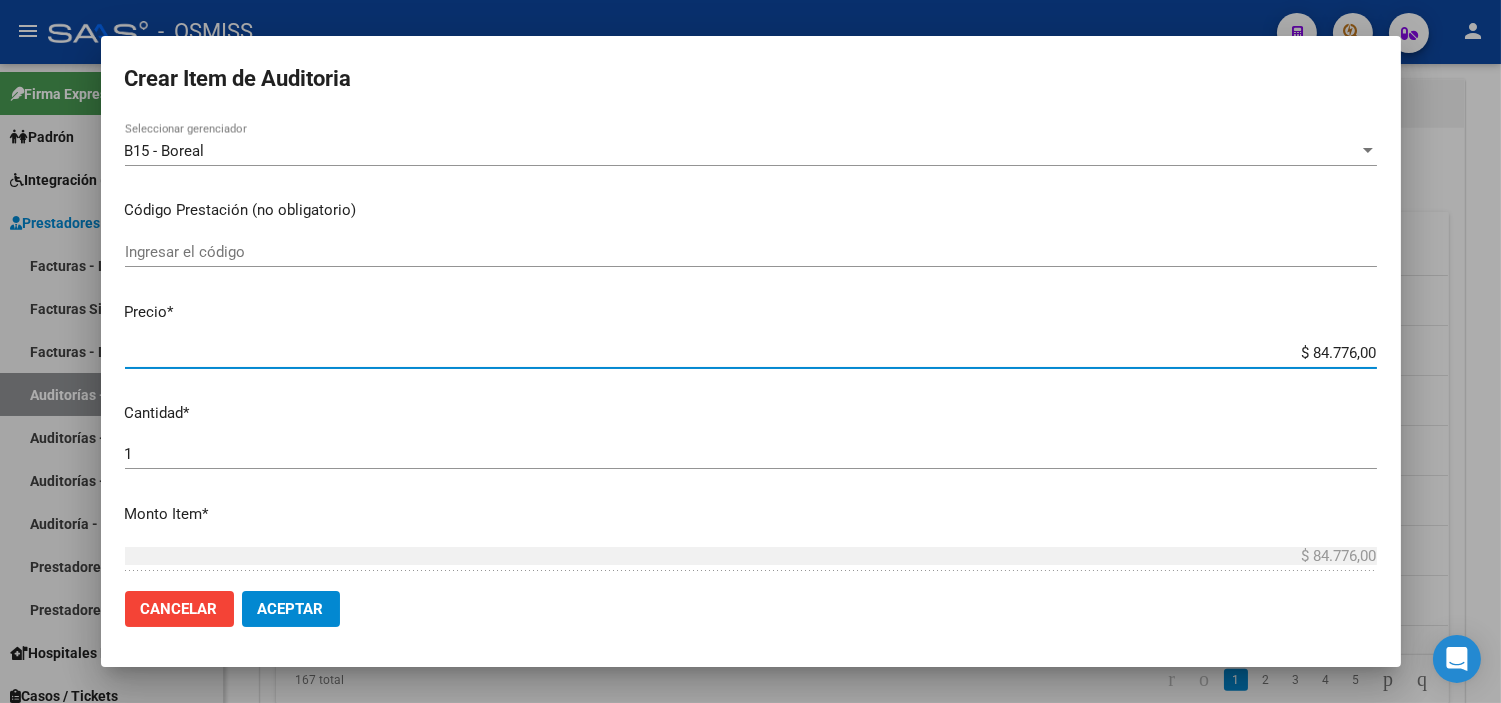 drag, startPoint x: 1234, startPoint y: 358, endPoint x: 1516, endPoint y: 358, distance: 282 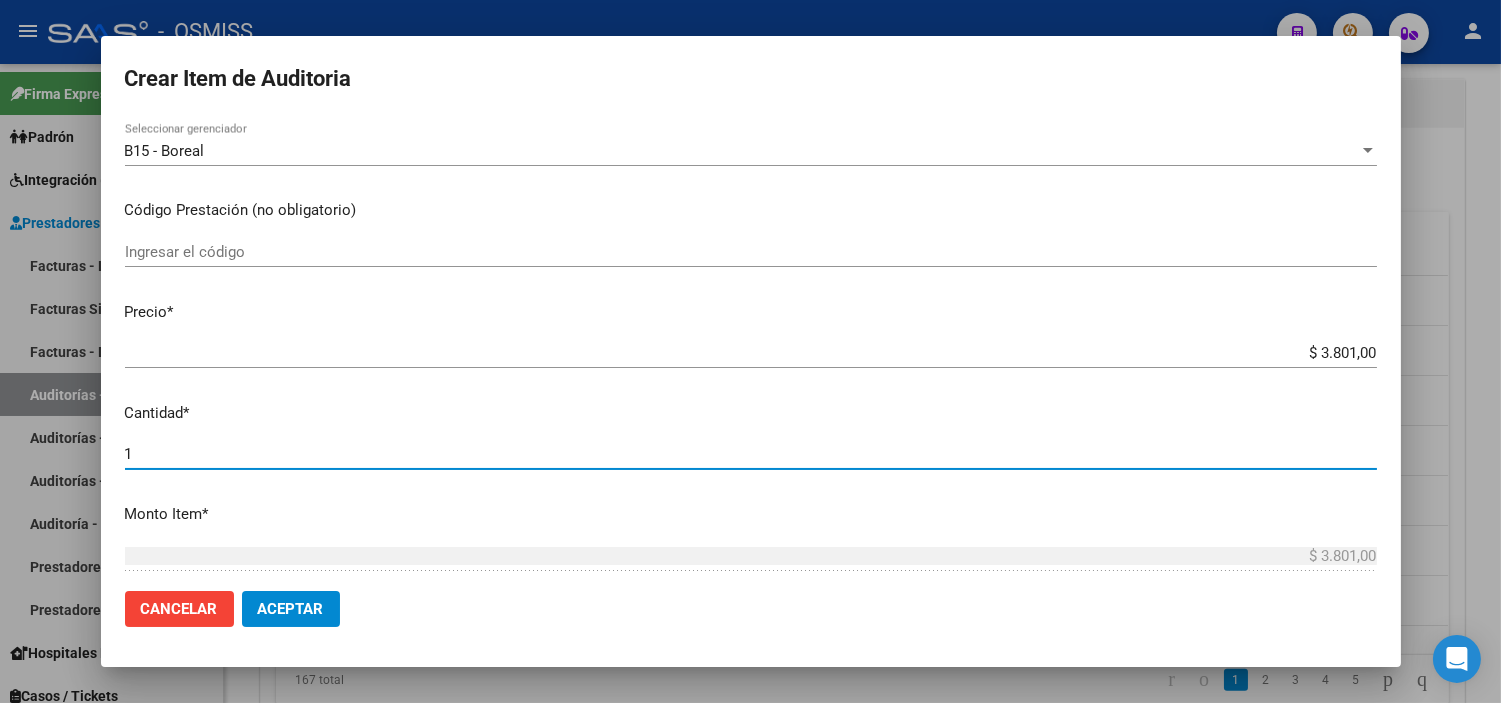 drag, startPoint x: 178, startPoint y: 454, endPoint x: 102, endPoint y: 454, distance: 76 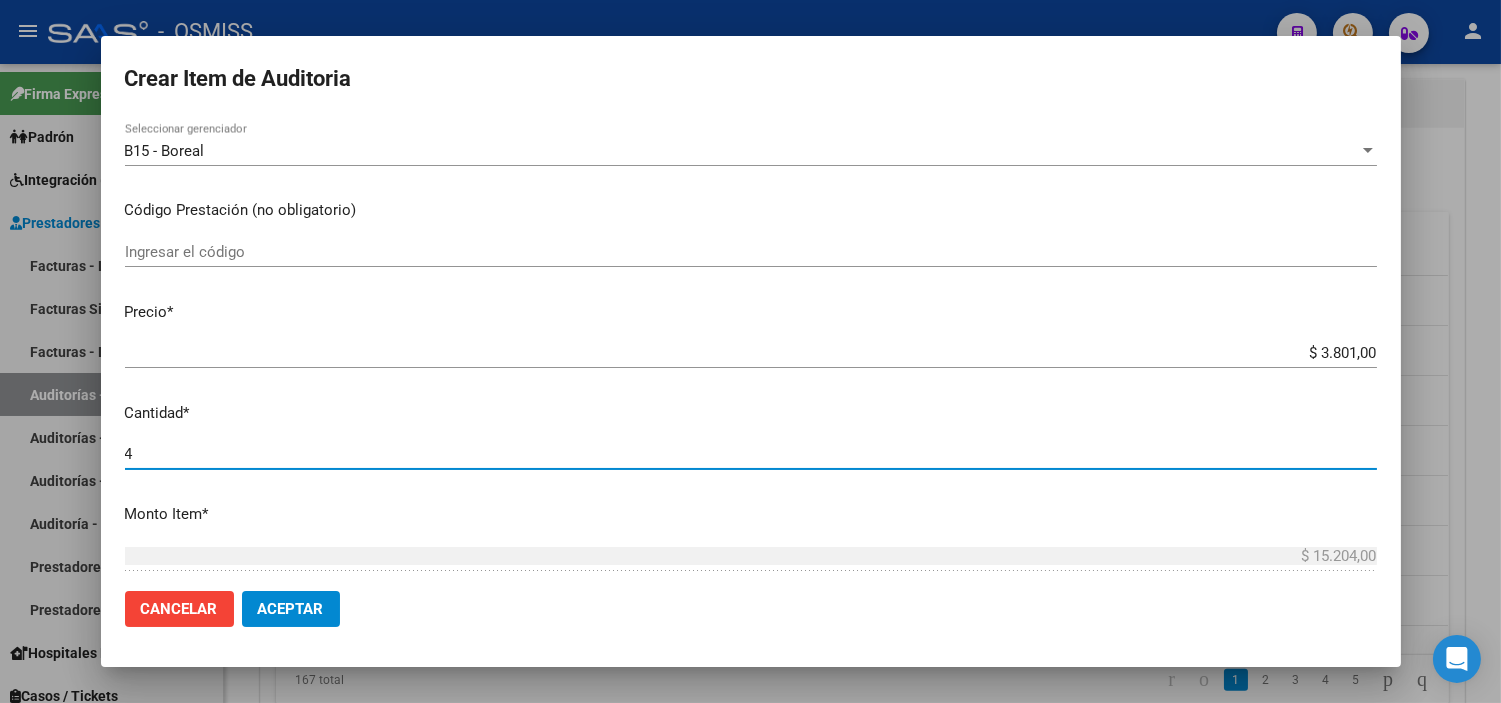 click on "Aceptar" 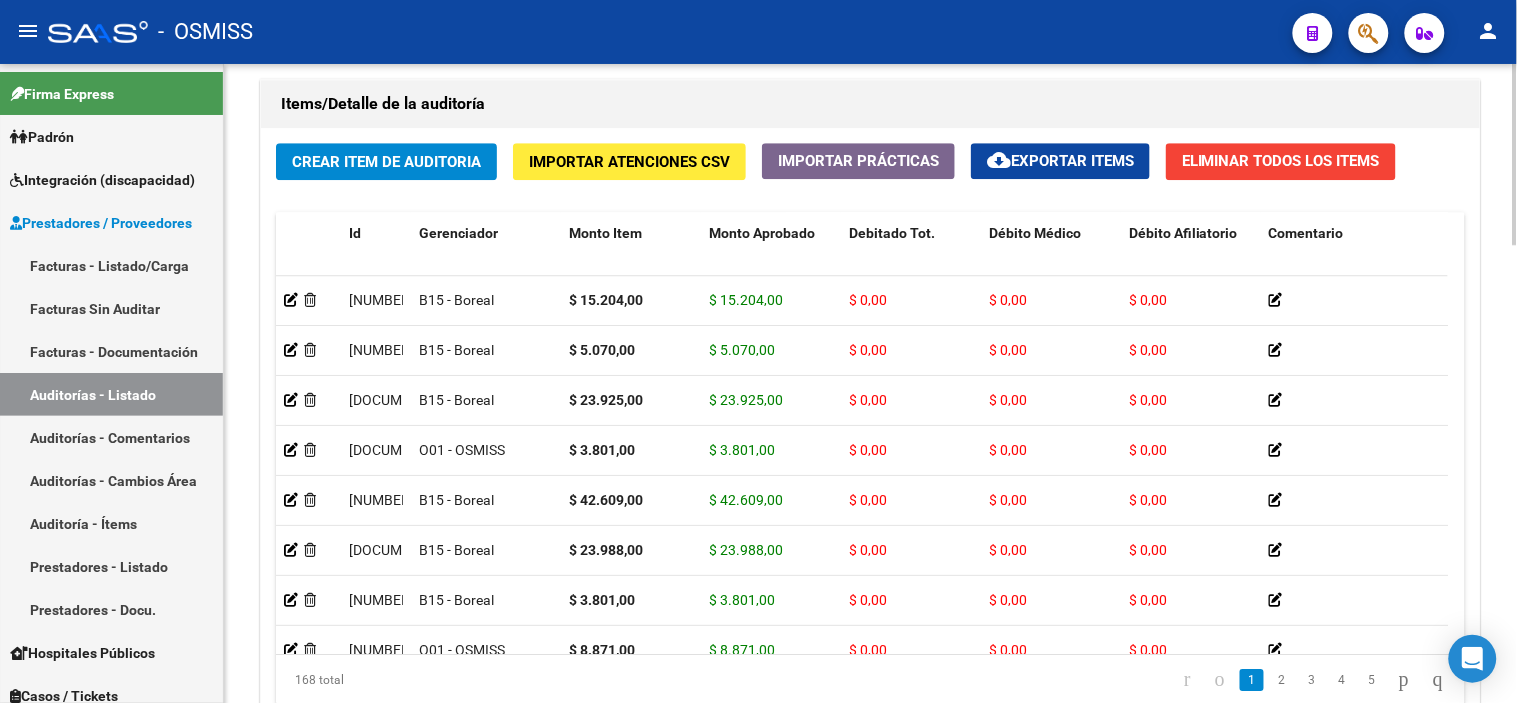 drag, startPoint x: 1188, startPoint y: 98, endPoint x: 746, endPoint y: 103, distance: 442.0283 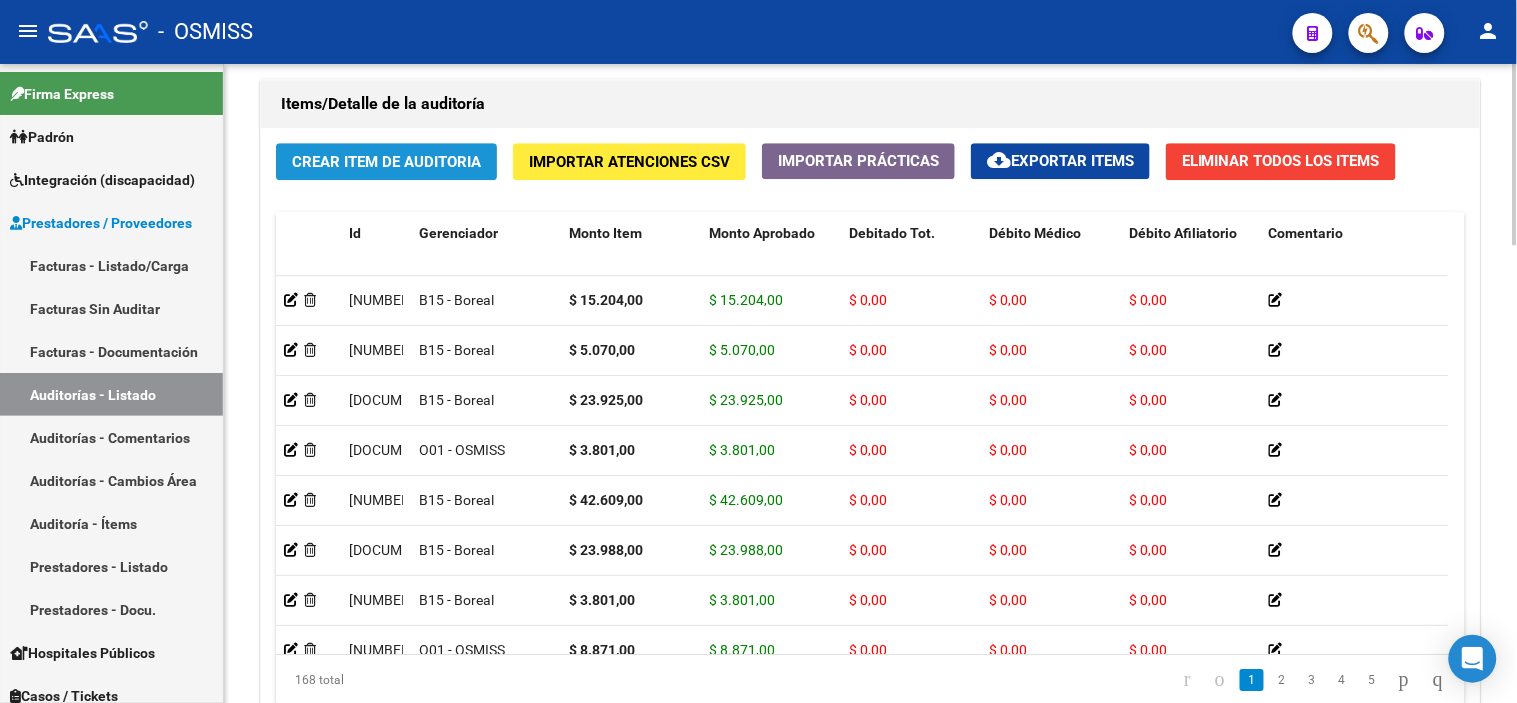 click on "Crear Item de Auditoria" 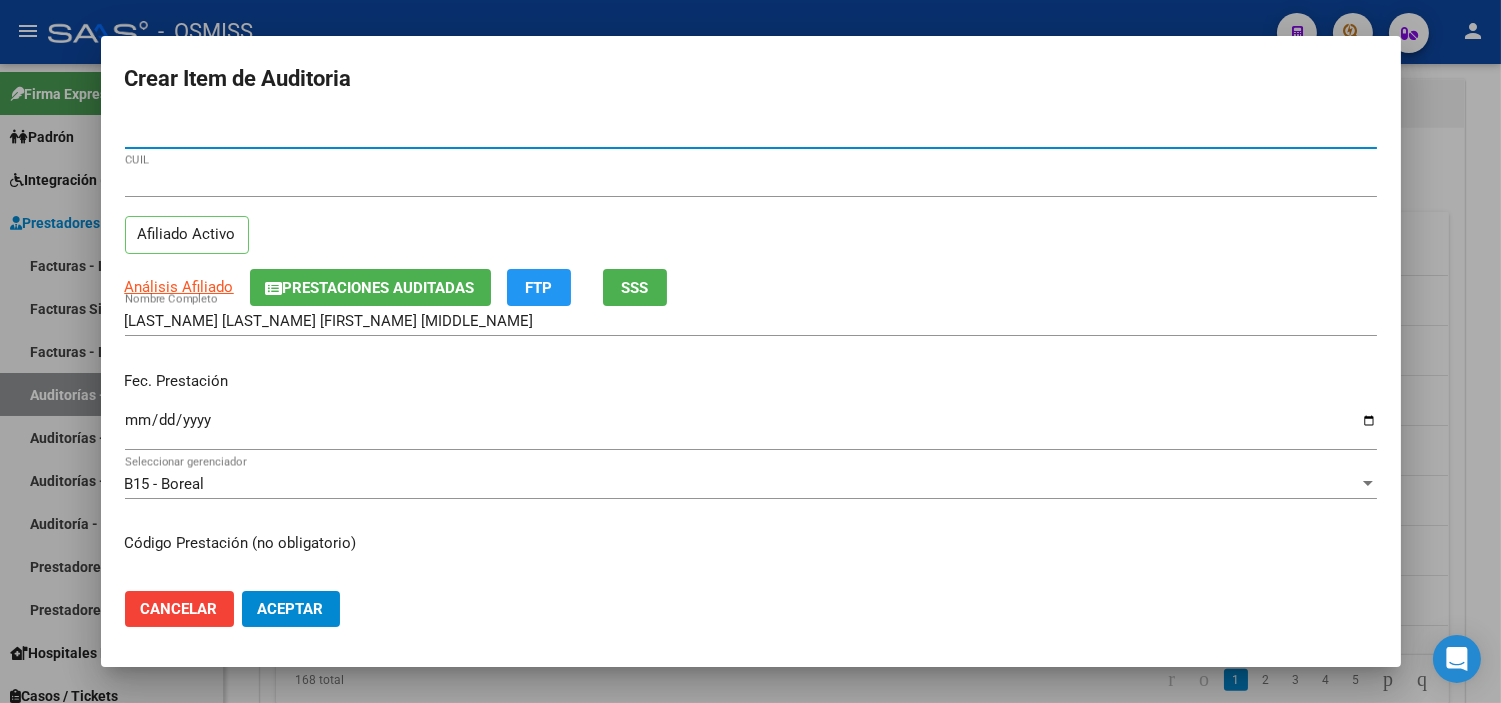 click on "Ingresar la fecha" at bounding box center (751, 428) 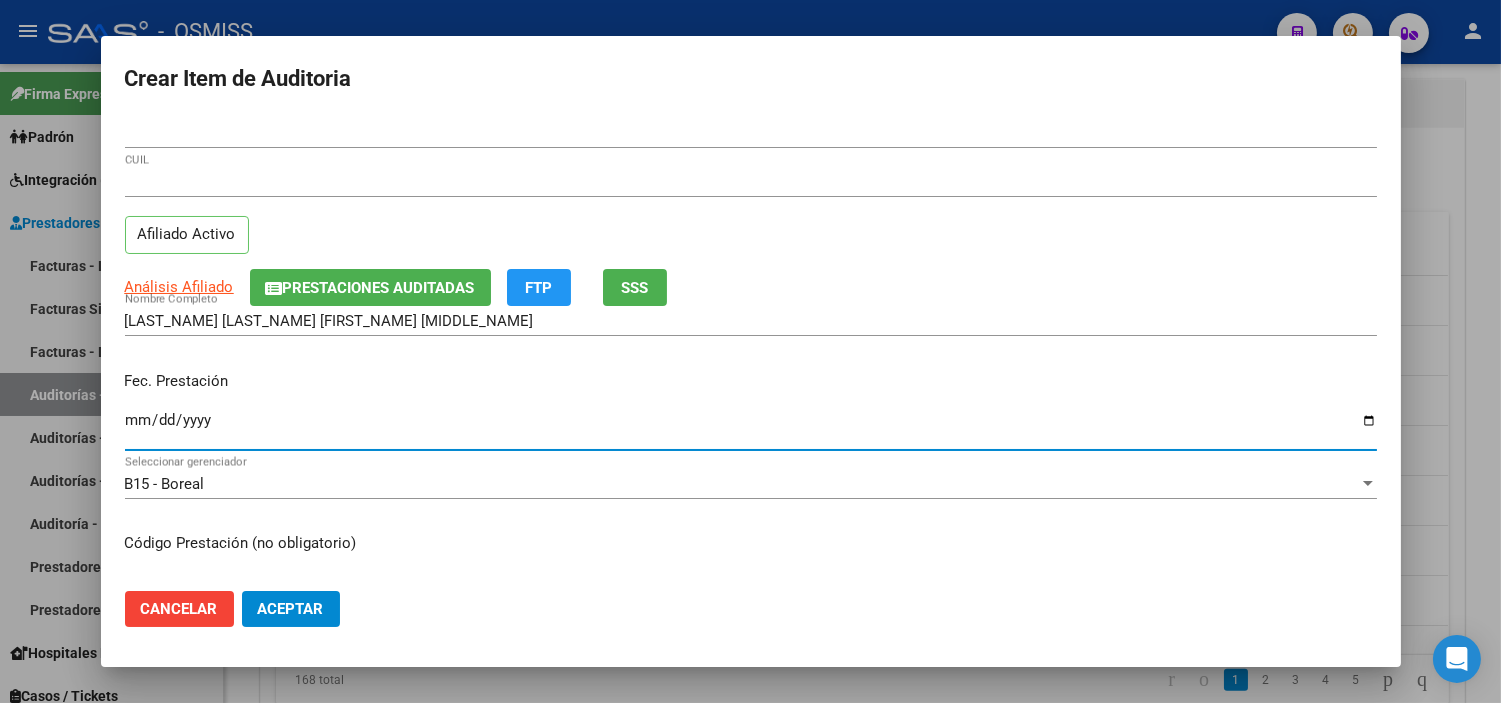click on "[DATE]" at bounding box center [751, 428] 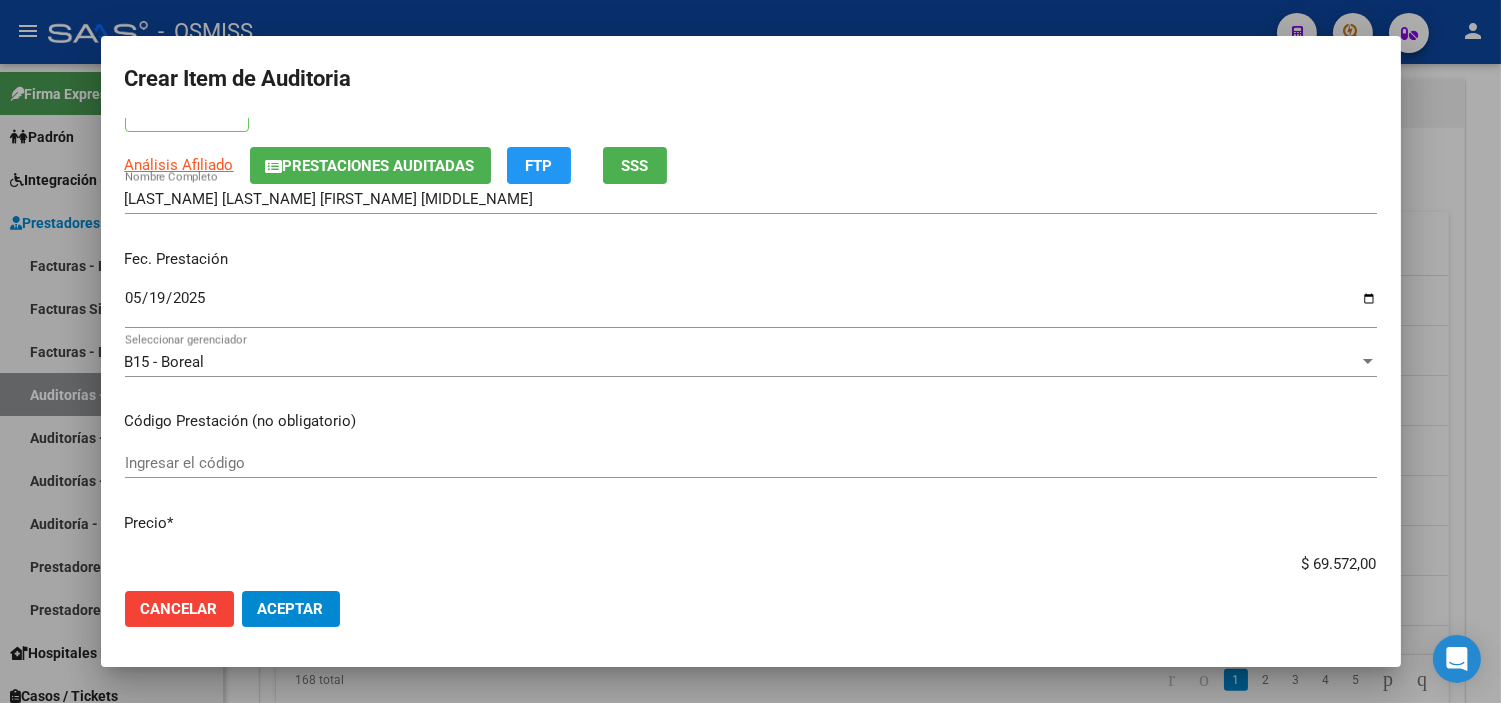scroll, scrollTop: 222, scrollLeft: 0, axis: vertical 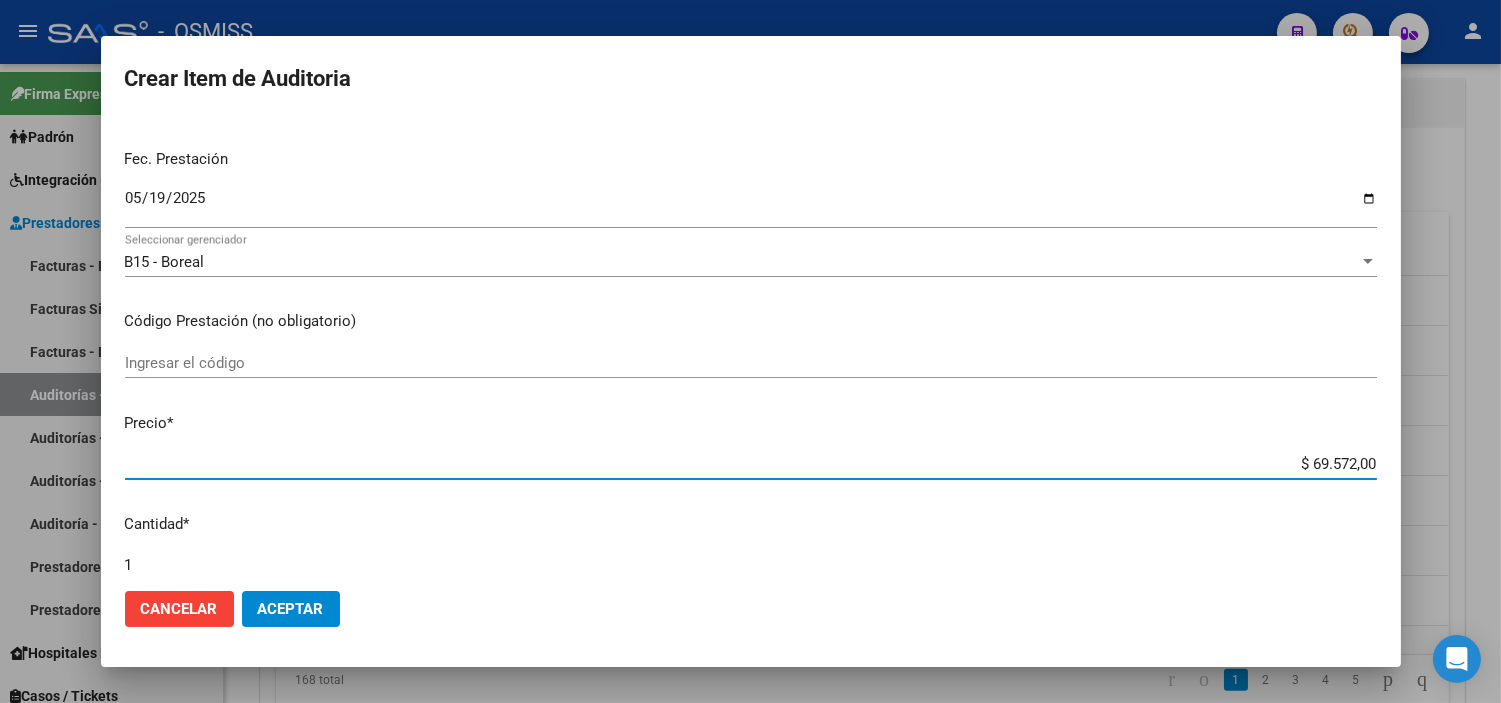 drag, startPoint x: 1253, startPoint y: 458, endPoint x: 1140, endPoint y: 448, distance: 113.44161 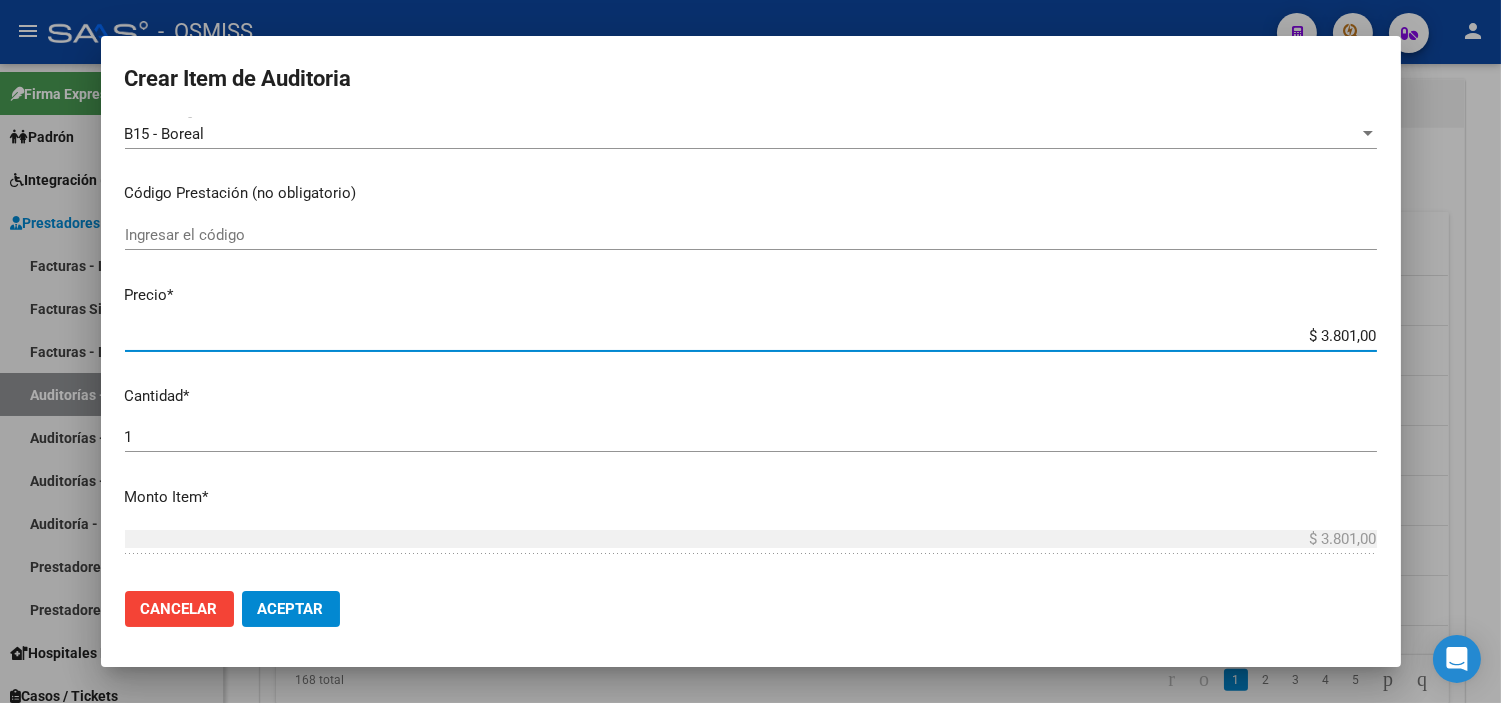 scroll, scrollTop: 444, scrollLeft: 0, axis: vertical 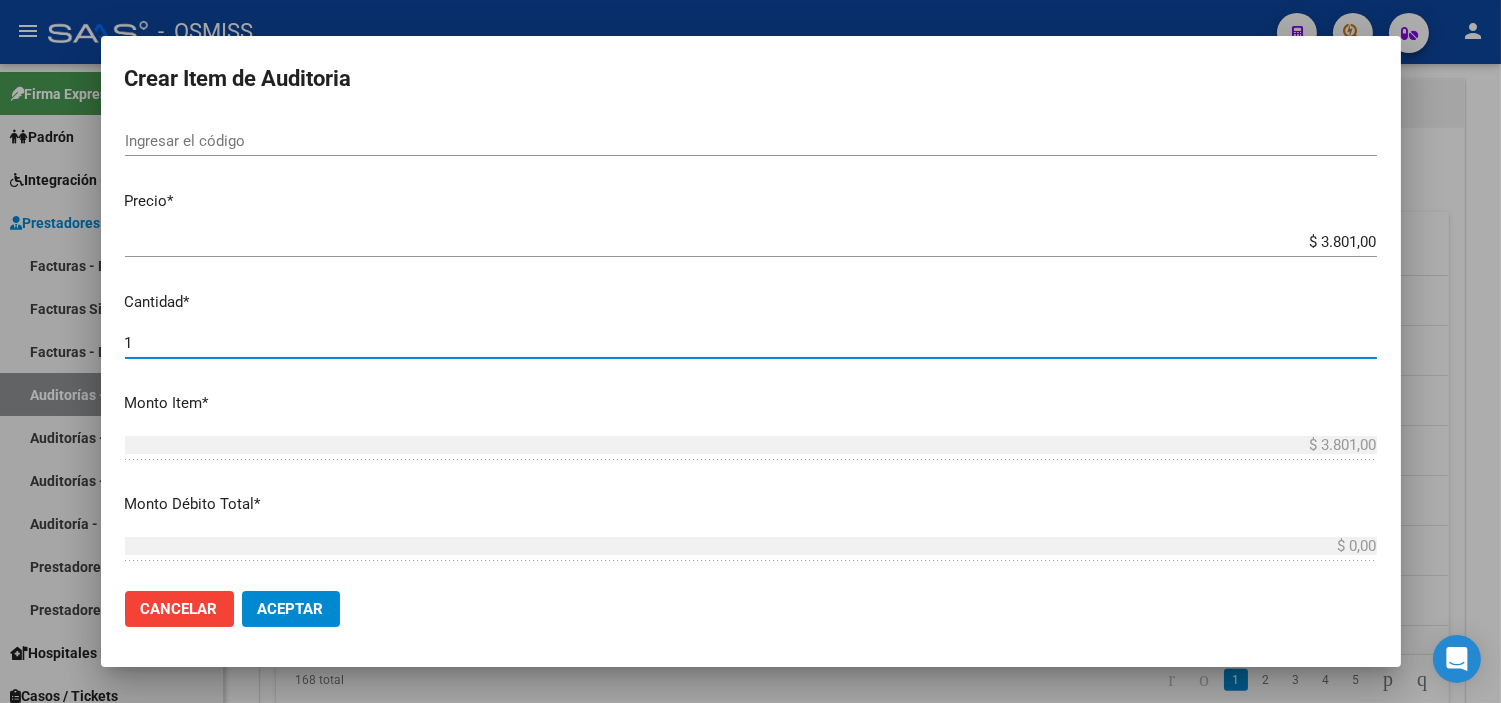 drag, startPoint x: 178, startPoint y: 348, endPoint x: 70, endPoint y: 348, distance: 108 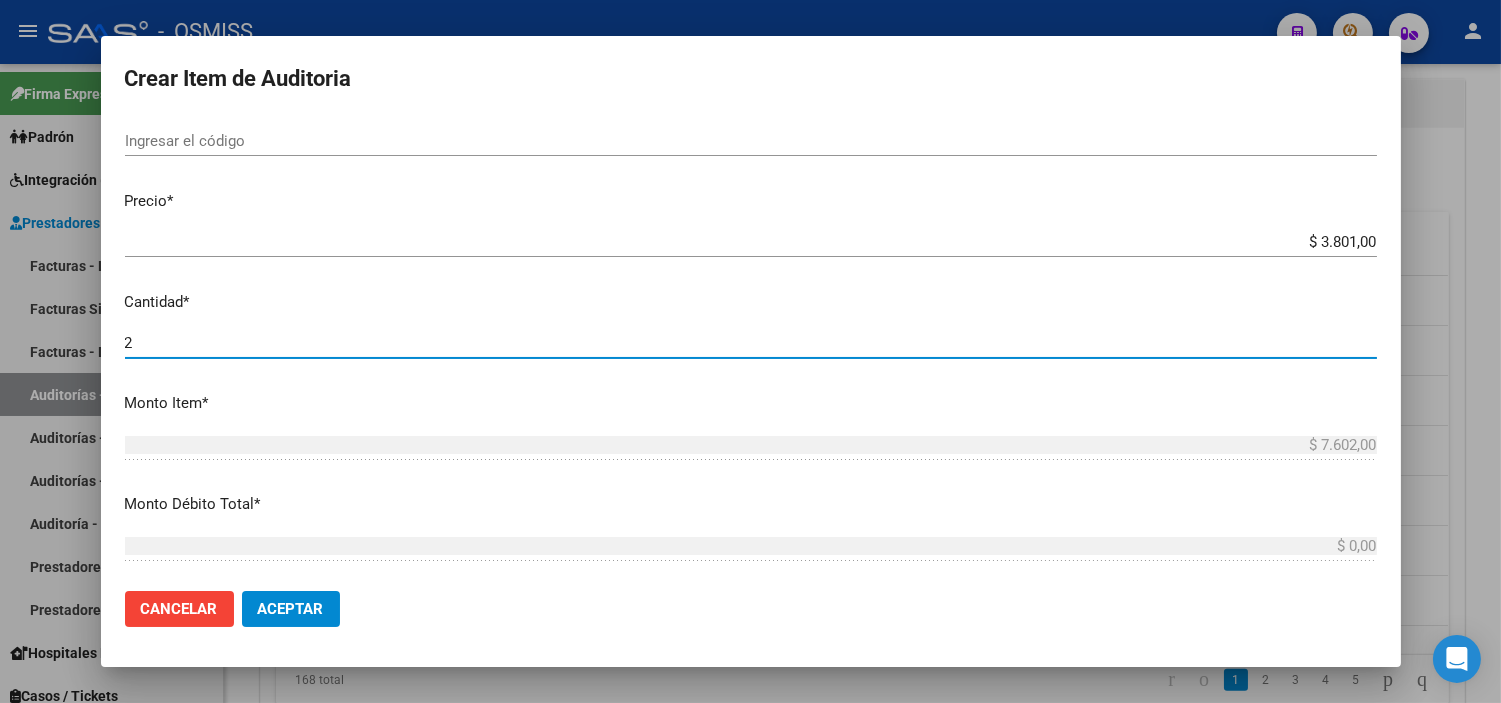 click on "Aceptar" 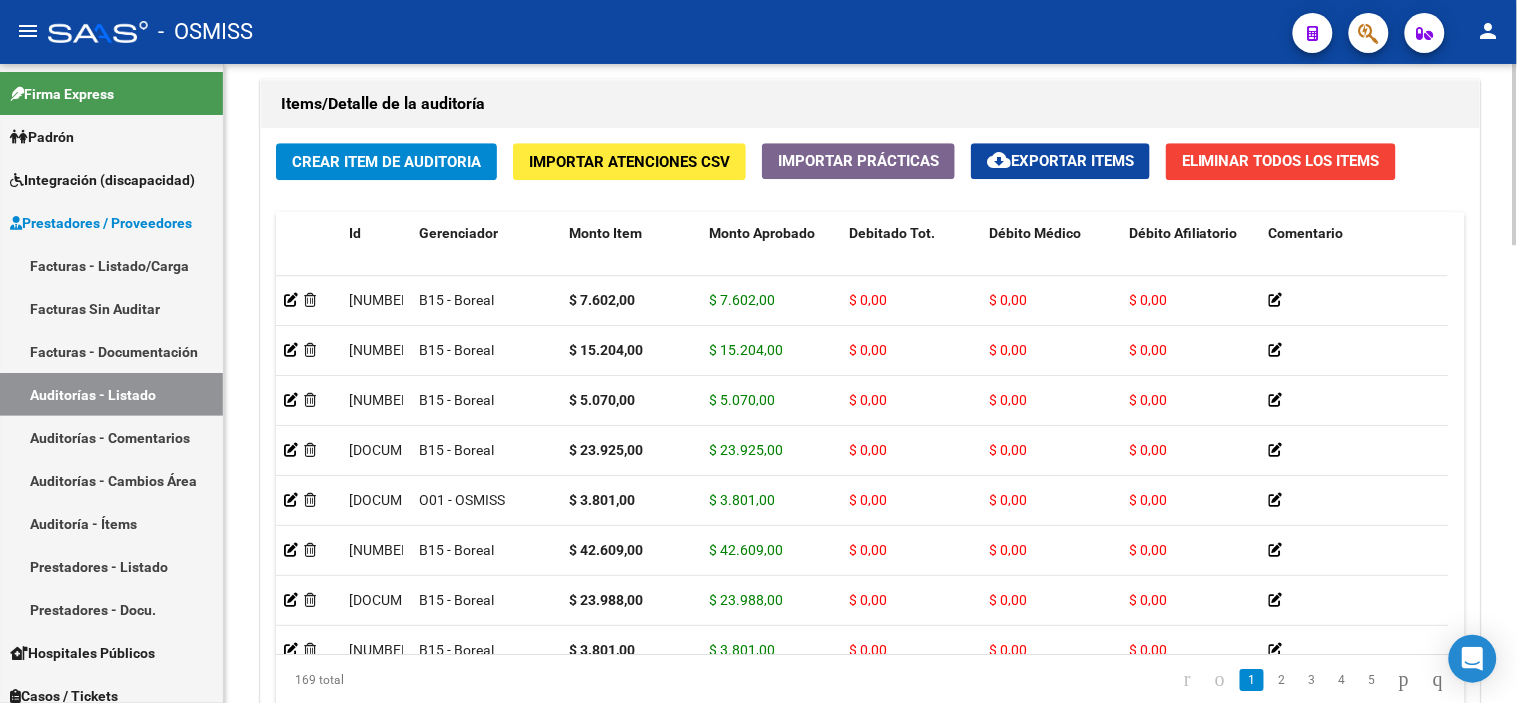click on "Items/Detalle de la auditoría" 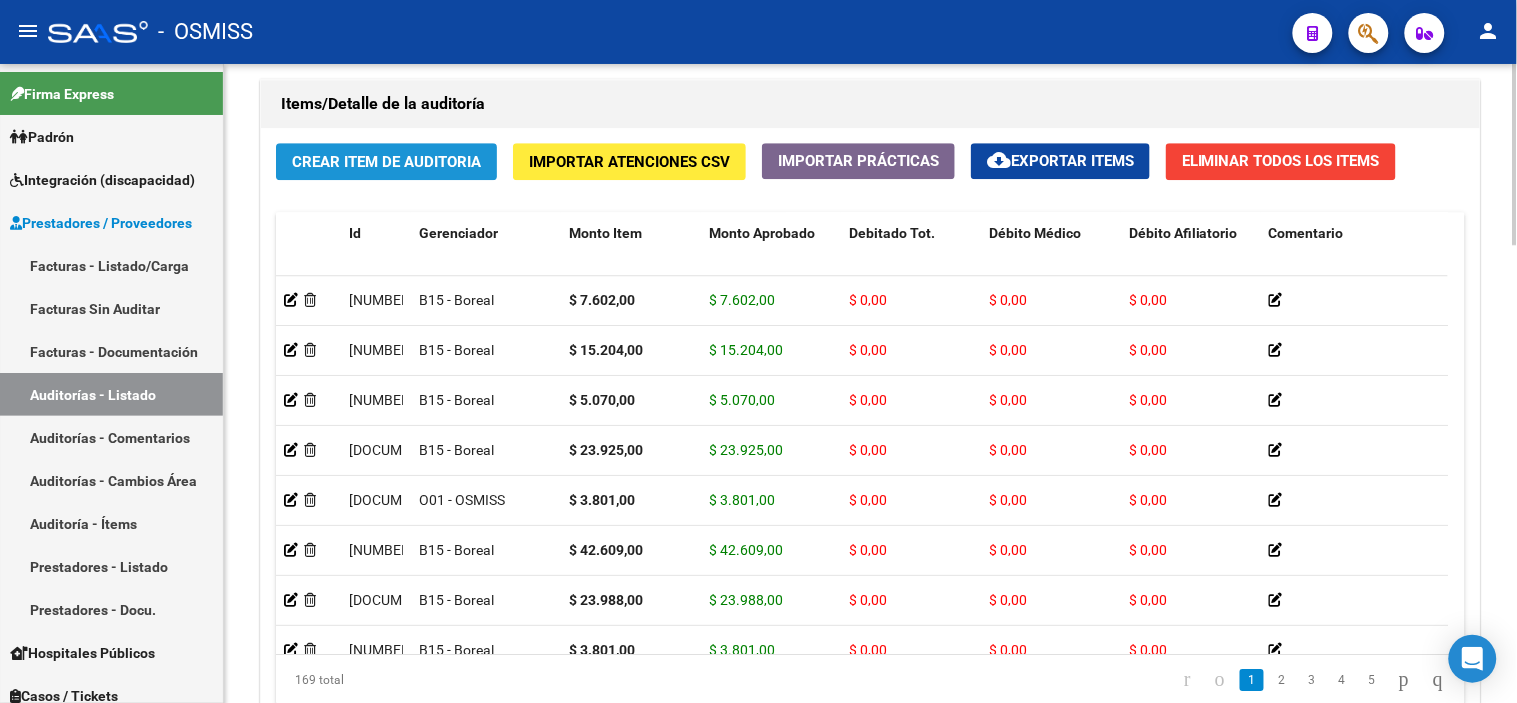 click on "Crear Item de Auditoria" 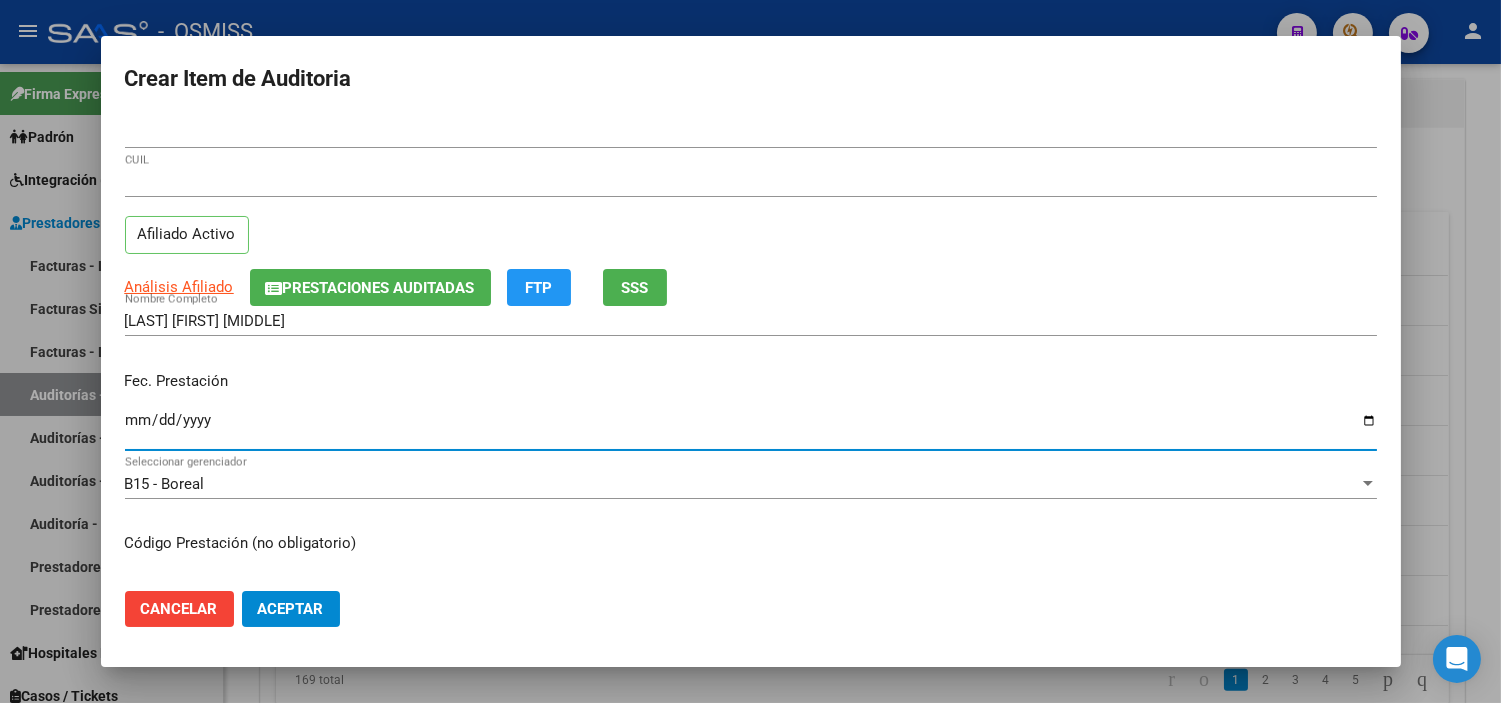 click on "Ingresar la fecha" at bounding box center (751, 428) 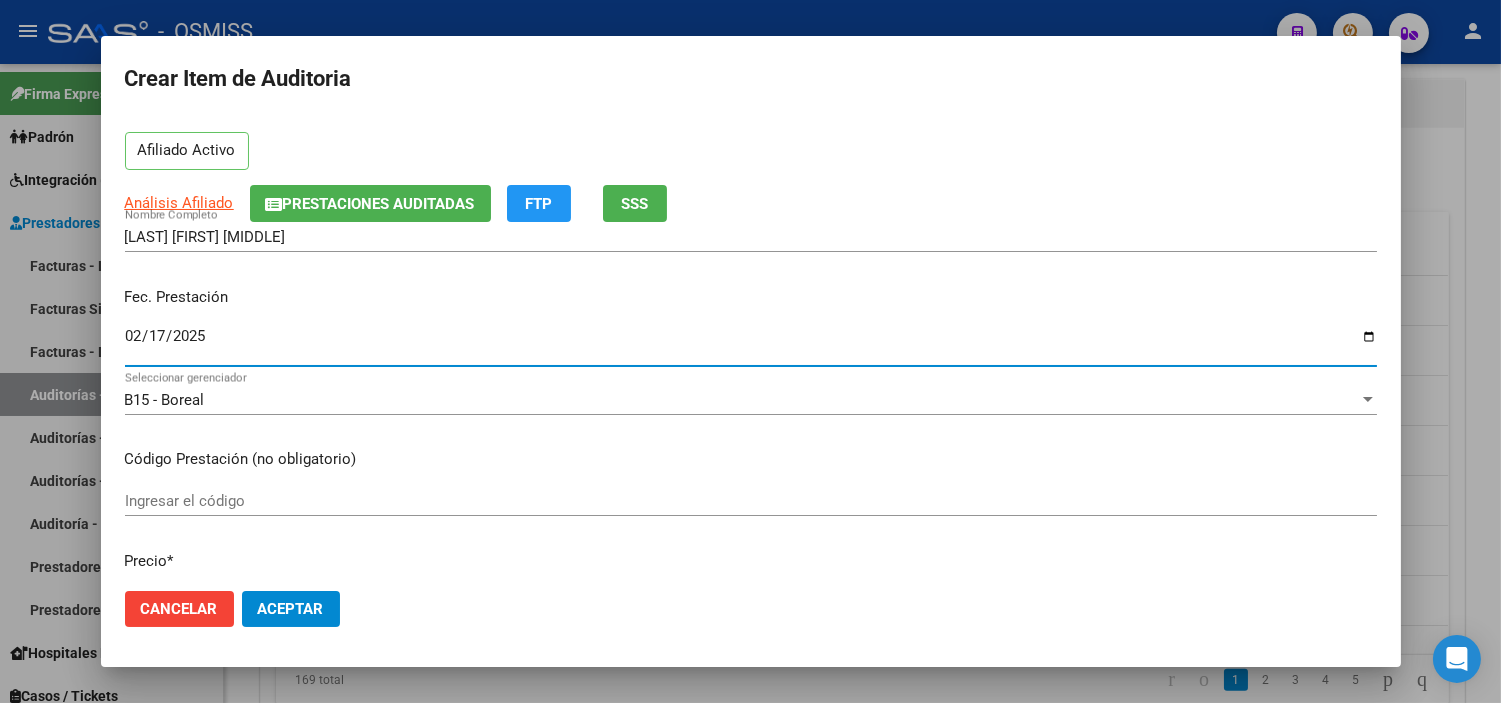 scroll, scrollTop: 333, scrollLeft: 0, axis: vertical 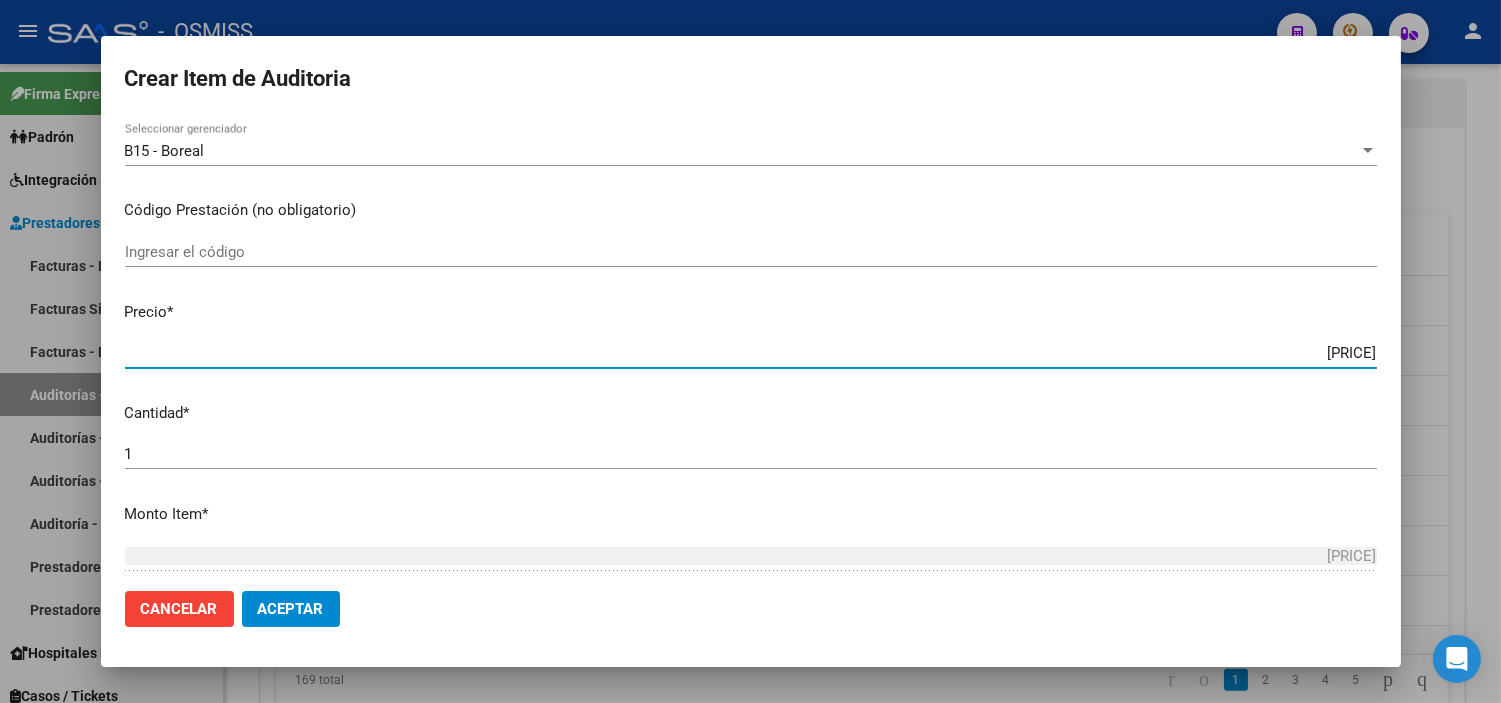 drag, startPoint x: 1257, startPoint y: 356, endPoint x: 1468, endPoint y: 355, distance: 211.00237 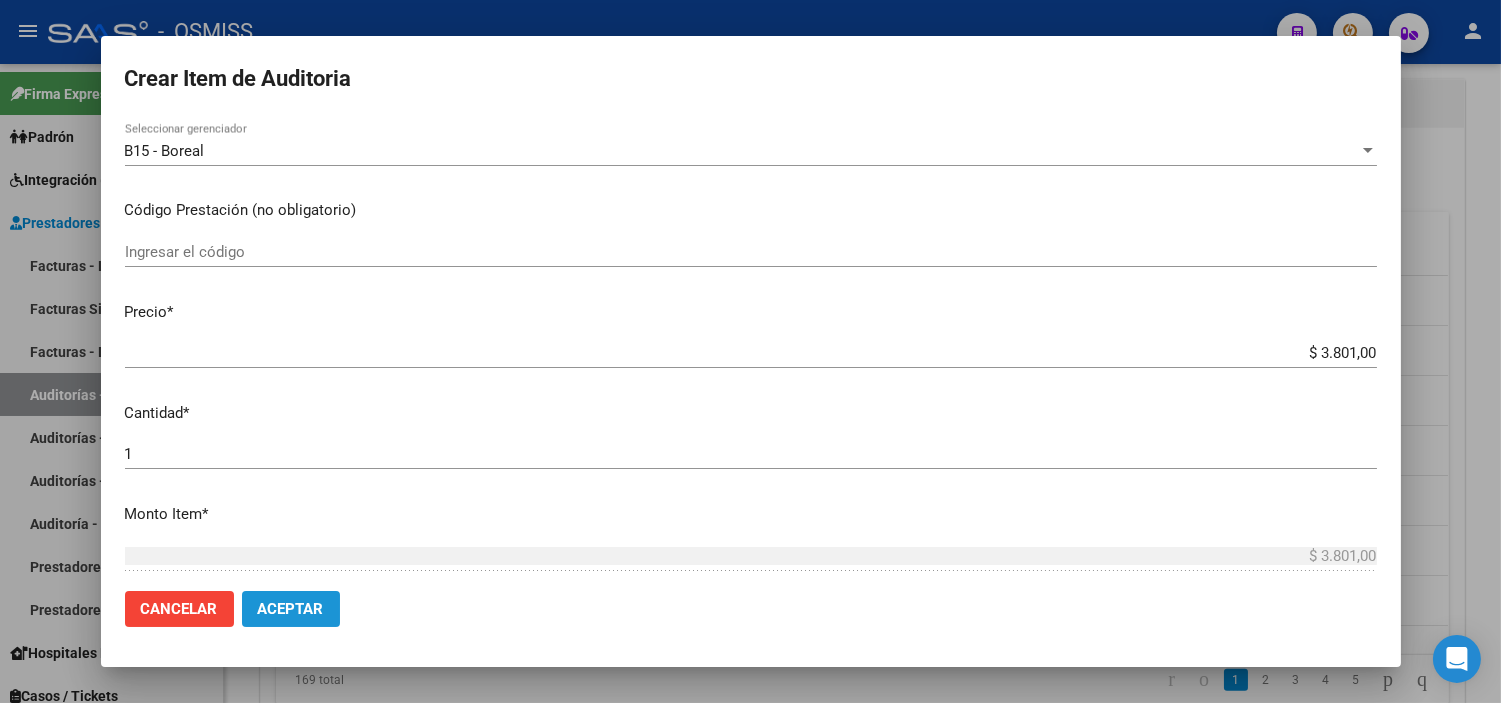 click on "Aceptar" 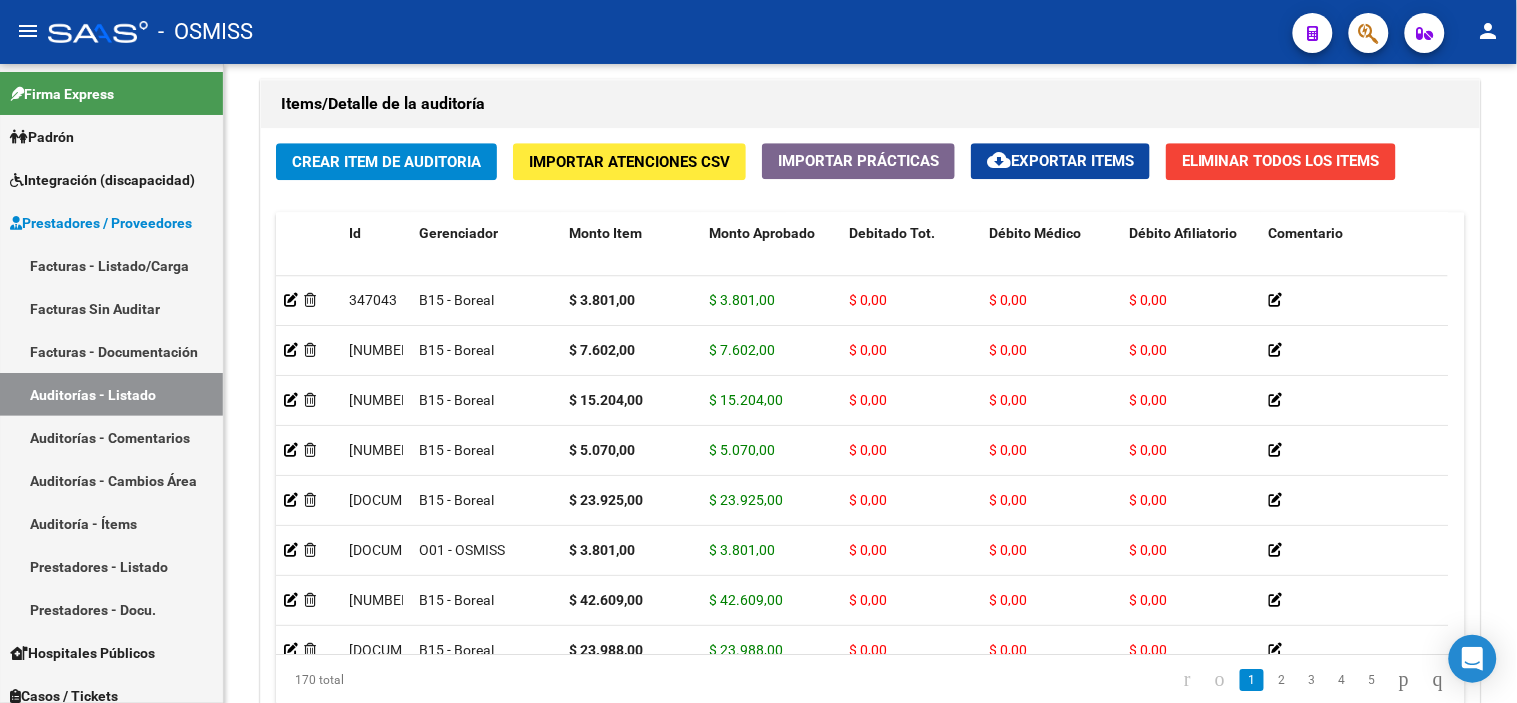 click on "-   OSMISS" 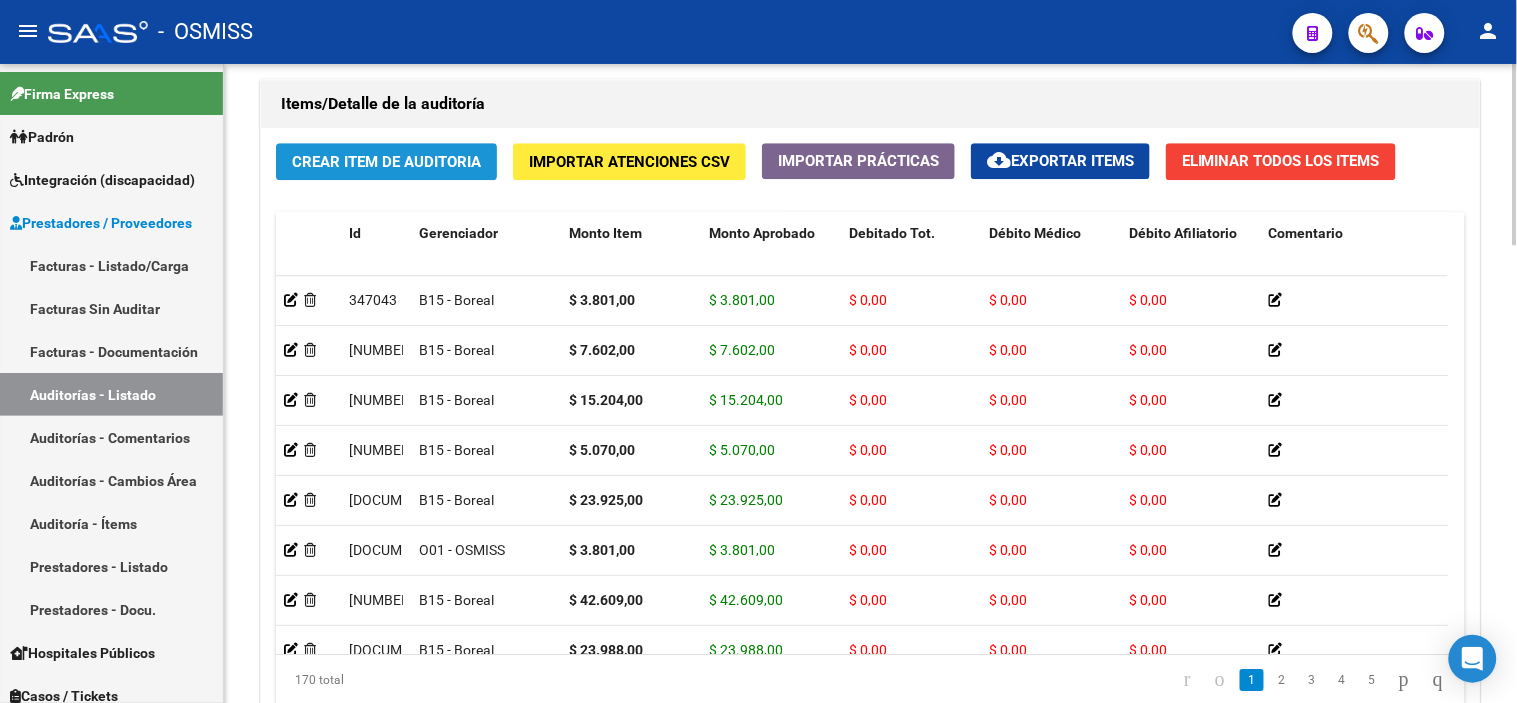 click on "Crear Item de Auditoria" 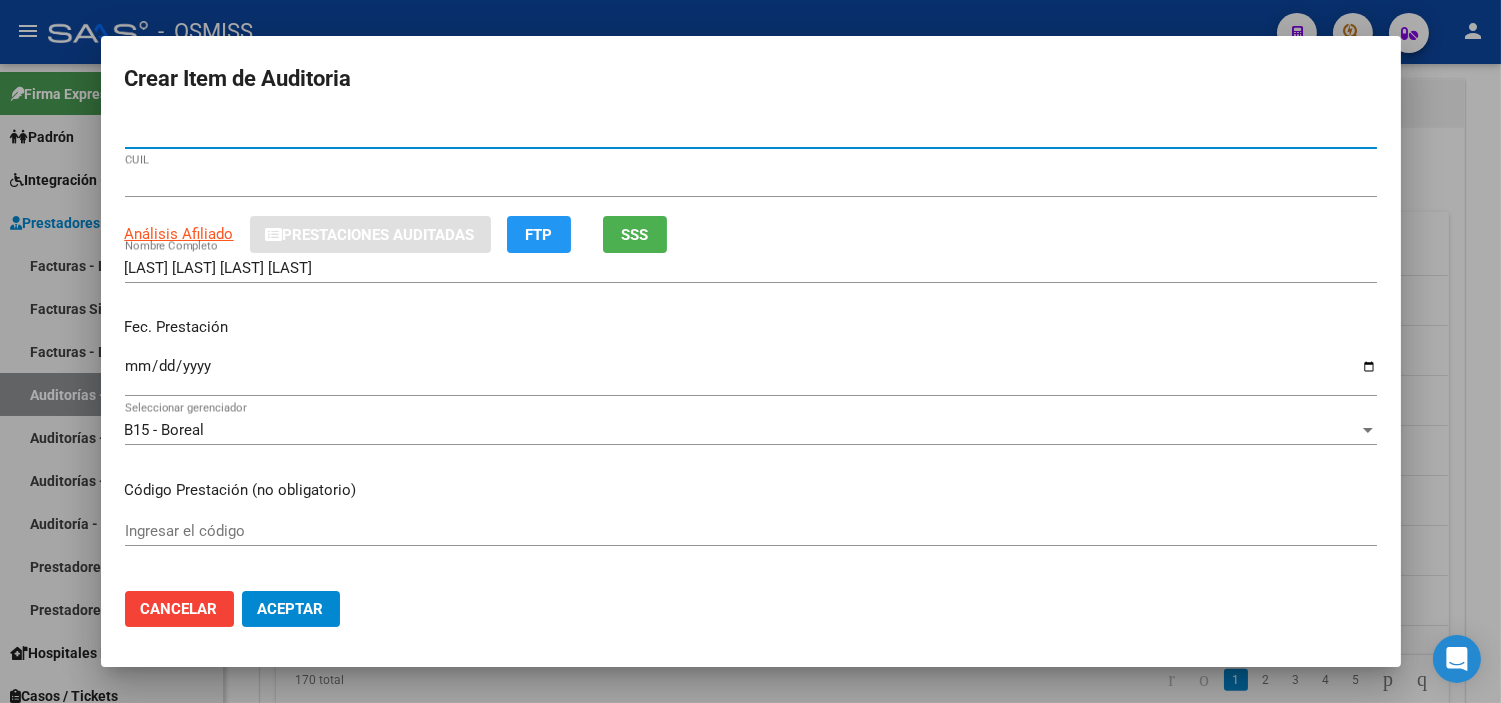 click on "Ingresar la fecha" at bounding box center [751, 374] 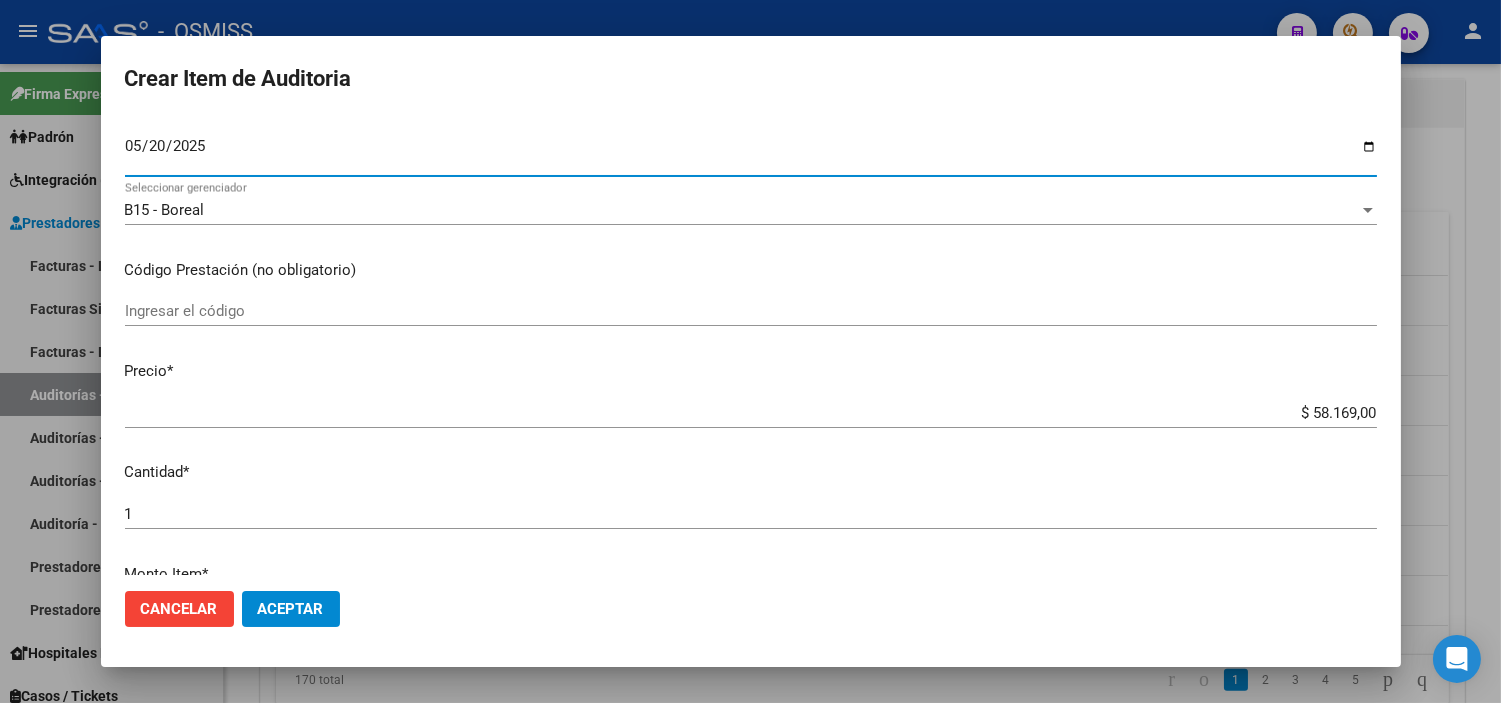 scroll, scrollTop: 222, scrollLeft: 0, axis: vertical 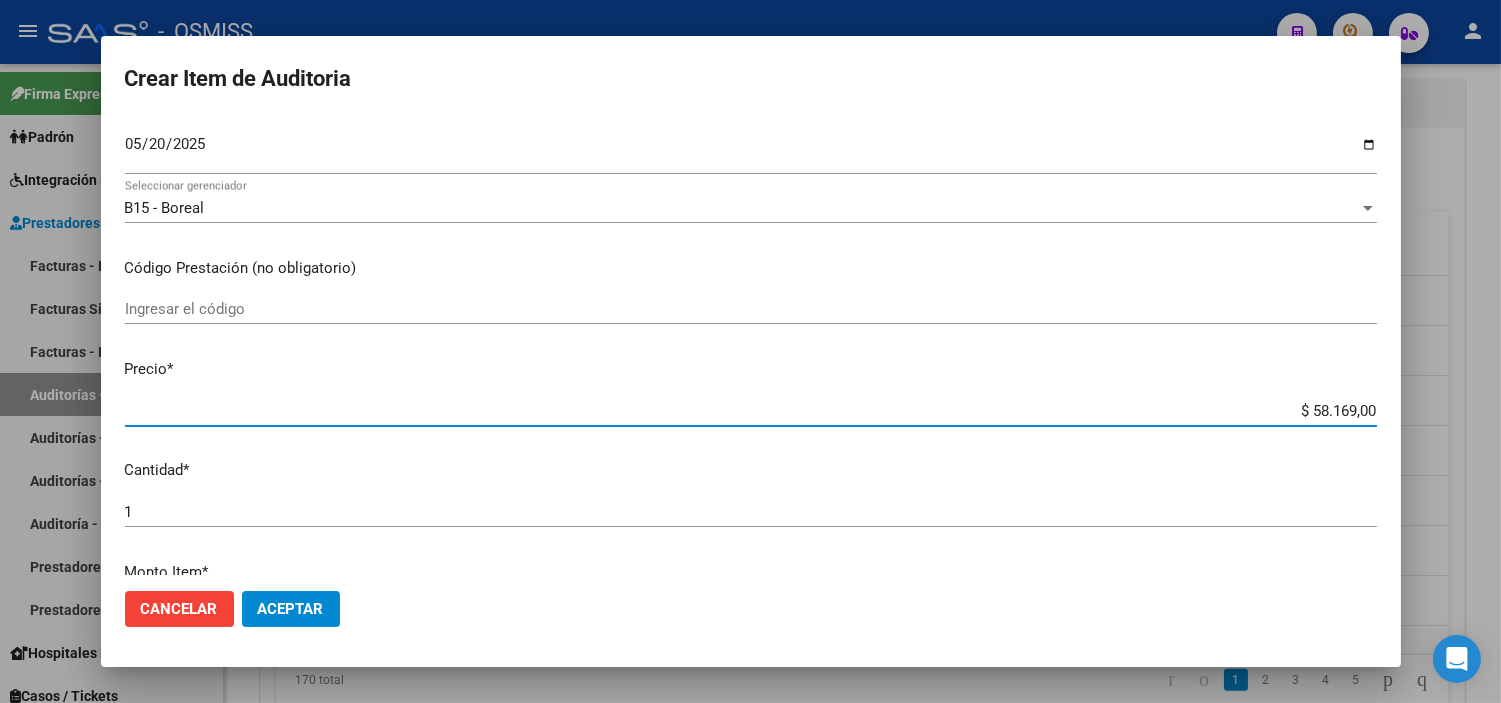 drag, startPoint x: 1258, startPoint y: 405, endPoint x: 1496, endPoint y: 421, distance: 238.53722 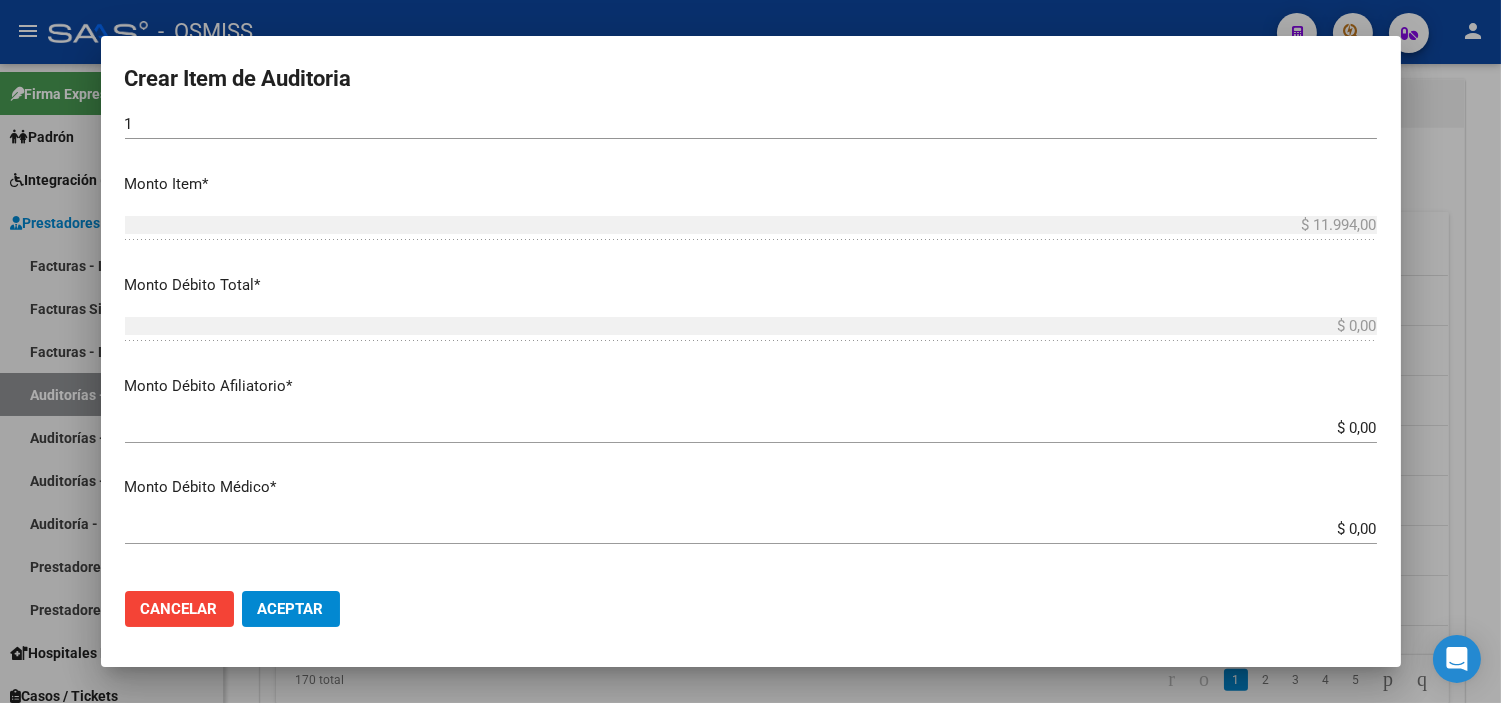 scroll, scrollTop: 666, scrollLeft: 0, axis: vertical 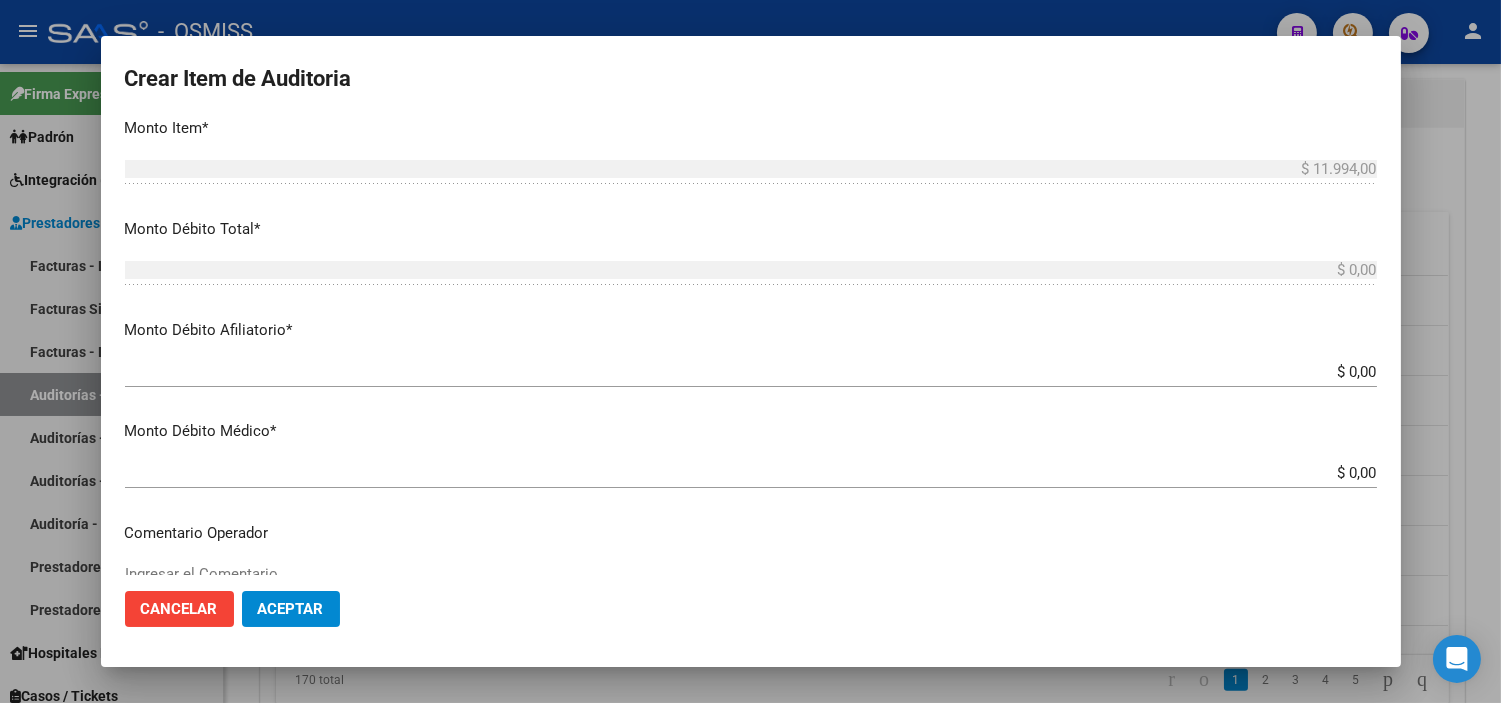 drag, startPoint x: 1278, startPoint y: 360, endPoint x: 1502, endPoint y: 365, distance: 224.0558 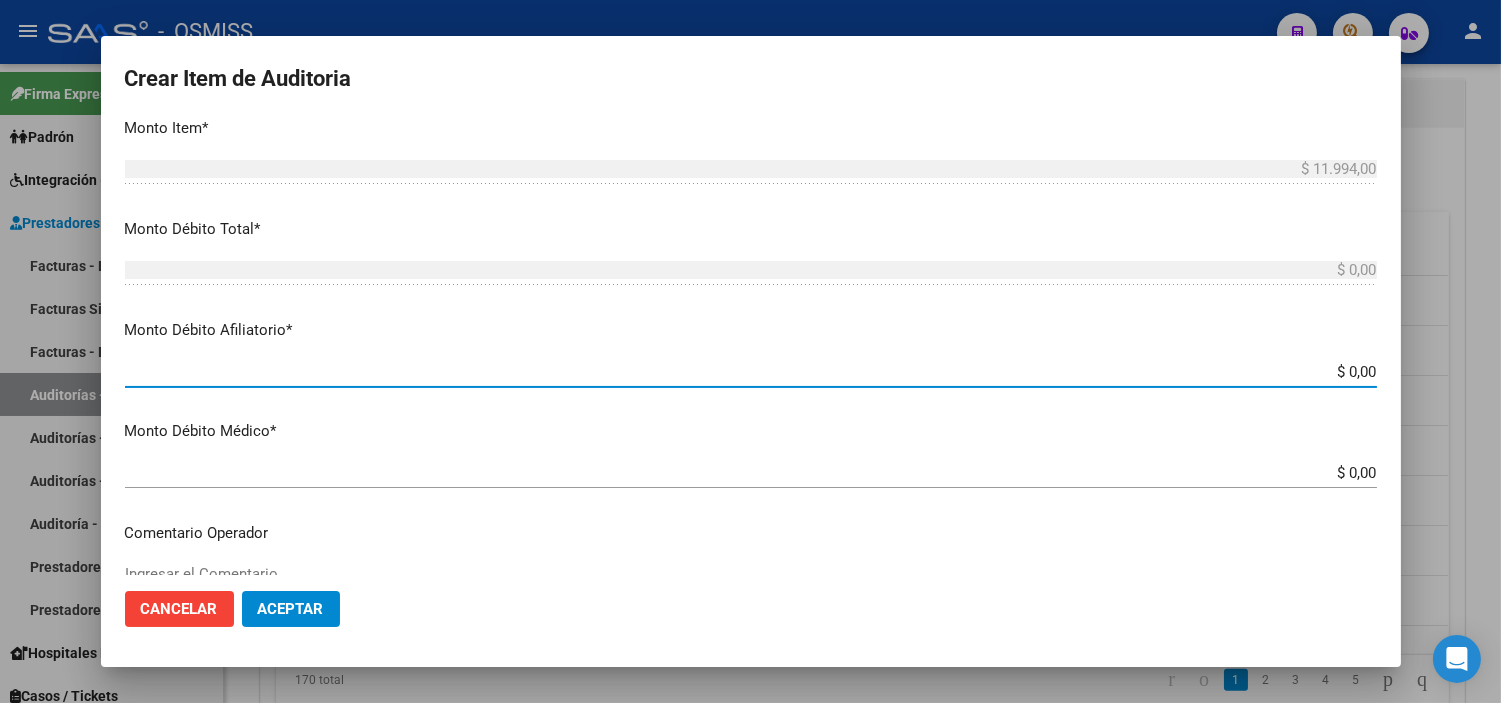 drag, startPoint x: 1316, startPoint y: 367, endPoint x: 1451, endPoint y: 374, distance: 135.18137 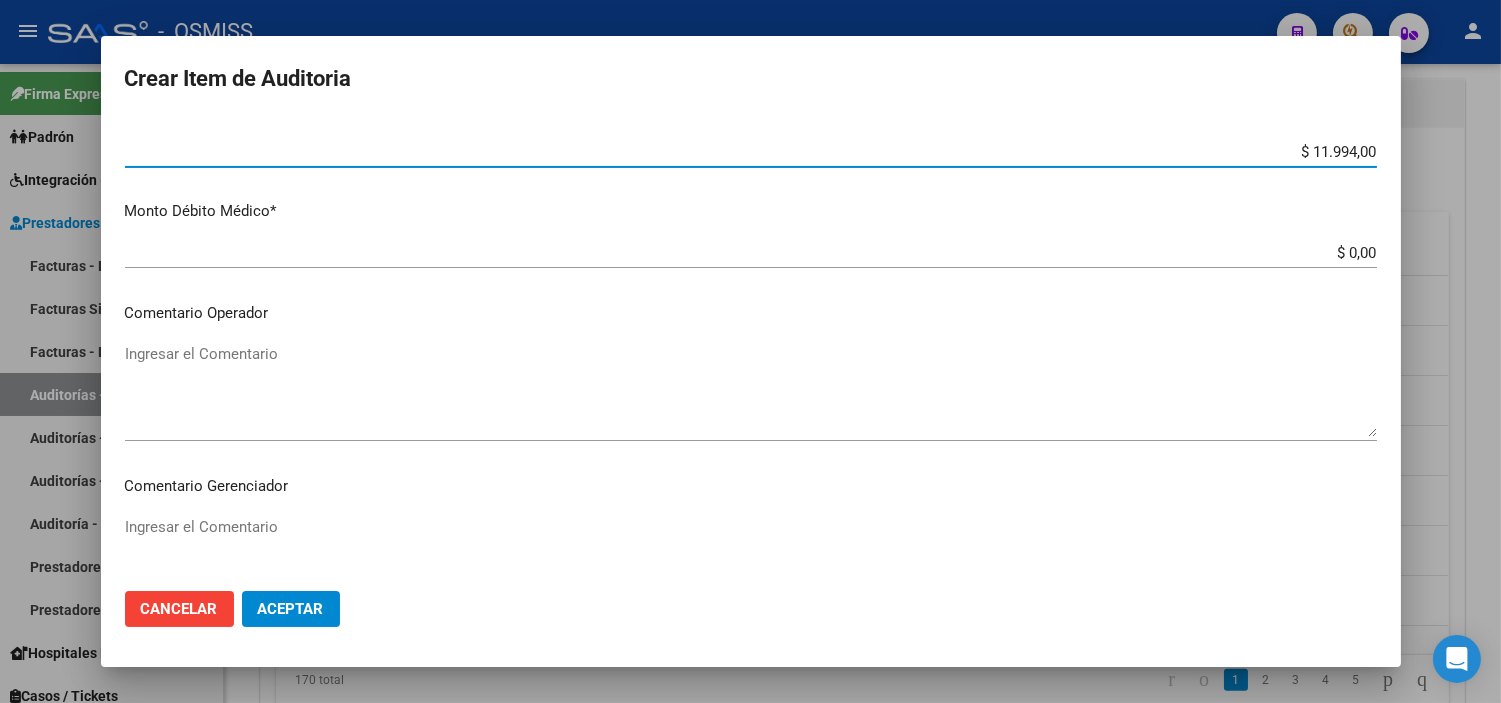 scroll, scrollTop: 888, scrollLeft: 0, axis: vertical 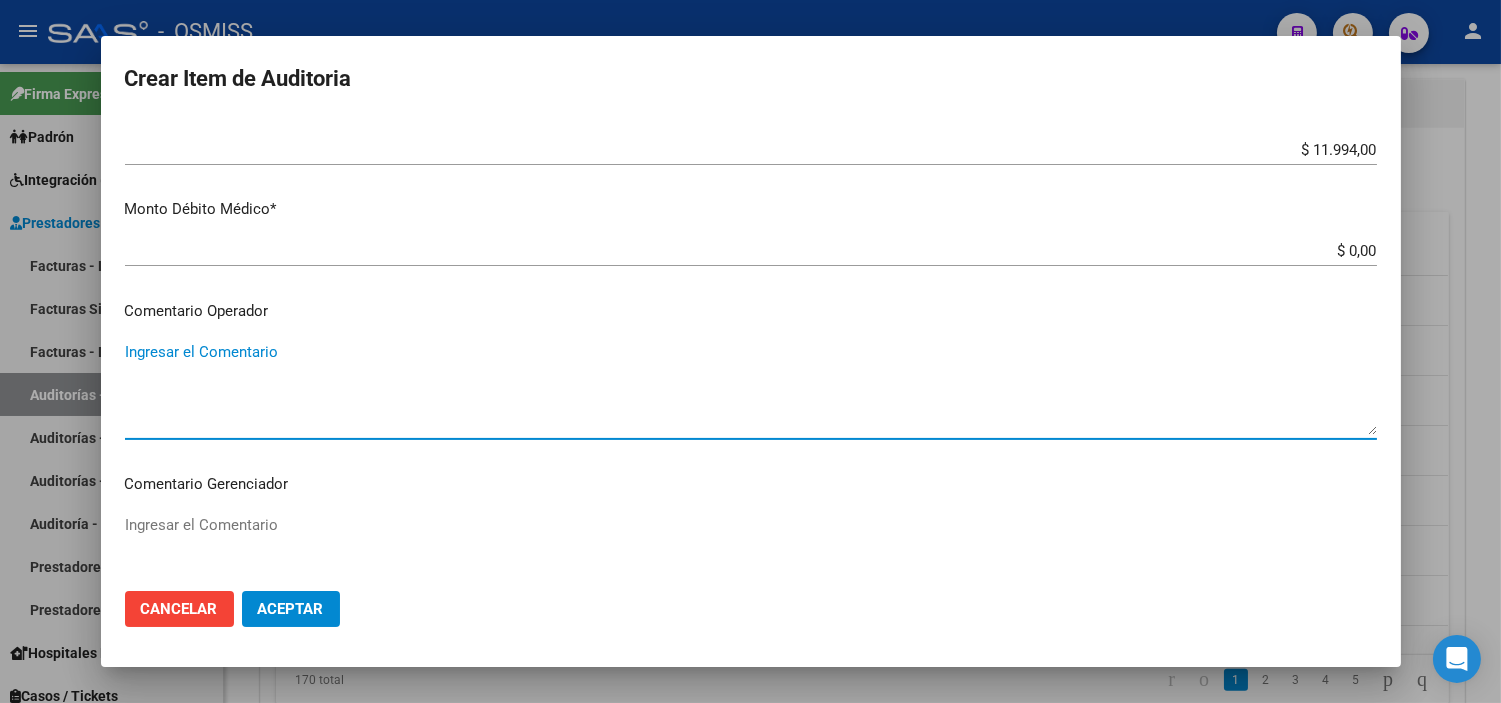 click on "Ingresar el Comentario" at bounding box center [751, 388] 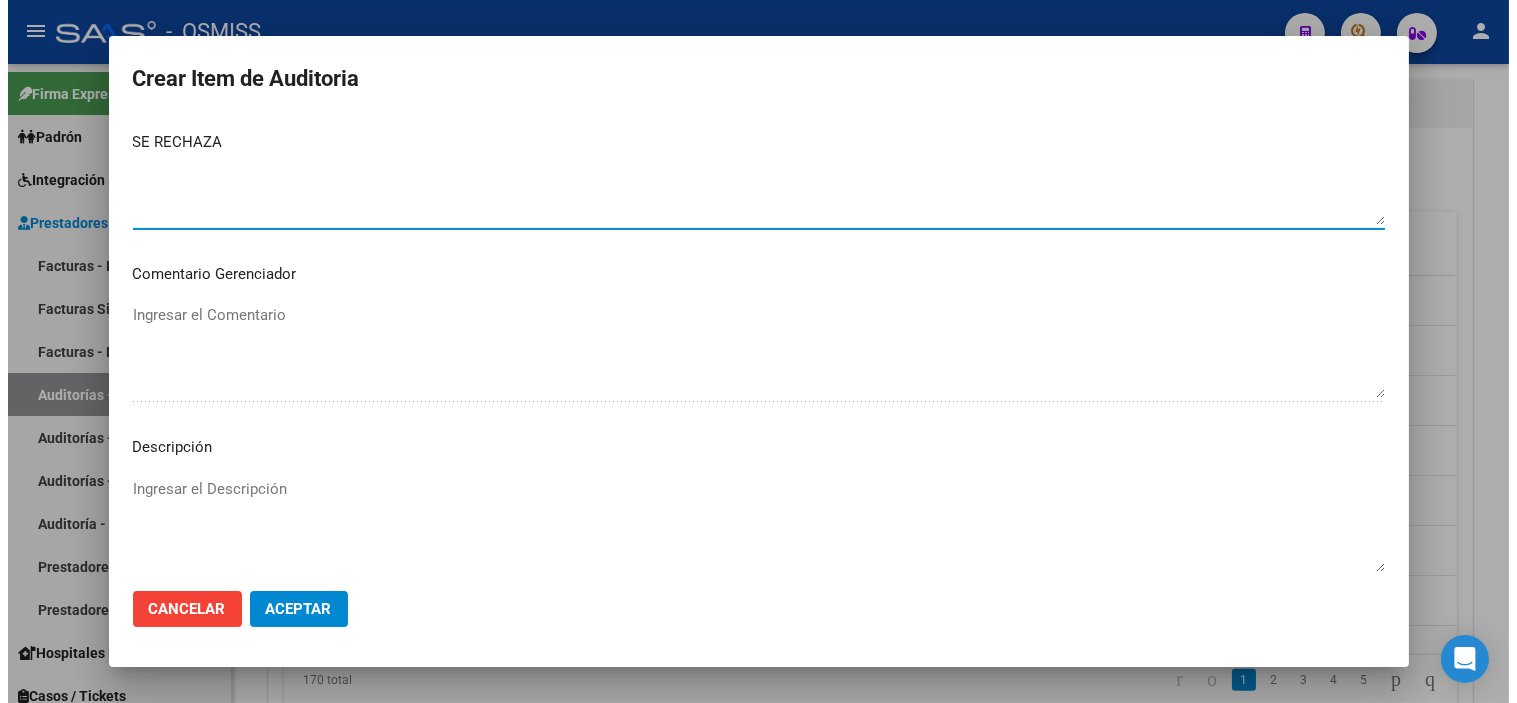 scroll, scrollTop: 1111, scrollLeft: 0, axis: vertical 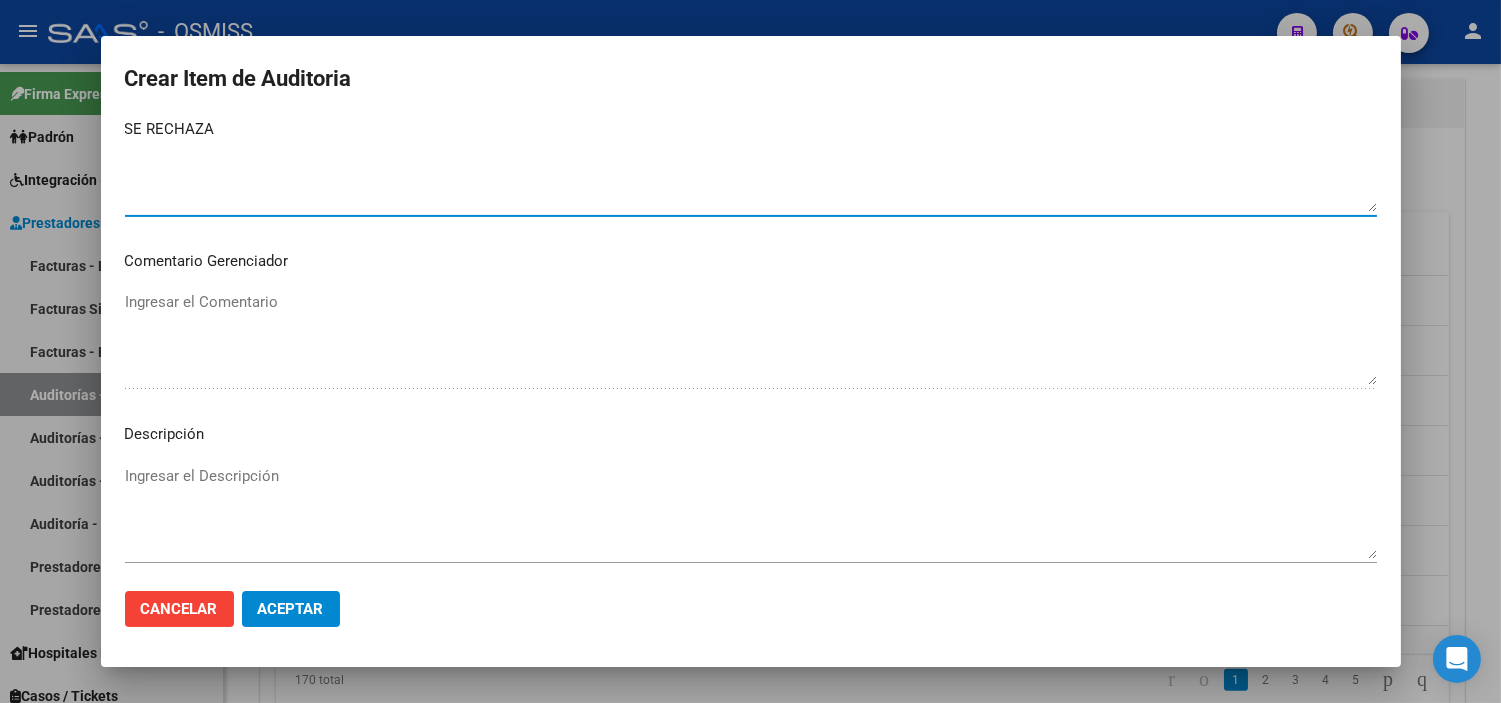 click on "Ingresar el Descripción" at bounding box center (751, 512) 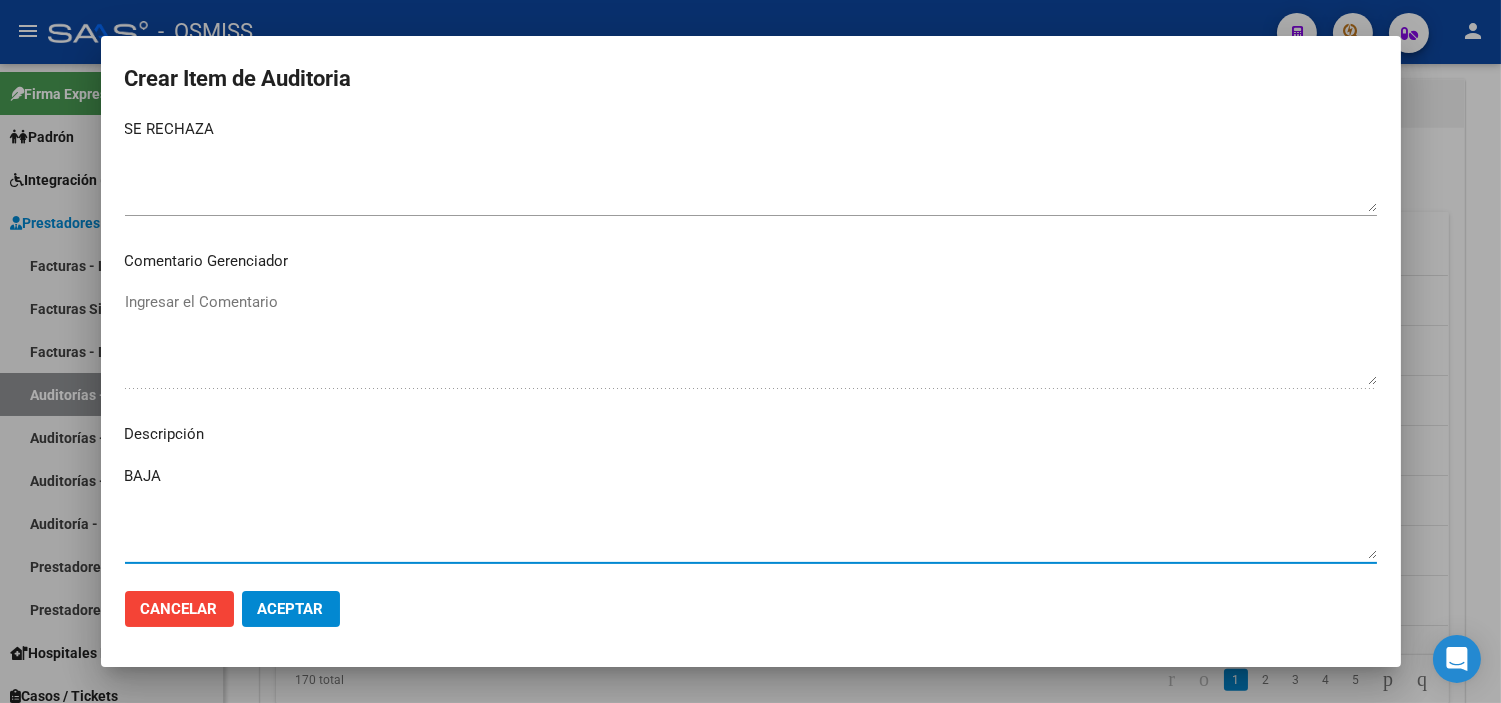 click on "BAJA" at bounding box center (751, 512) 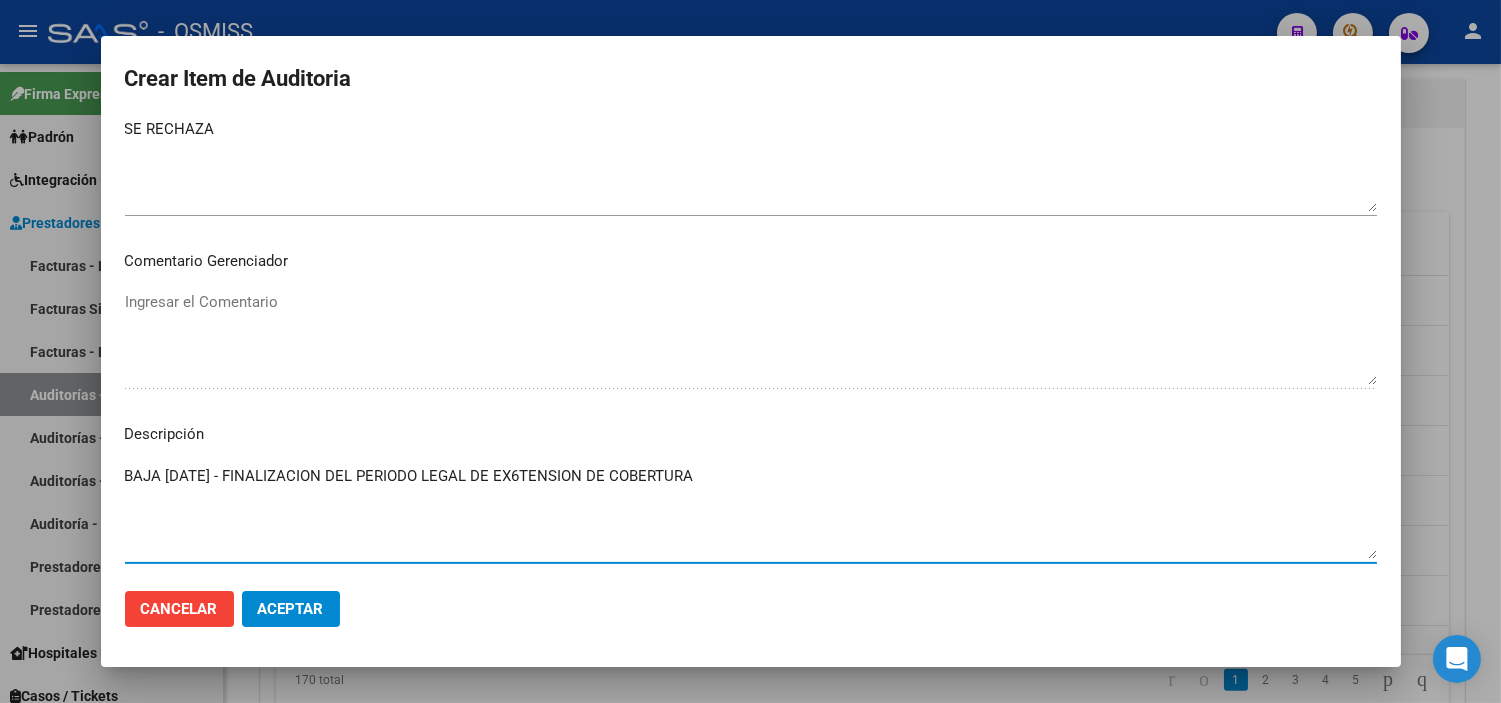 click on "BAJA [DATE] - FINALIZACION DEL PERIODO LEGAL DE EX6TENSION DE COBERTURA" at bounding box center (751, 512) 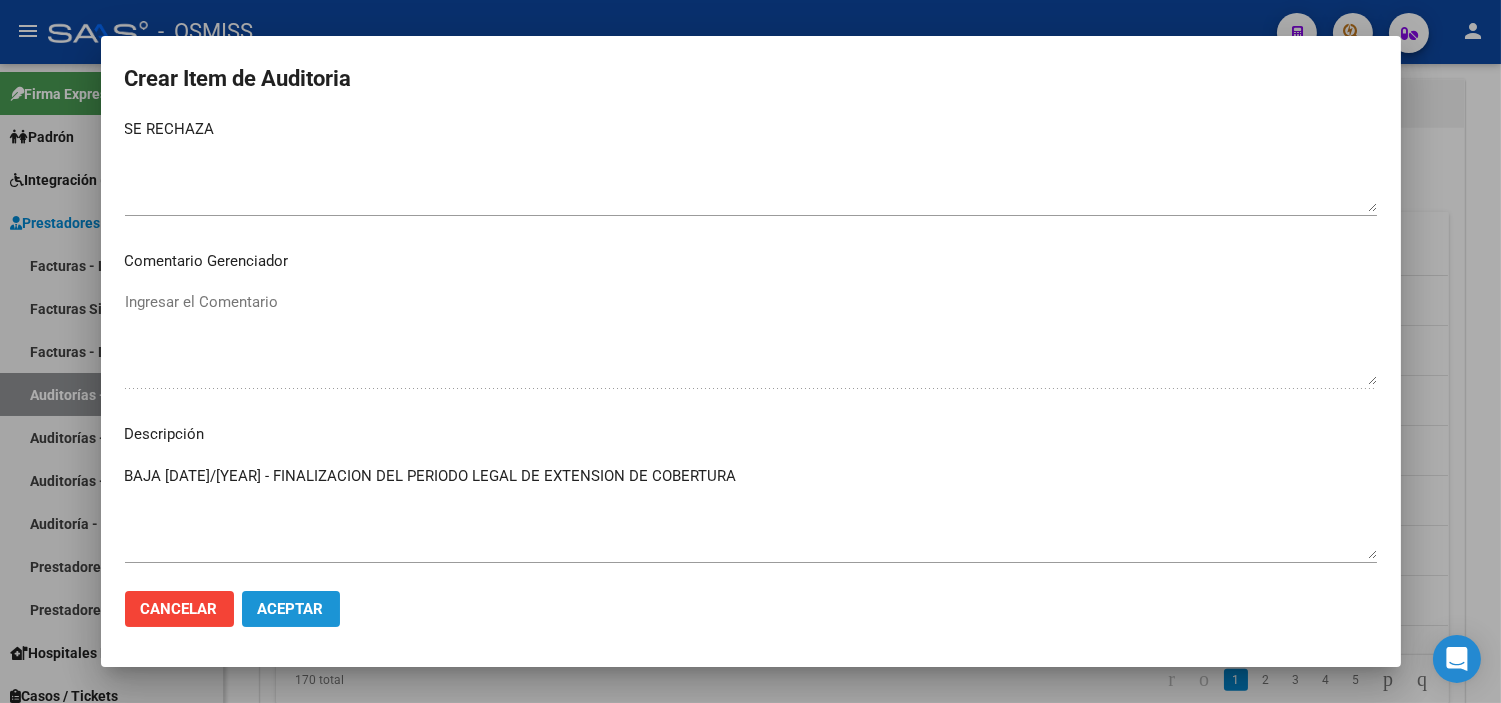 click on "Aceptar" 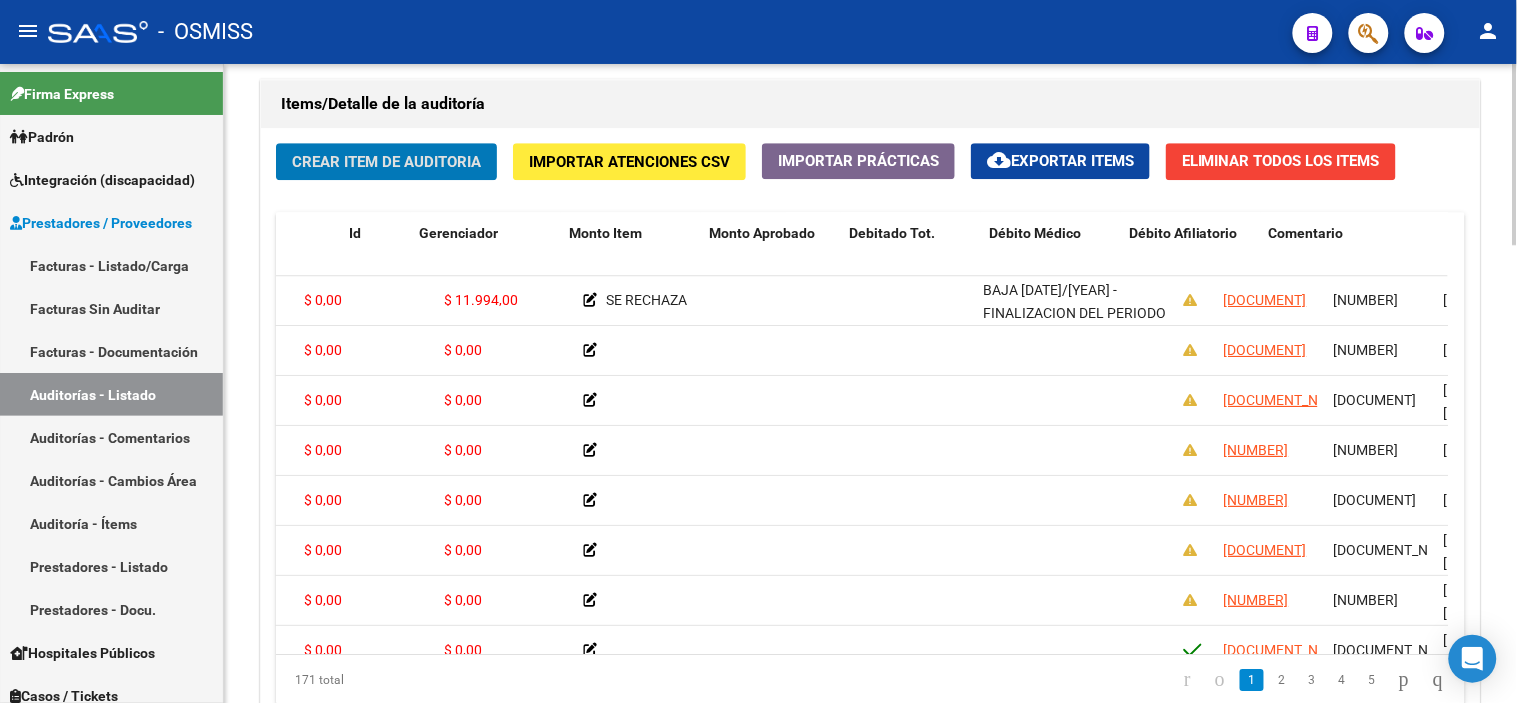 scroll, scrollTop: 0, scrollLeft: 0, axis: both 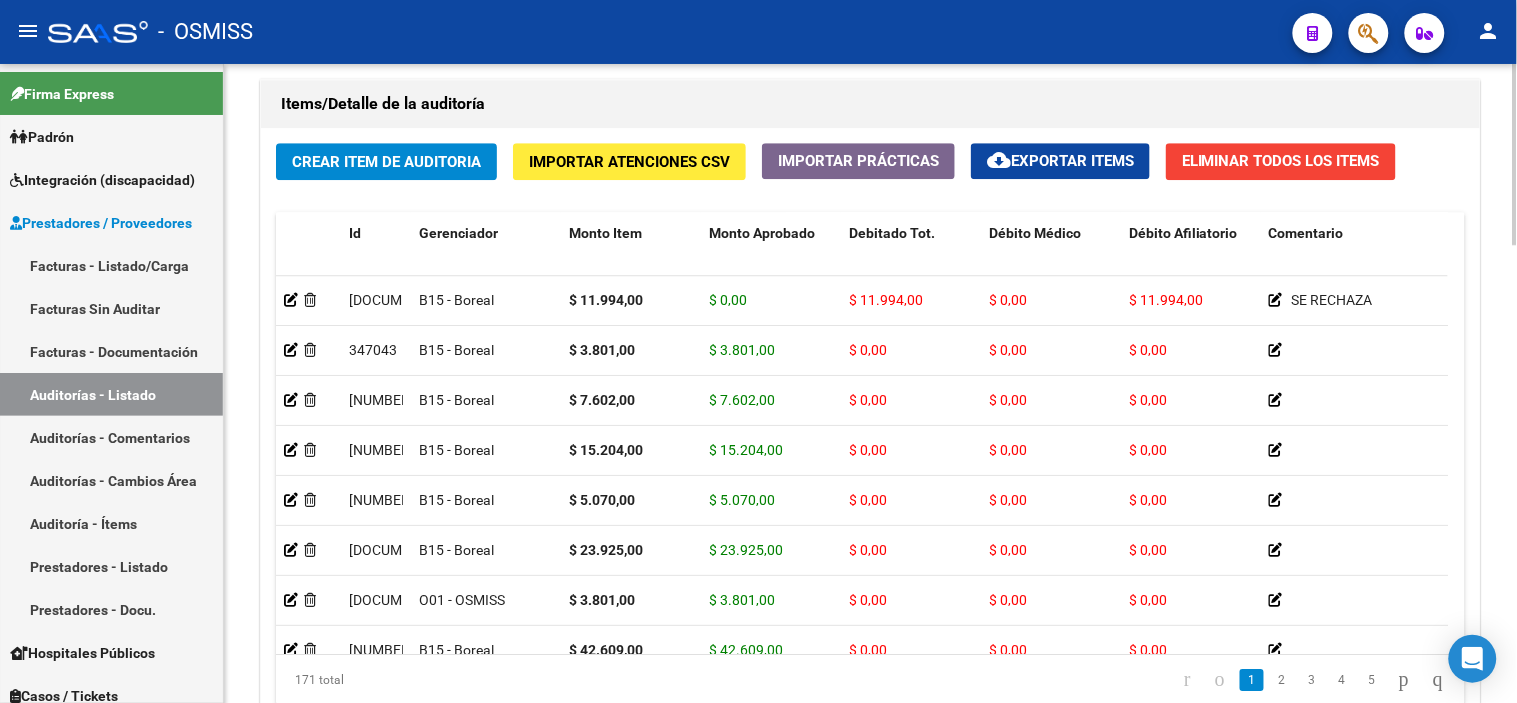 click on "Items/Detalle de la auditoría" 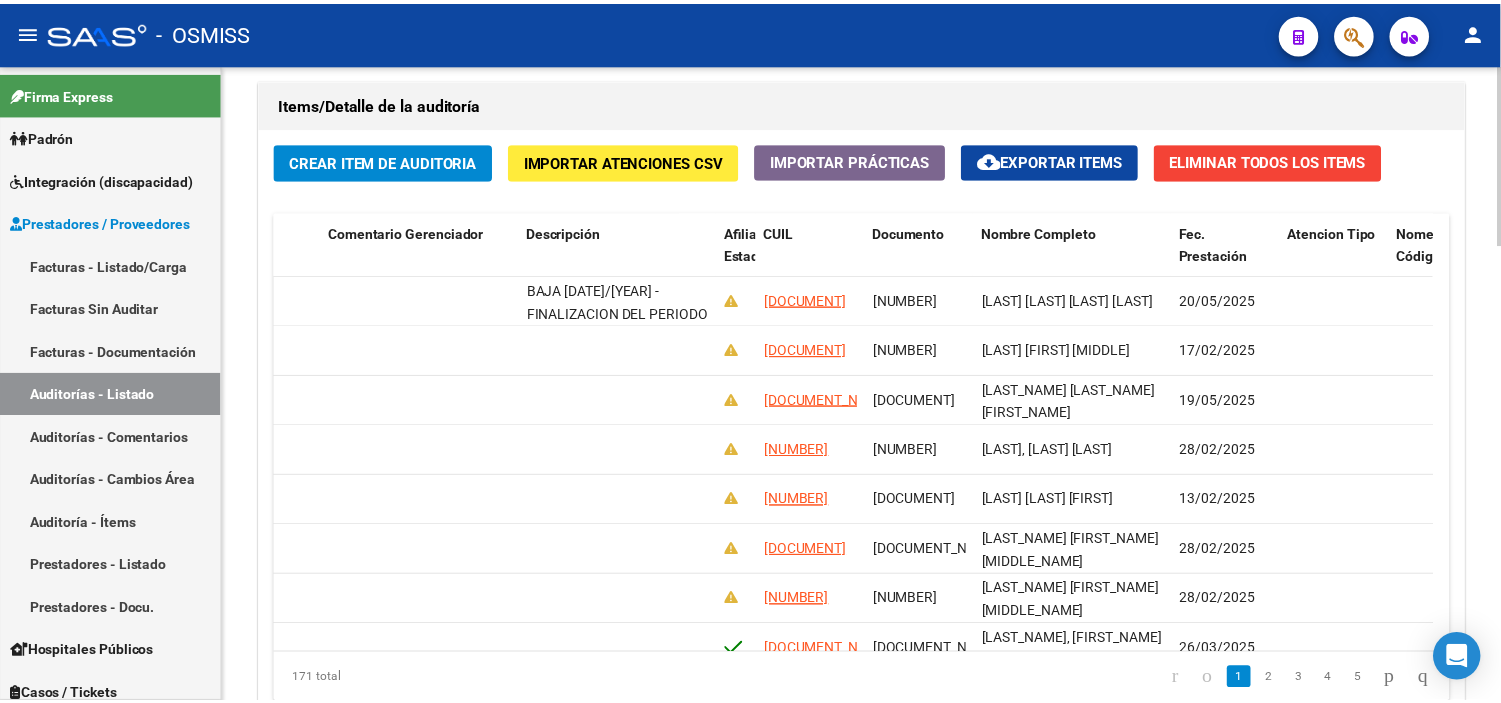 scroll, scrollTop: 0, scrollLeft: 0, axis: both 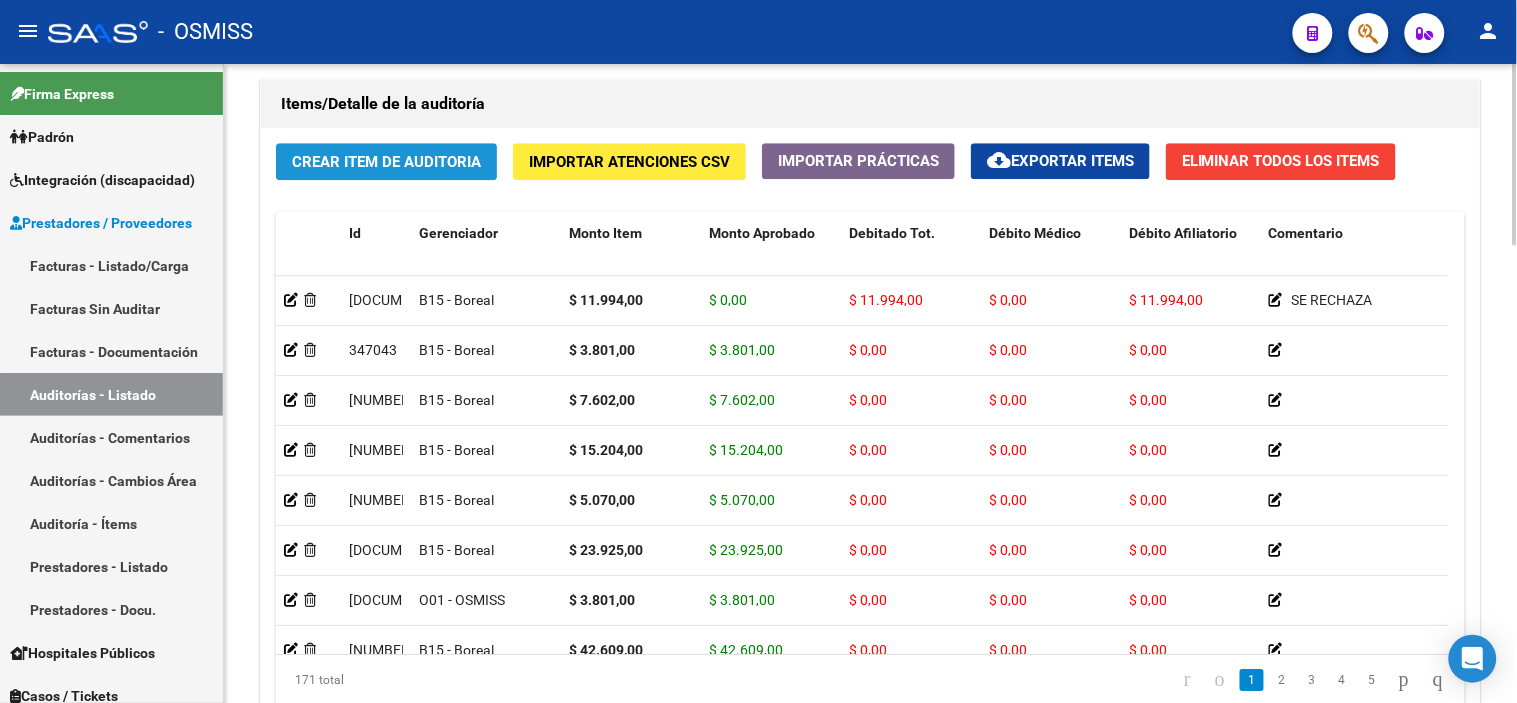 click on "Crear Item de Auditoria" 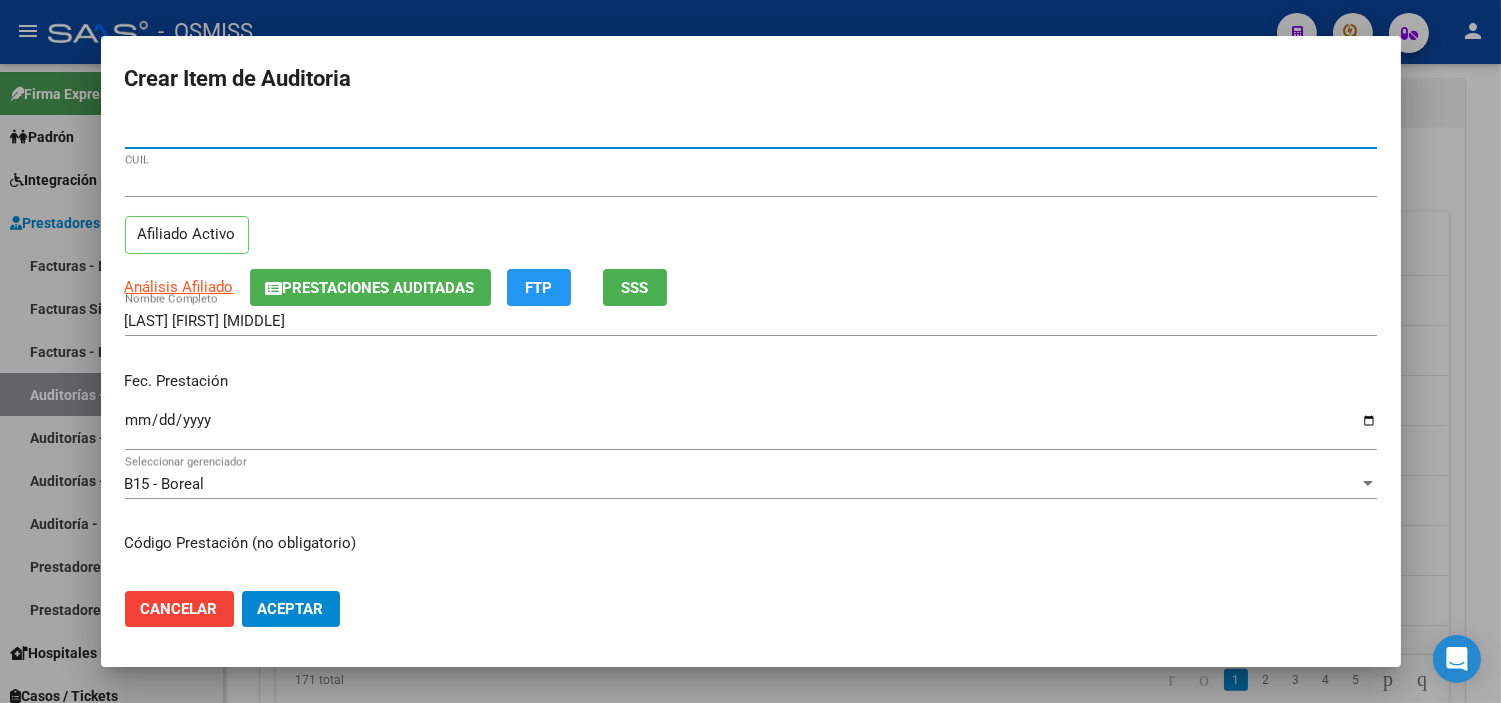 click on "Ingresar la fecha" at bounding box center (751, 428) 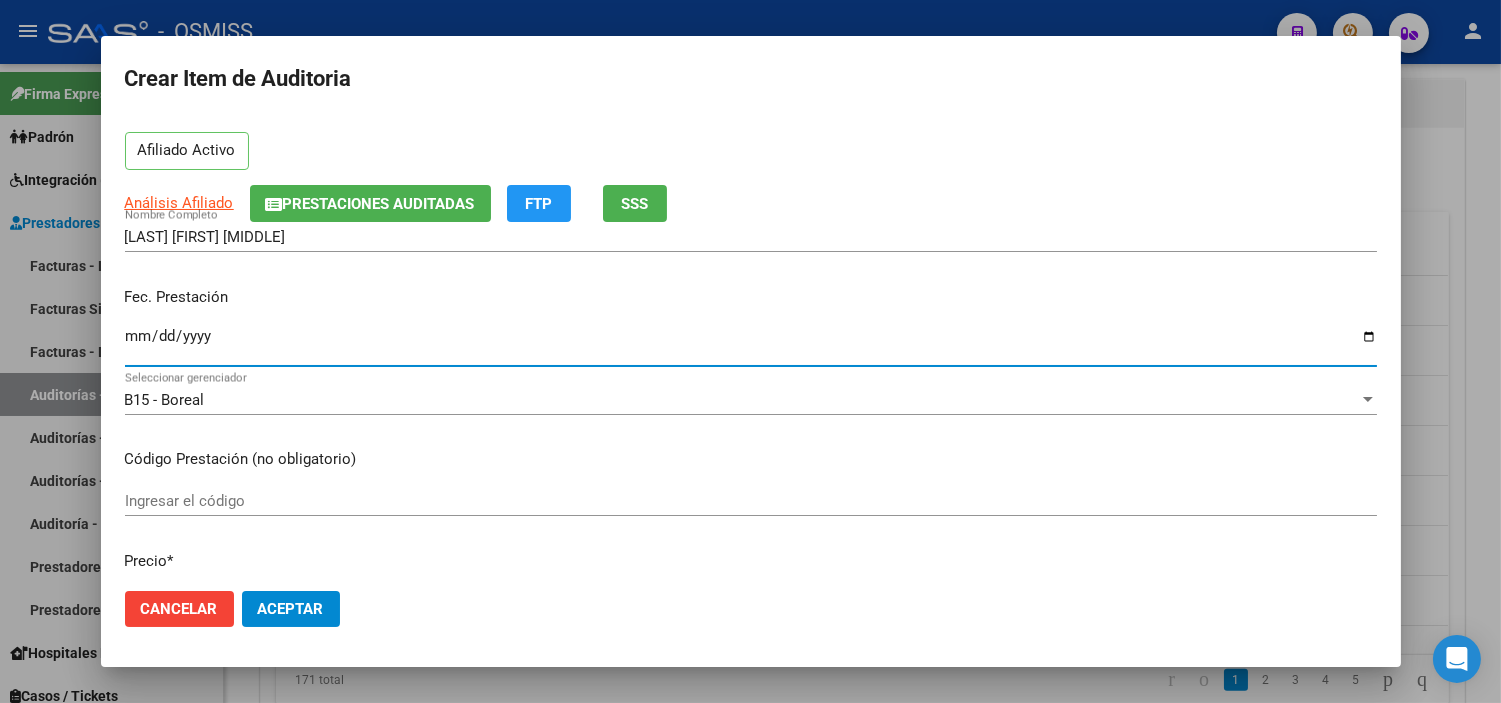 scroll, scrollTop: 222, scrollLeft: 0, axis: vertical 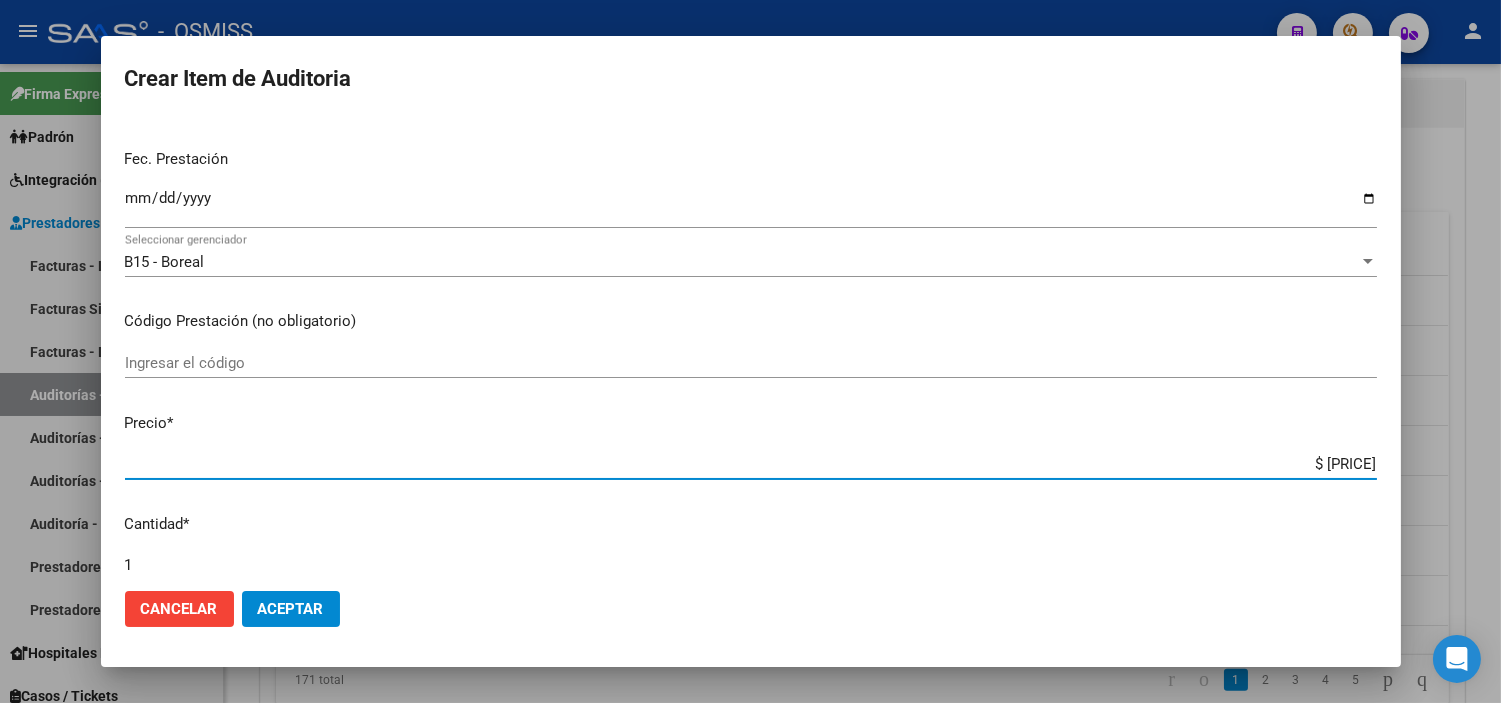drag, startPoint x: 1260, startPoint y: 461, endPoint x: 1407, endPoint y: 467, distance: 147.12239 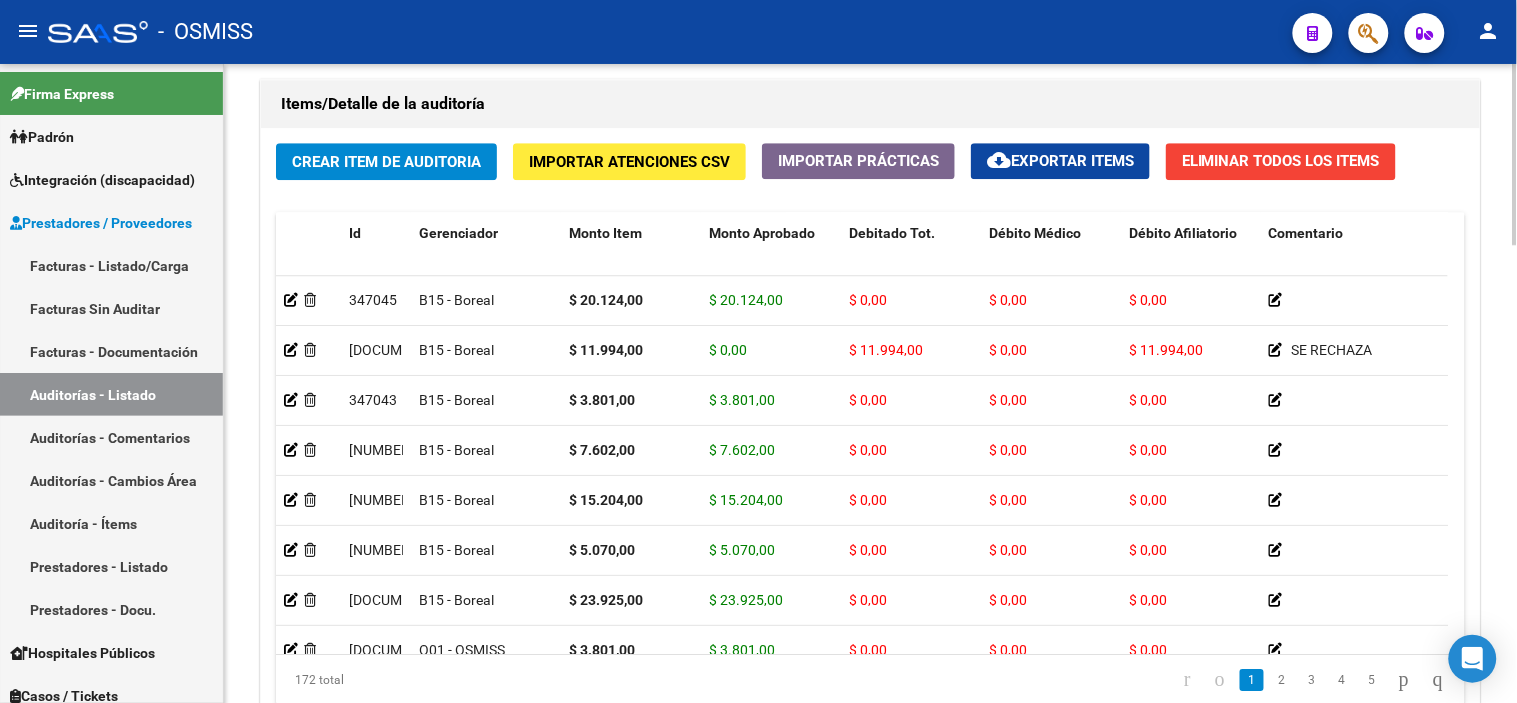 click on "Items/Detalle de la auditoría" 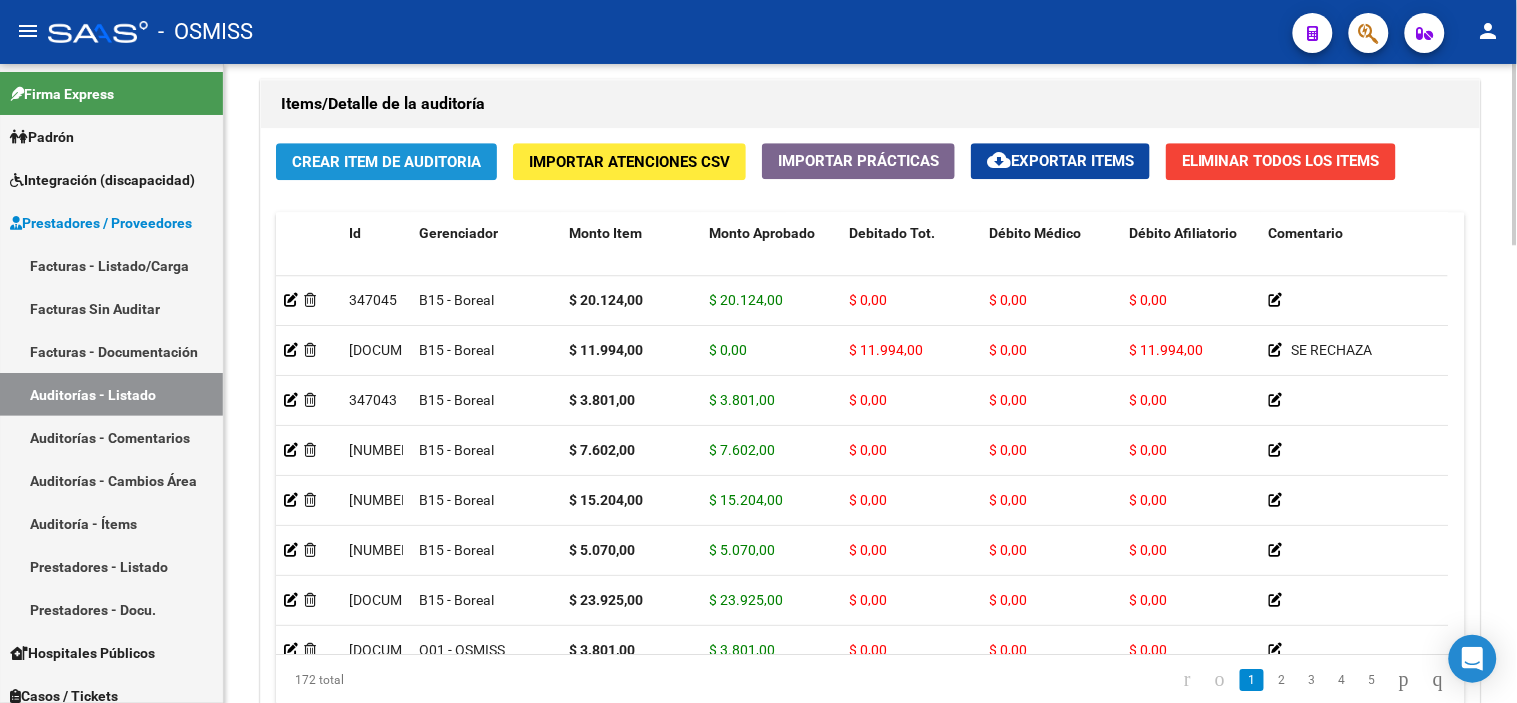 click on "Crear Item de Auditoria" 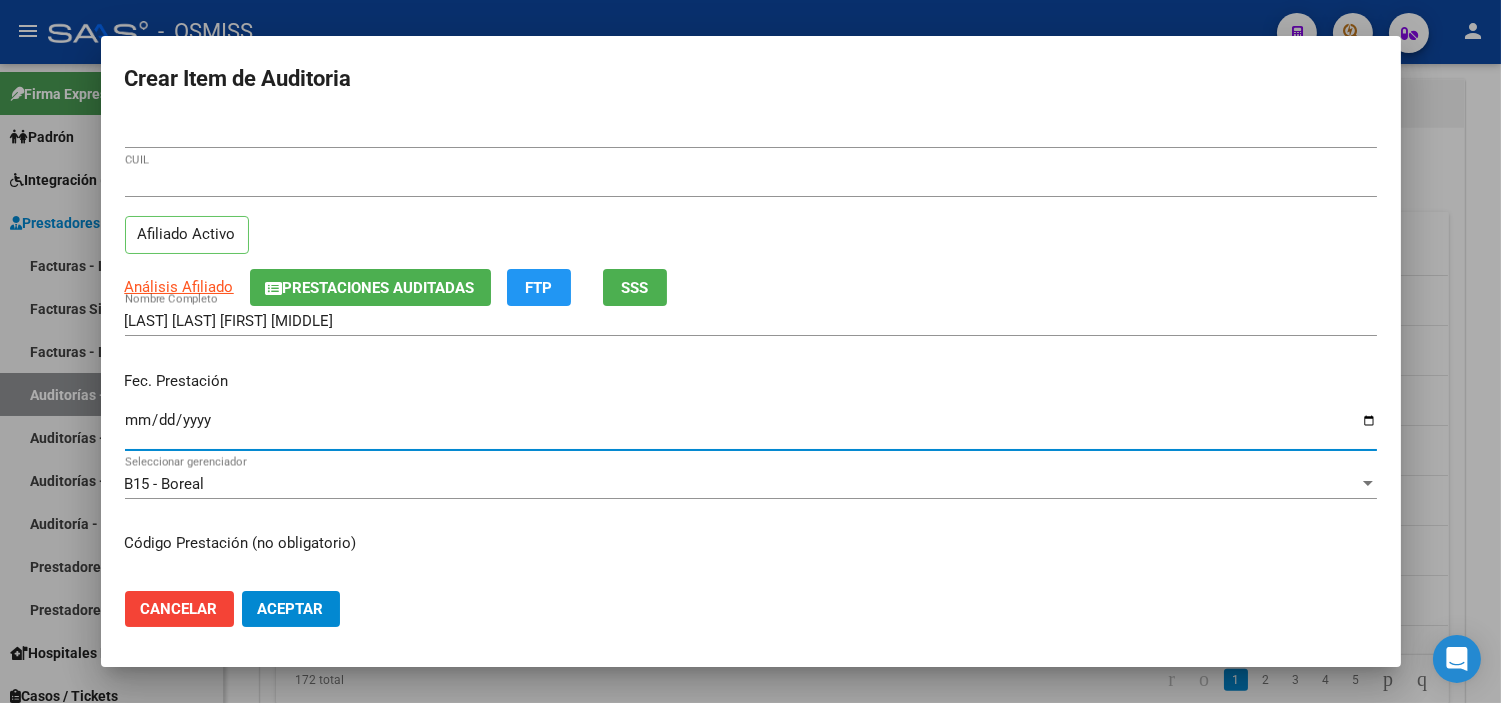 click on "Ingresar la fecha" at bounding box center (751, 428) 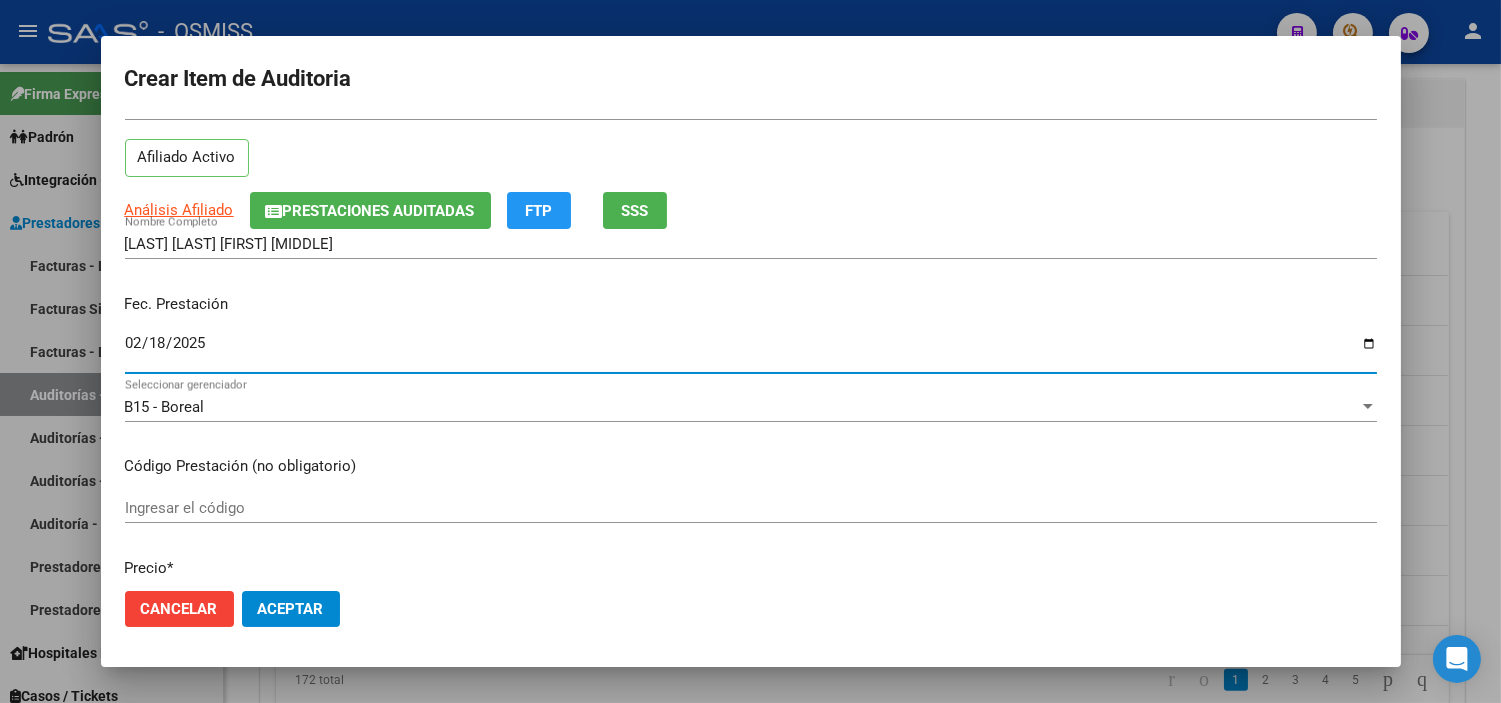 scroll, scrollTop: 222, scrollLeft: 0, axis: vertical 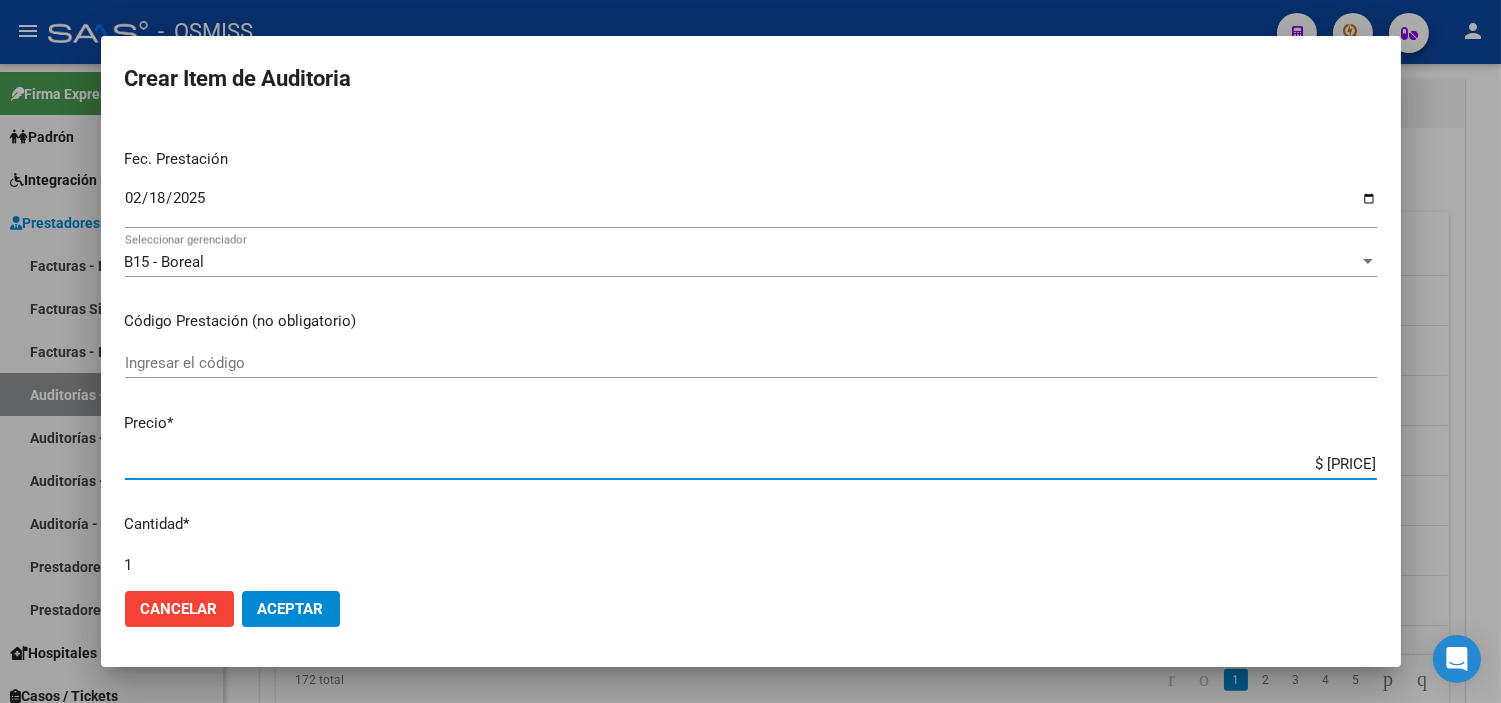 drag, startPoint x: 1276, startPoint y: 463, endPoint x: 1453, endPoint y: 454, distance: 177.22867 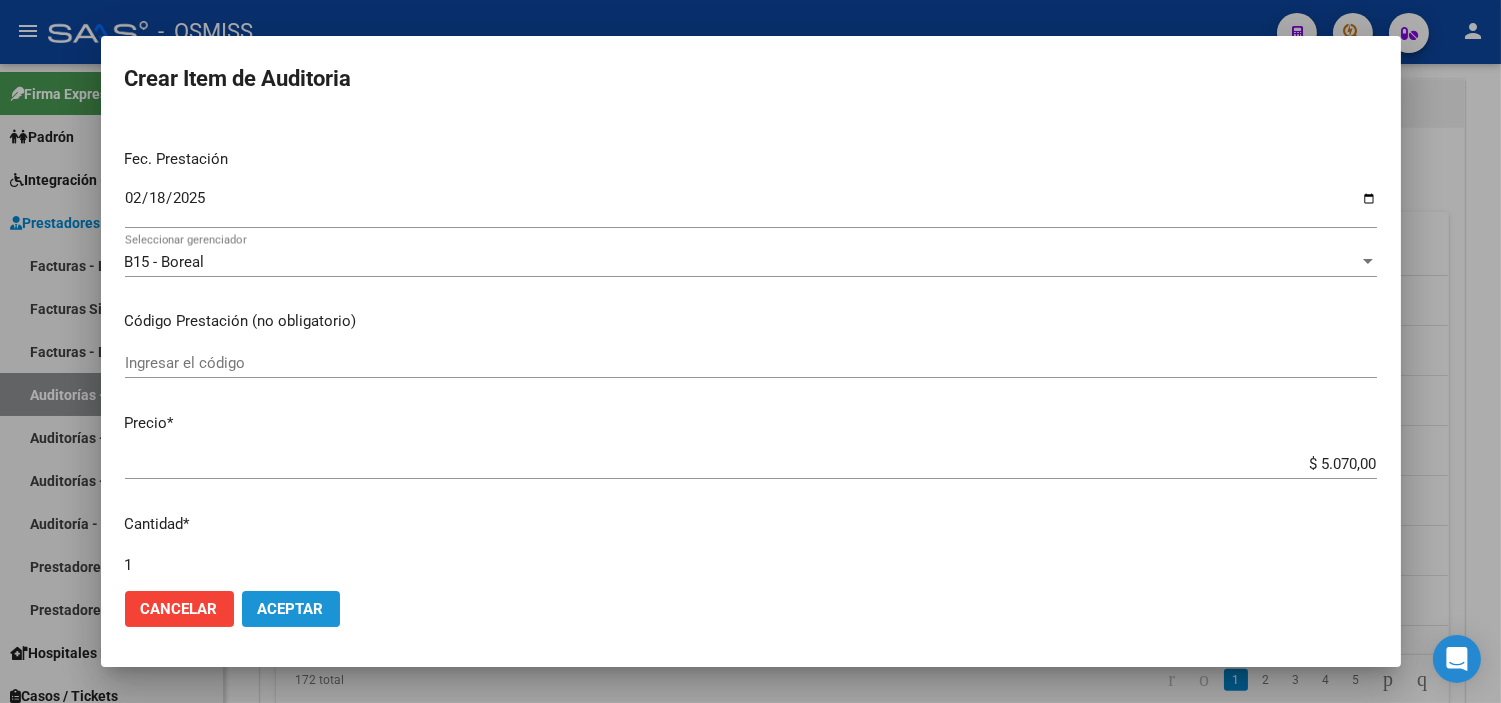 click on "Aceptar" 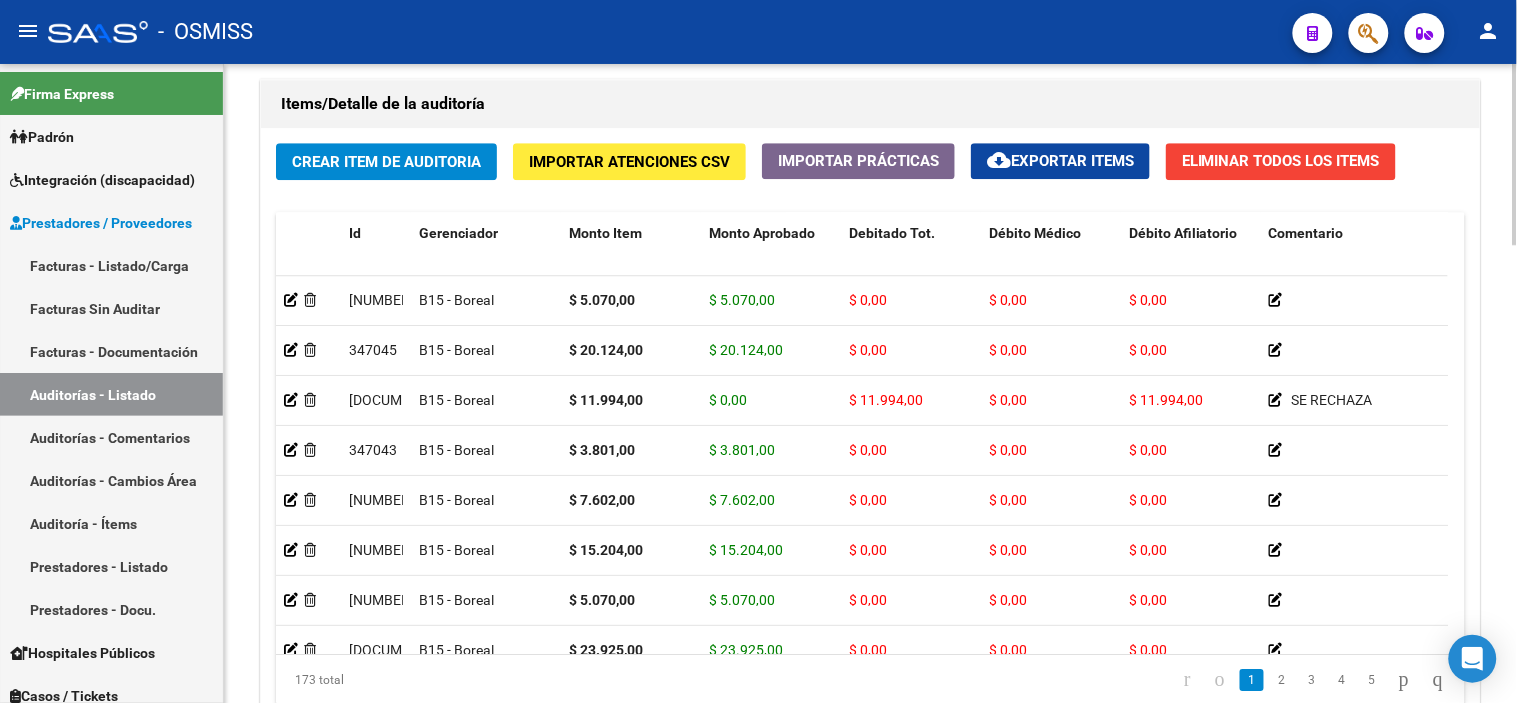 drag, startPoint x: 1236, startPoint y: 103, endPoint x: 651, endPoint y: 121, distance: 585.27686 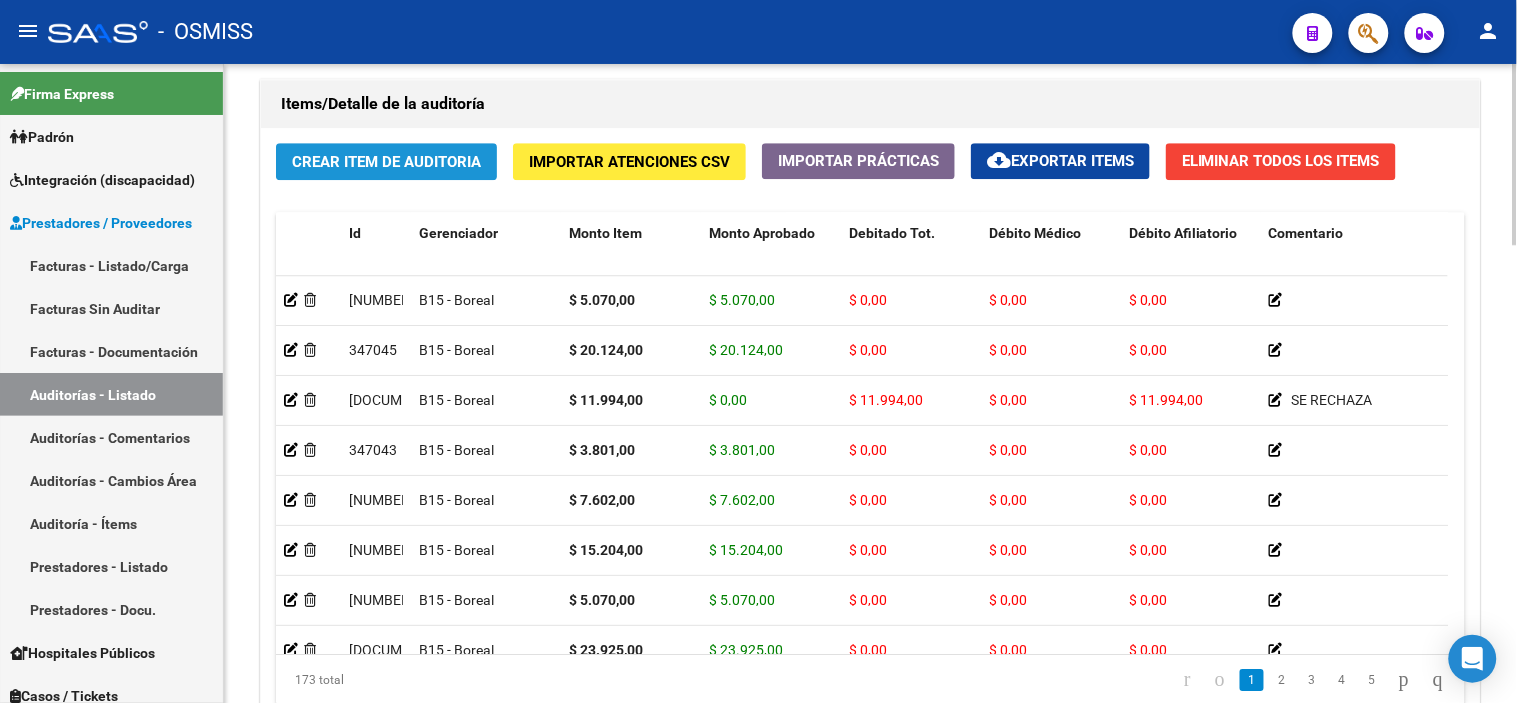 click on "Crear Item de Auditoria" 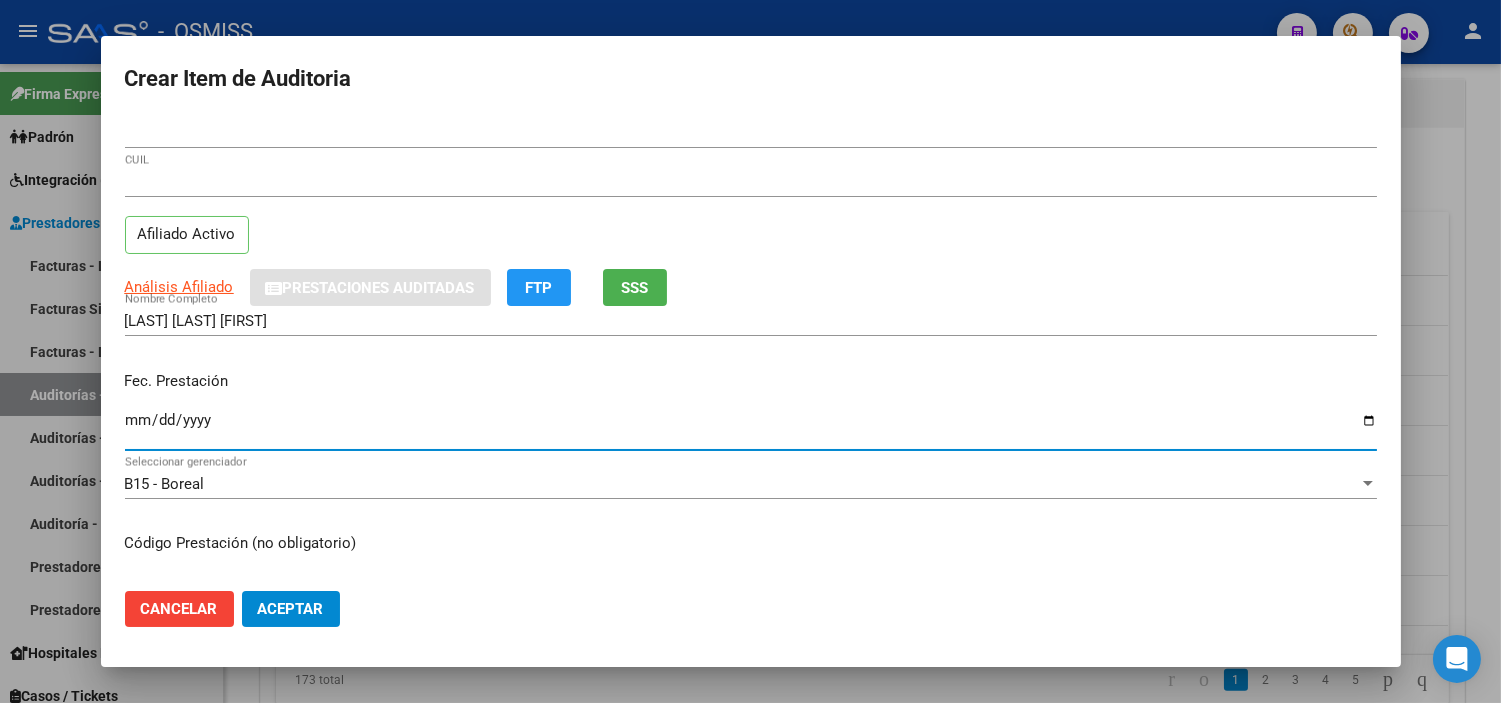 click on "Ingresar la fecha" at bounding box center [751, 428] 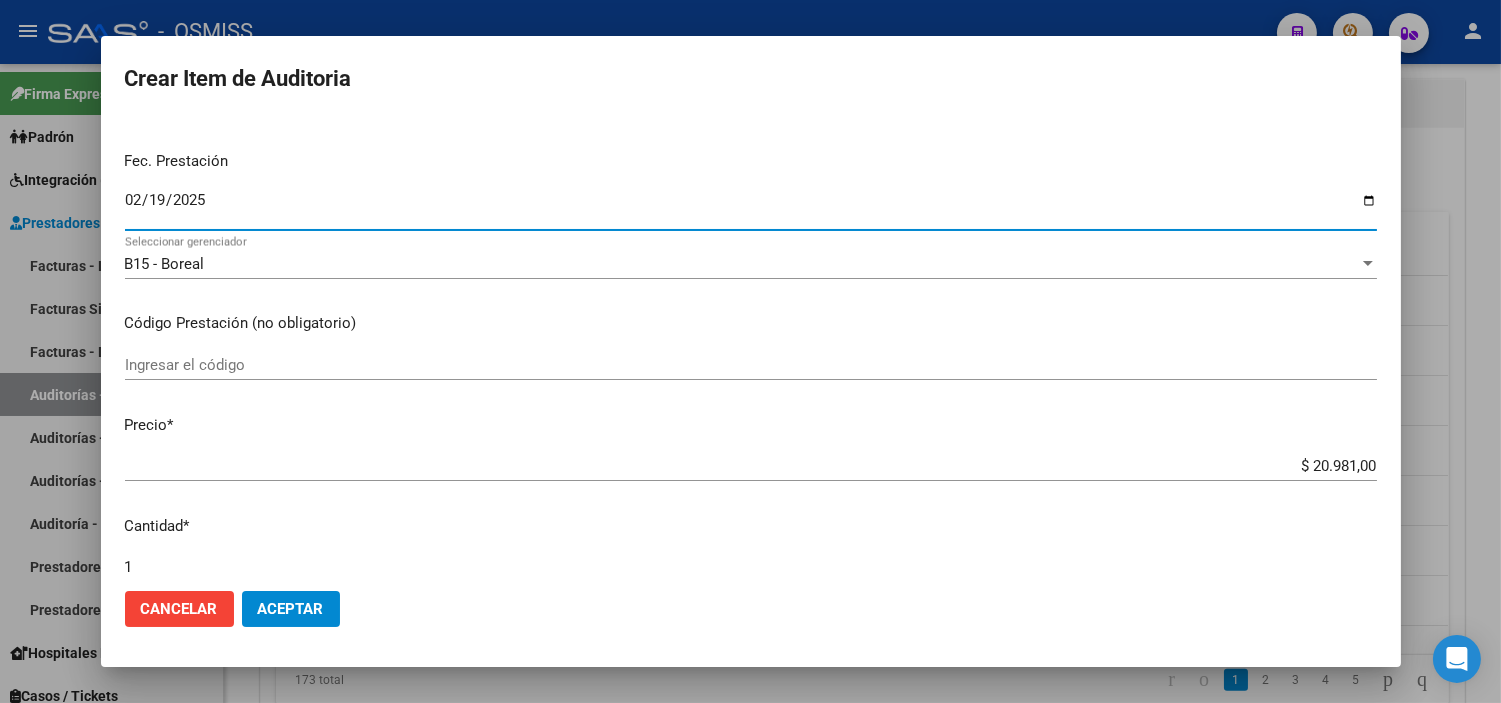 scroll, scrollTop: 222, scrollLeft: 0, axis: vertical 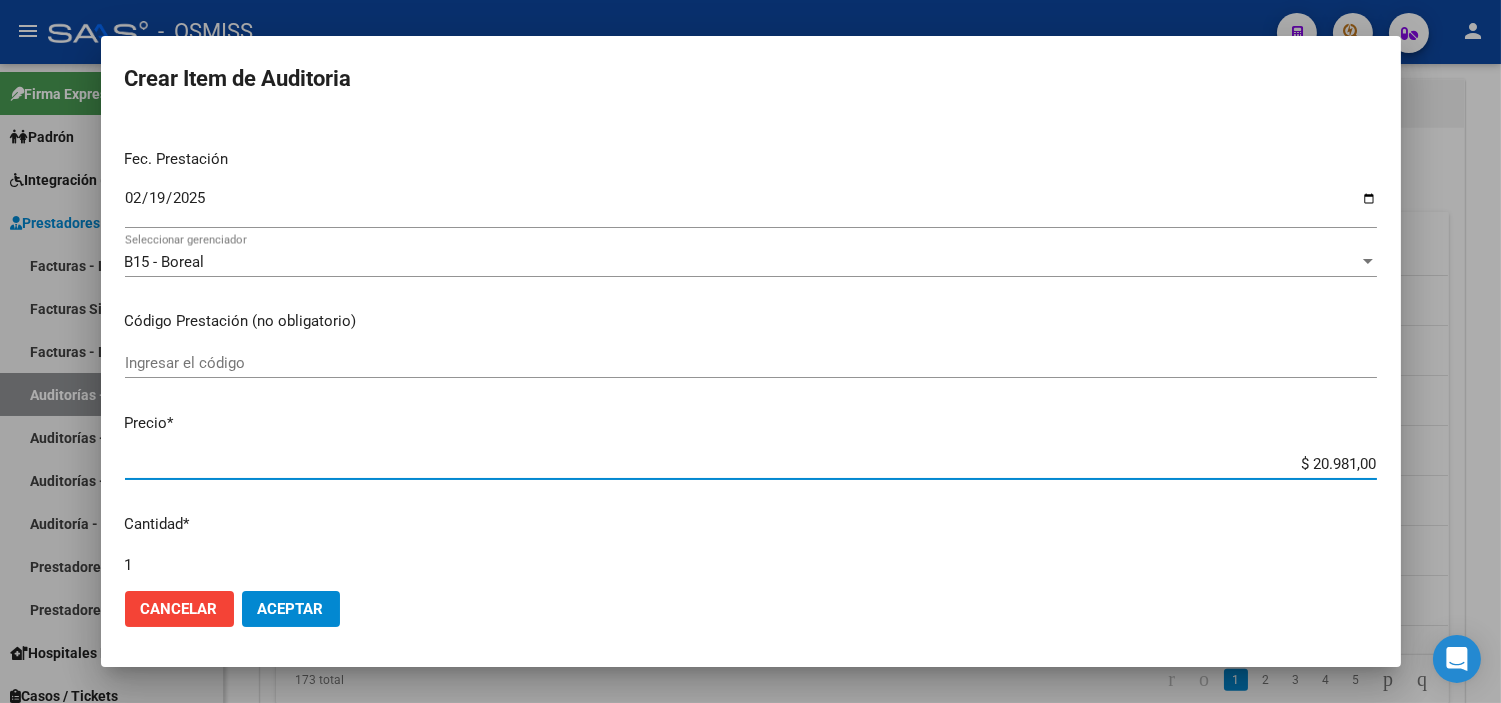 drag, startPoint x: 1248, startPoint y: 466, endPoint x: 1480, endPoint y: 465, distance: 232.00215 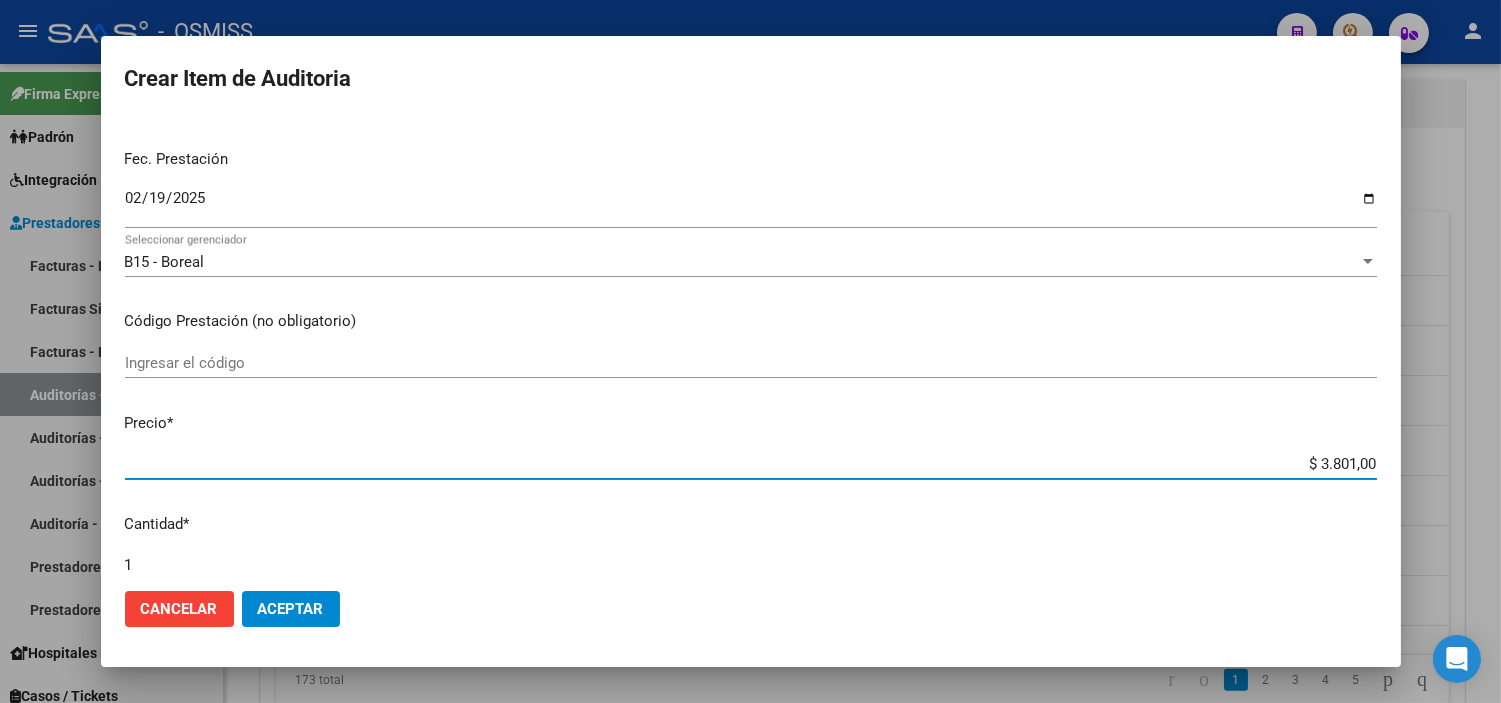 click on "Aceptar" 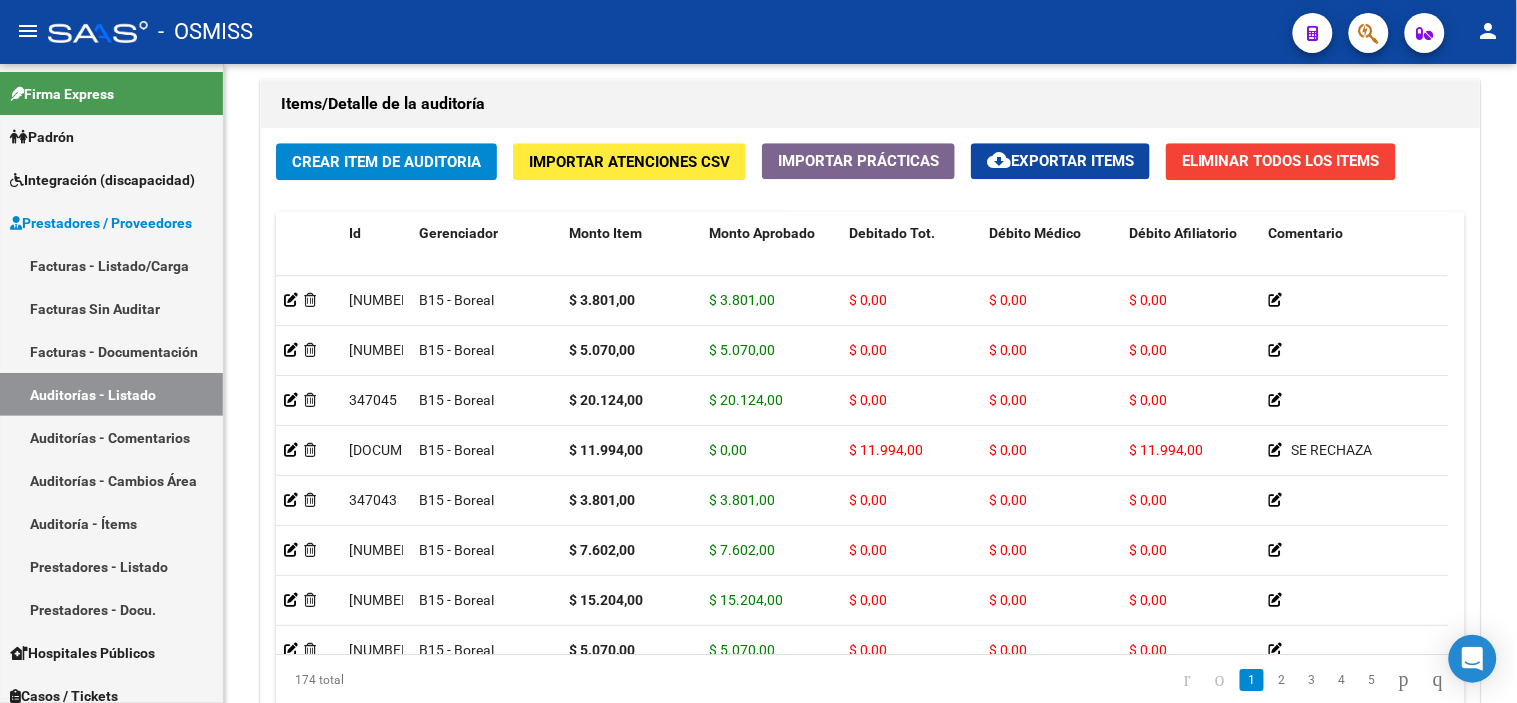 click on "-   OSMISS" 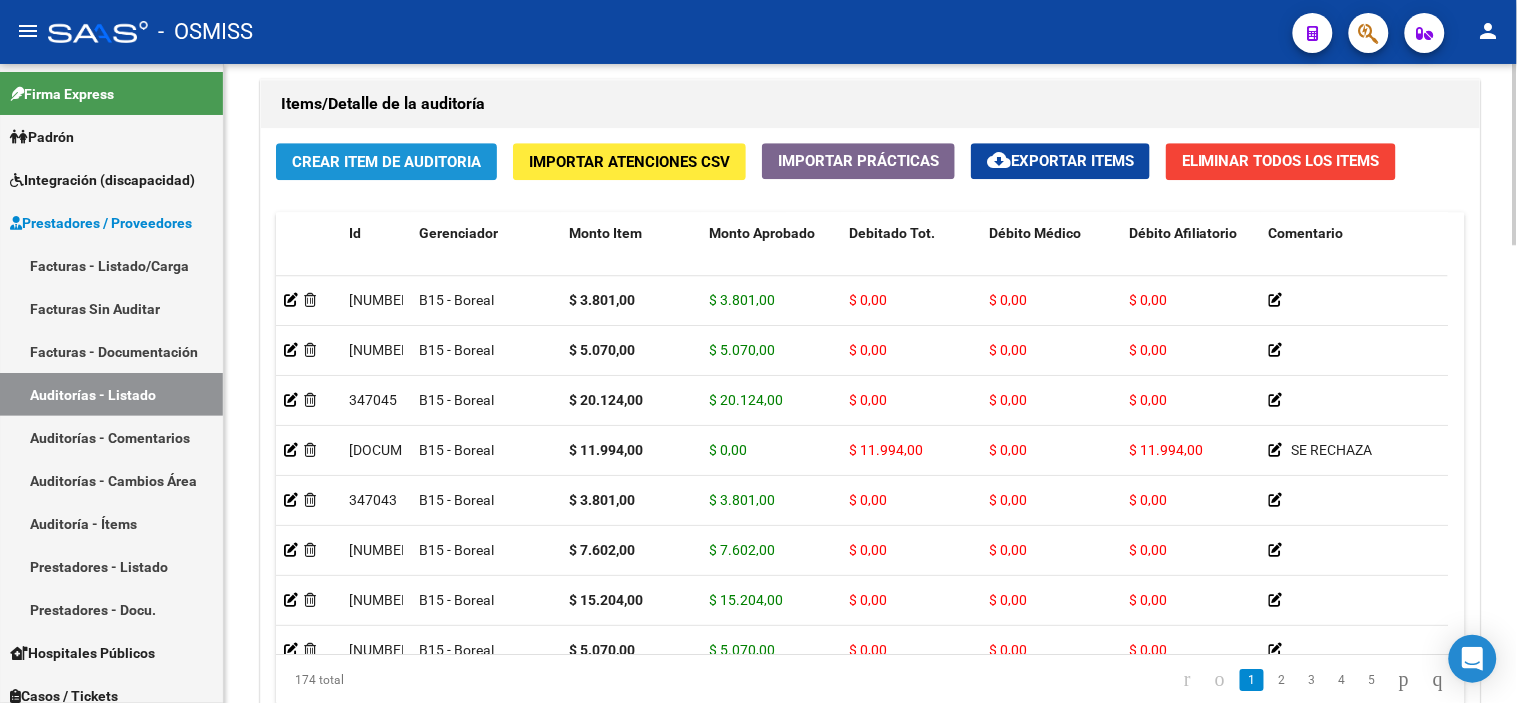 click on "Crear Item de Auditoria" 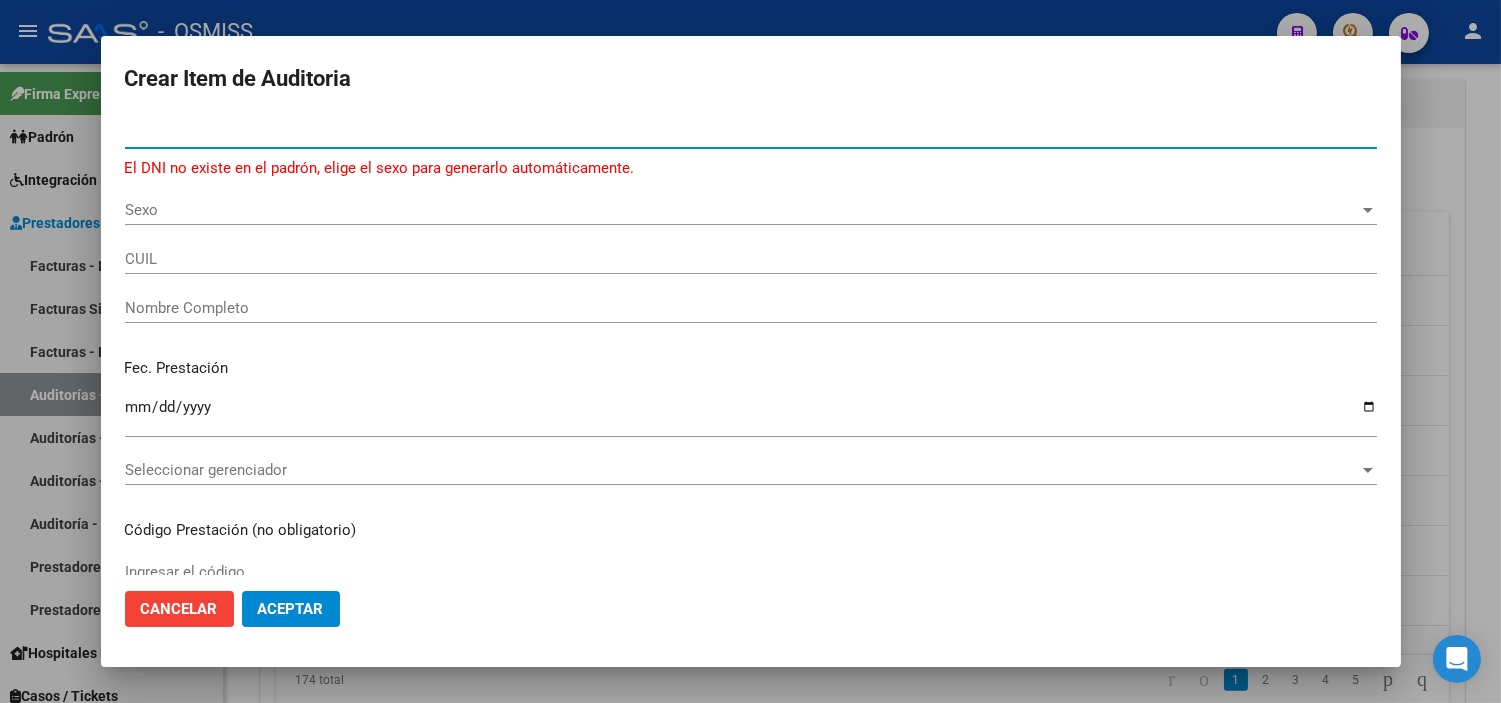 click on "[DOCUMENT]" at bounding box center (751, 133) 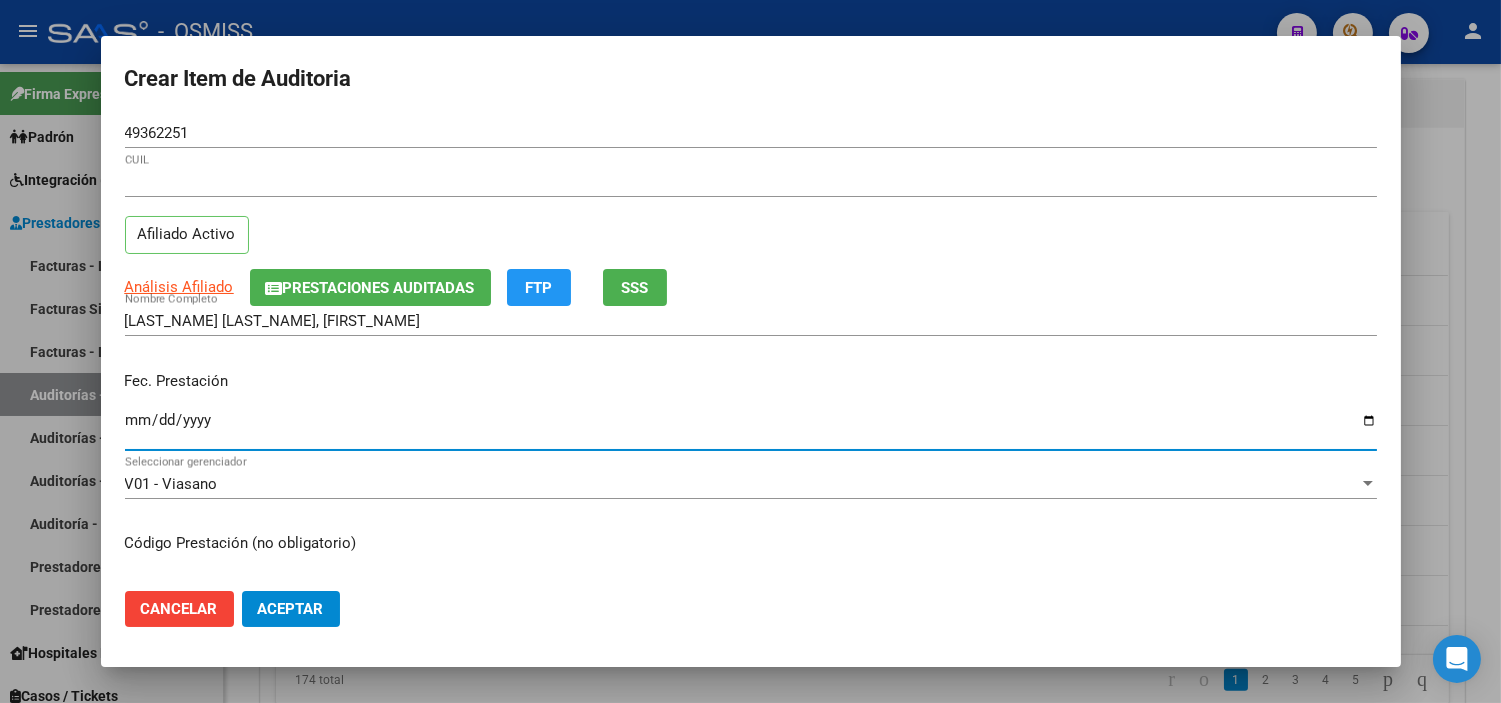 click on "Ingresar la fecha" at bounding box center (751, 428) 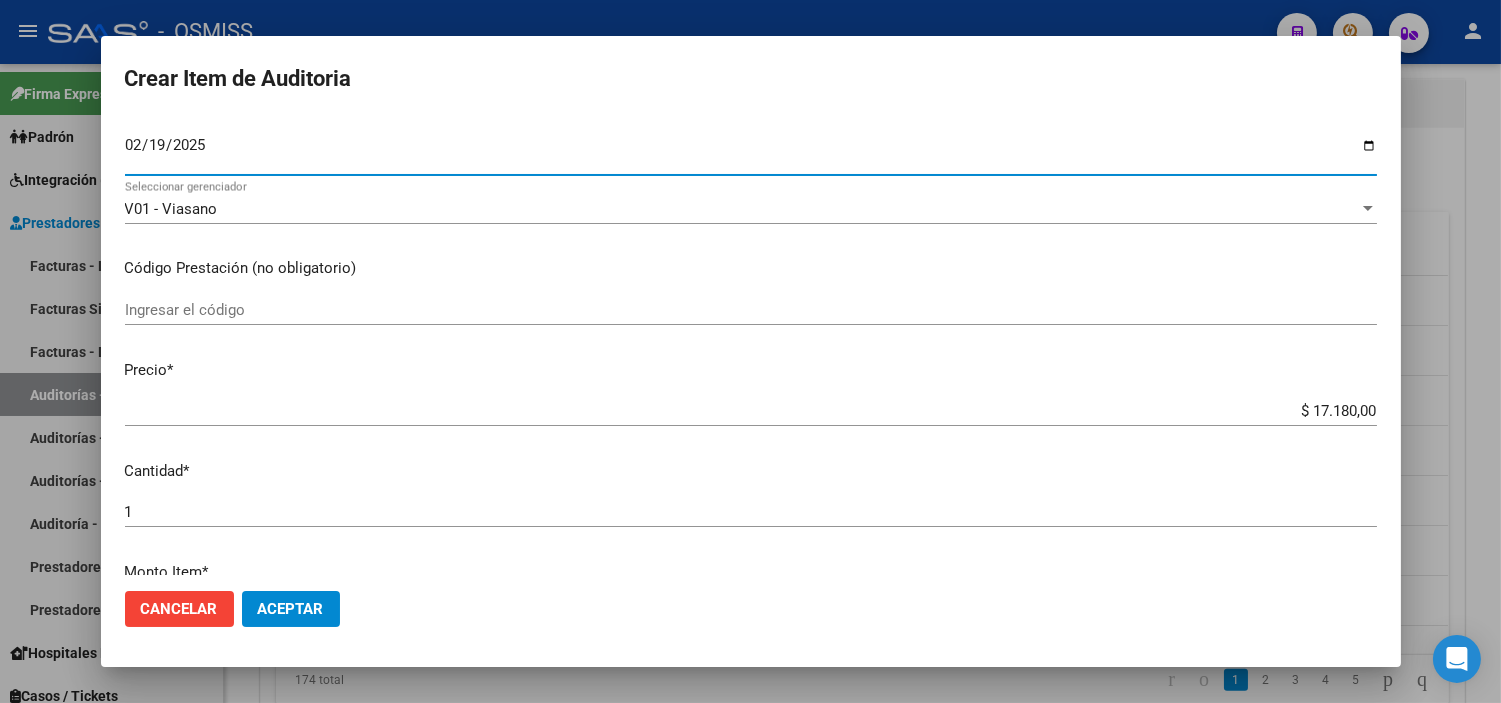 scroll, scrollTop: 333, scrollLeft: 0, axis: vertical 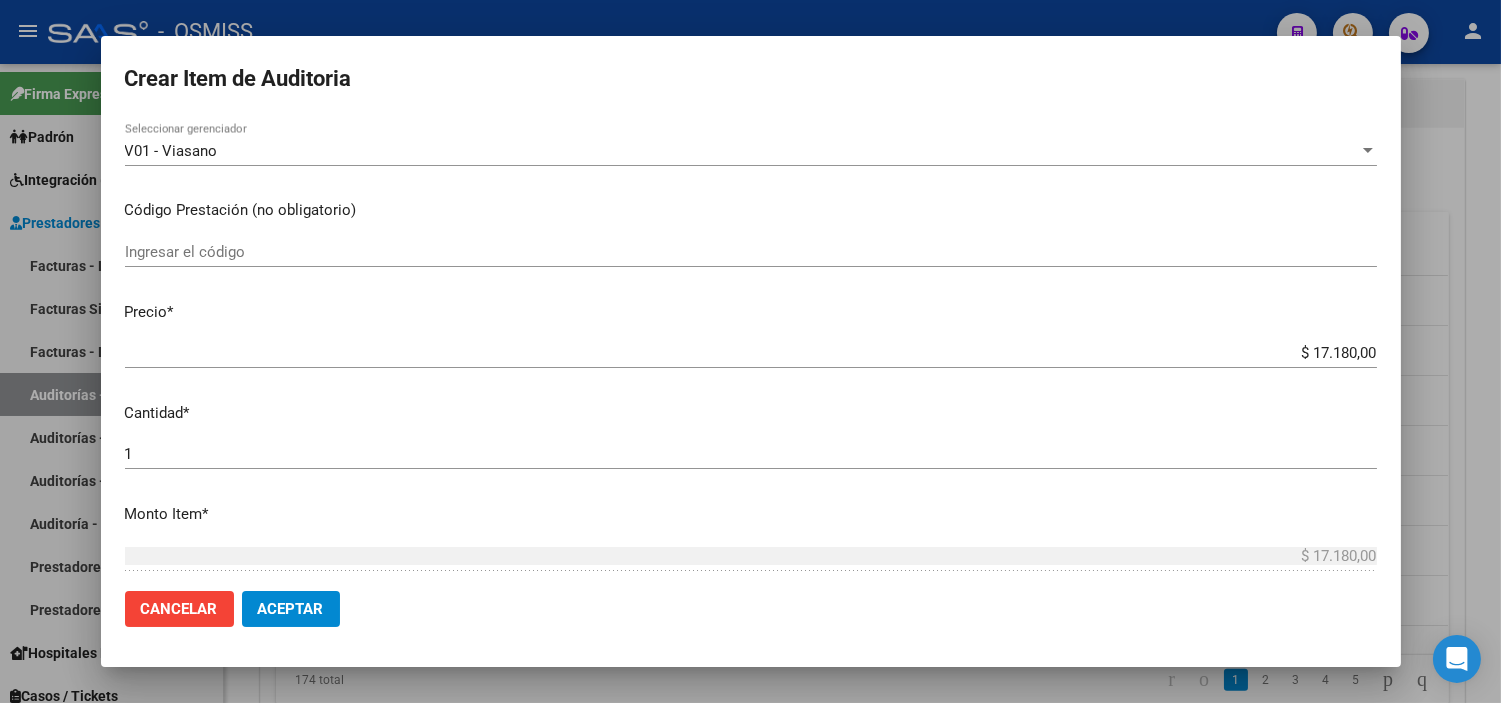 drag, startPoint x: 1272, startPoint y: 341, endPoint x: 1443, endPoint y: 347, distance: 171.10522 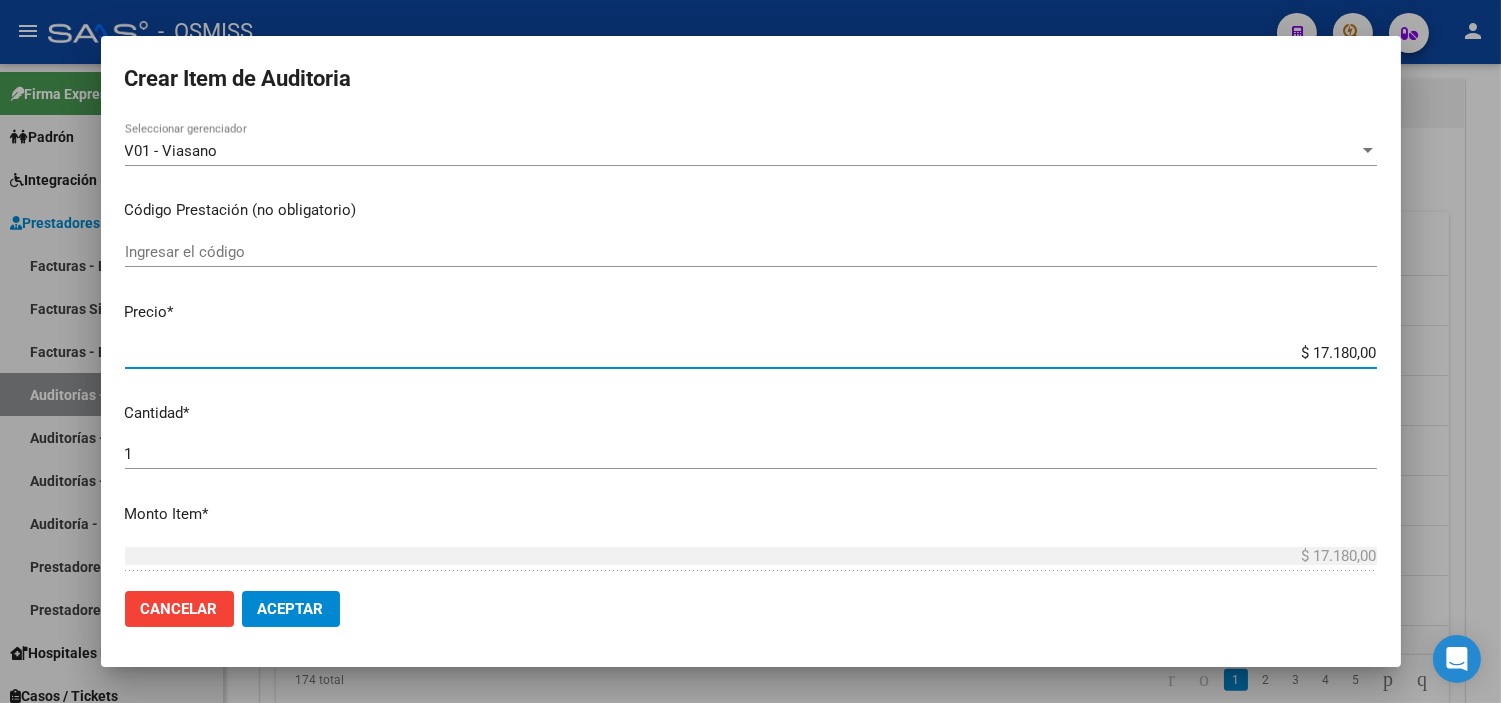 drag, startPoint x: 1260, startPoint y: 352, endPoint x: 1457, endPoint y: 353, distance: 197.00253 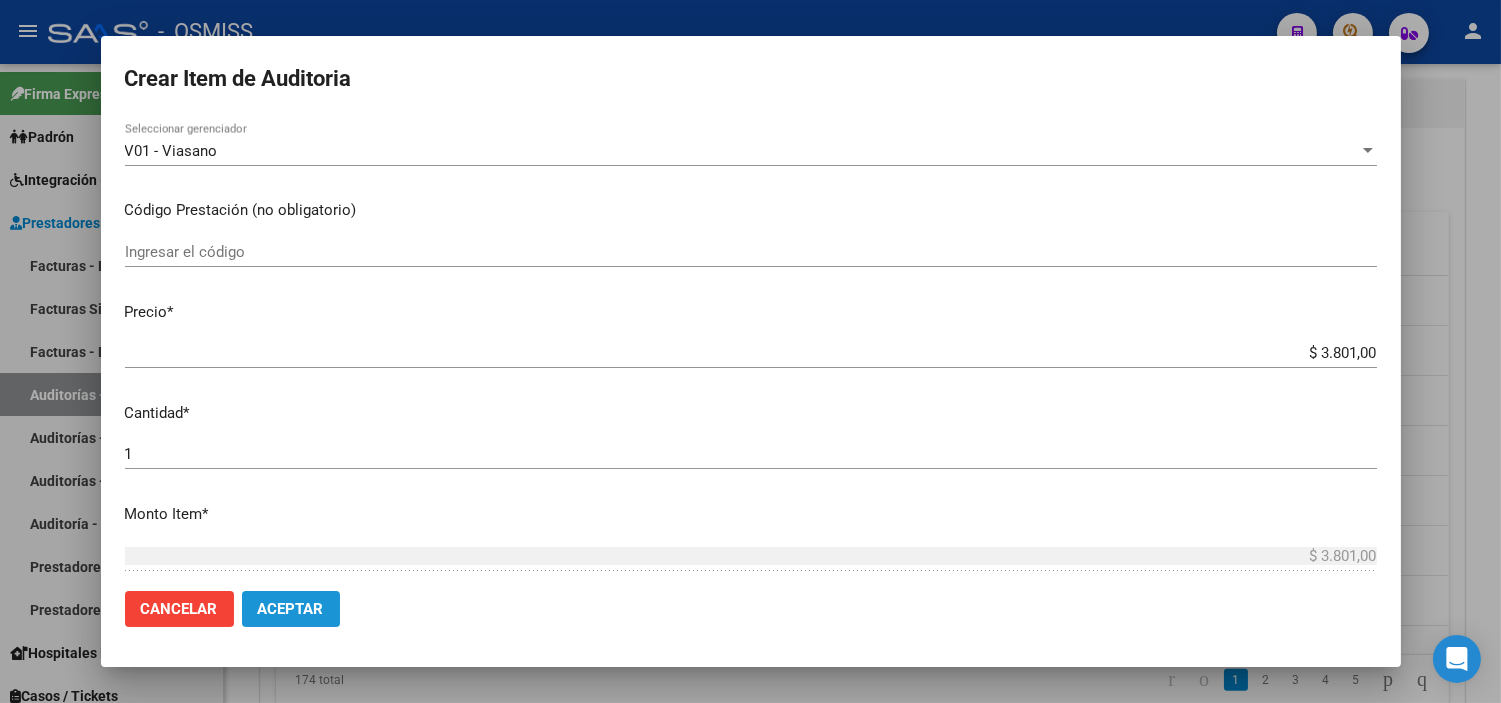 click on "Aceptar" 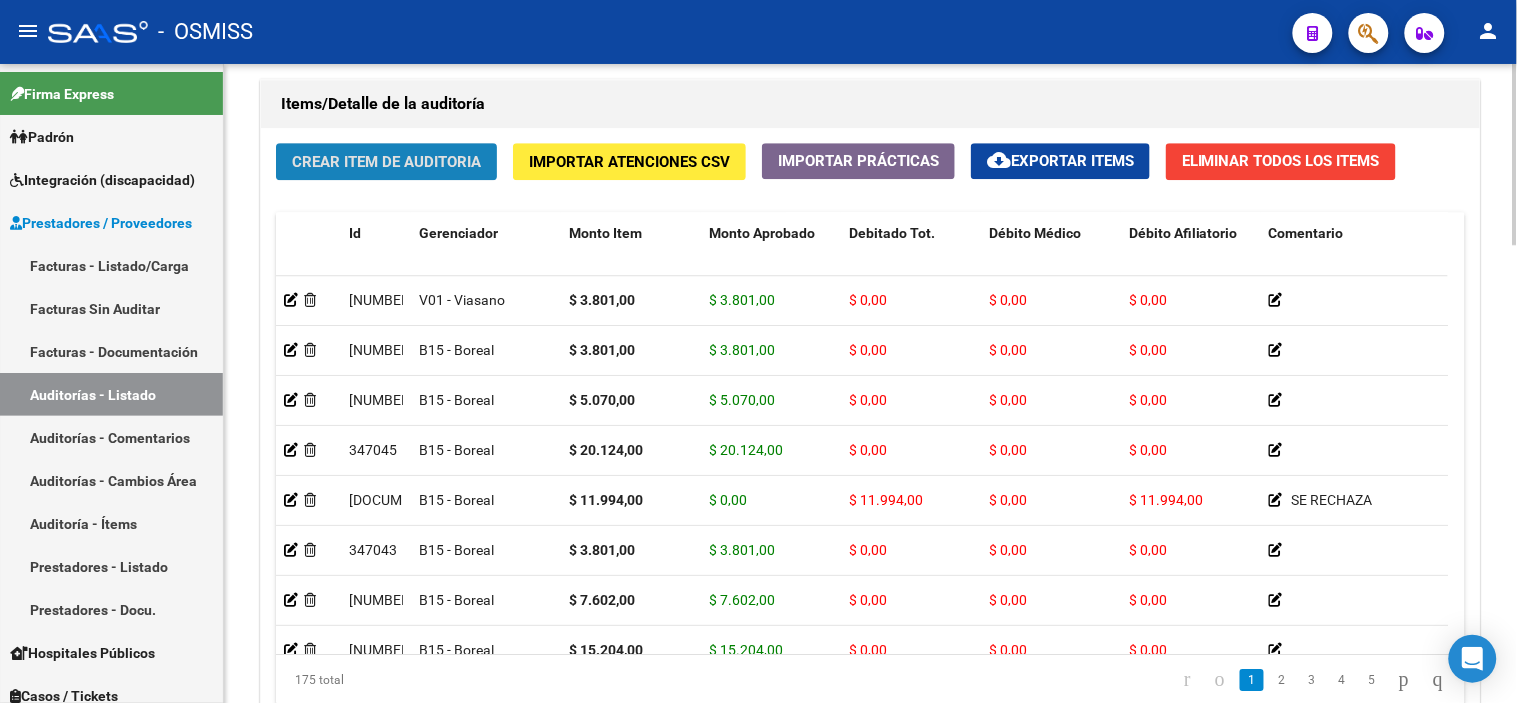 click on "Crear Item de Auditoria" 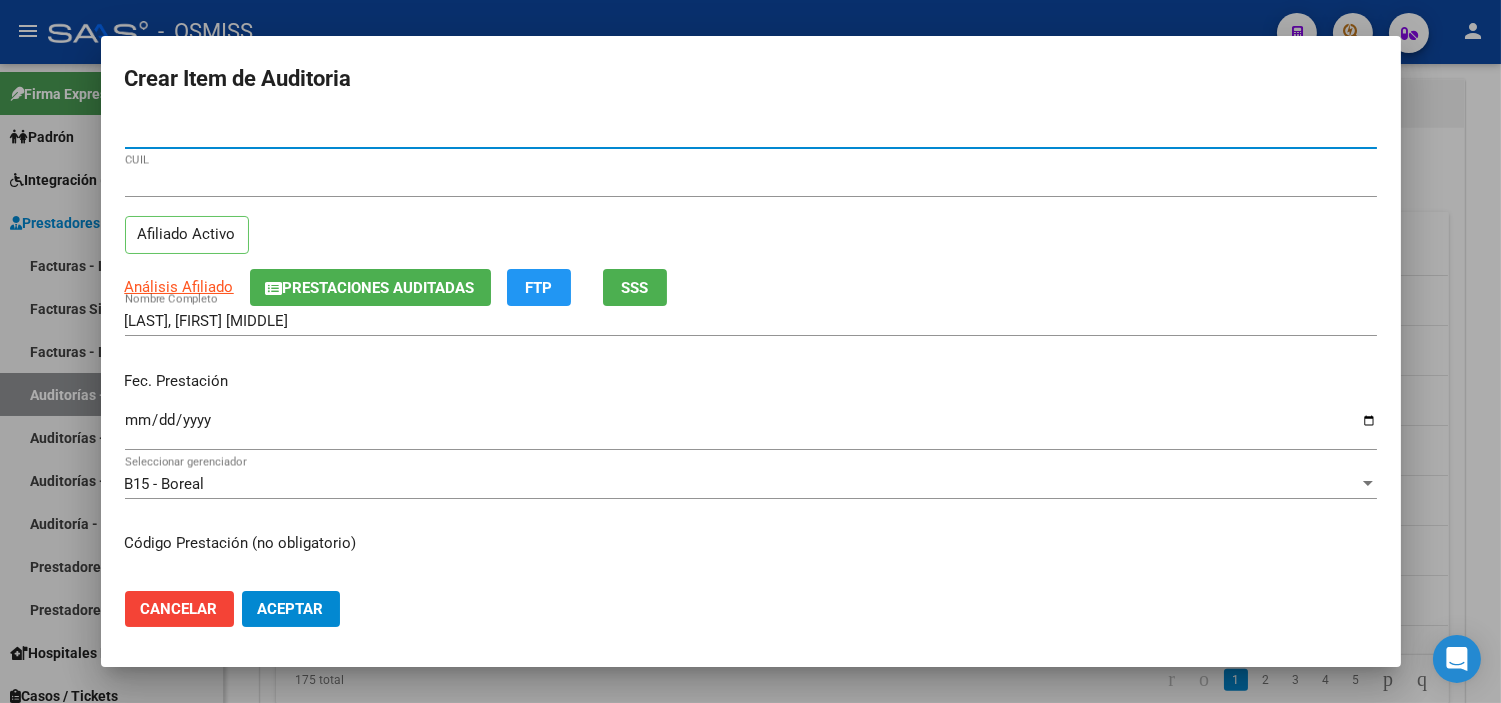 click on "Ingresar la fecha" at bounding box center [751, 428] 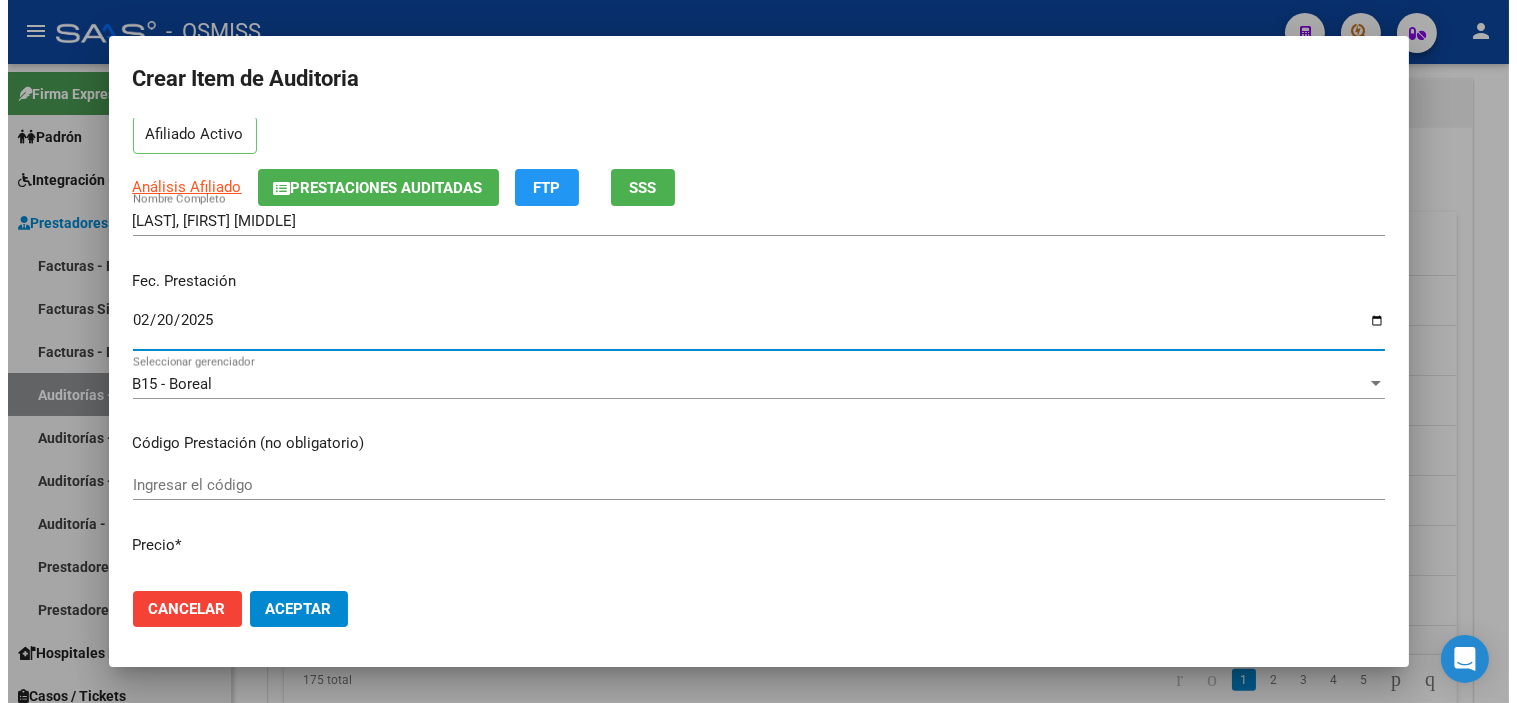 scroll, scrollTop: 222, scrollLeft: 0, axis: vertical 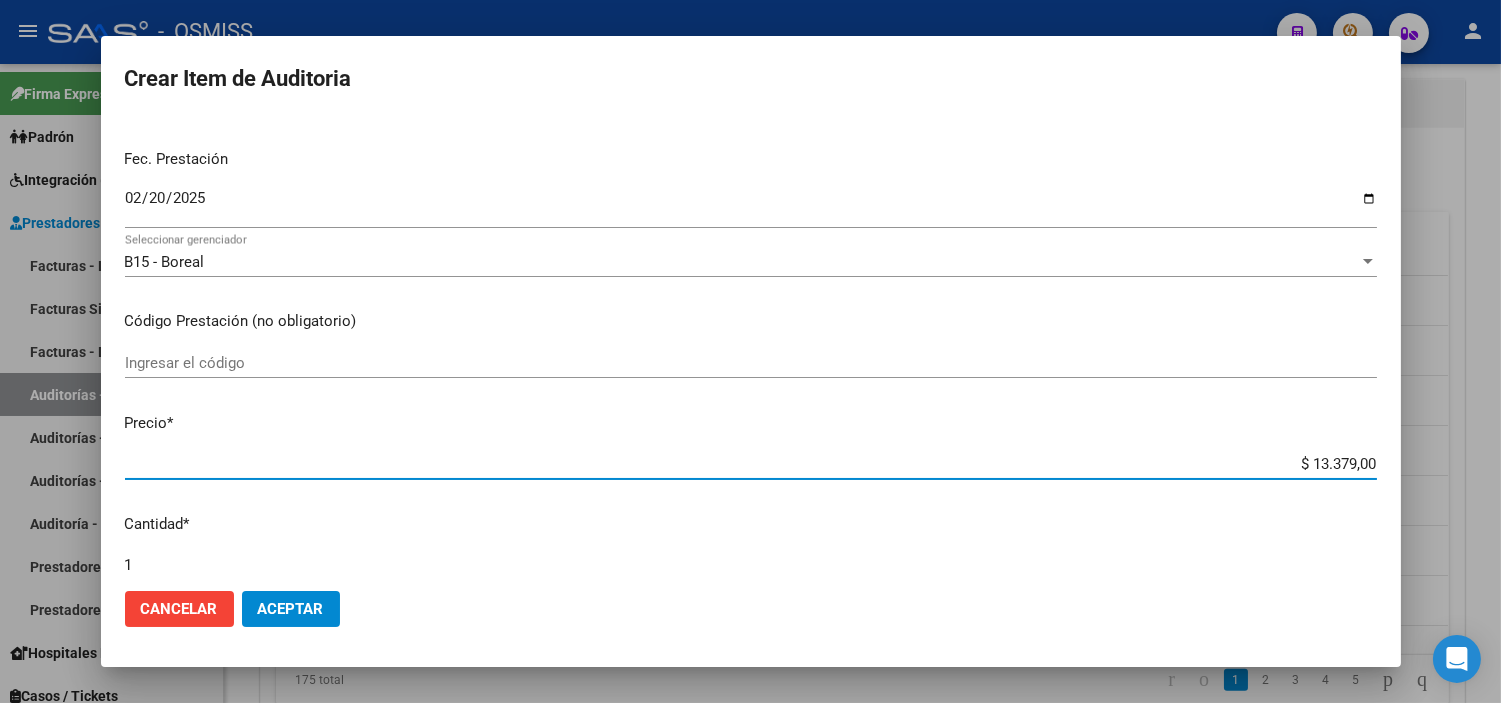 drag, startPoint x: 1258, startPoint y: 460, endPoint x: 1485, endPoint y: 461, distance: 227.0022 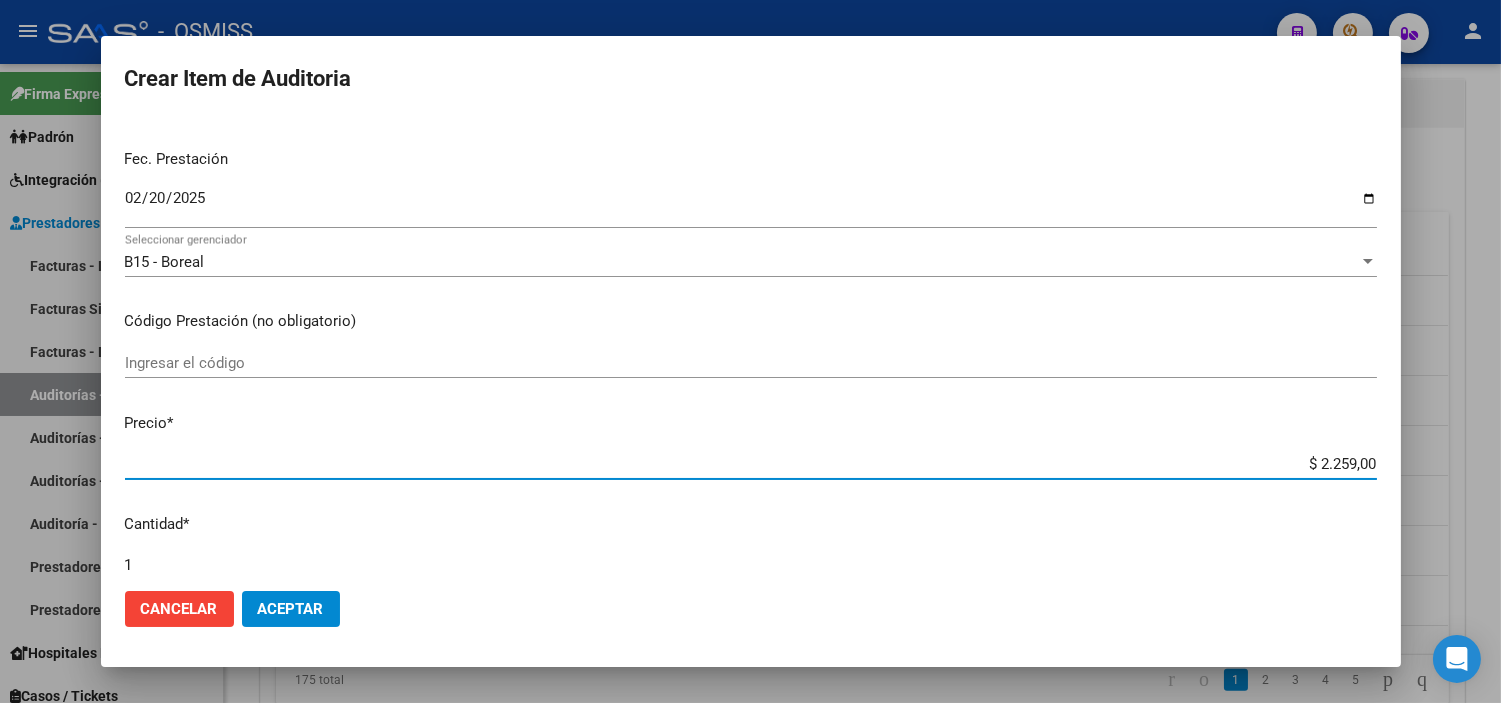 click on "Aceptar" 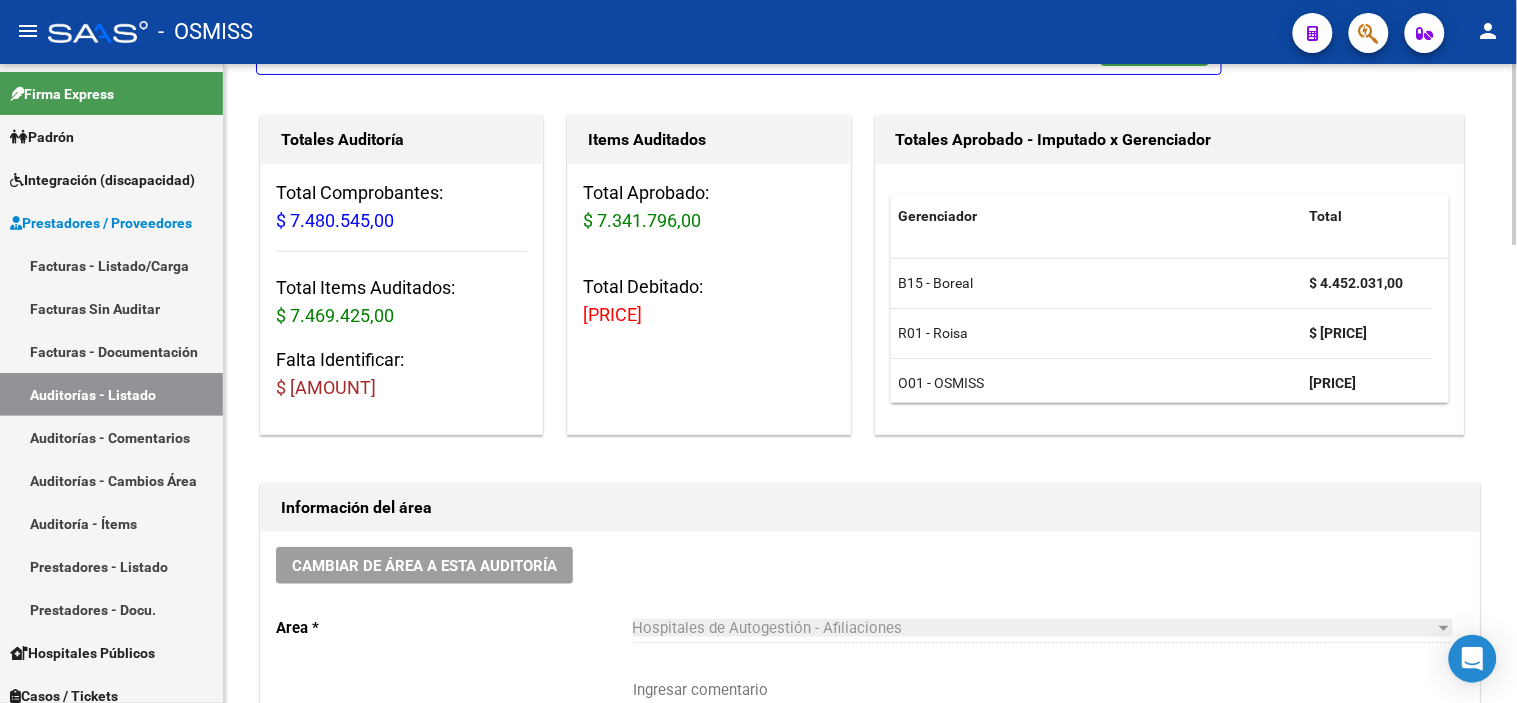 scroll, scrollTop: 72, scrollLeft: 0, axis: vertical 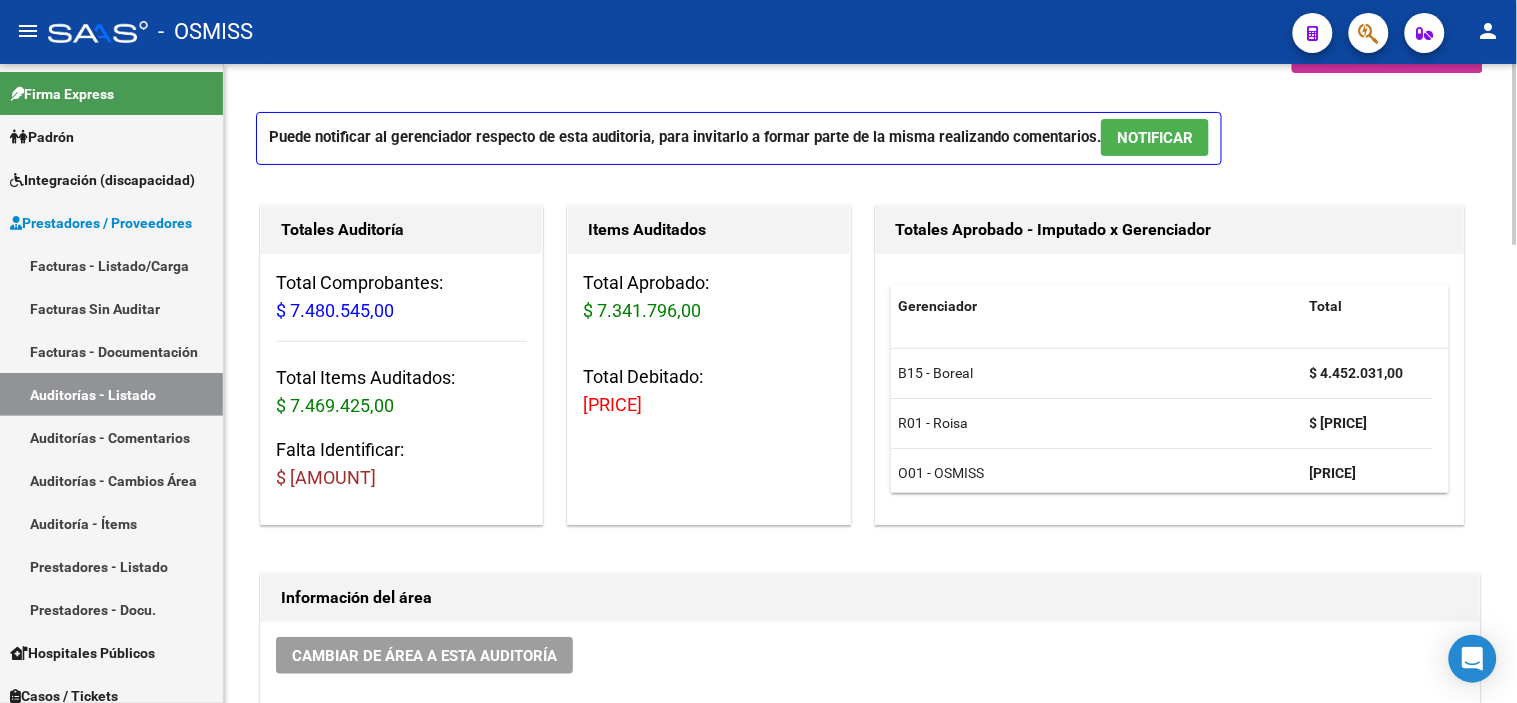 click 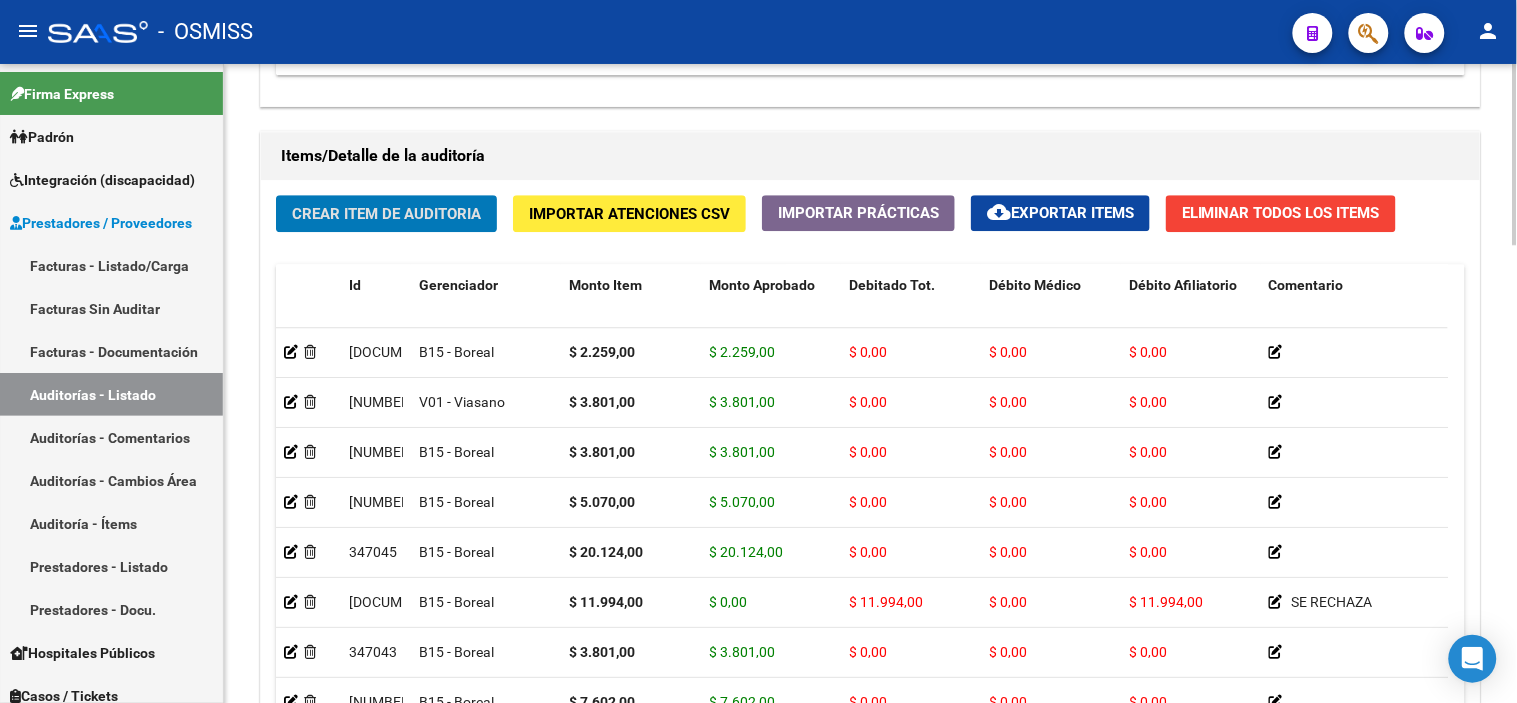 scroll, scrollTop: 1405, scrollLeft: 0, axis: vertical 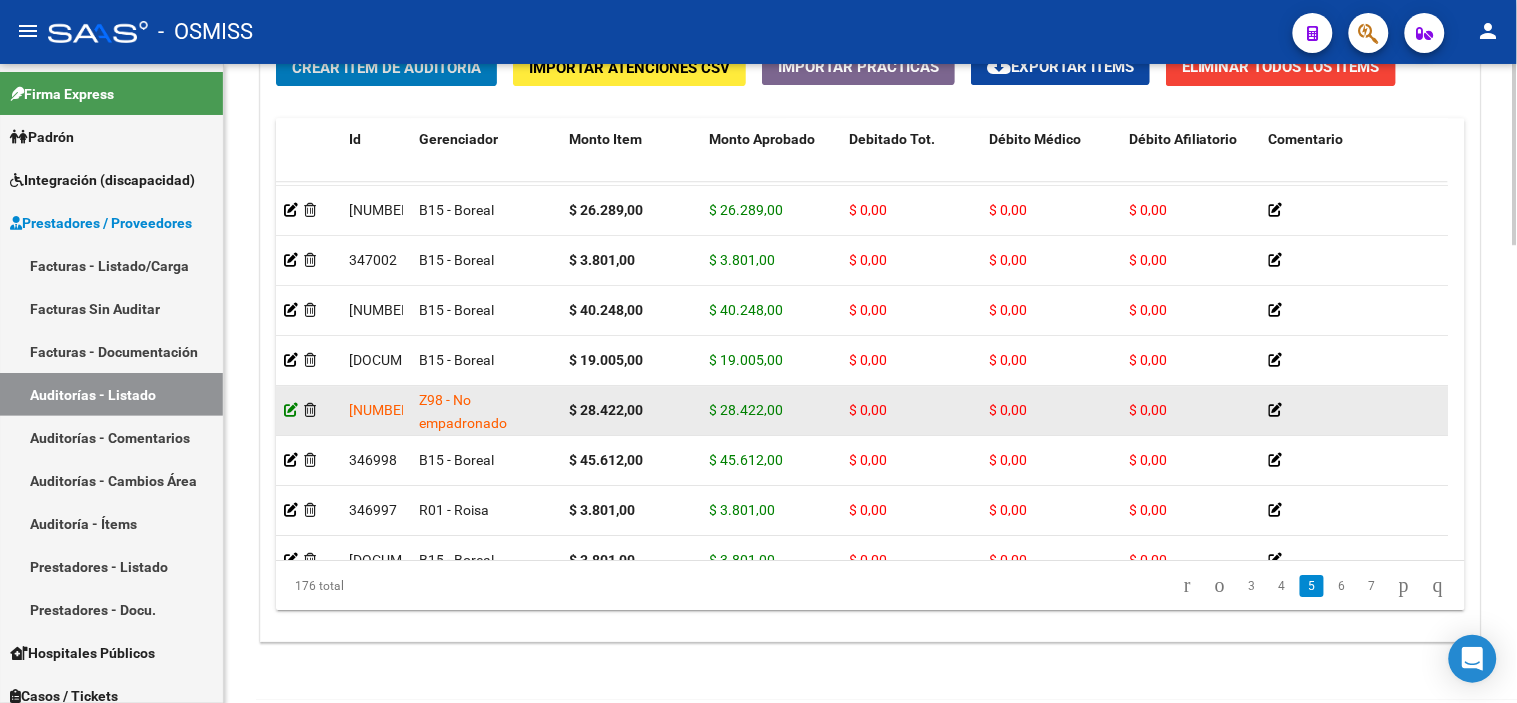 click 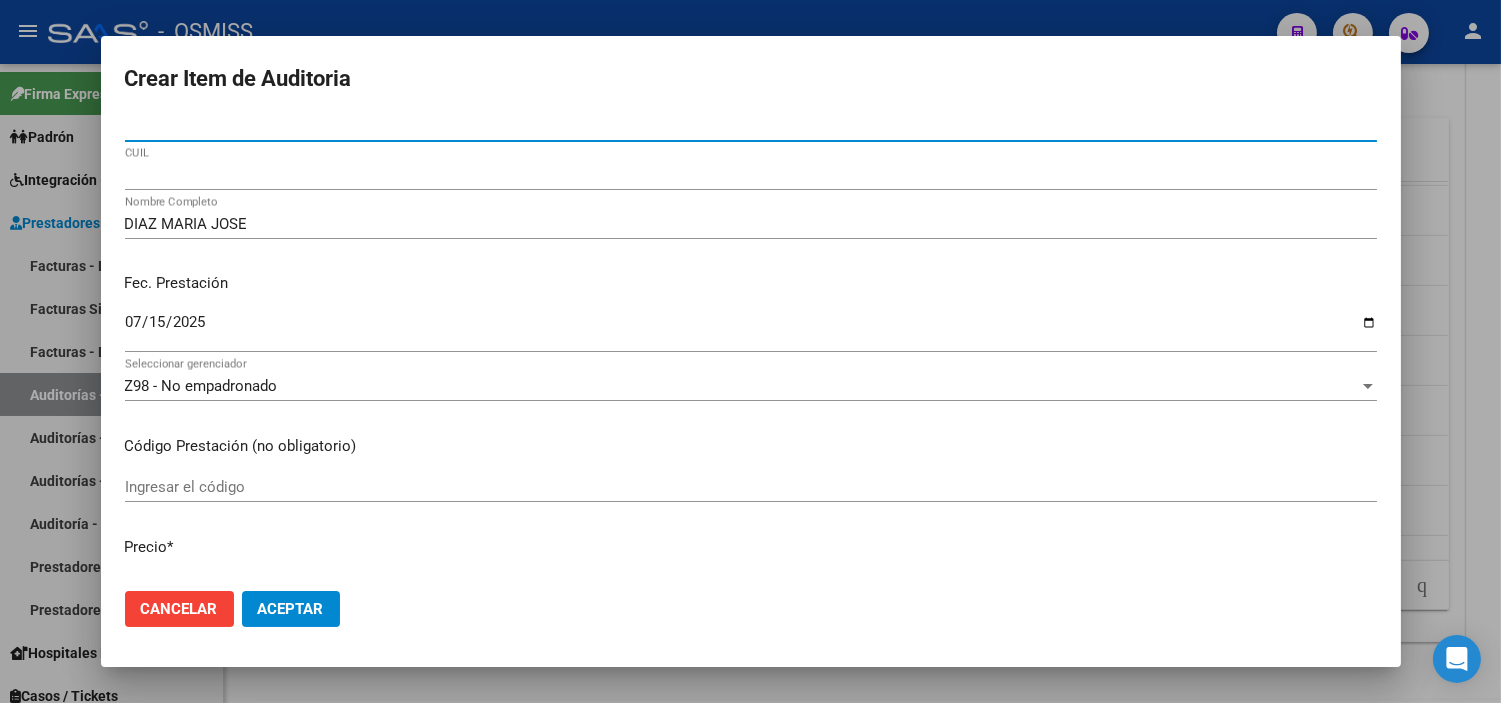 scroll, scrollTop: 0, scrollLeft: 0, axis: both 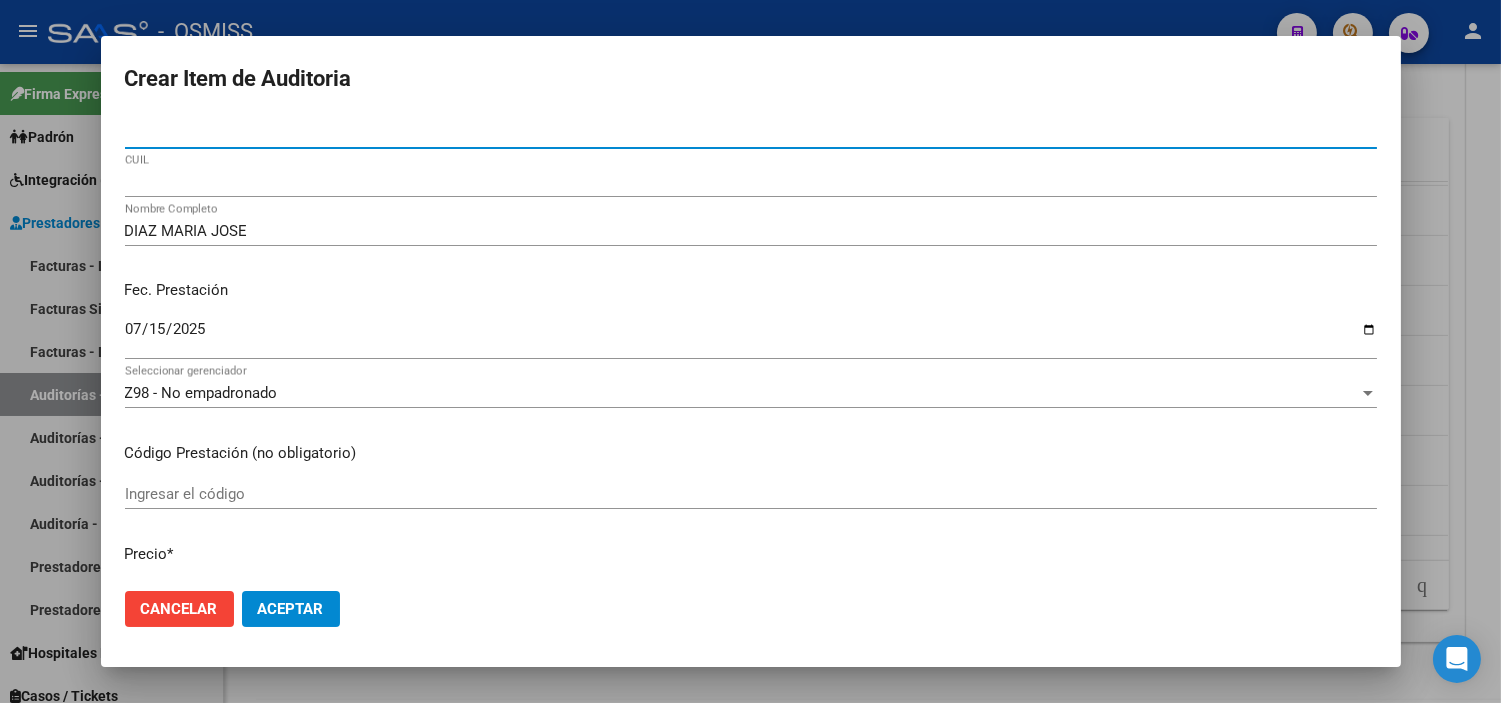 click on "Z98 - No empadronado" at bounding box center [201, 393] 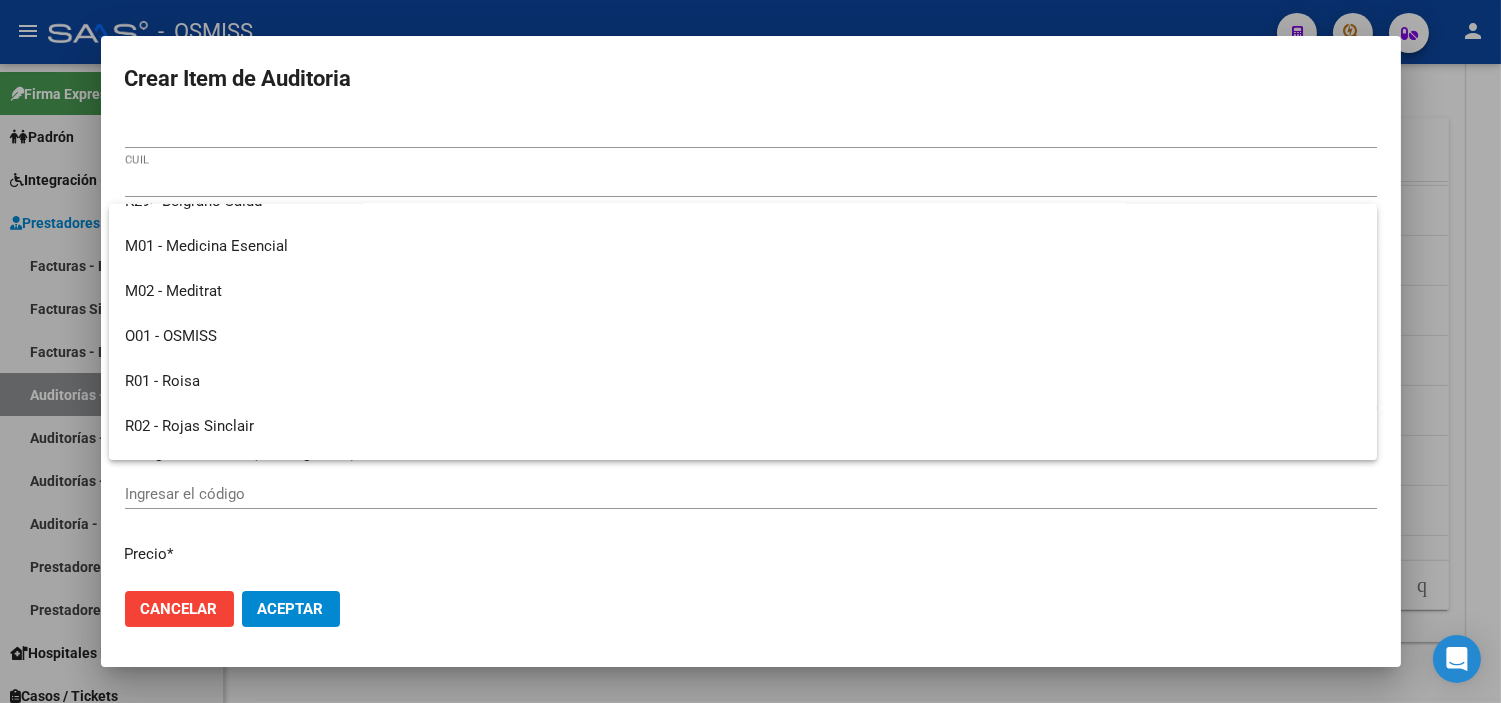 scroll, scrollTop: 221, scrollLeft: 0, axis: vertical 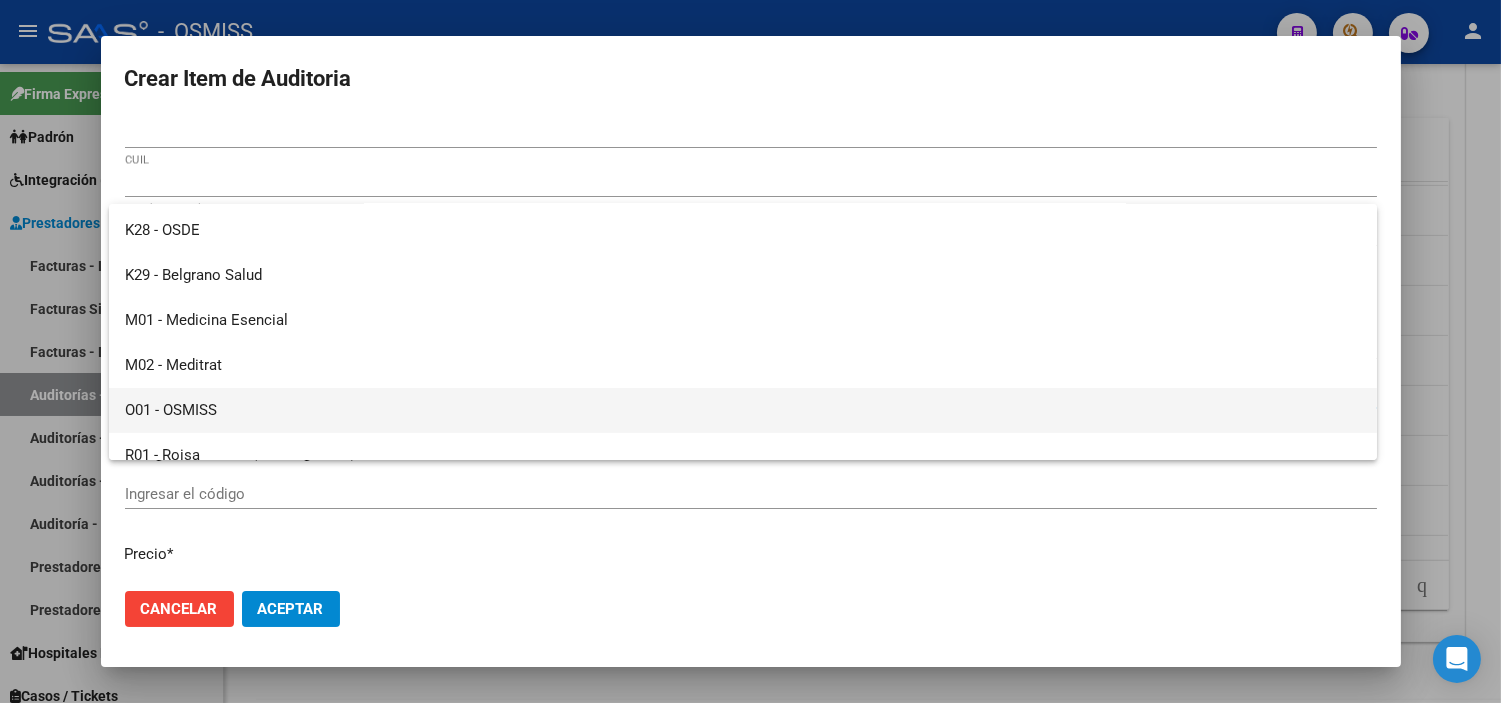click on "O01 - OSMISS" at bounding box center (743, 410) 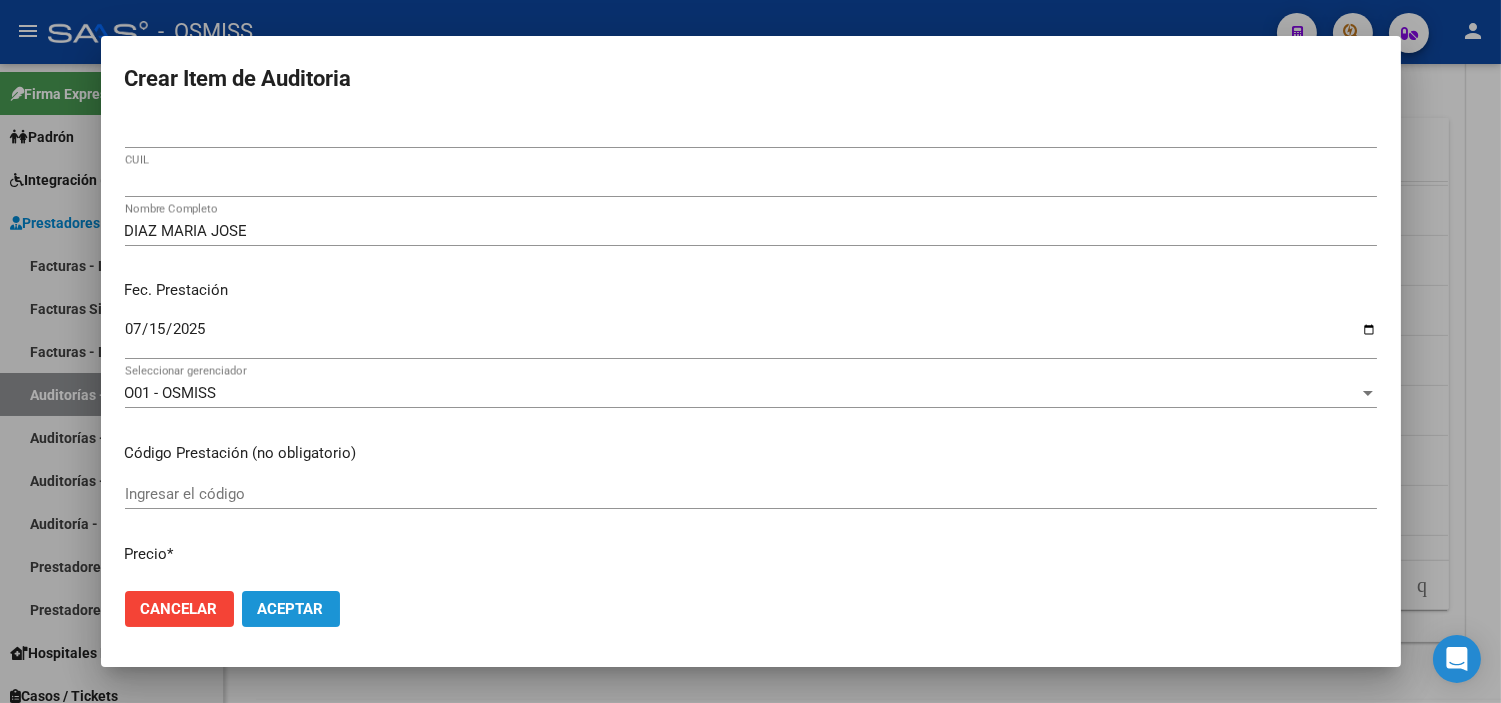 click on "Aceptar" 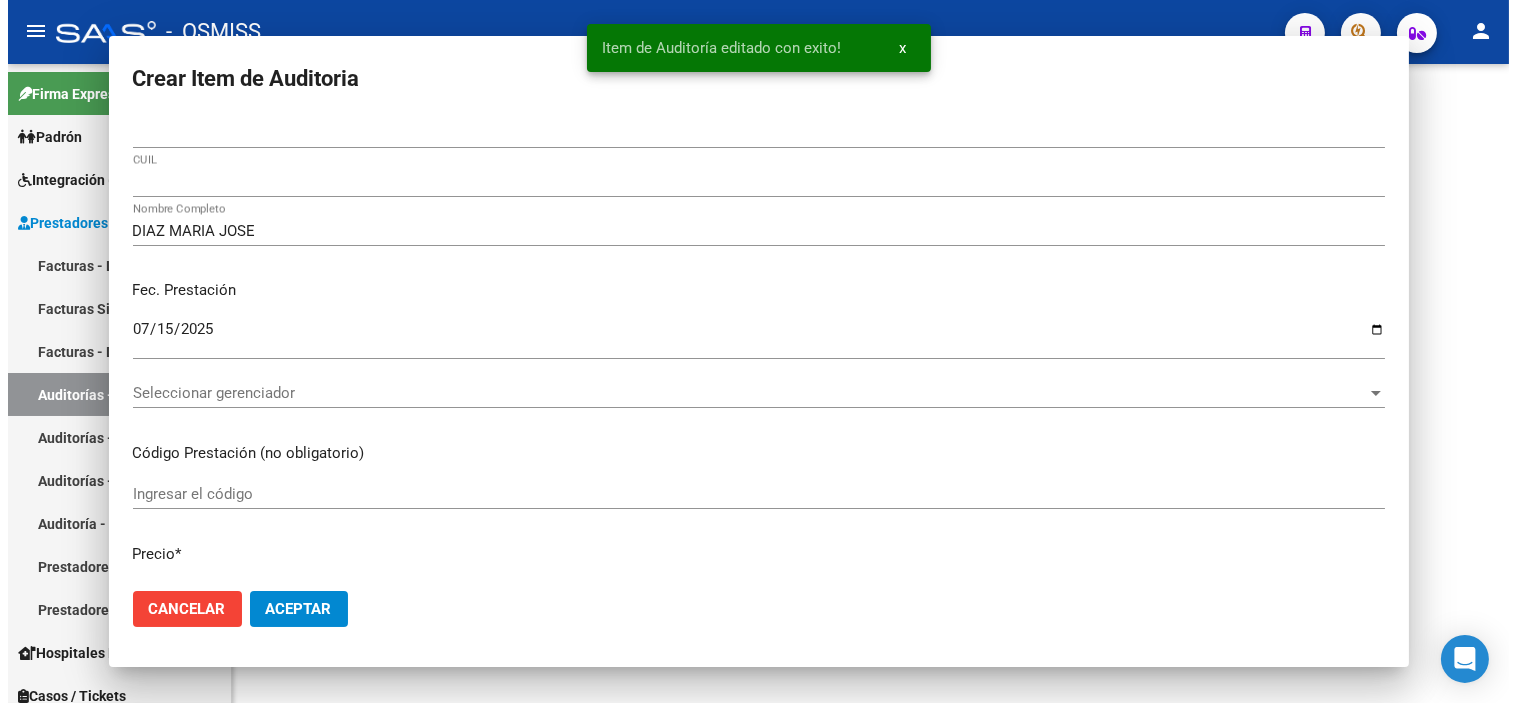 scroll, scrollTop: 0, scrollLeft: 0, axis: both 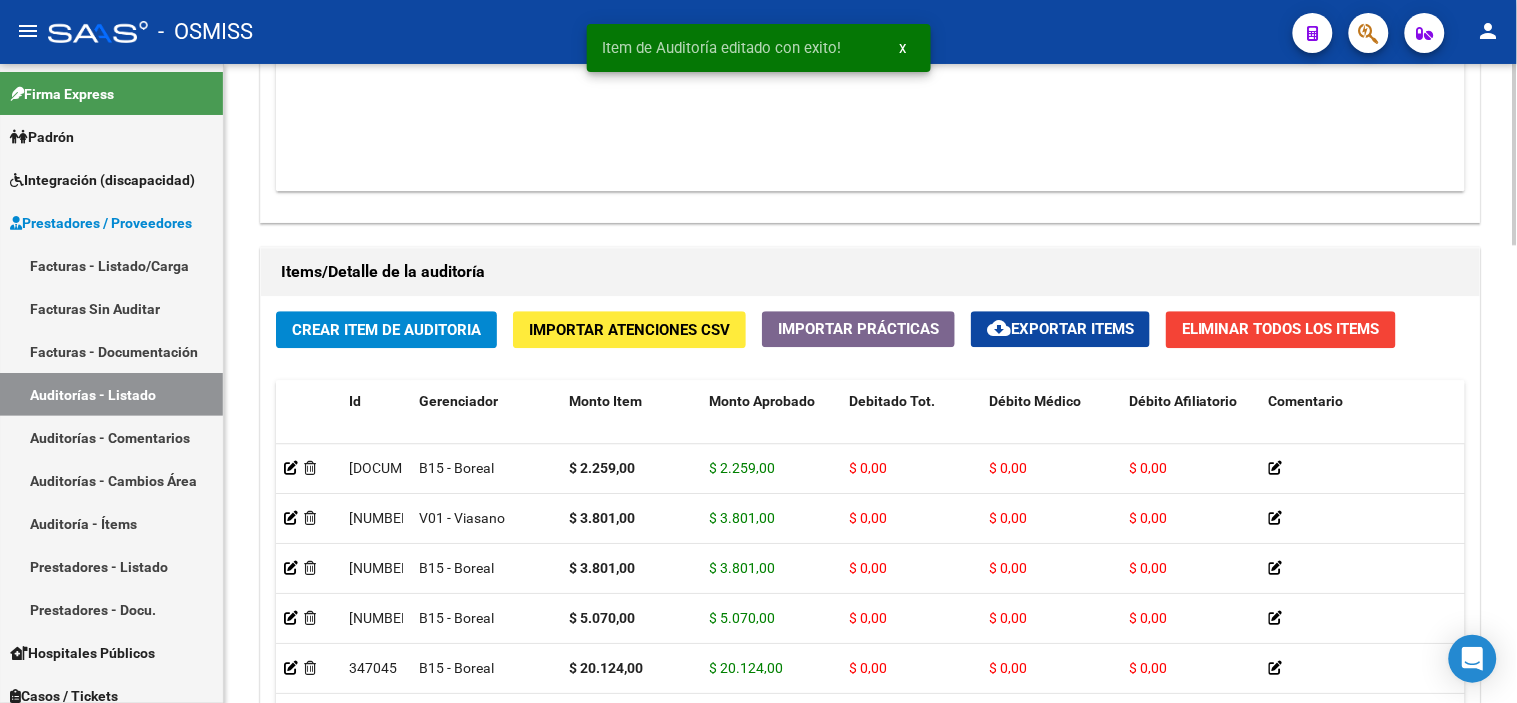 click 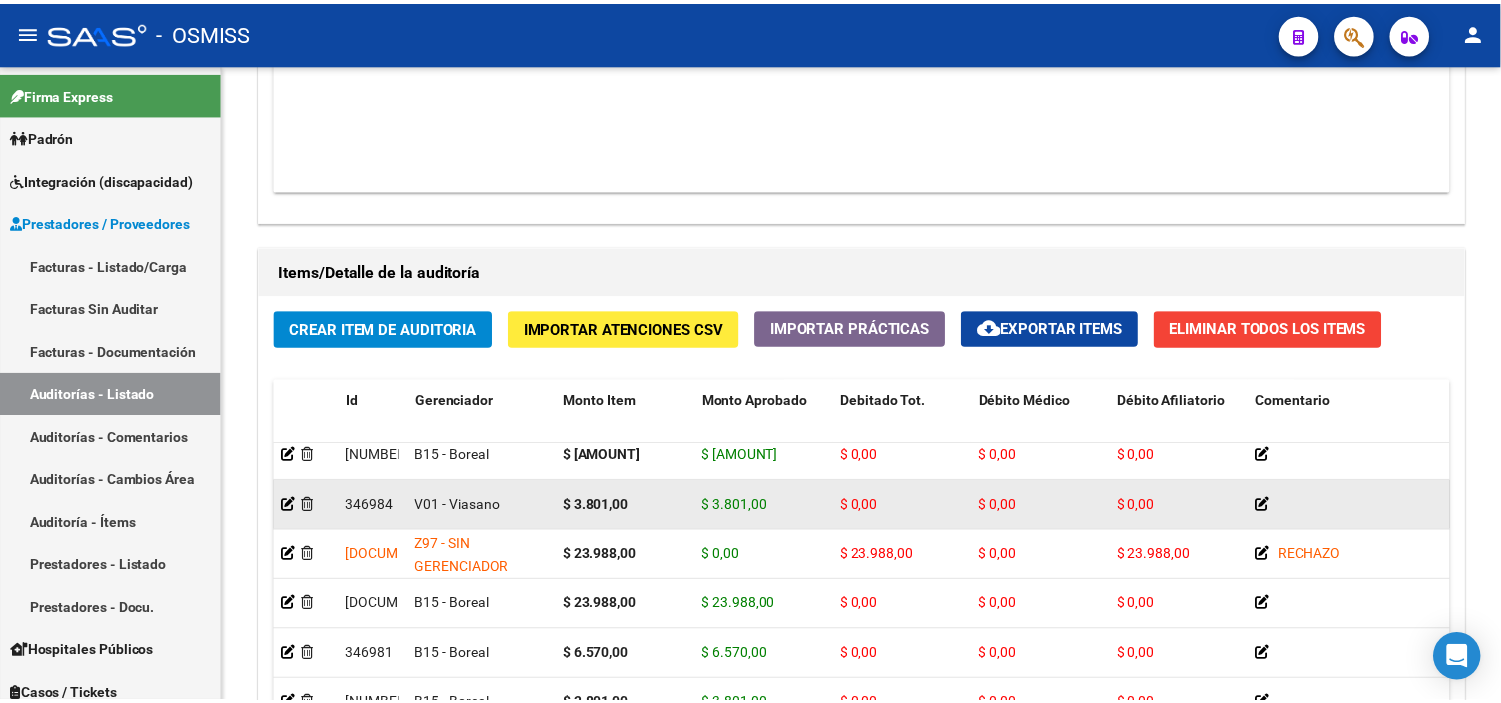 scroll, scrollTop: 2422, scrollLeft: 0, axis: vertical 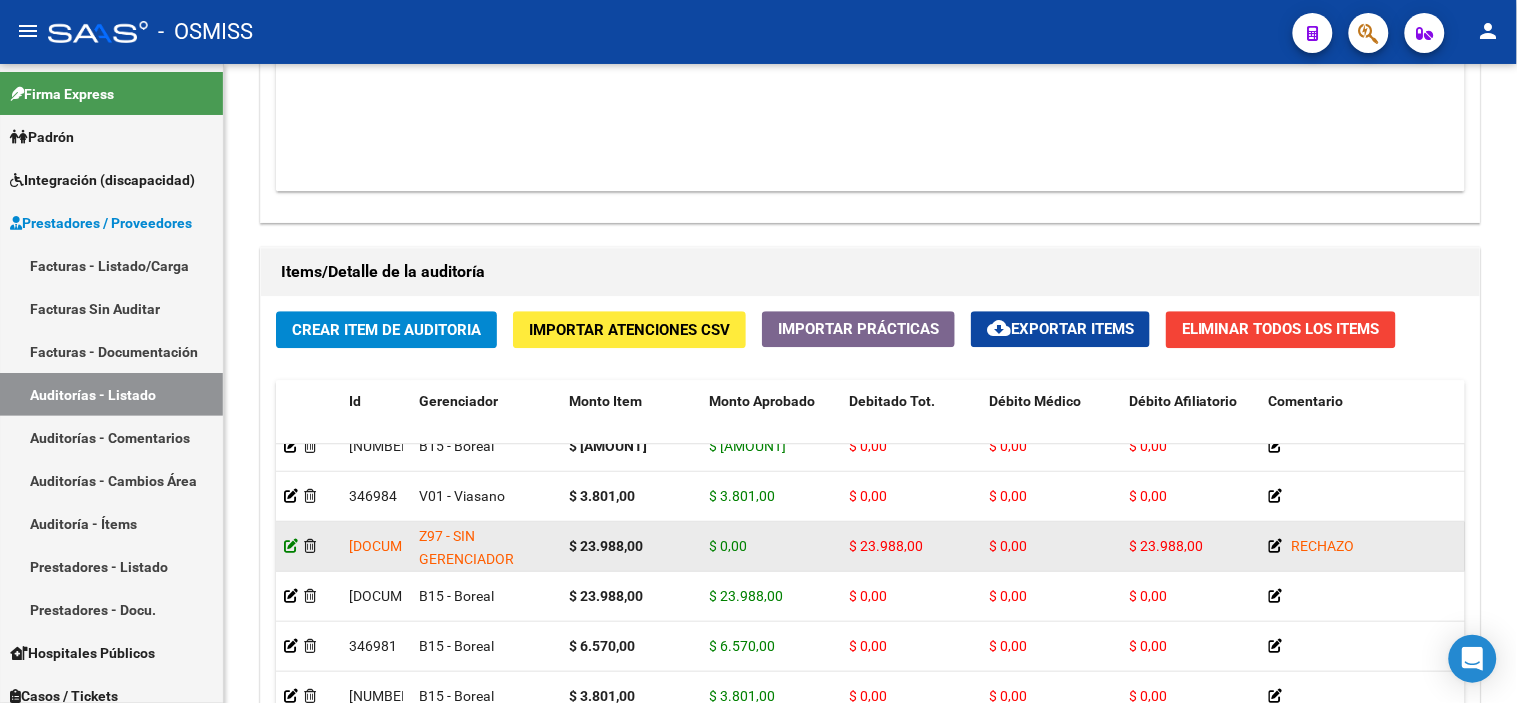 click 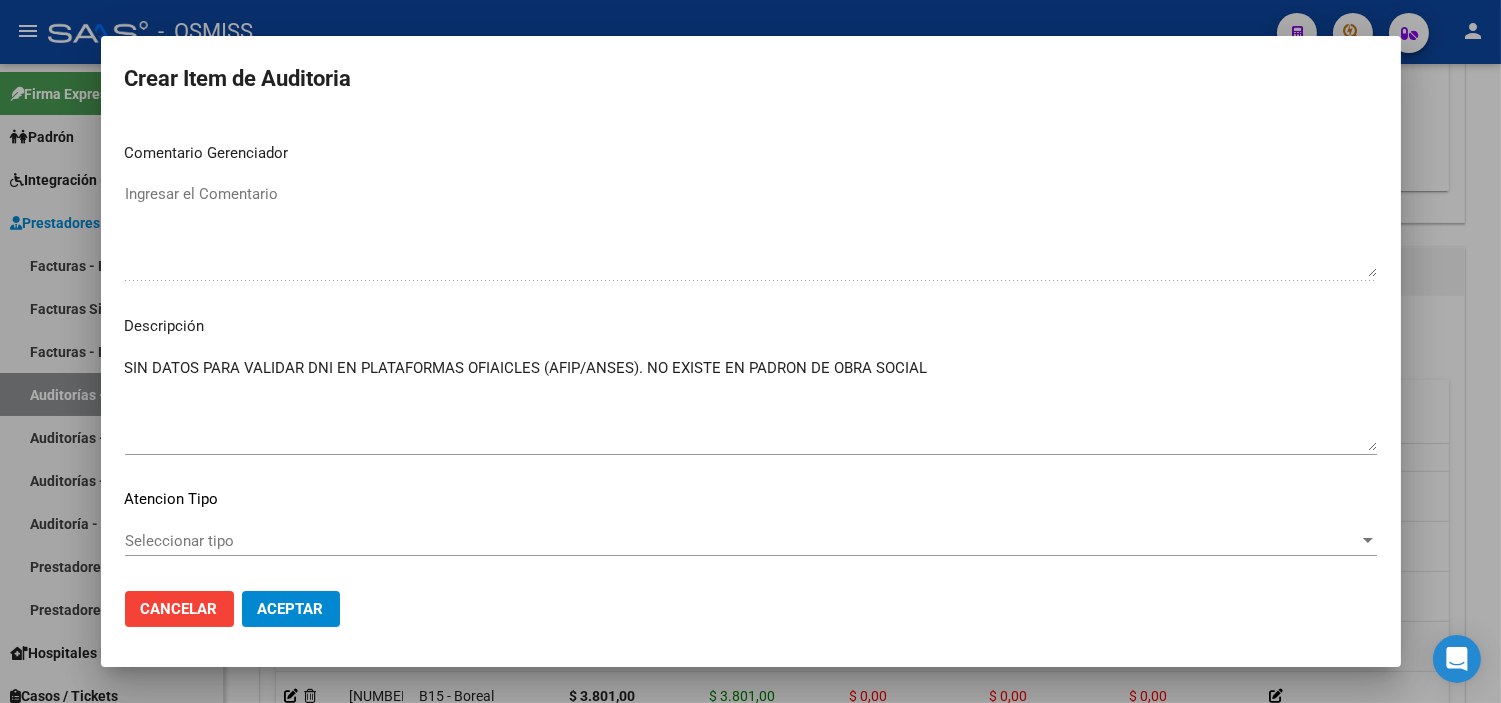 scroll, scrollTop: 1222, scrollLeft: 0, axis: vertical 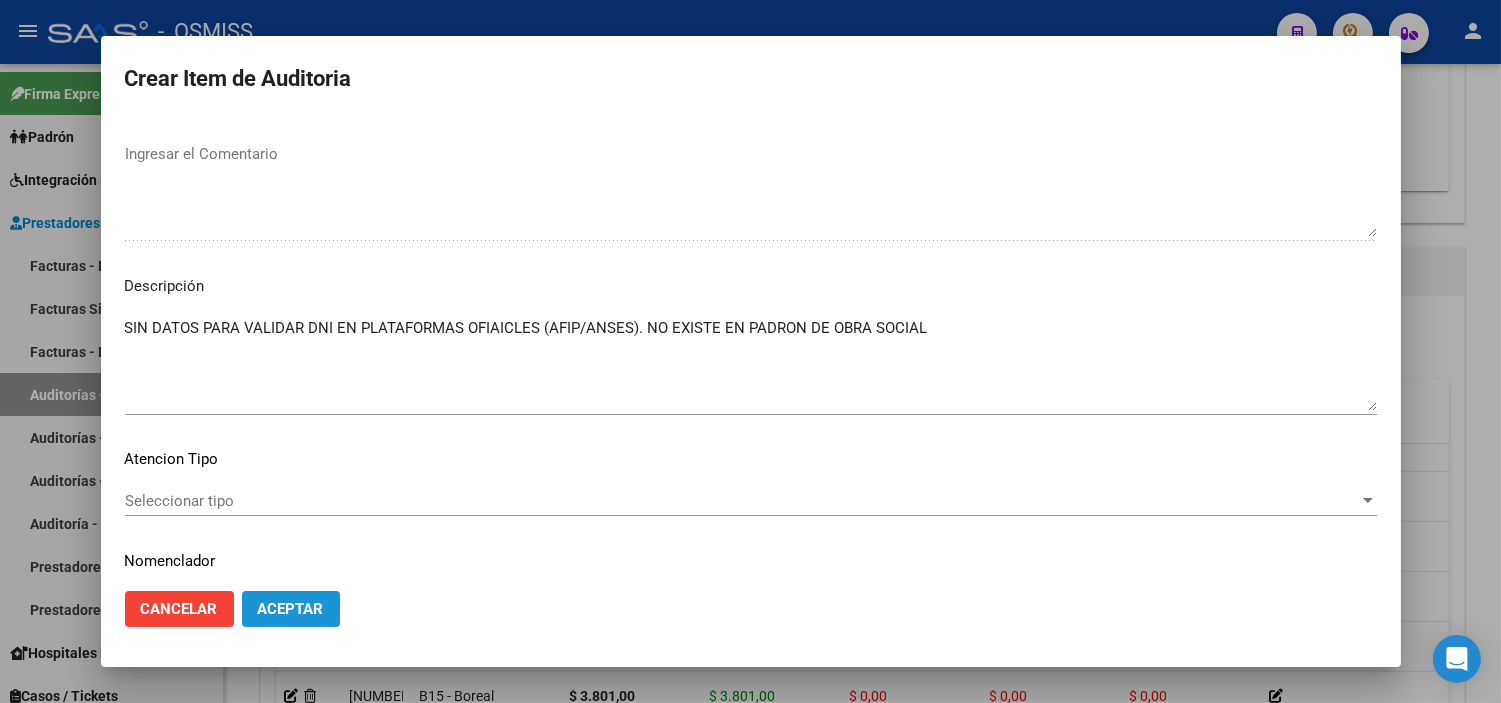 click on "Aceptar" 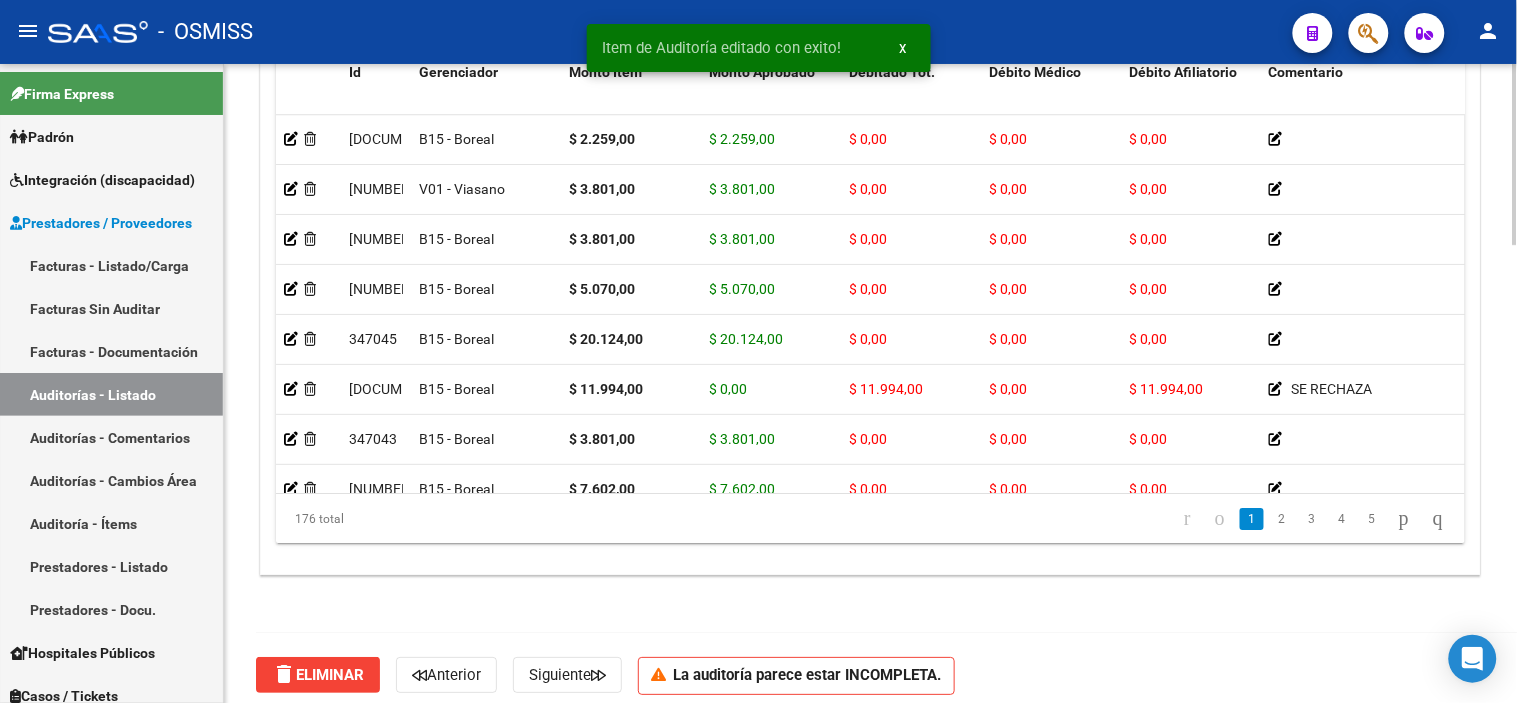 scroll, scrollTop: 1621, scrollLeft: 0, axis: vertical 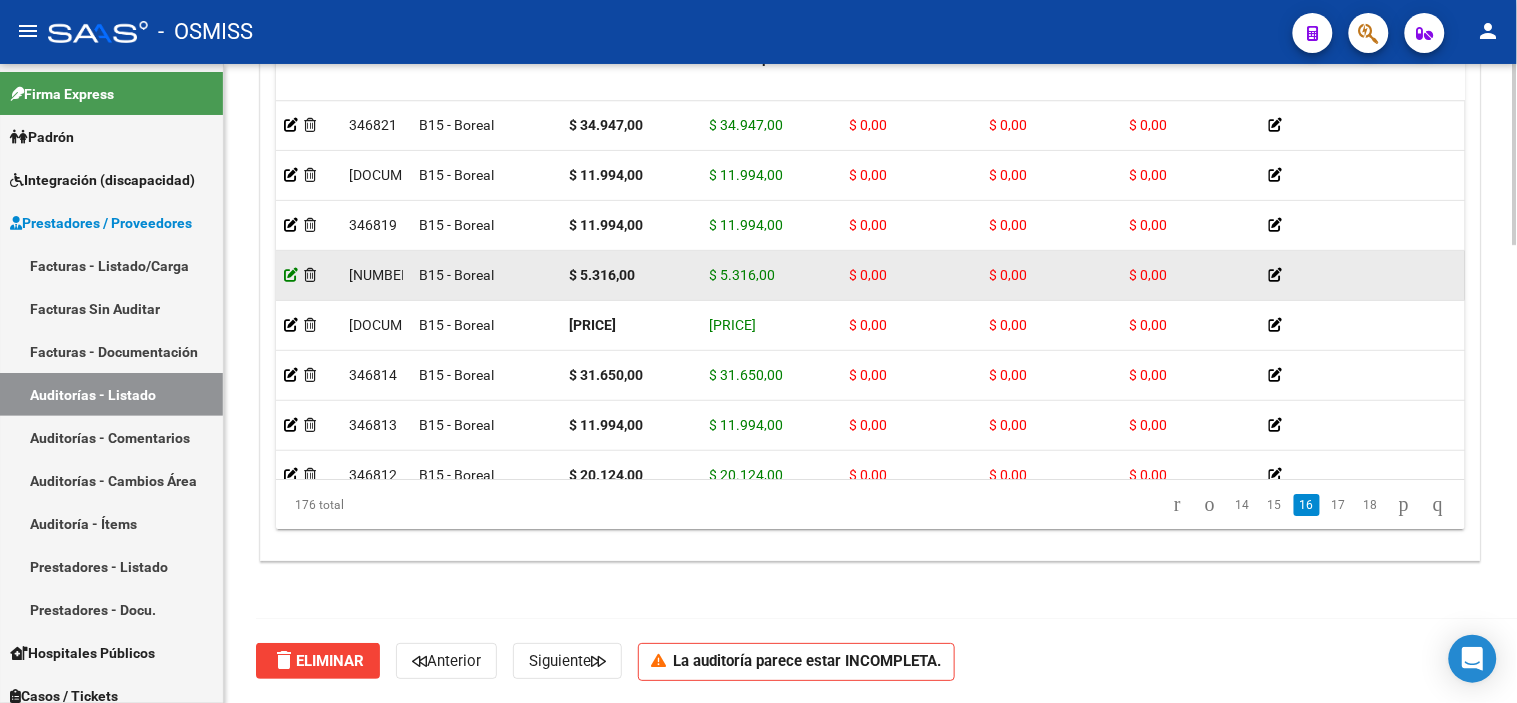 click 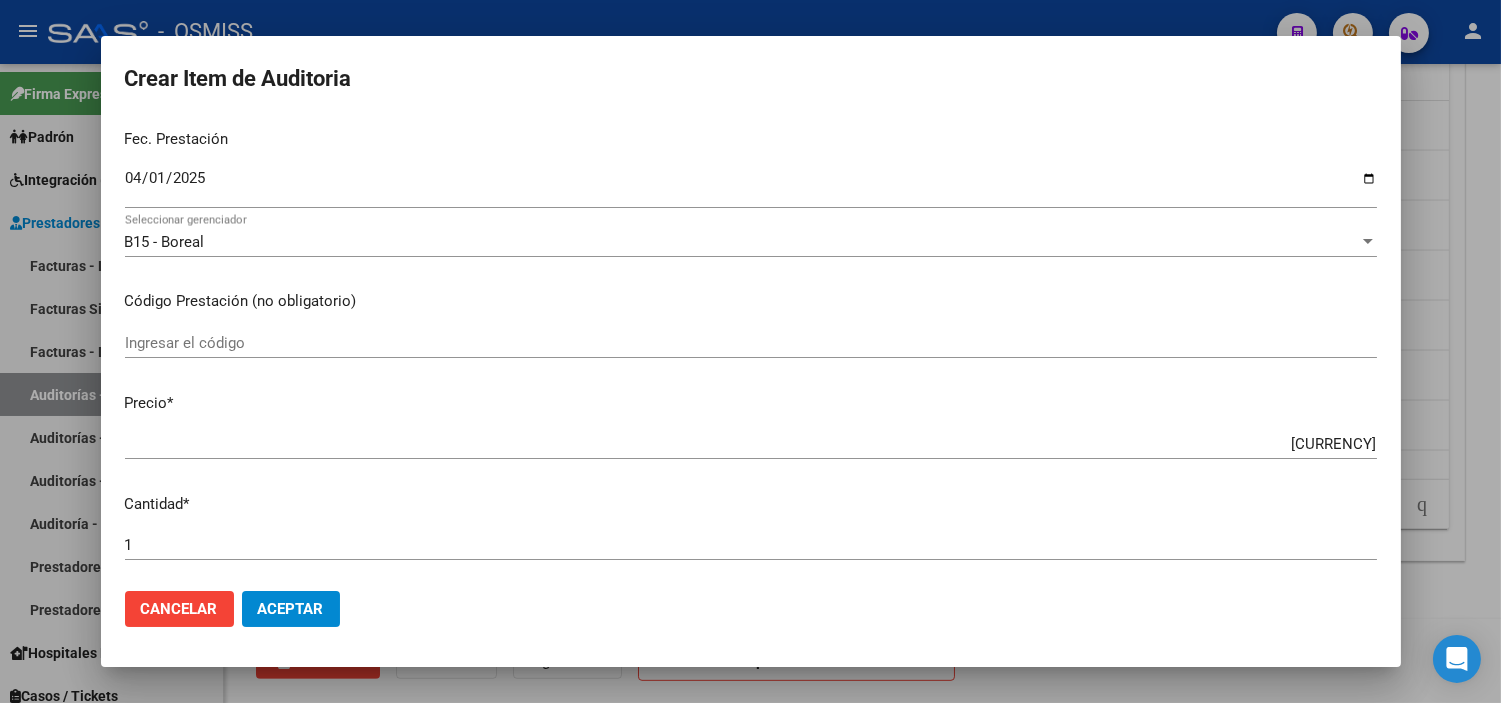 scroll, scrollTop: 222, scrollLeft: 0, axis: vertical 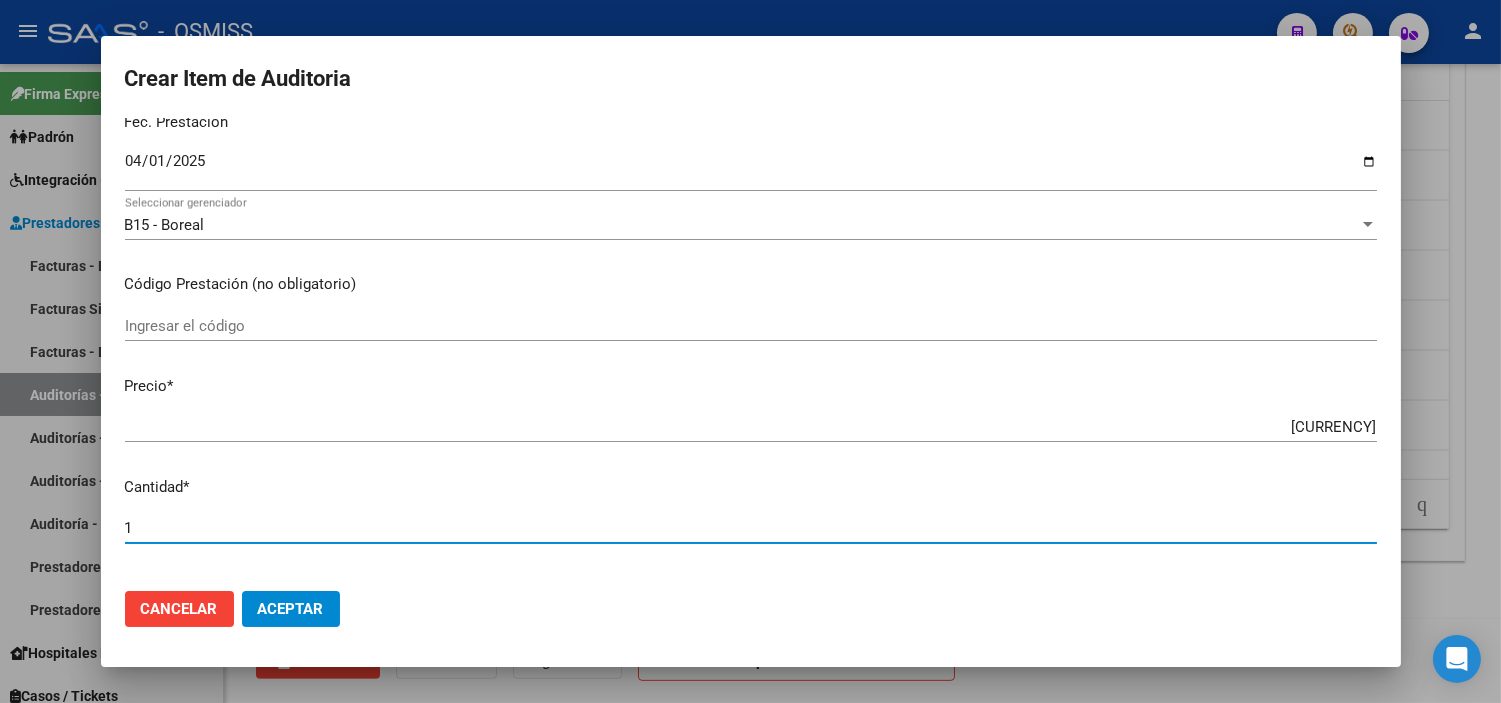 drag, startPoint x: 170, startPoint y: 523, endPoint x: 50, endPoint y: 526, distance: 120.03749 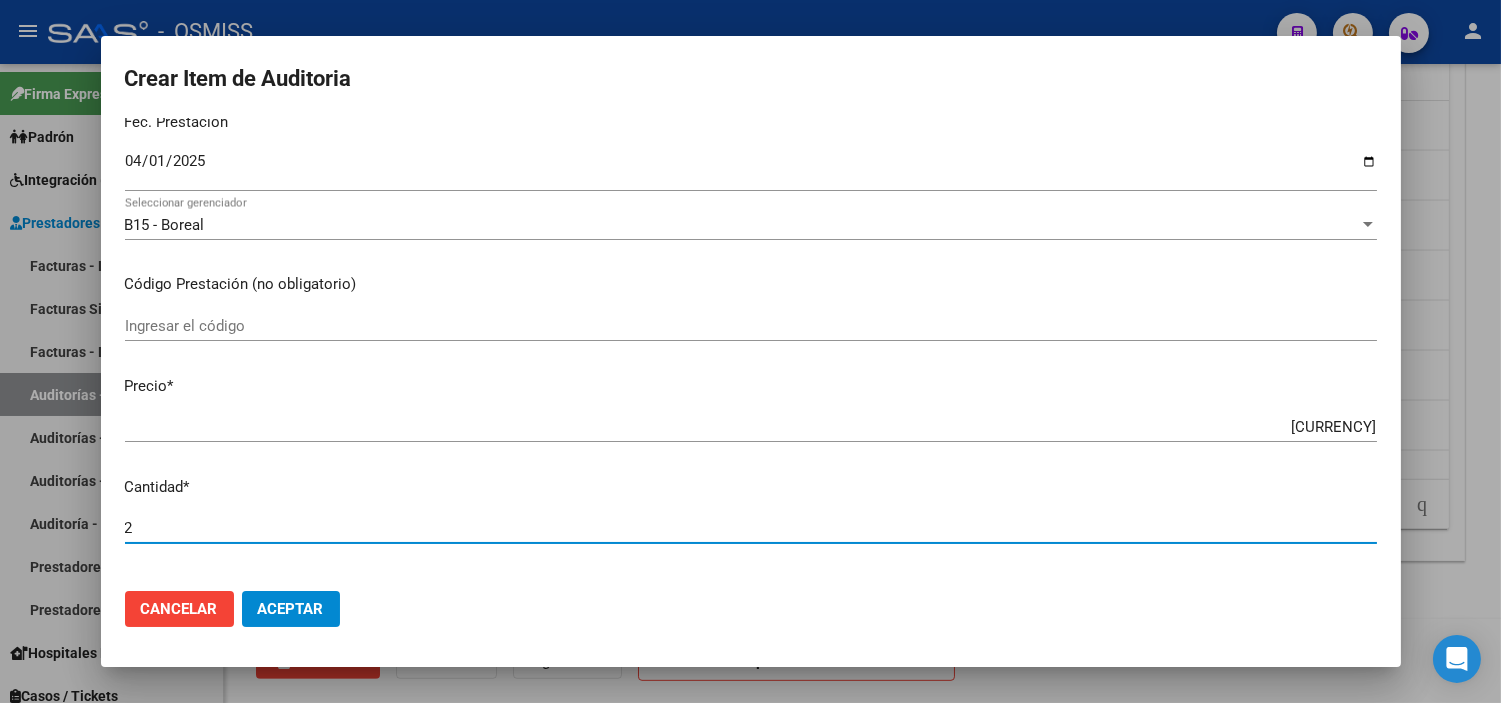 click on "Aceptar" 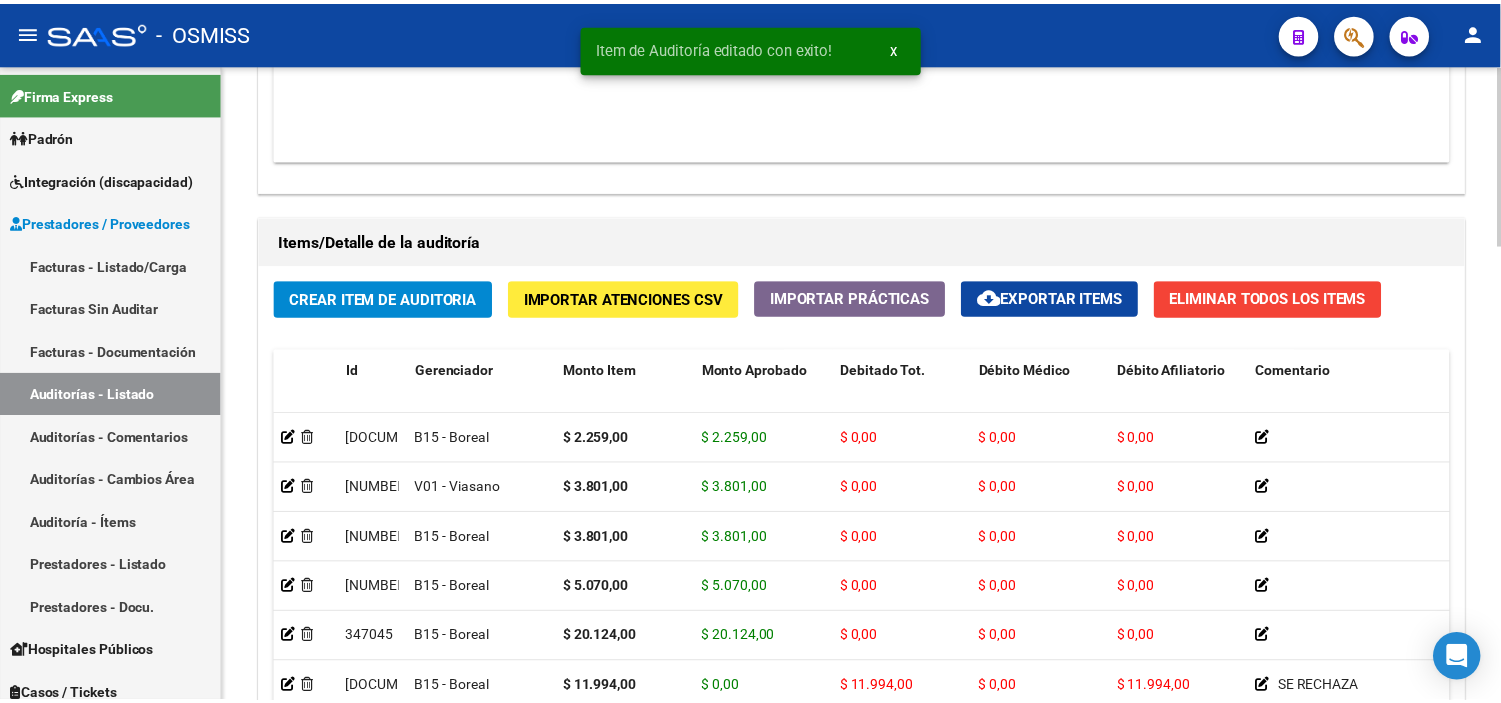 scroll, scrollTop: 1444, scrollLeft: 0, axis: vertical 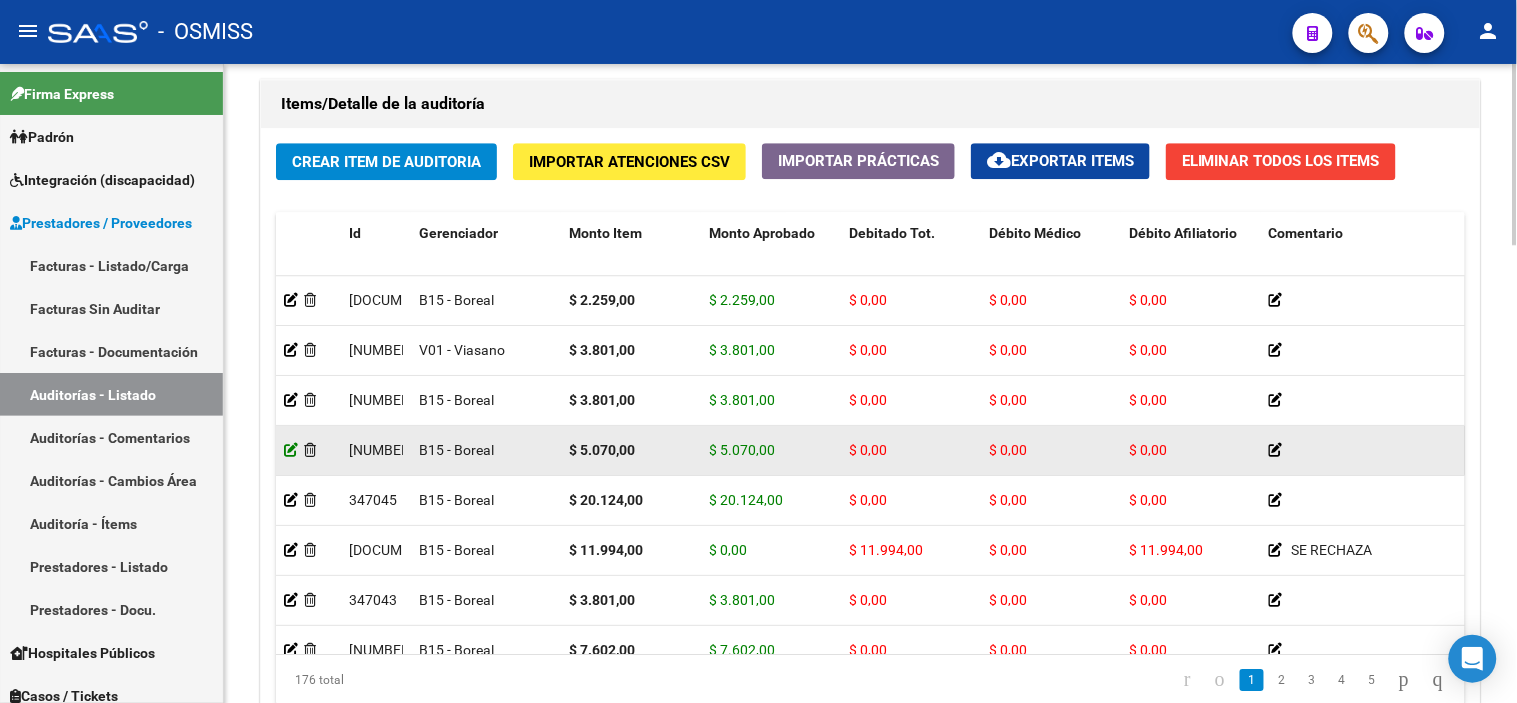 click 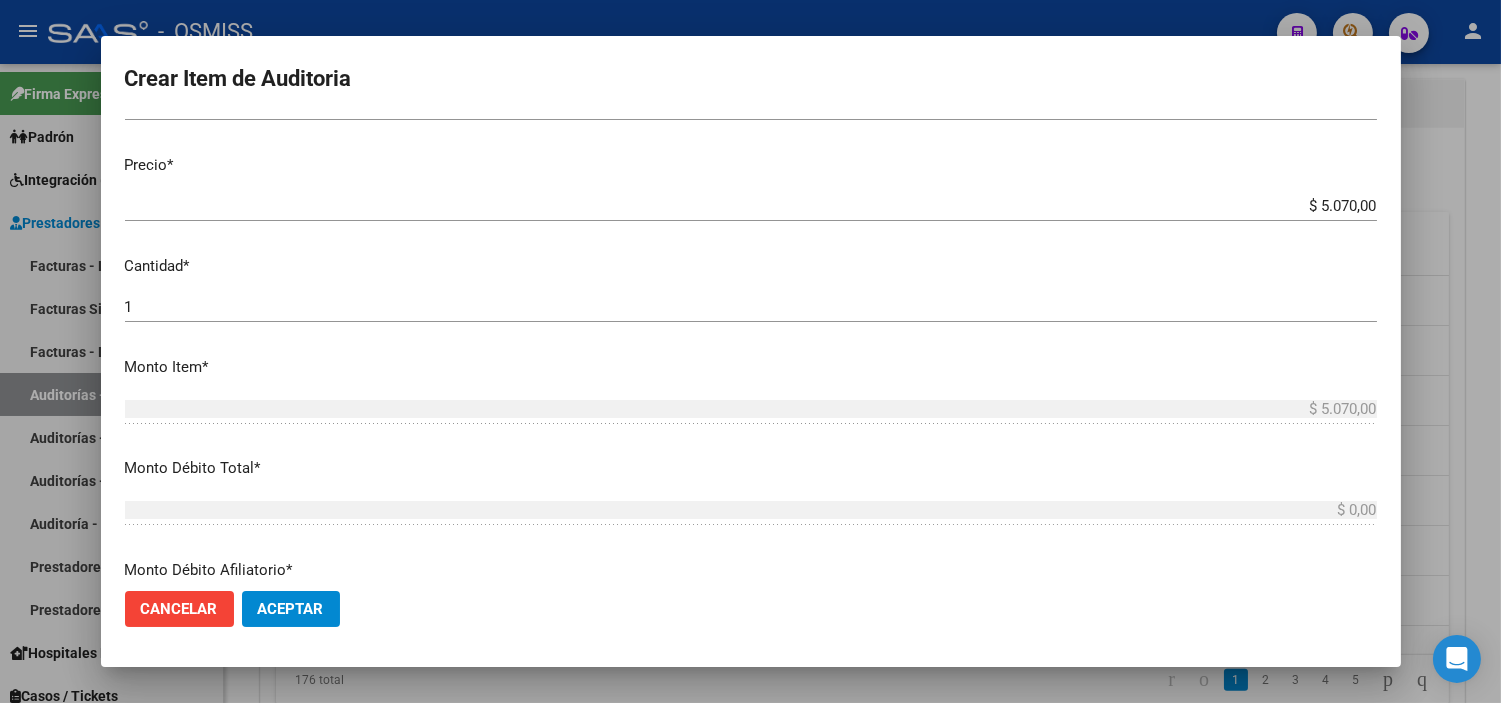 scroll, scrollTop: 444, scrollLeft: 0, axis: vertical 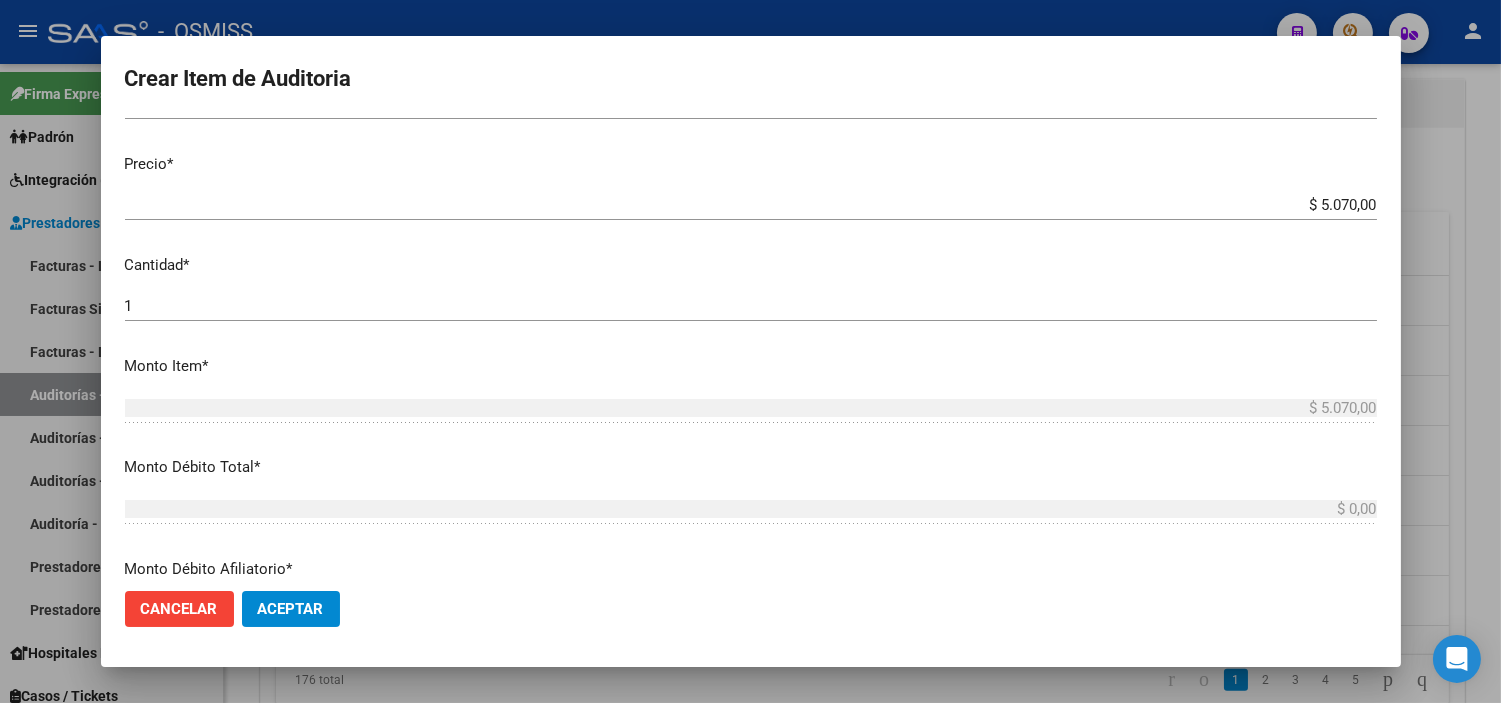 drag, startPoint x: 156, startPoint y: 305, endPoint x: 80, endPoint y: 305, distance: 76 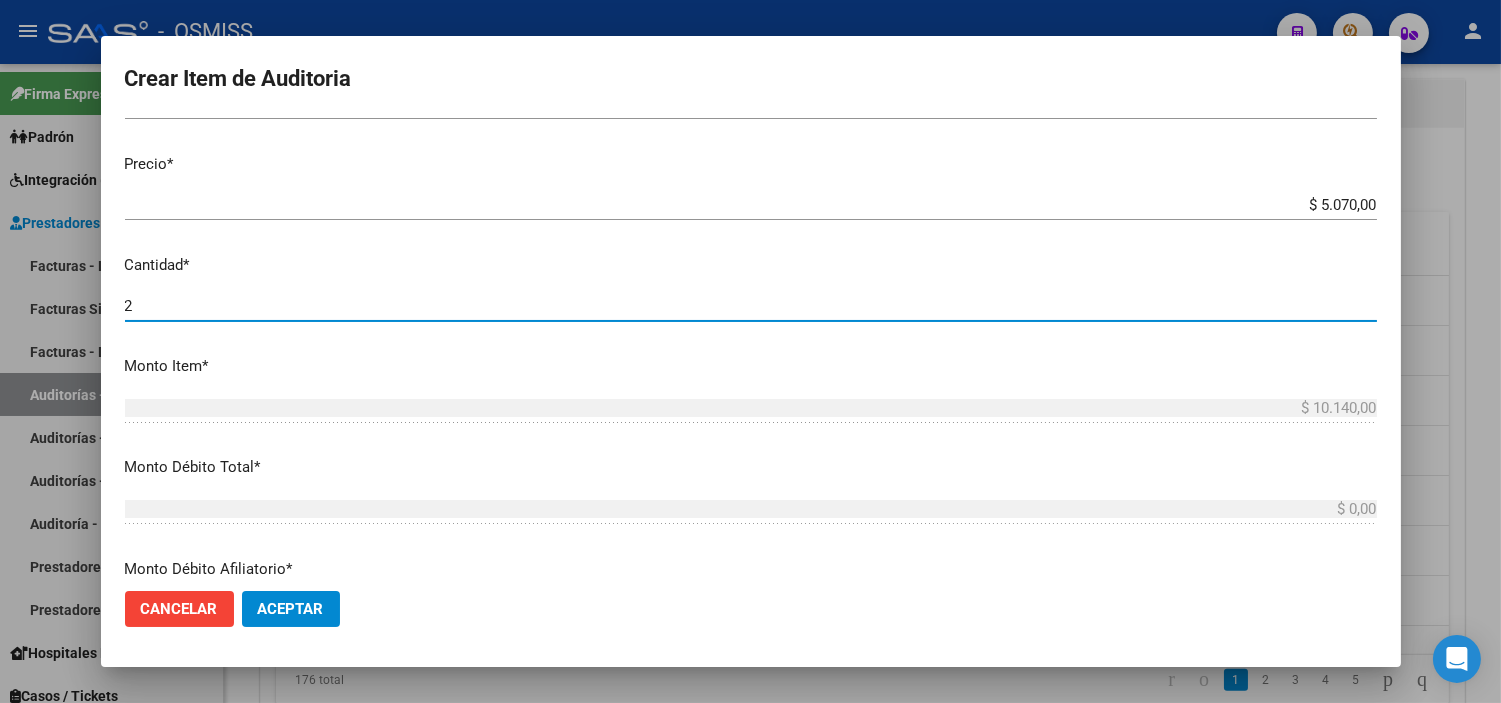 click on "Aceptar" 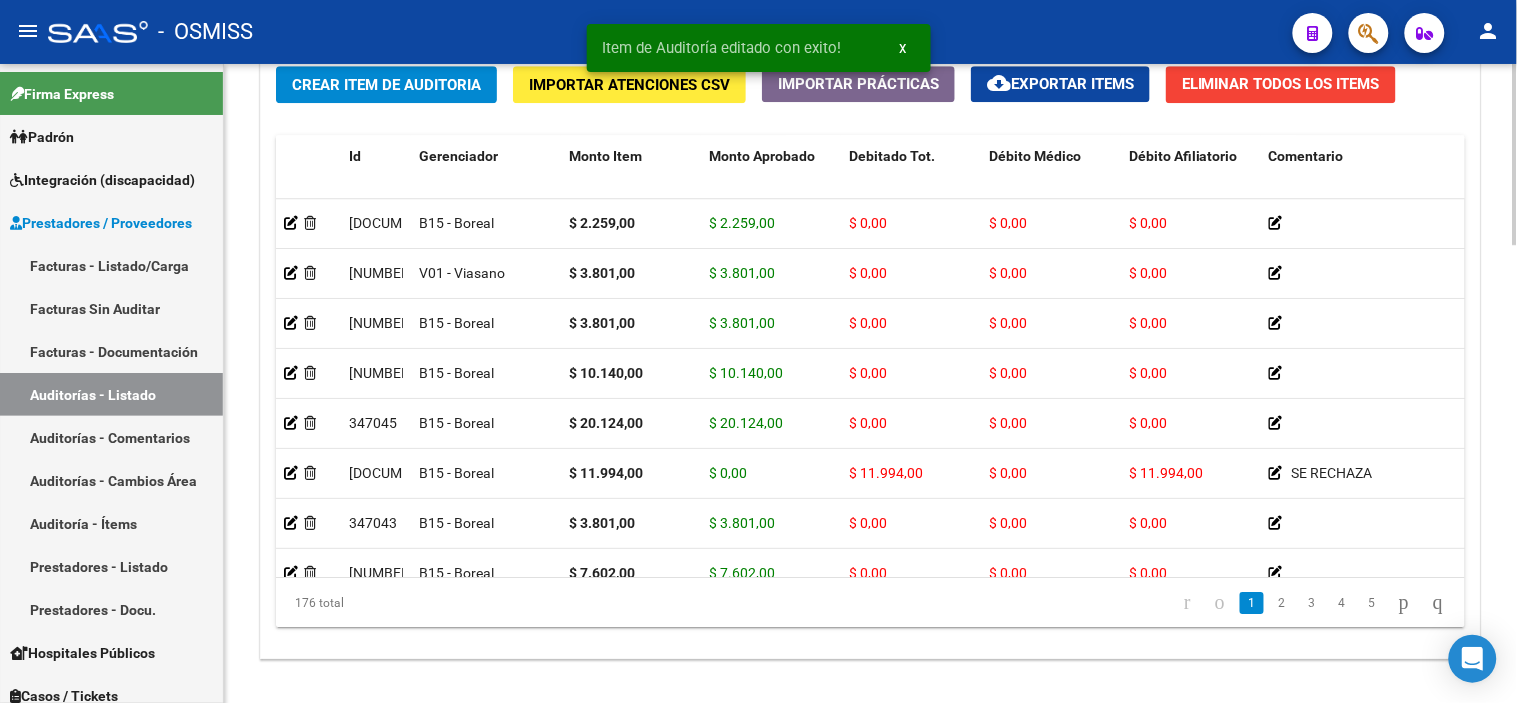 scroll, scrollTop: 1545, scrollLeft: 0, axis: vertical 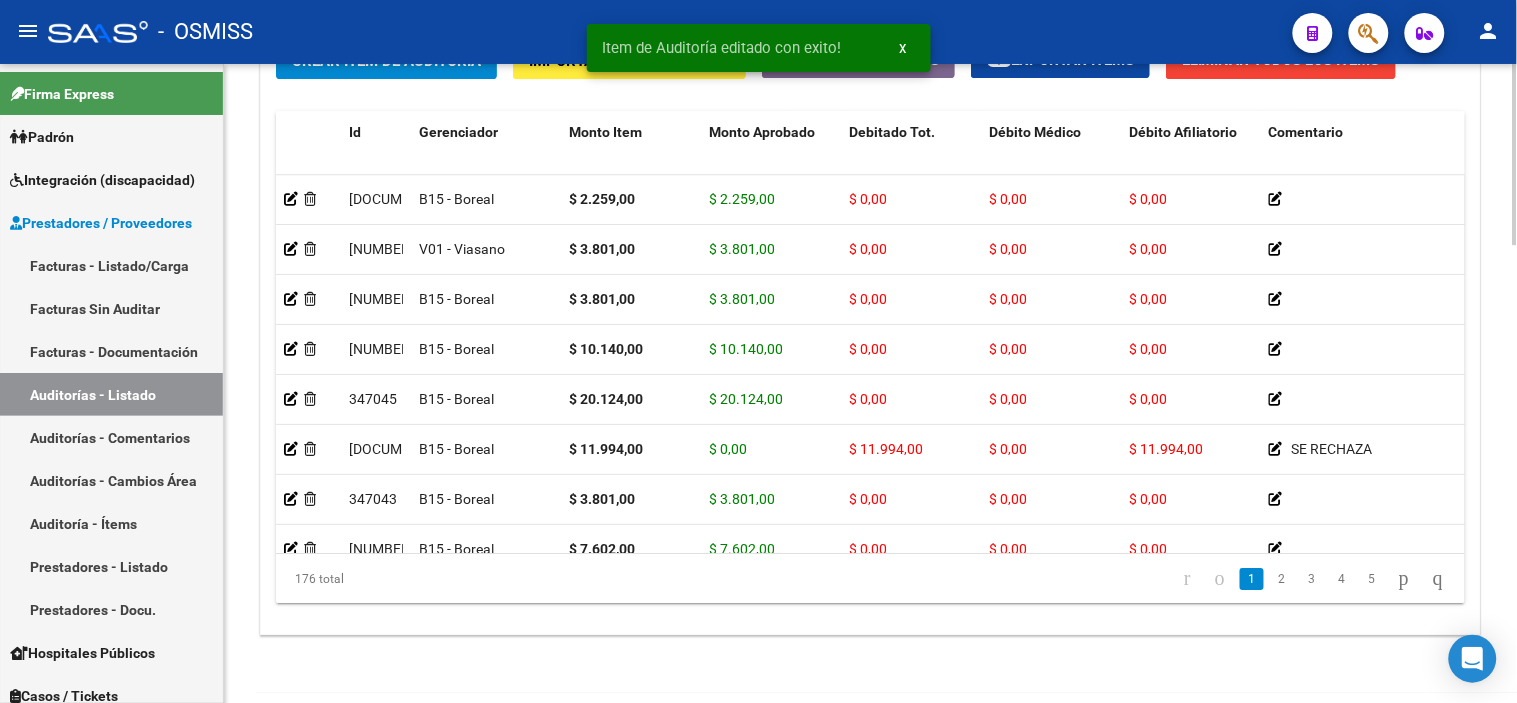 click 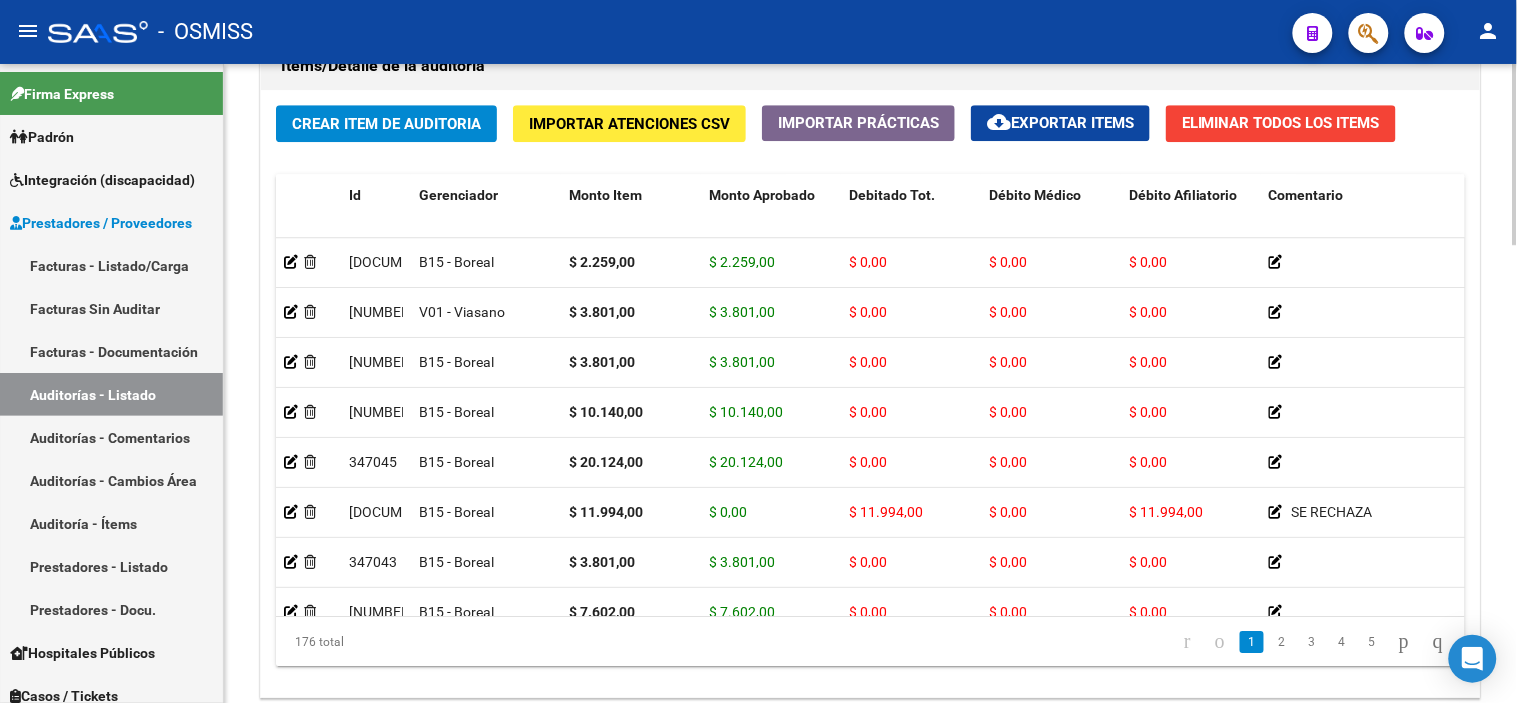 scroll, scrollTop: 1553, scrollLeft: 0, axis: vertical 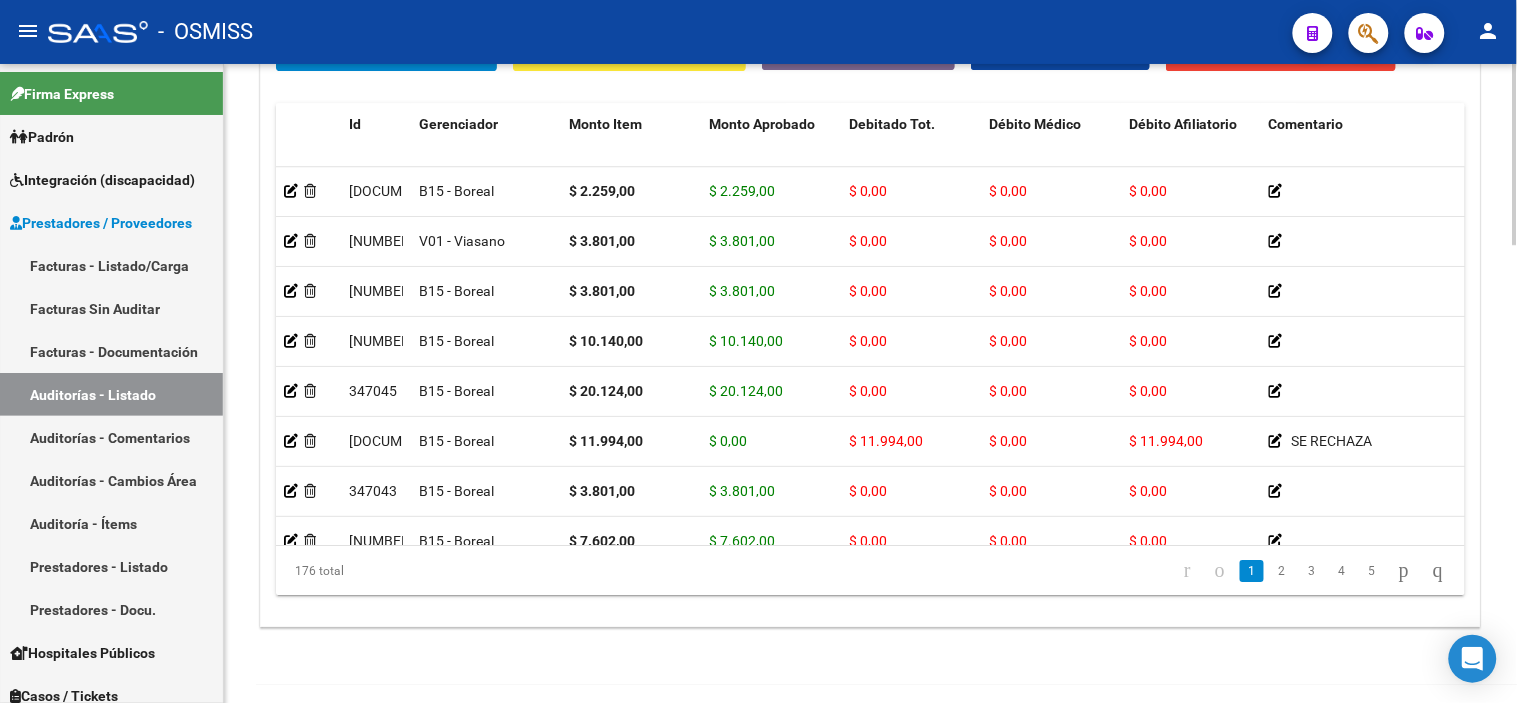 click 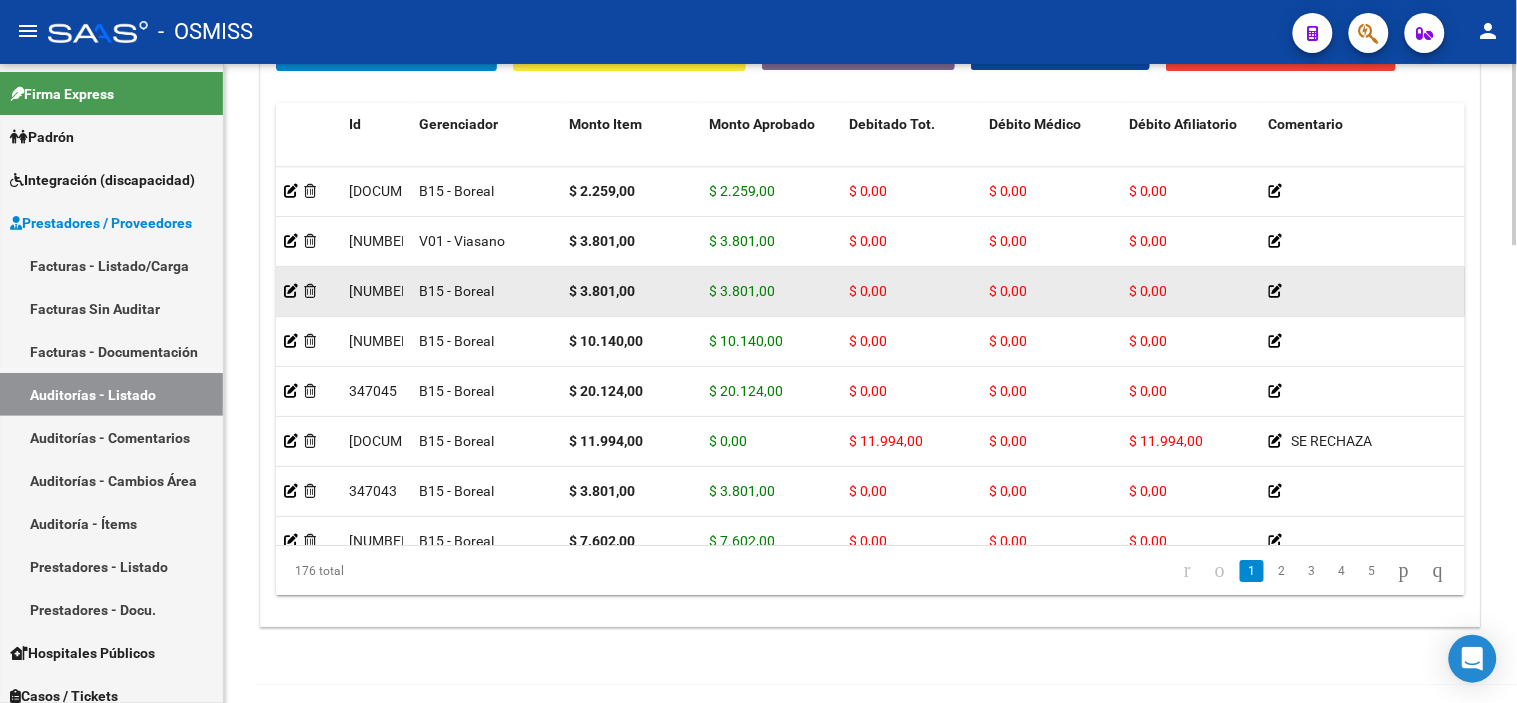 scroll, scrollTop: 1442, scrollLeft: 0, axis: vertical 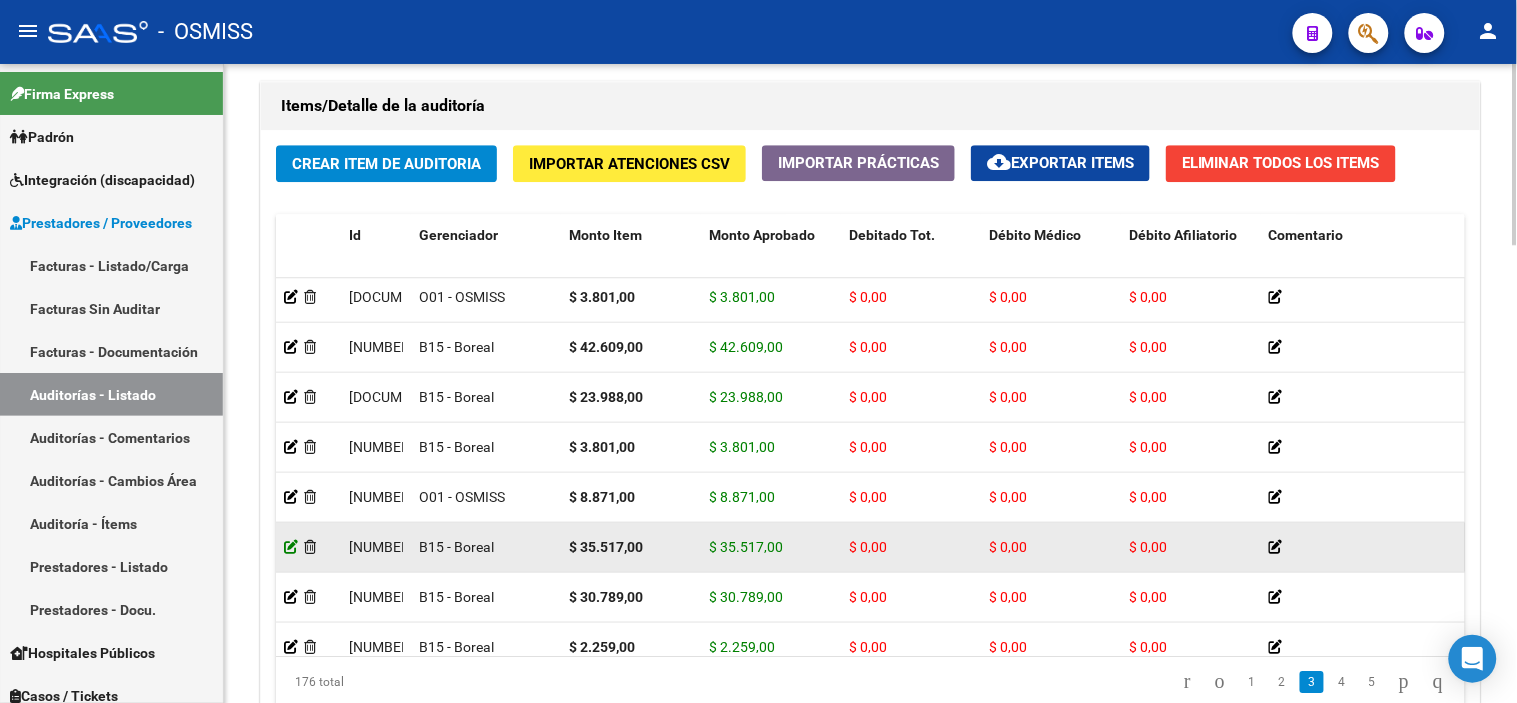 click 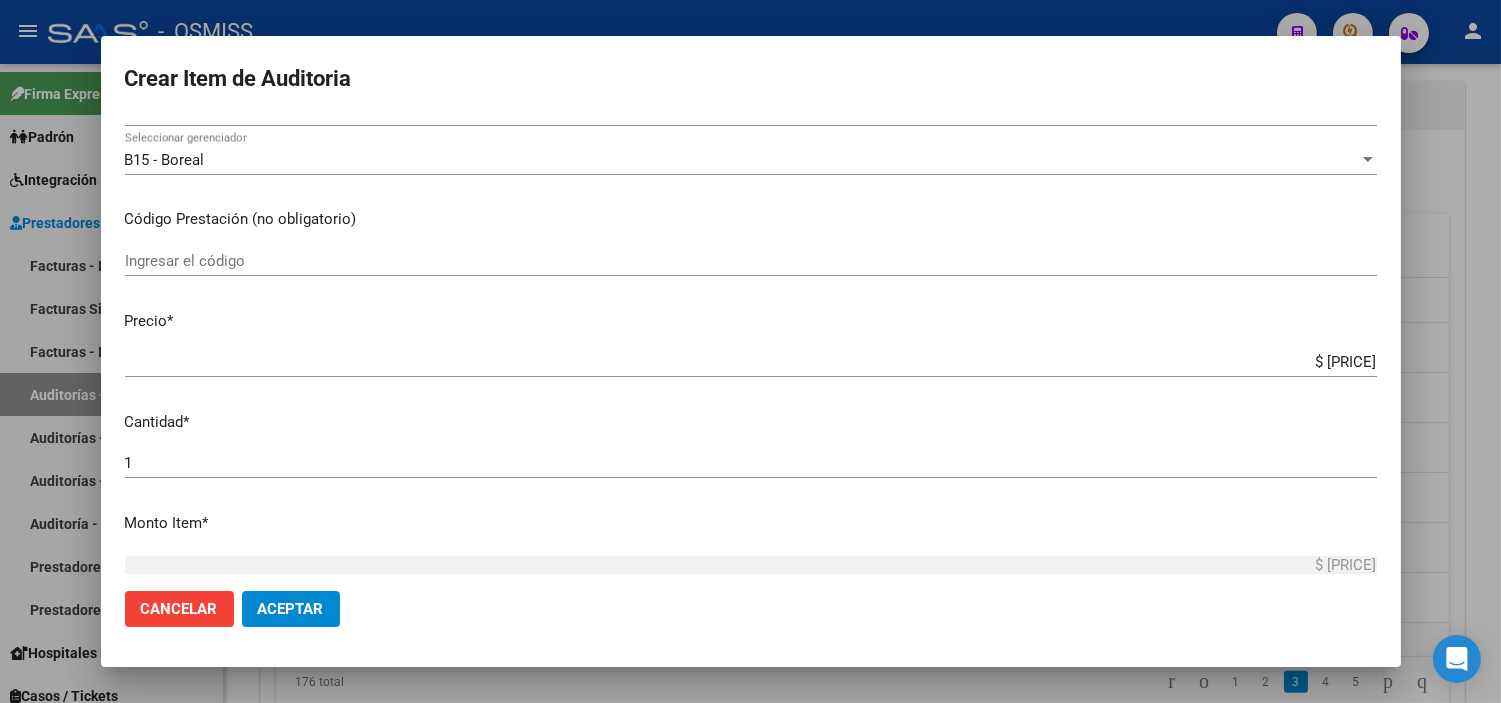 scroll, scrollTop: 333, scrollLeft: 0, axis: vertical 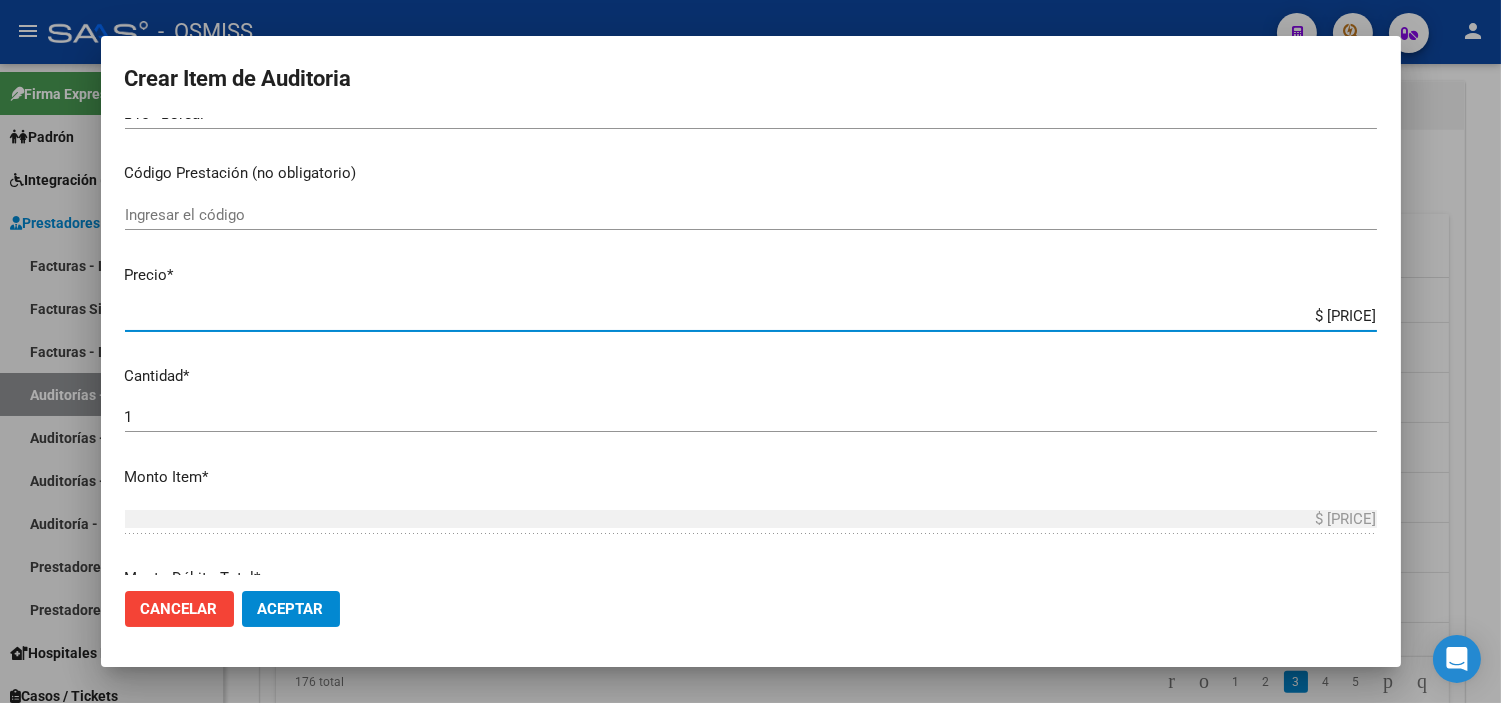 drag, startPoint x: 1256, startPoint y: 318, endPoint x: 1443, endPoint y: 303, distance: 187.60065 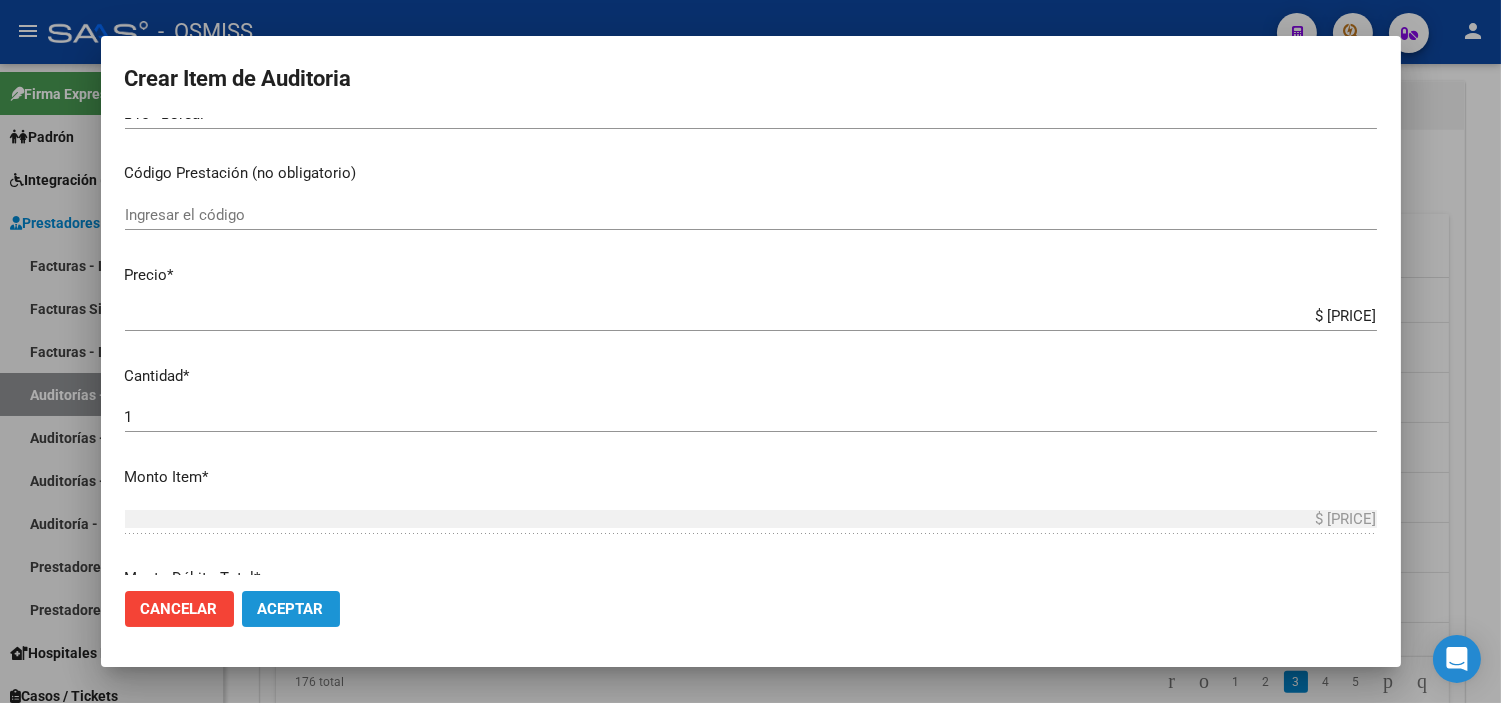 click on "Aceptar" 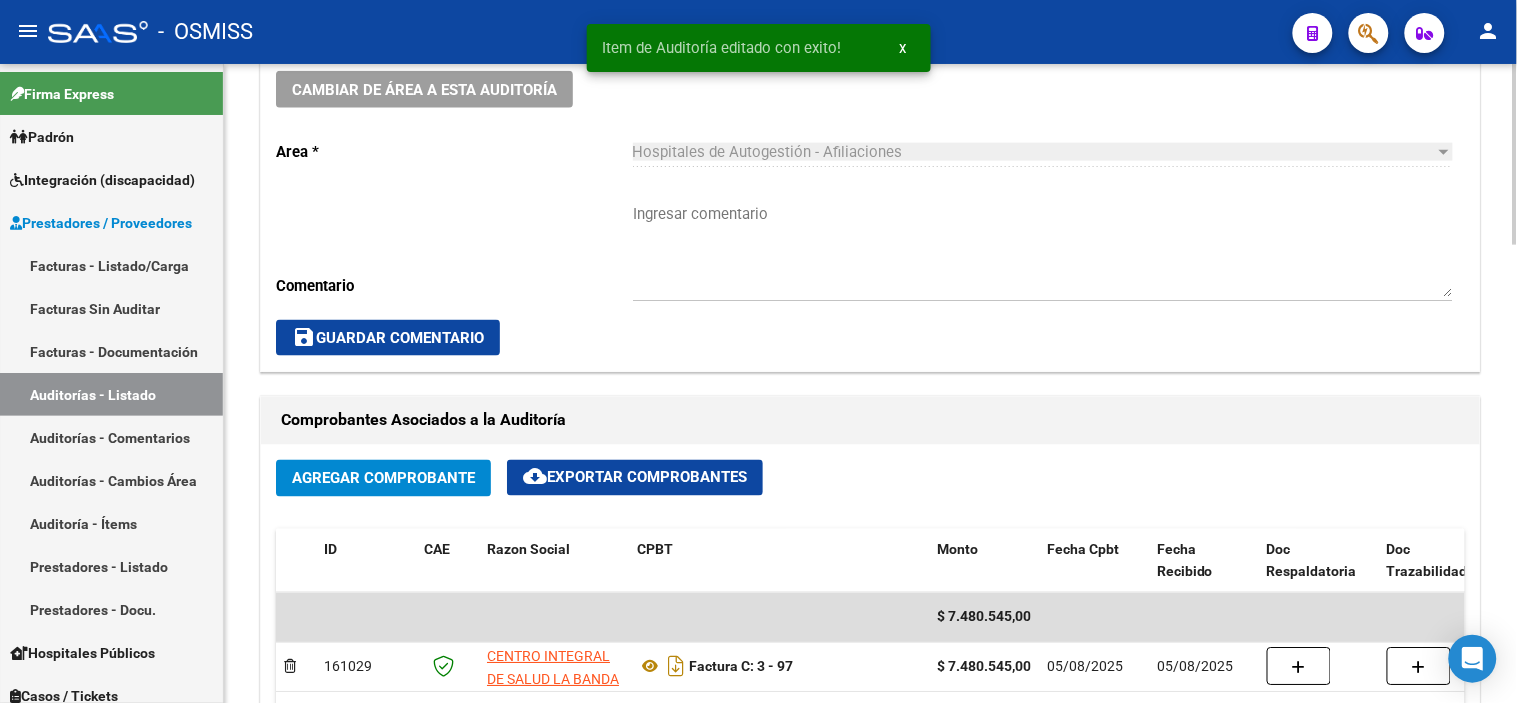 scroll, scrollTop: 1276, scrollLeft: 0, axis: vertical 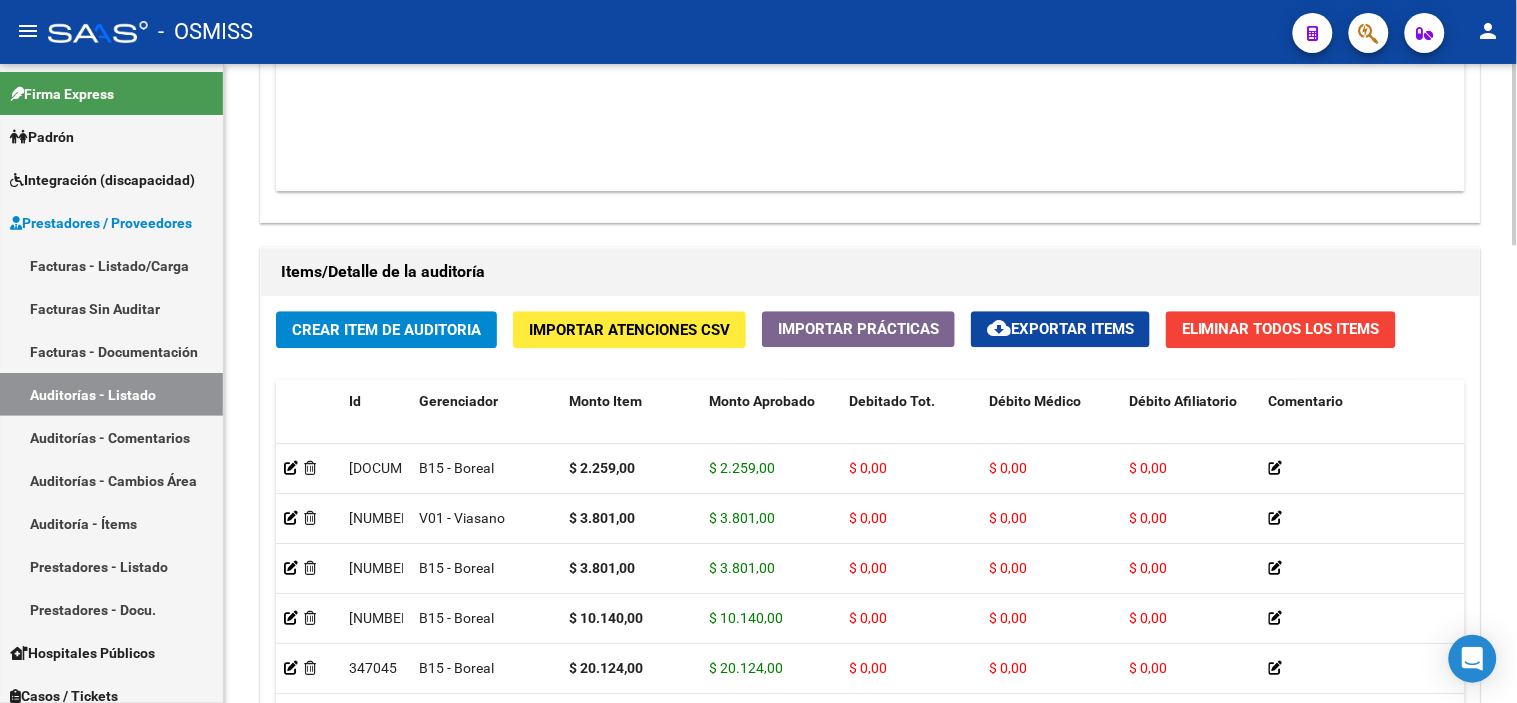 click 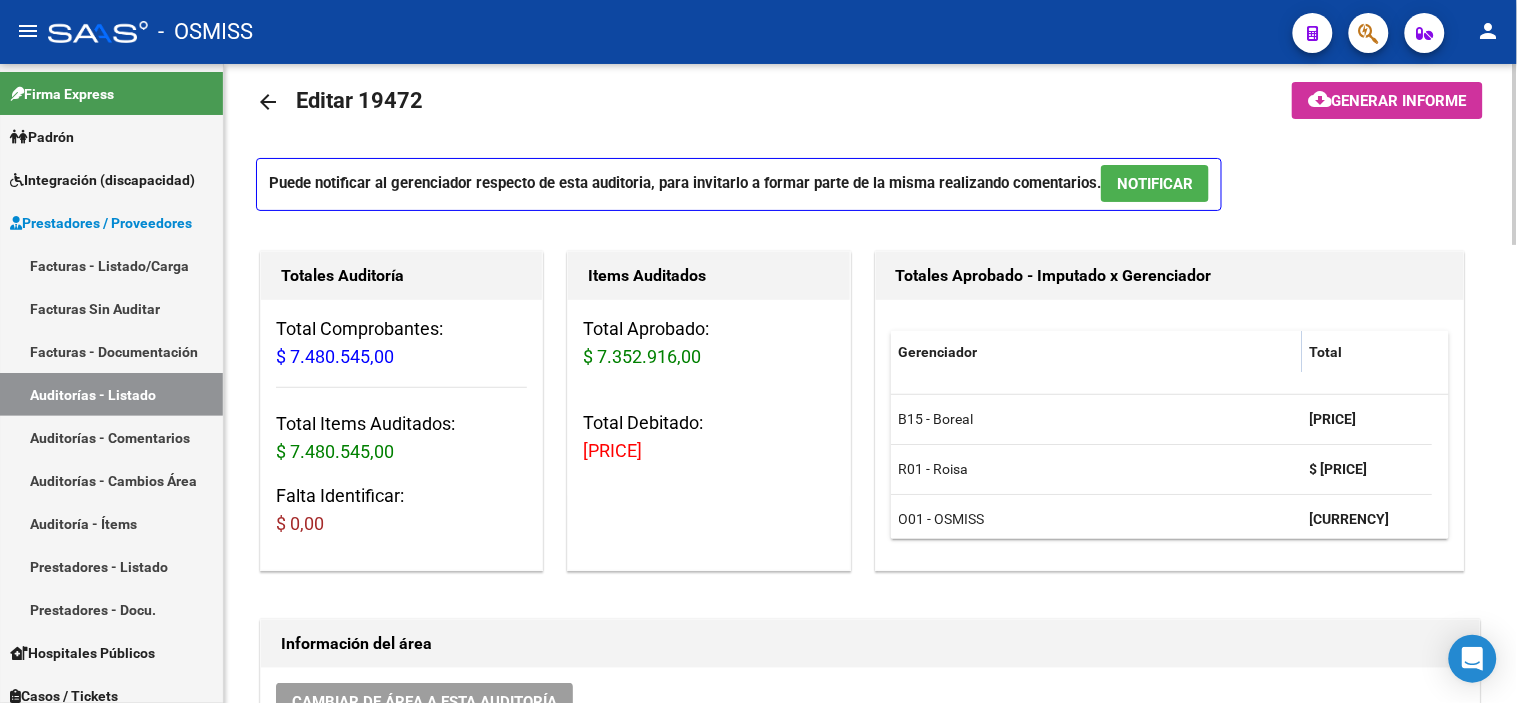 scroll, scrollTop: 0, scrollLeft: 0, axis: both 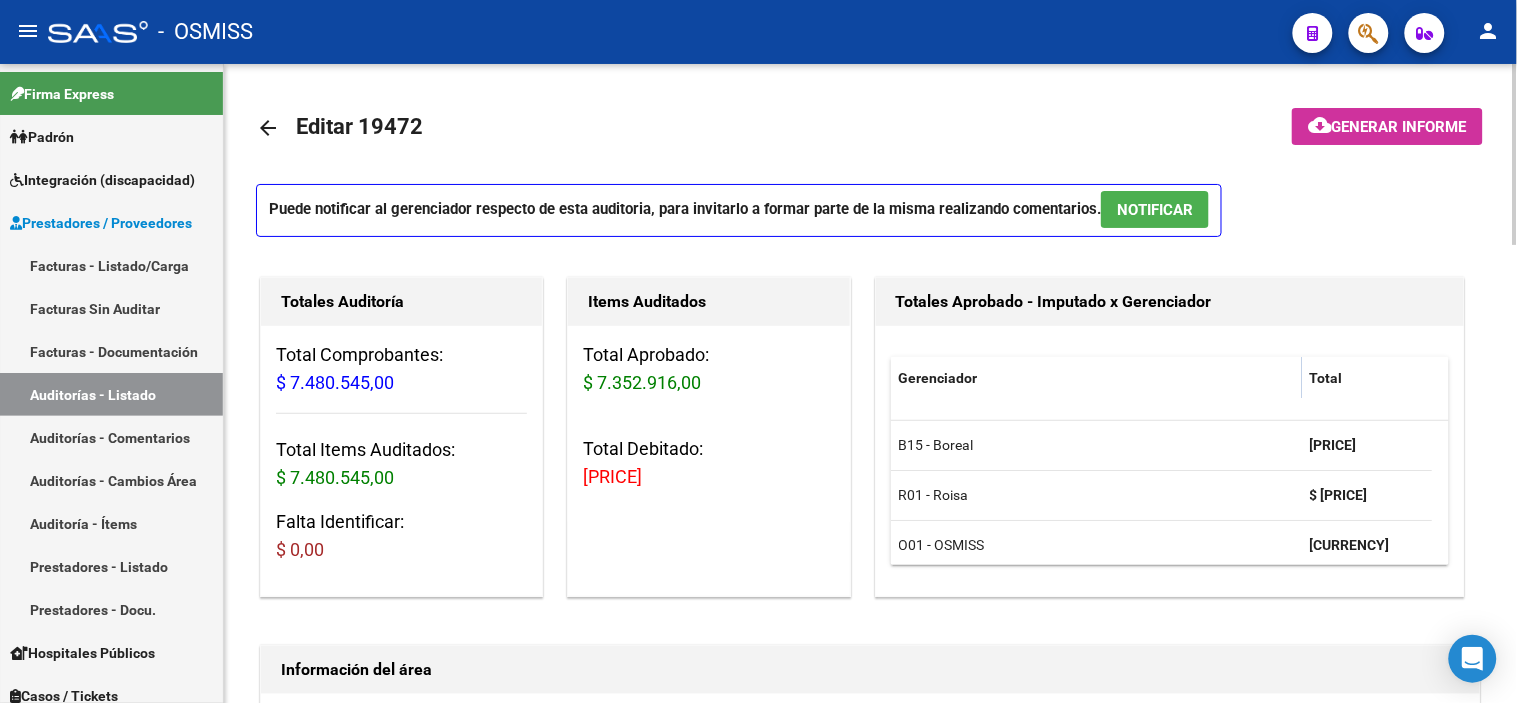 click on "Generar informe" 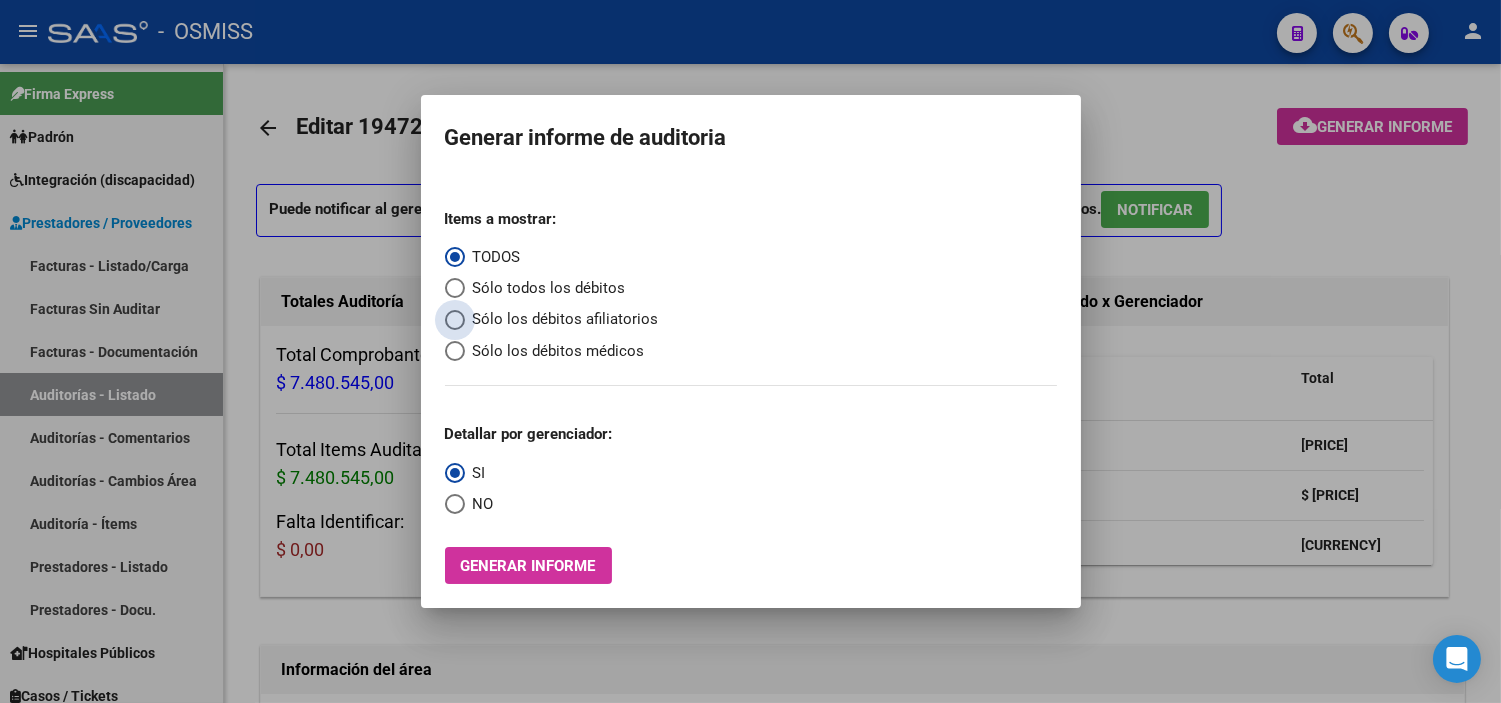 click on "Sólo los débitos afiliatorios" at bounding box center (562, 319) 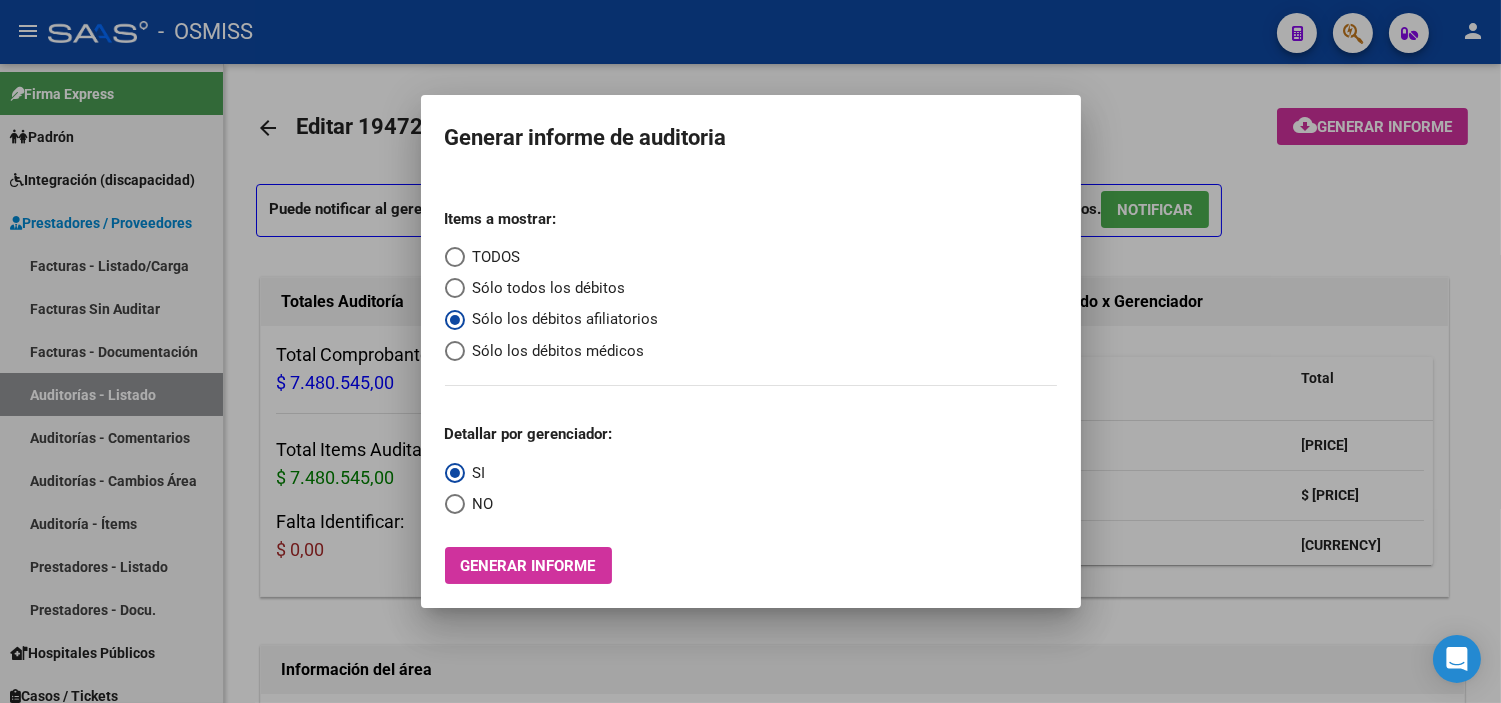click on "NO" at bounding box center (479, 504) 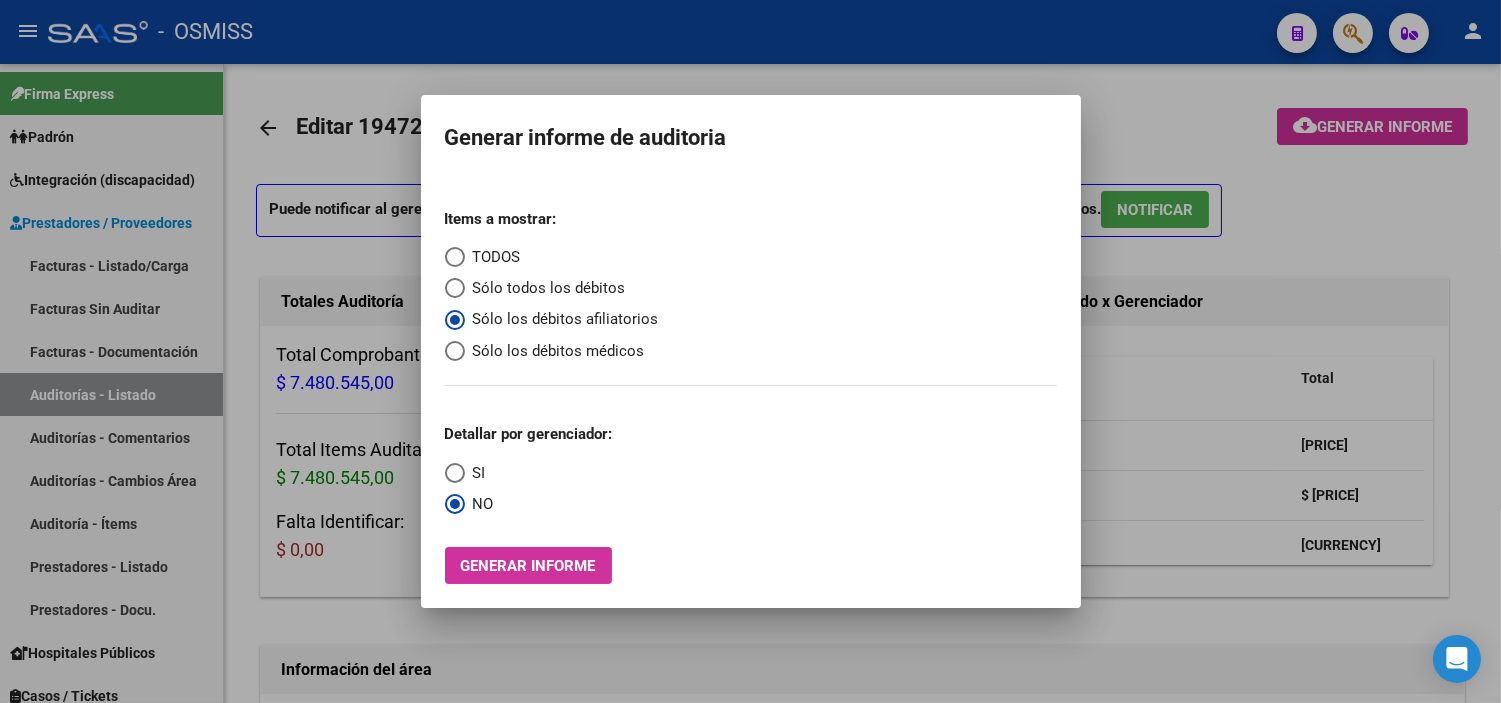 click on "Generar informe" at bounding box center [528, 566] 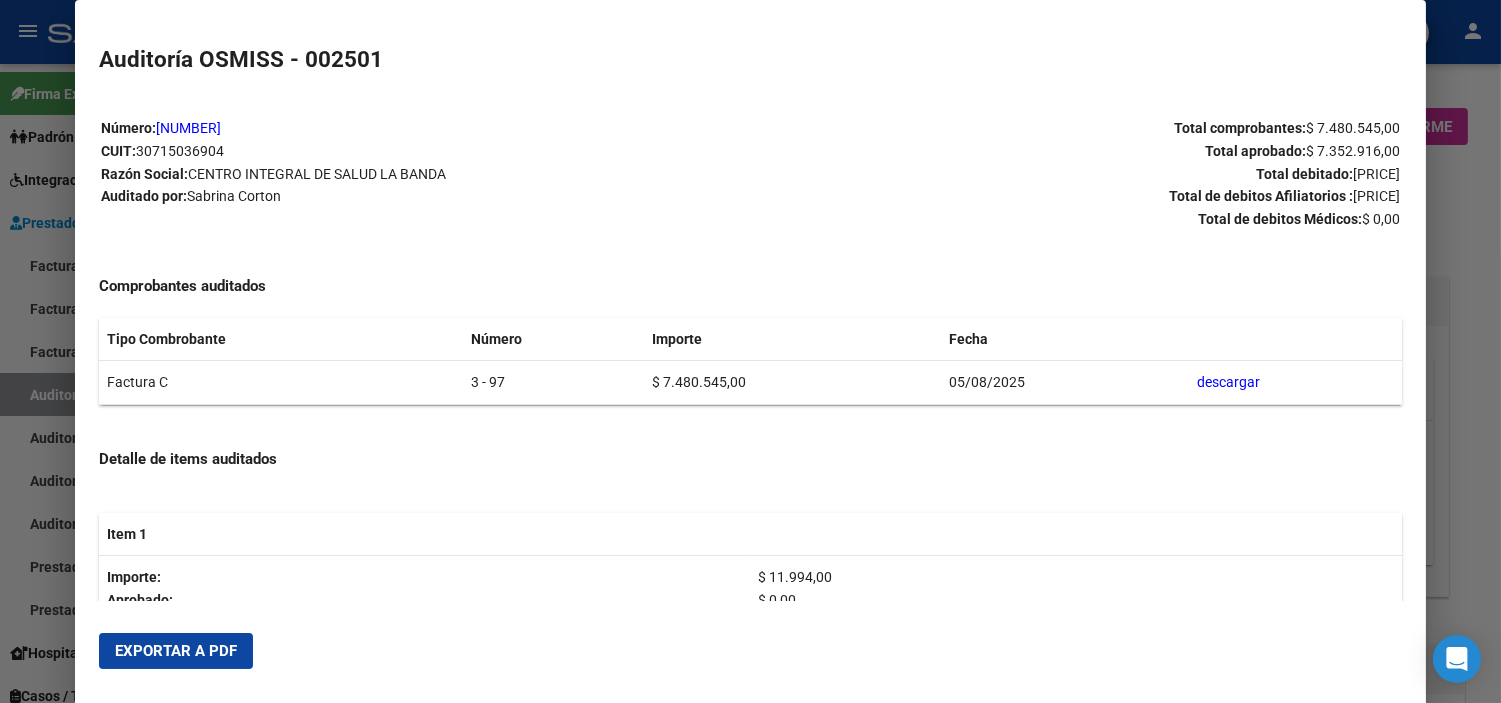 click on "Exportar a PDF" at bounding box center [176, 651] 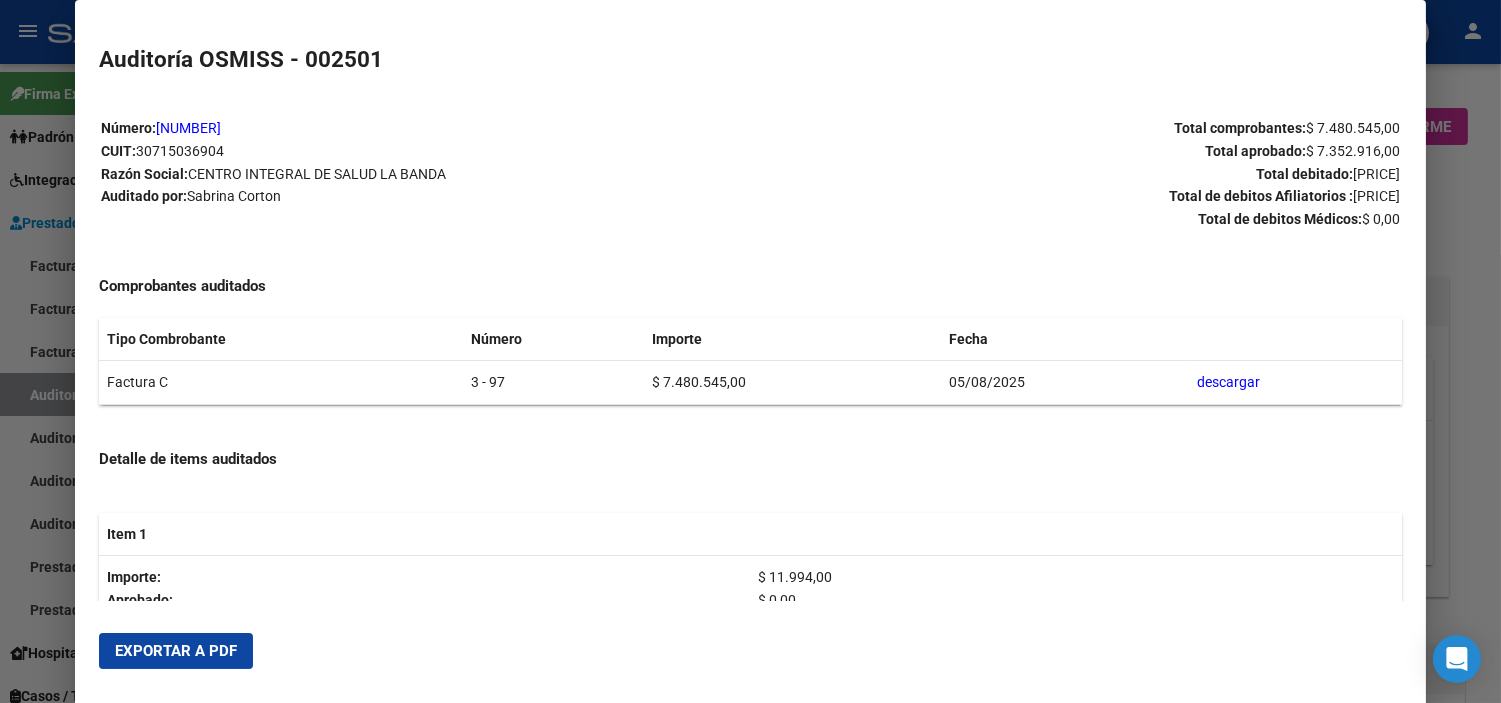 click at bounding box center [750, 351] 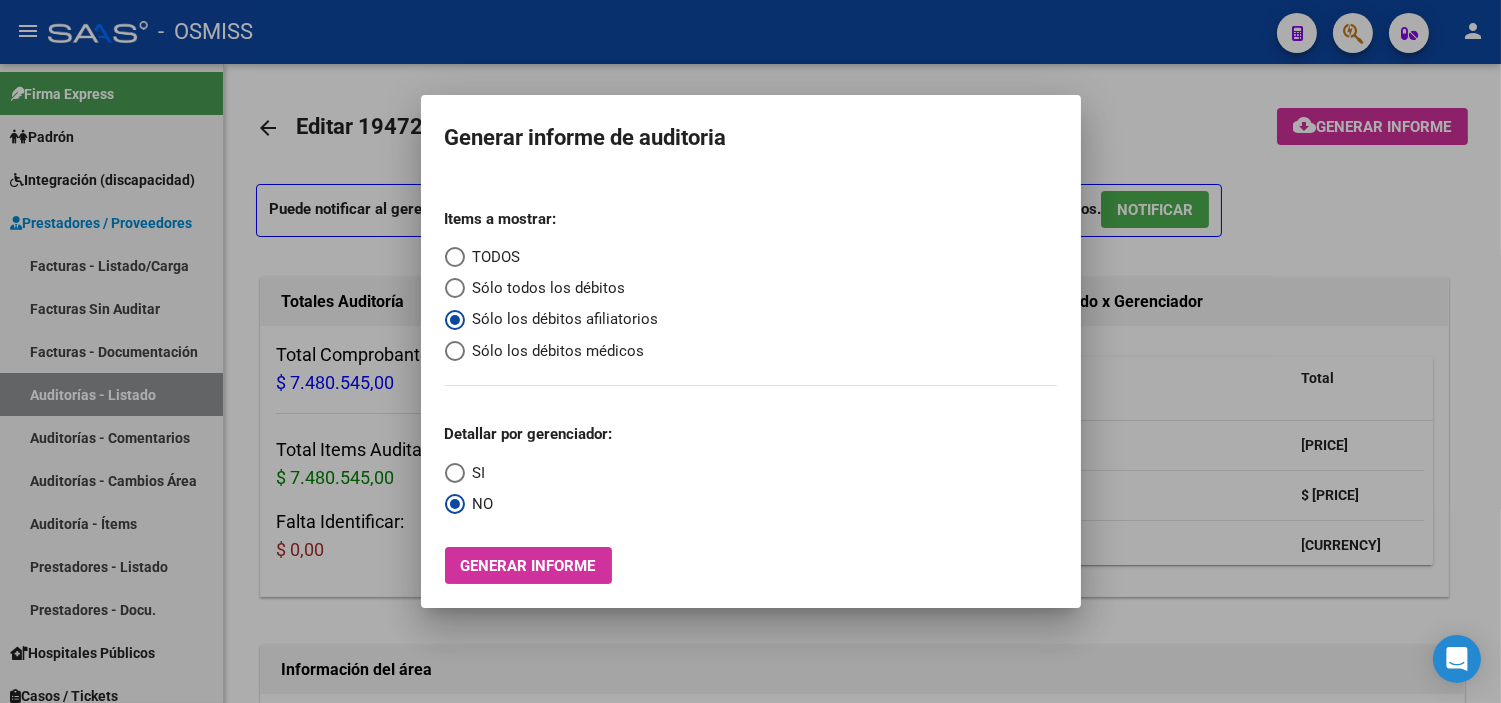 click at bounding box center [750, 351] 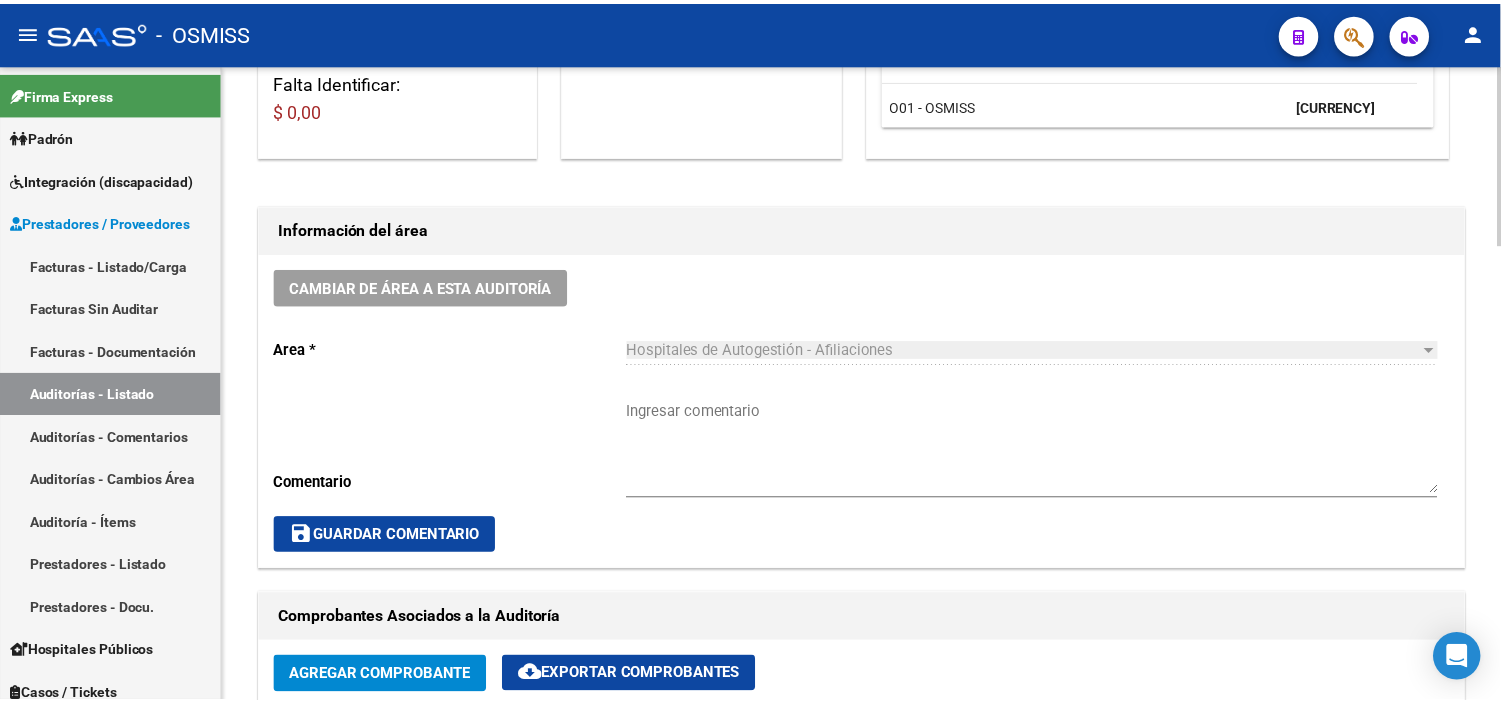 scroll, scrollTop: 444, scrollLeft: 0, axis: vertical 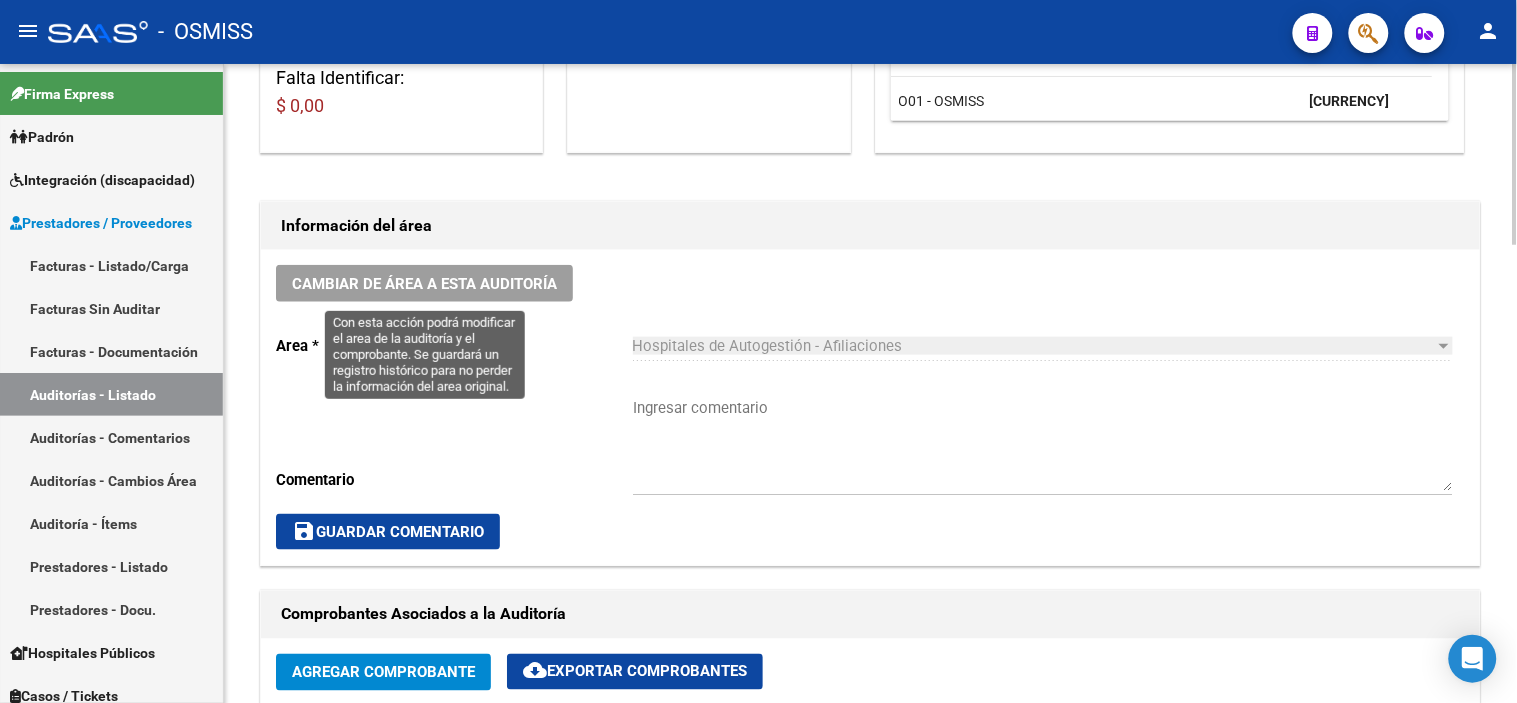click on "Cambiar de área a esta auditoría" 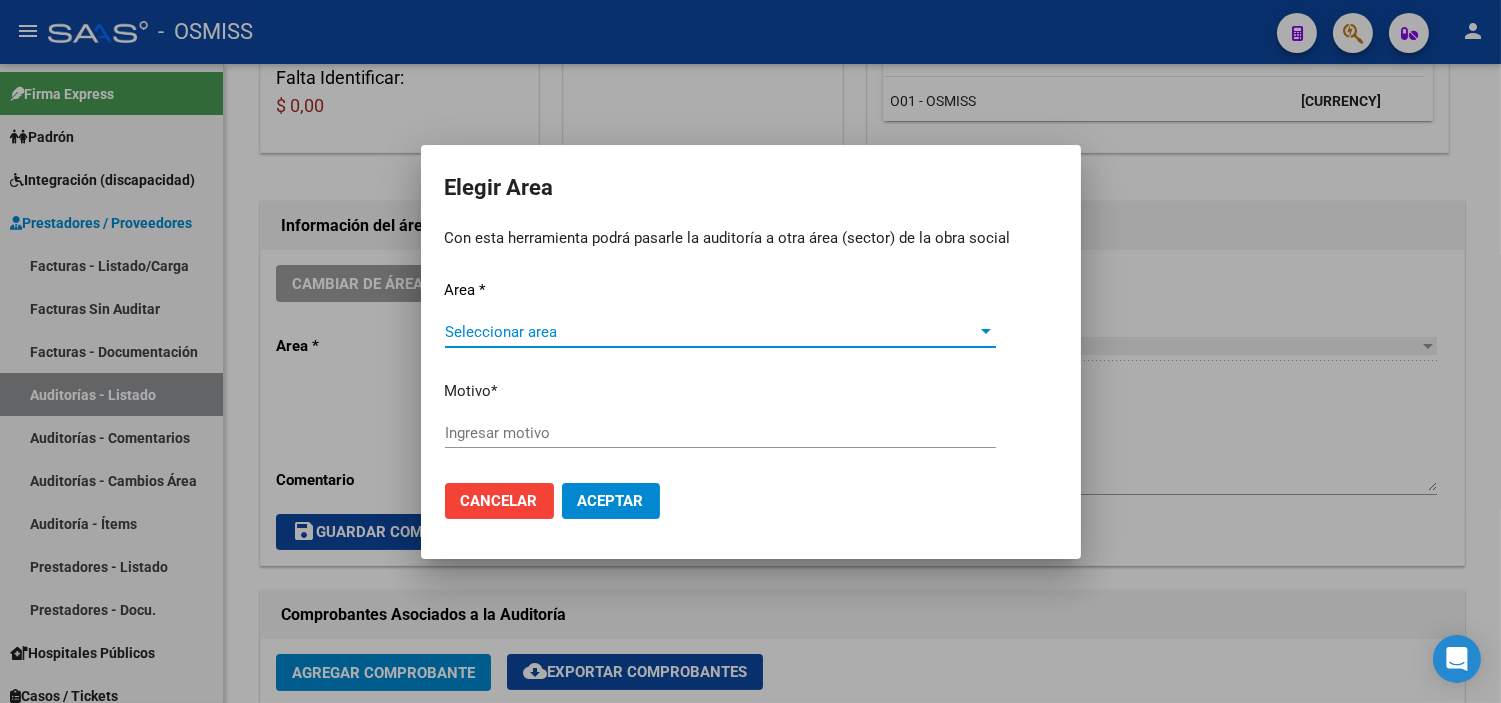 click on "Seleccionar area" at bounding box center [711, 332] 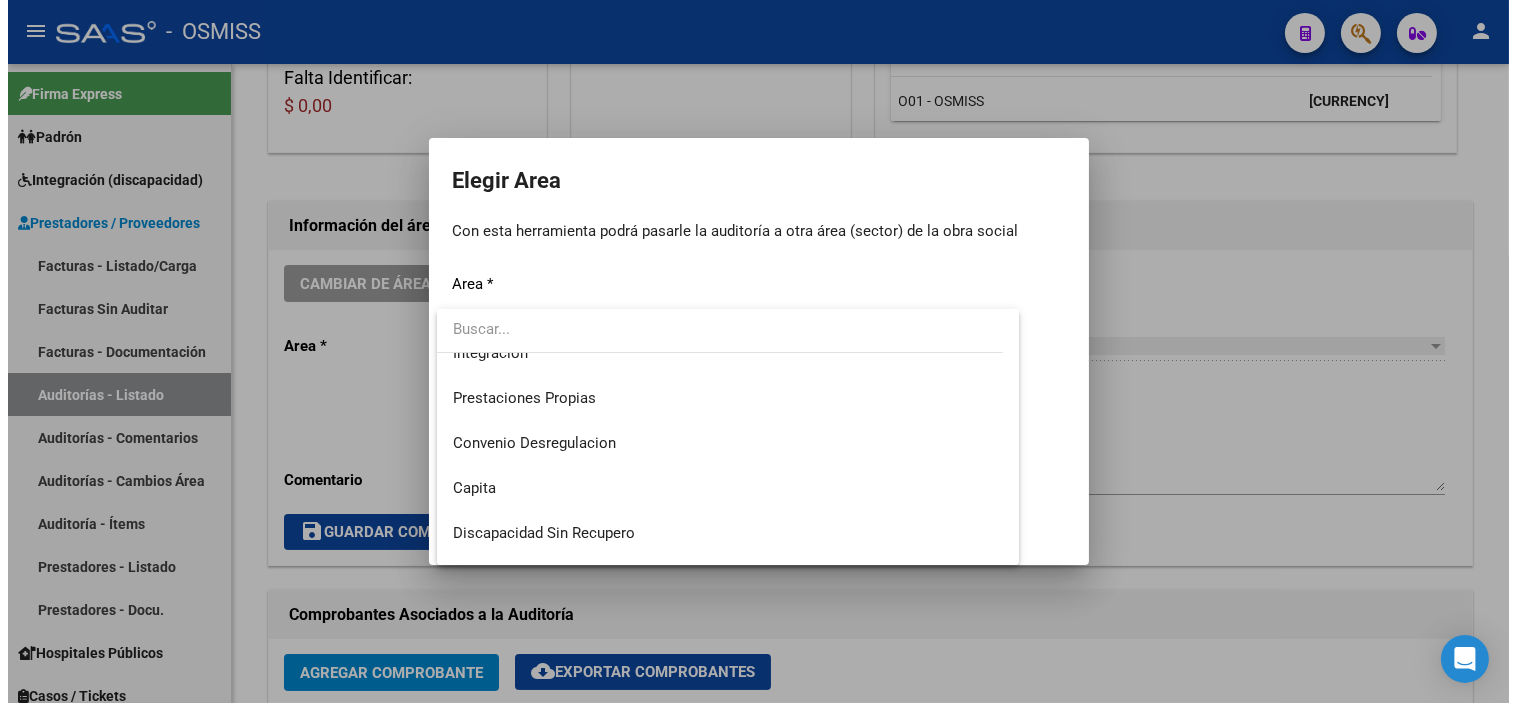 scroll, scrollTop: 222, scrollLeft: 0, axis: vertical 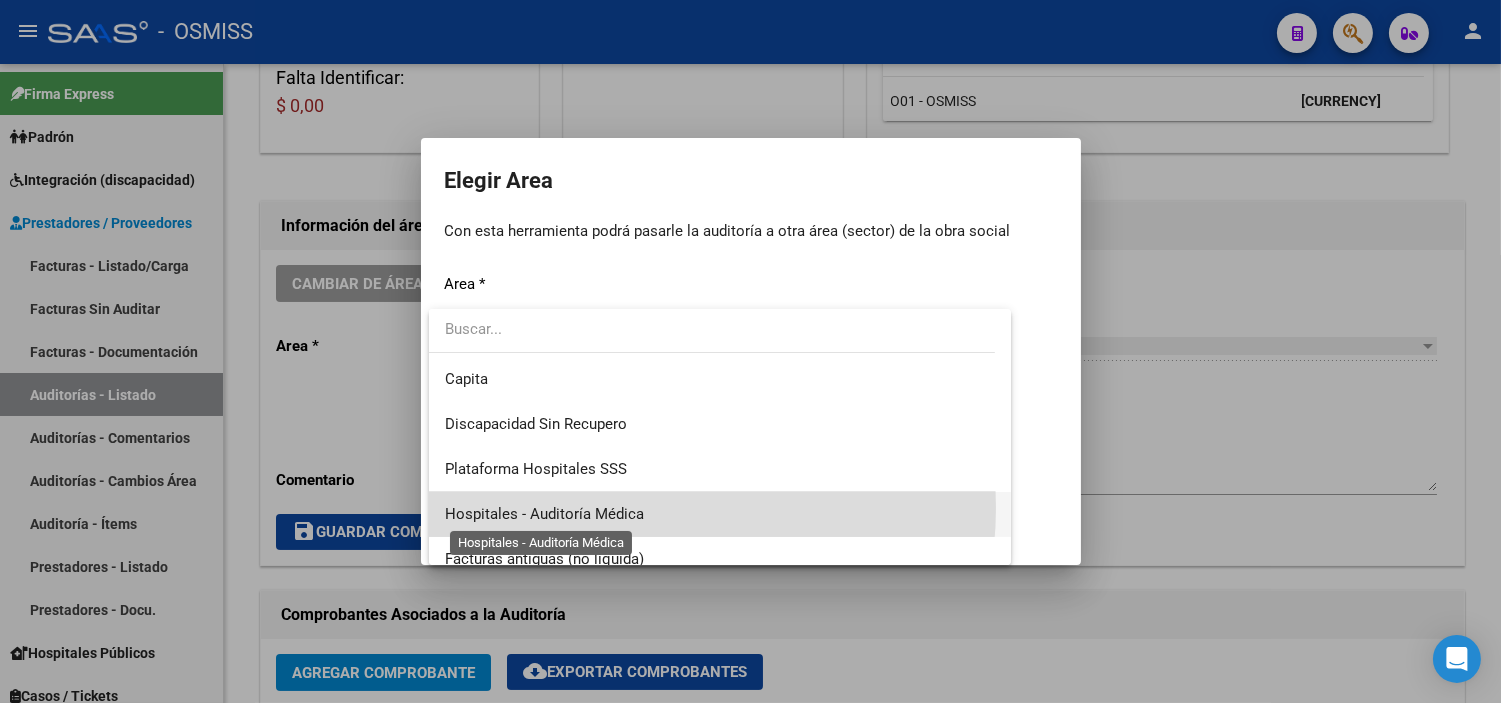 click on "Hospitales - Auditoría Médica" at bounding box center [544, 514] 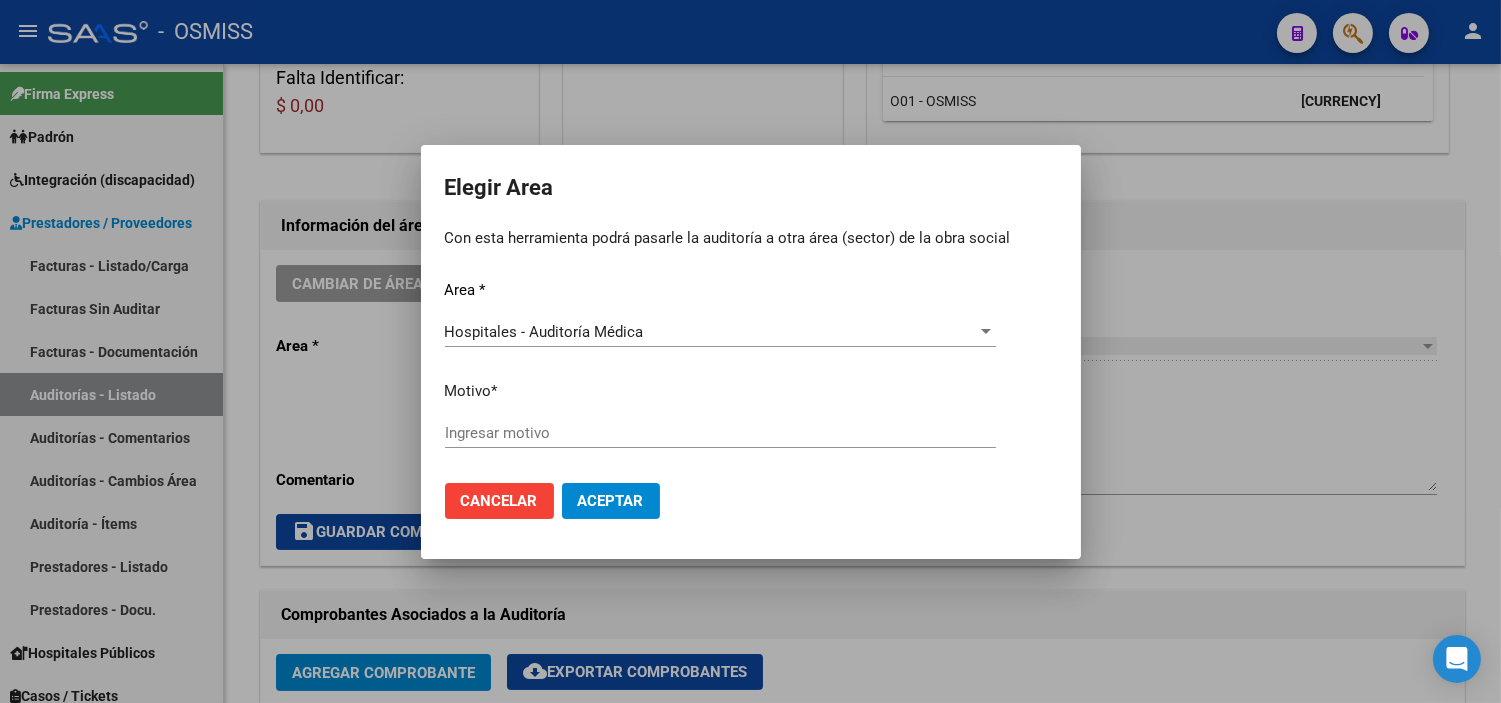 click on "Ingresar motivo" 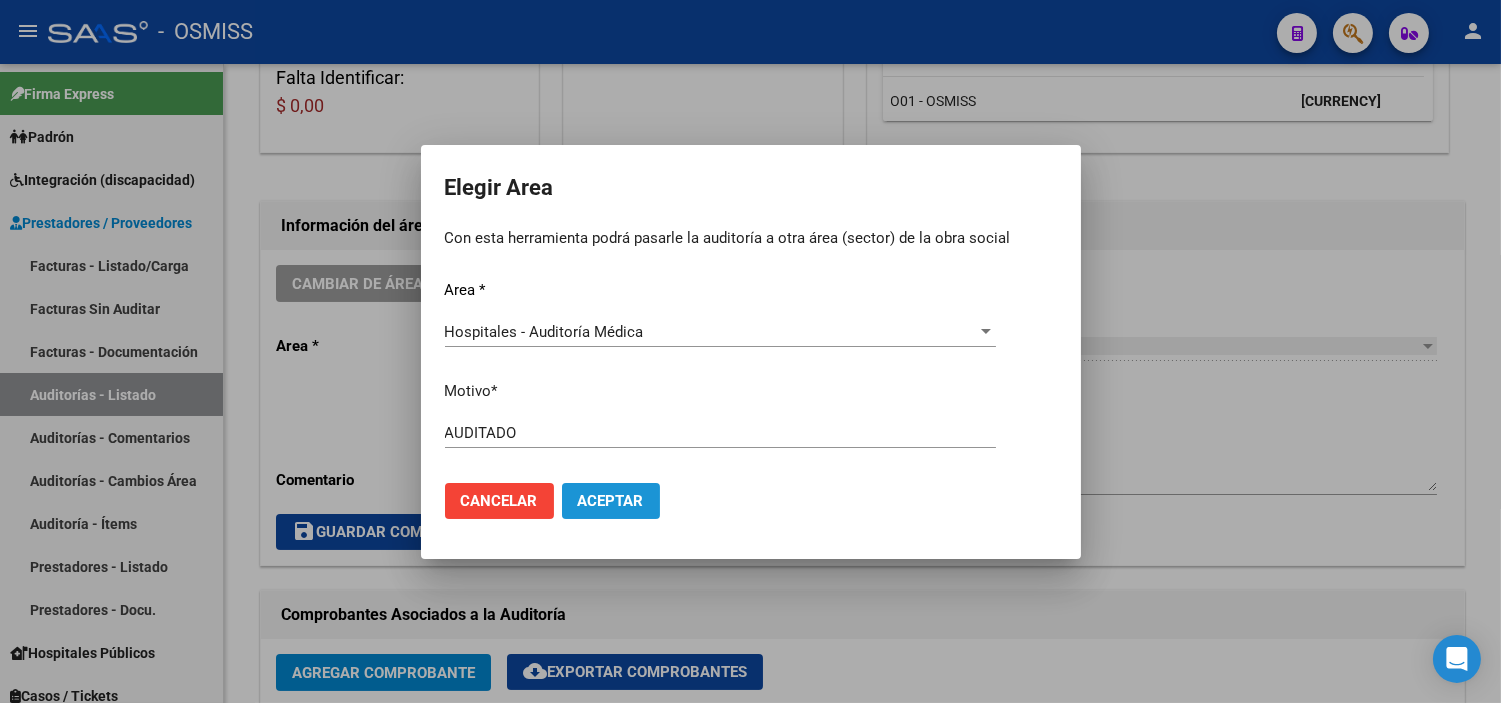 click on "Aceptar" at bounding box center (611, 501) 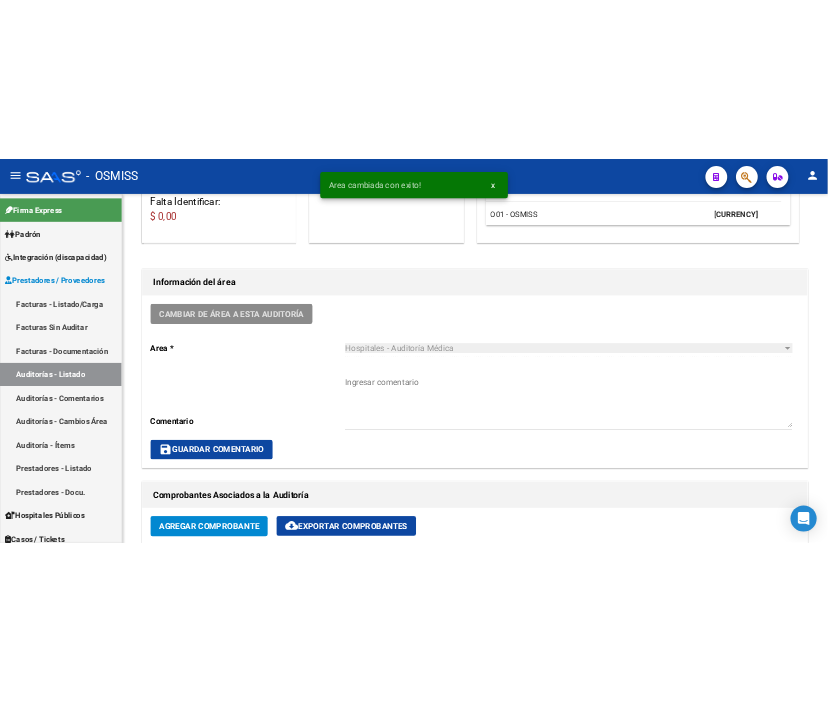 scroll, scrollTop: 0, scrollLeft: 0, axis: both 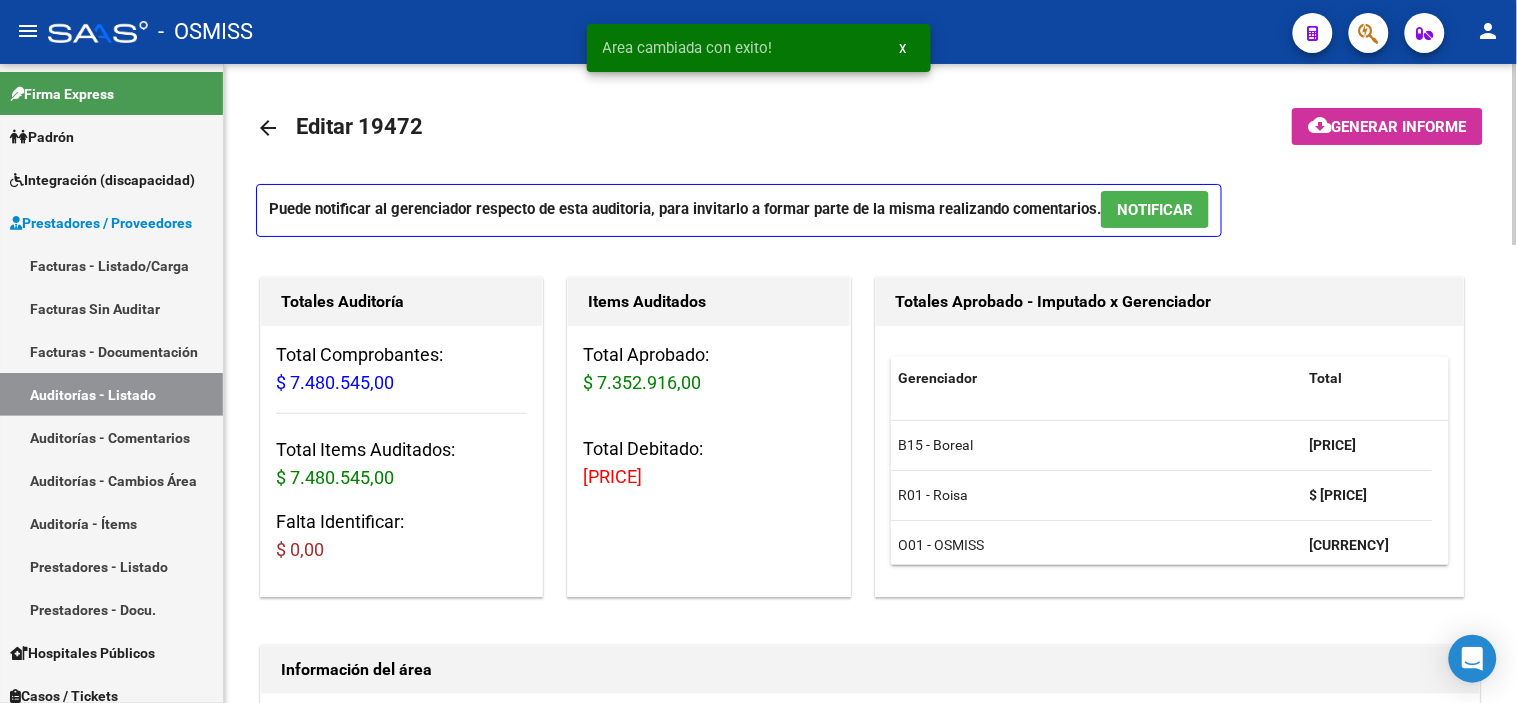 click on "arrow_back" 